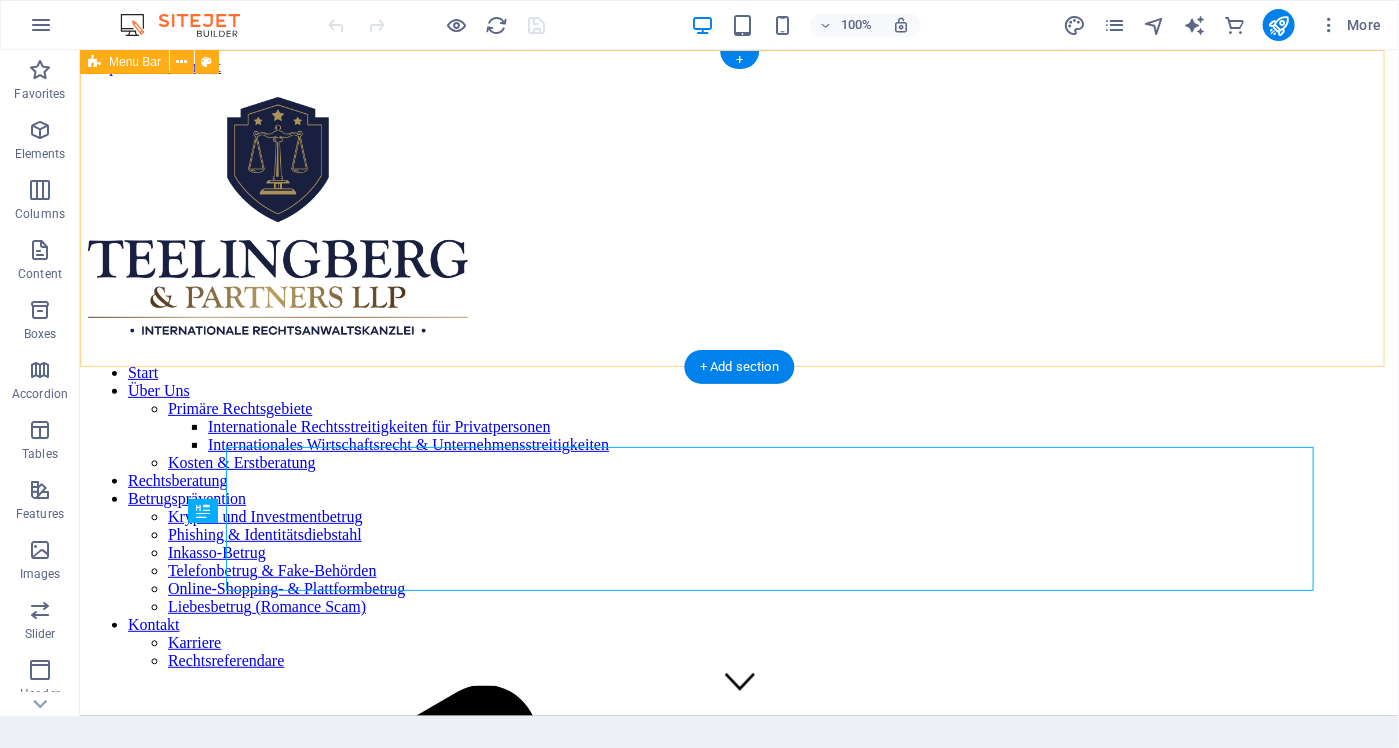 scroll, scrollTop: 0, scrollLeft: 0, axis: both 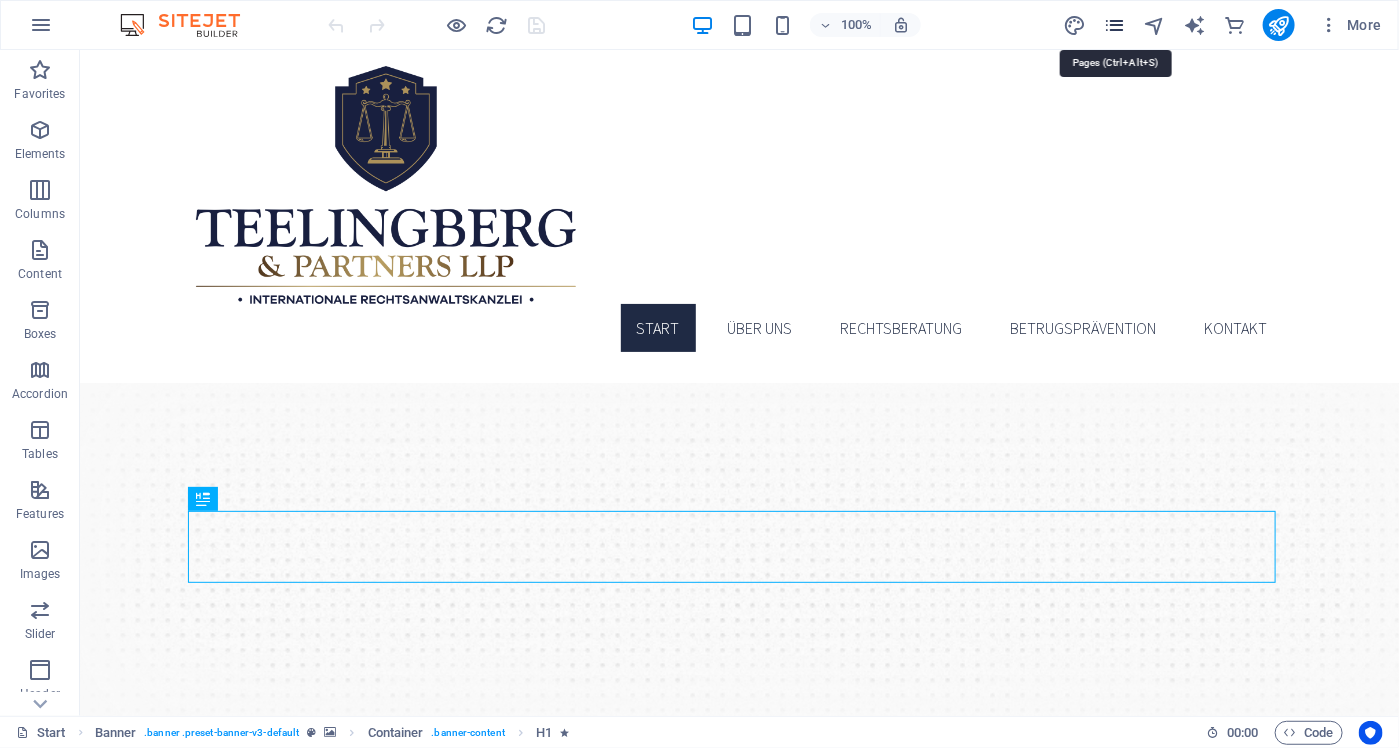 click at bounding box center (1114, 25) 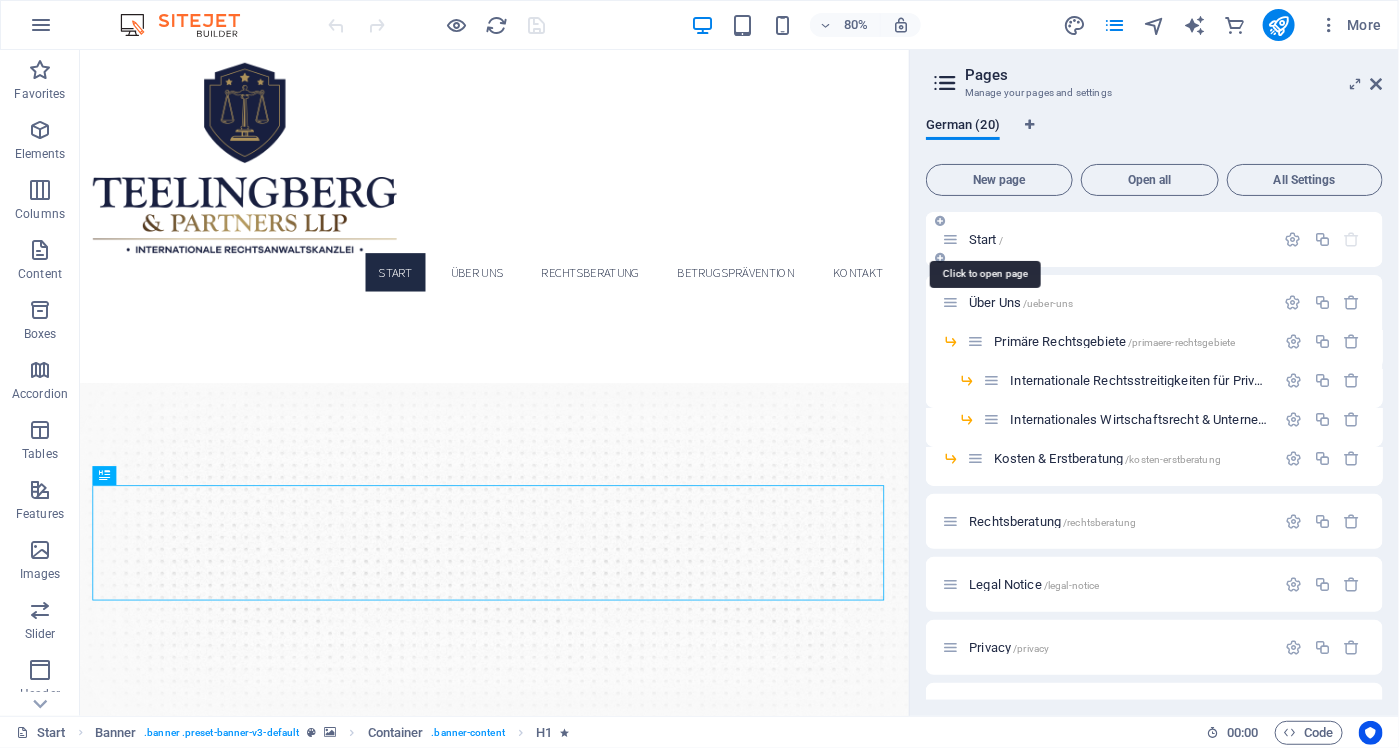 click on "Start /" at bounding box center (986, 239) 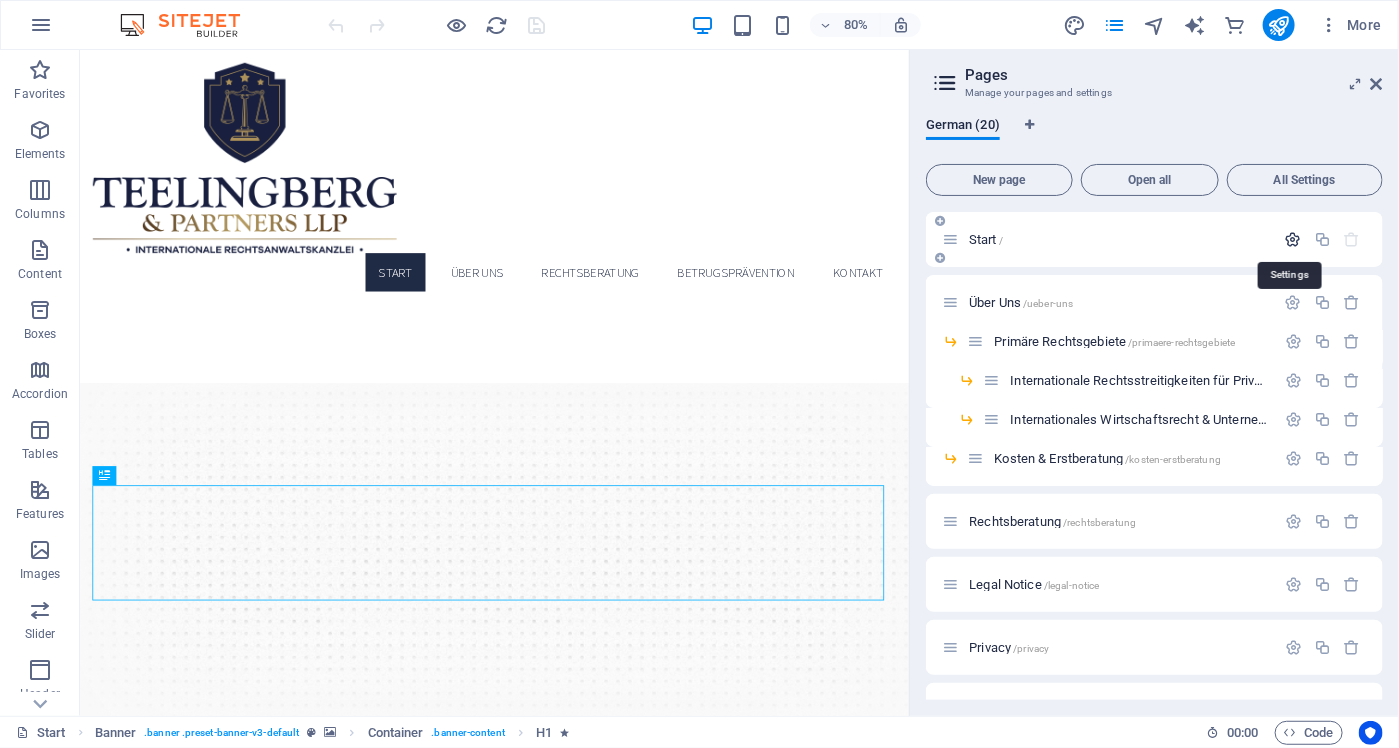 click at bounding box center [1293, 239] 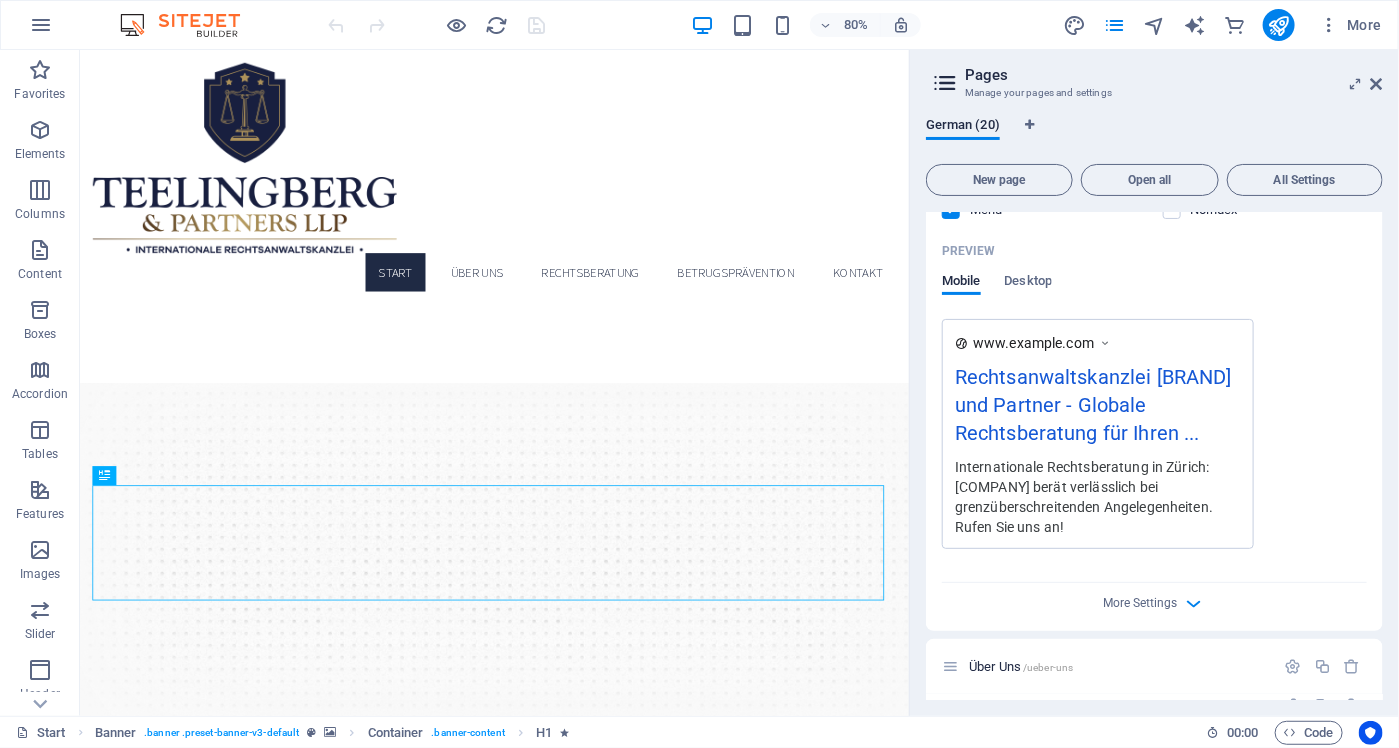 scroll, scrollTop: 500, scrollLeft: 0, axis: vertical 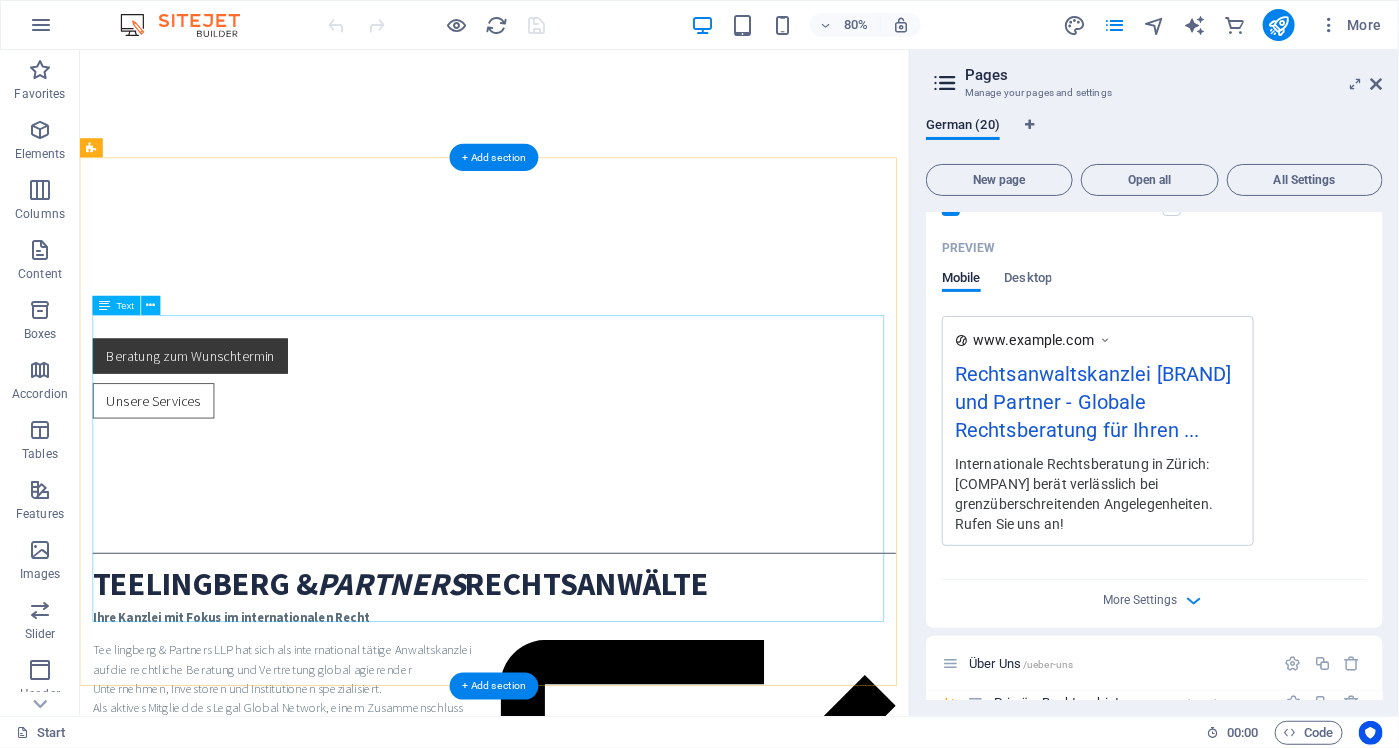 click on "[BRAND] & Partners LLP hat sich als international tätige Anwaltskanzlei auf die rechtliche Beratung und Vertretung global agierender Unternehmen, Investoren und Institutionen spezialisiert.  Als aktives Mitglied des Legal Global Network, einem Zusammenschluss führender Wirtschaftskanzleien und Fachjuristen in über 150 Ländern, ist unsere Kanzlei in der Lage, komplexe grenzüberschreitende Mandate mit höchster Sorgfalt, Effizienz und internationaler Reichweite zu betreuen. Unsere Expertise erstreckt sich über eine Vielzahl von Rechtsgebieten, darunter insbesondere:         Internationale Vertragsverhandlungen und Vertragsgestaltung -                   Grenzüberschreitende Streitbeilegung und internationale        Schiedsverfahren Handels- und Zollrecht Multinationale Compliance     Strategien und regulatorische Beratung Gesellschaftsrechtliche" at bounding box center (597, 1527) 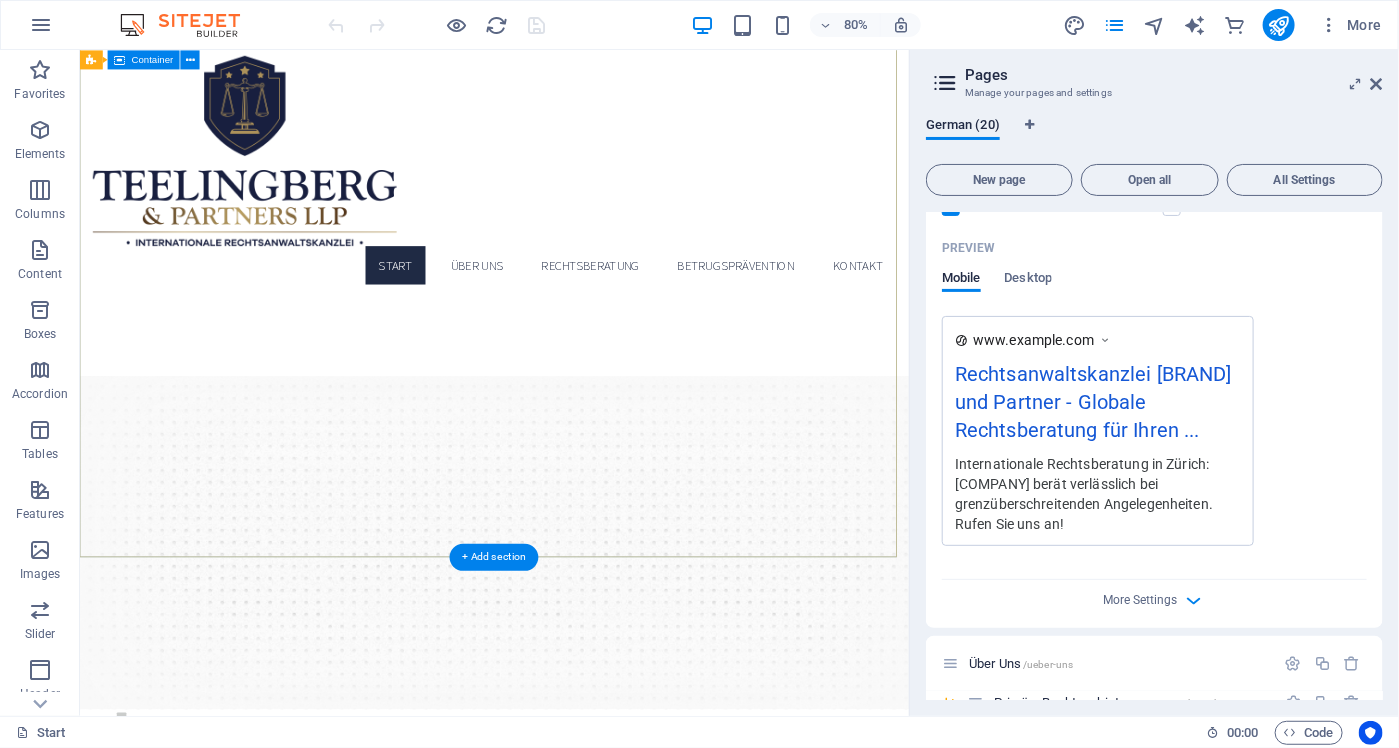 scroll, scrollTop: 0, scrollLeft: 0, axis: both 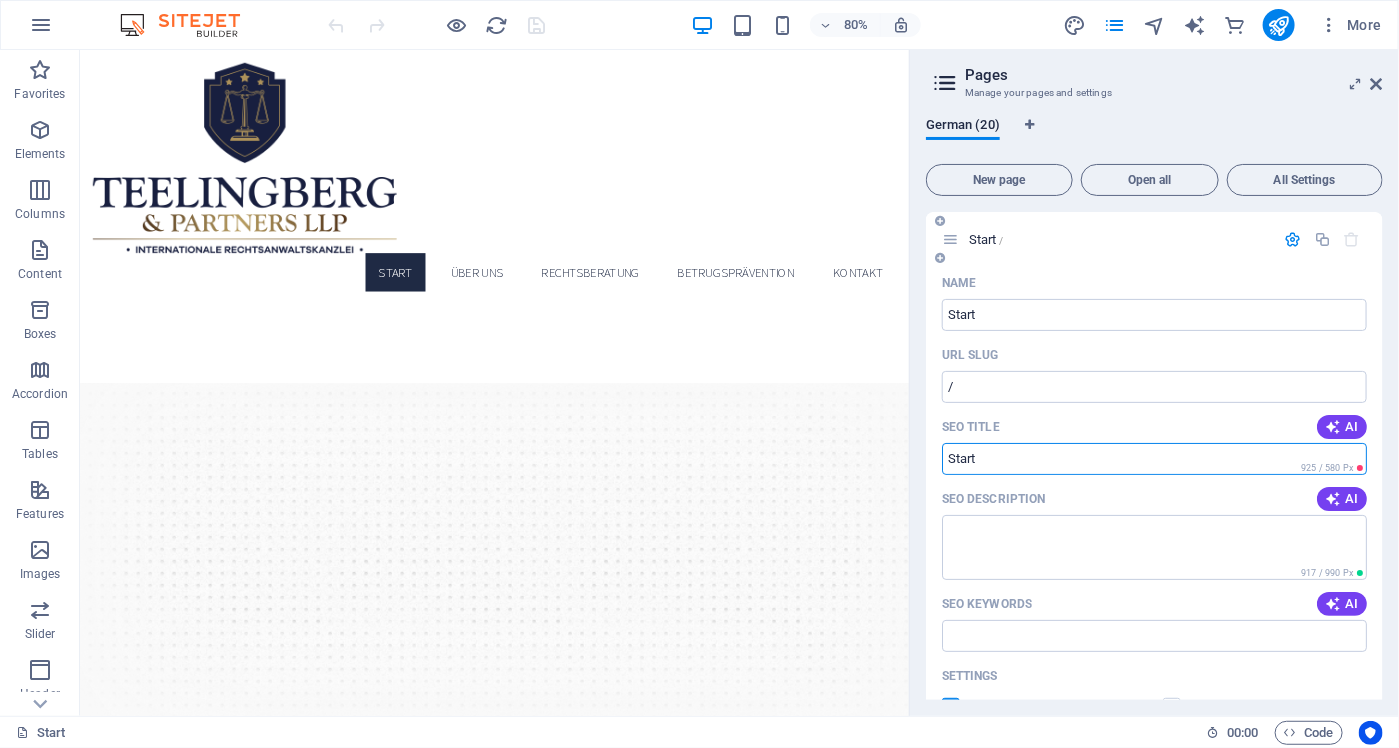 click on "SEO Title" at bounding box center [1154, 459] 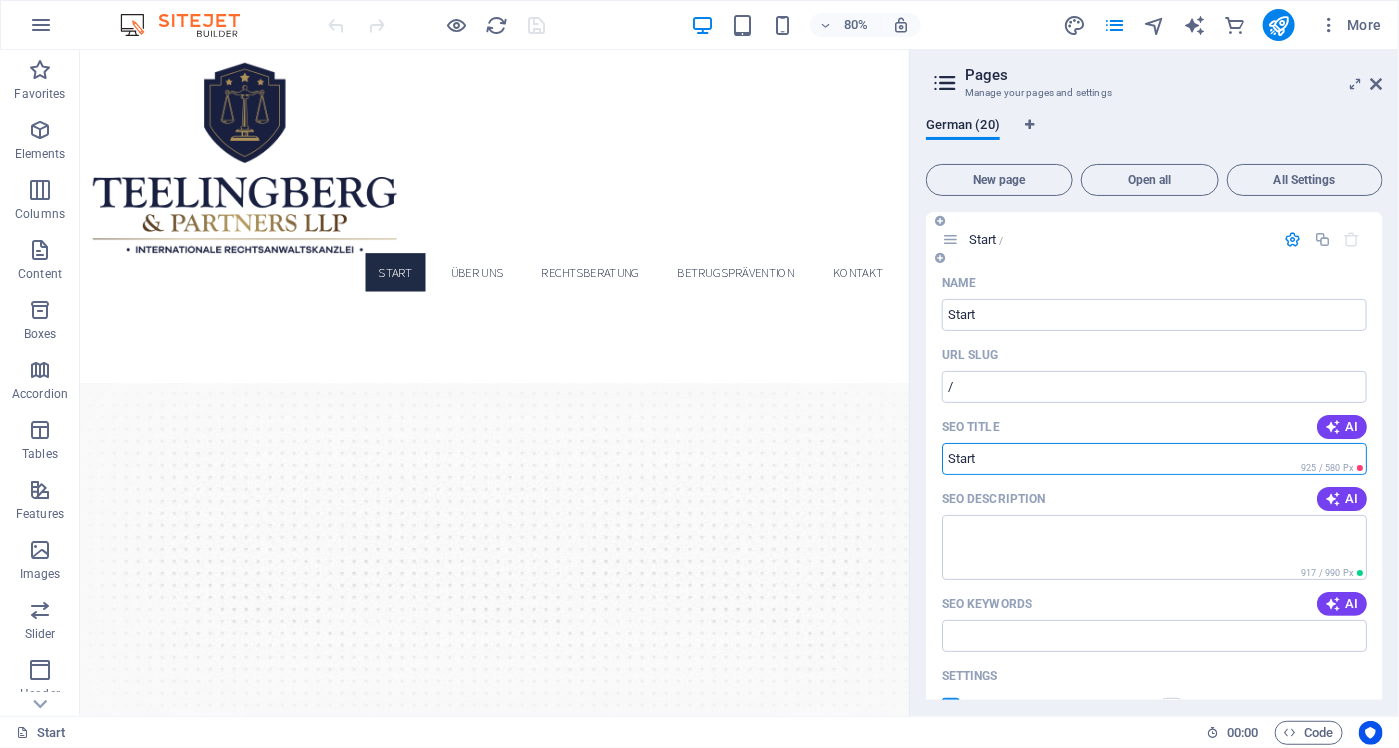 click on "SEO Title" at bounding box center [1154, 459] 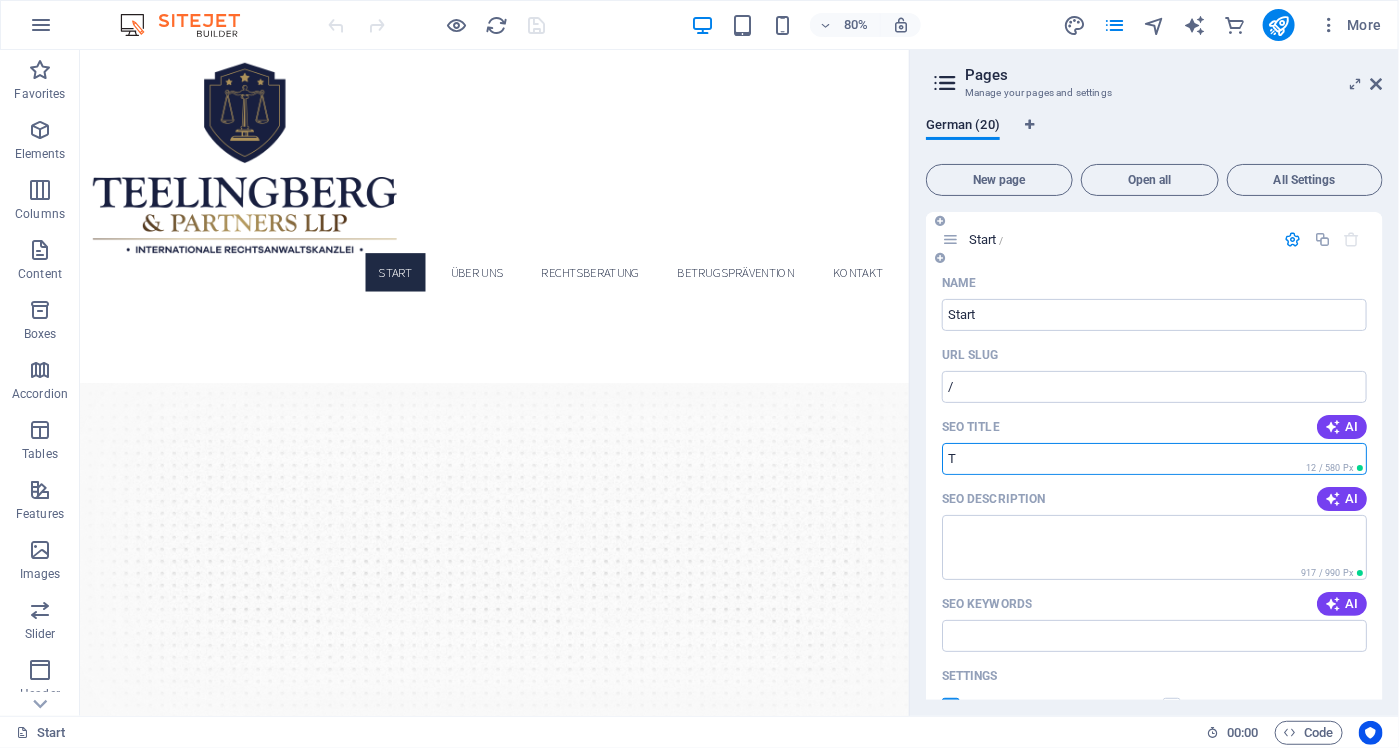 type on "T" 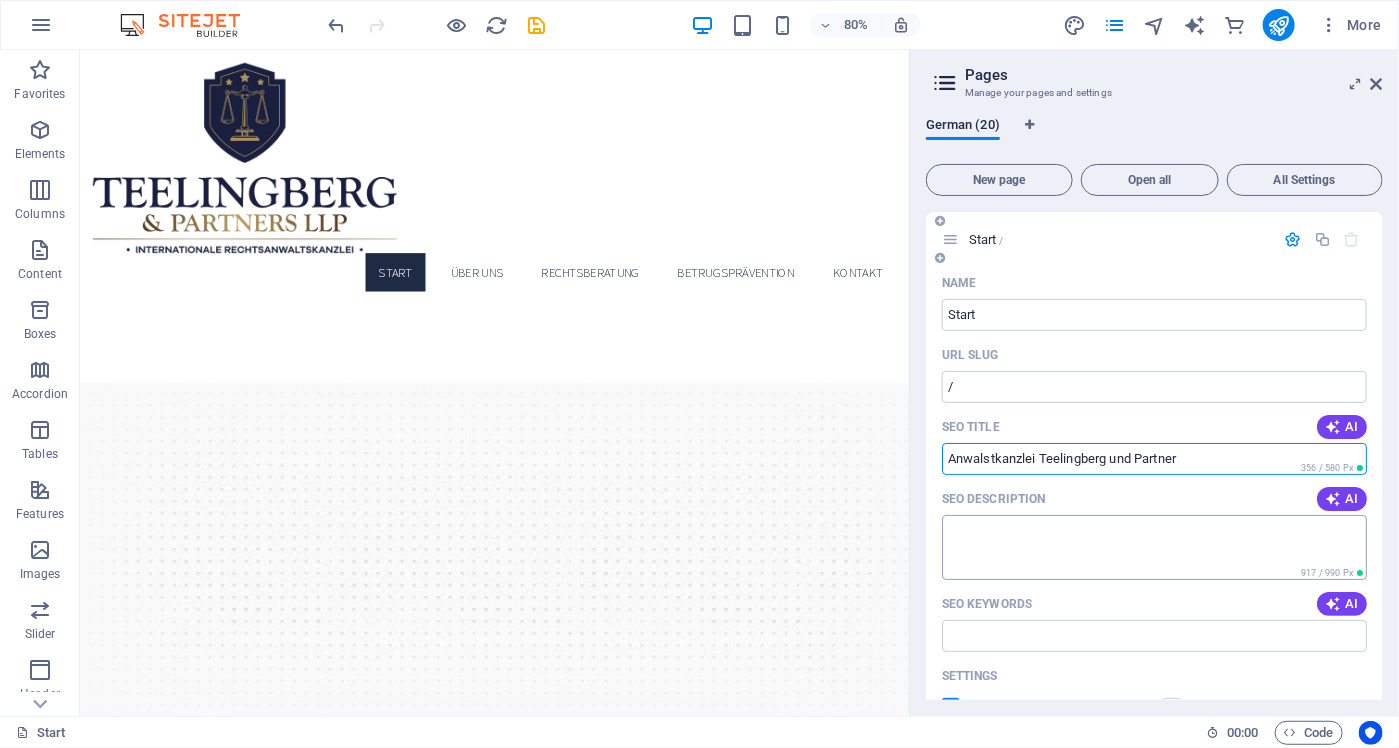 type on "Anwalstkanzlei Teelingberg und Partner" 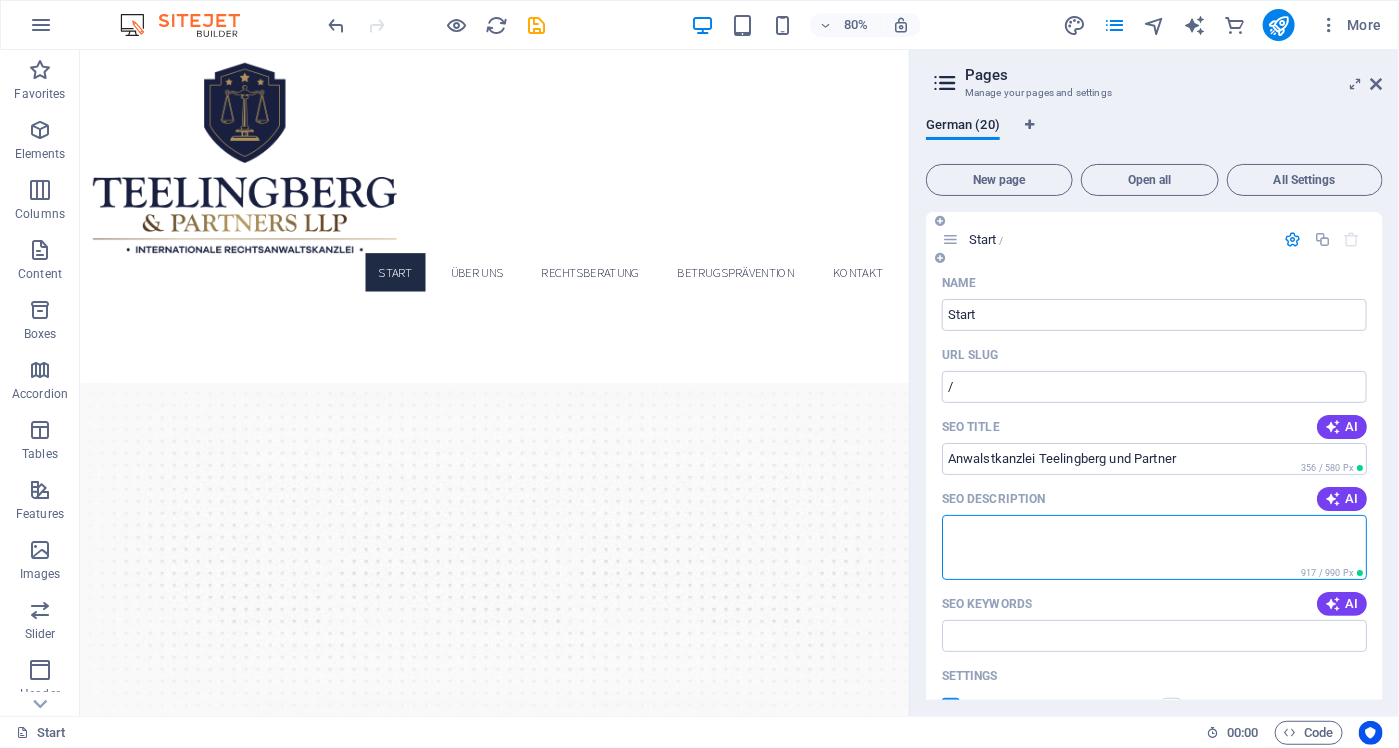 click on "SEO Description" at bounding box center (1154, 547) 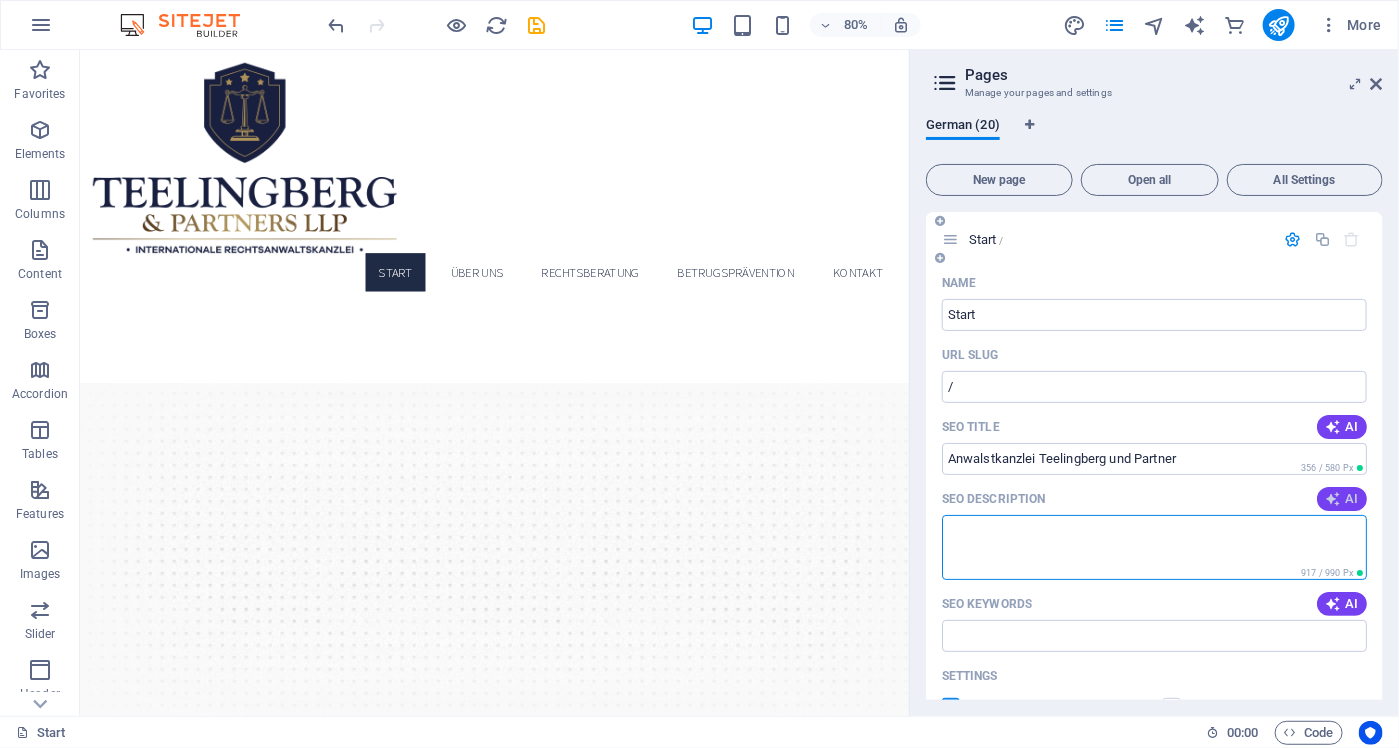 click on "AI" at bounding box center (1342, 499) 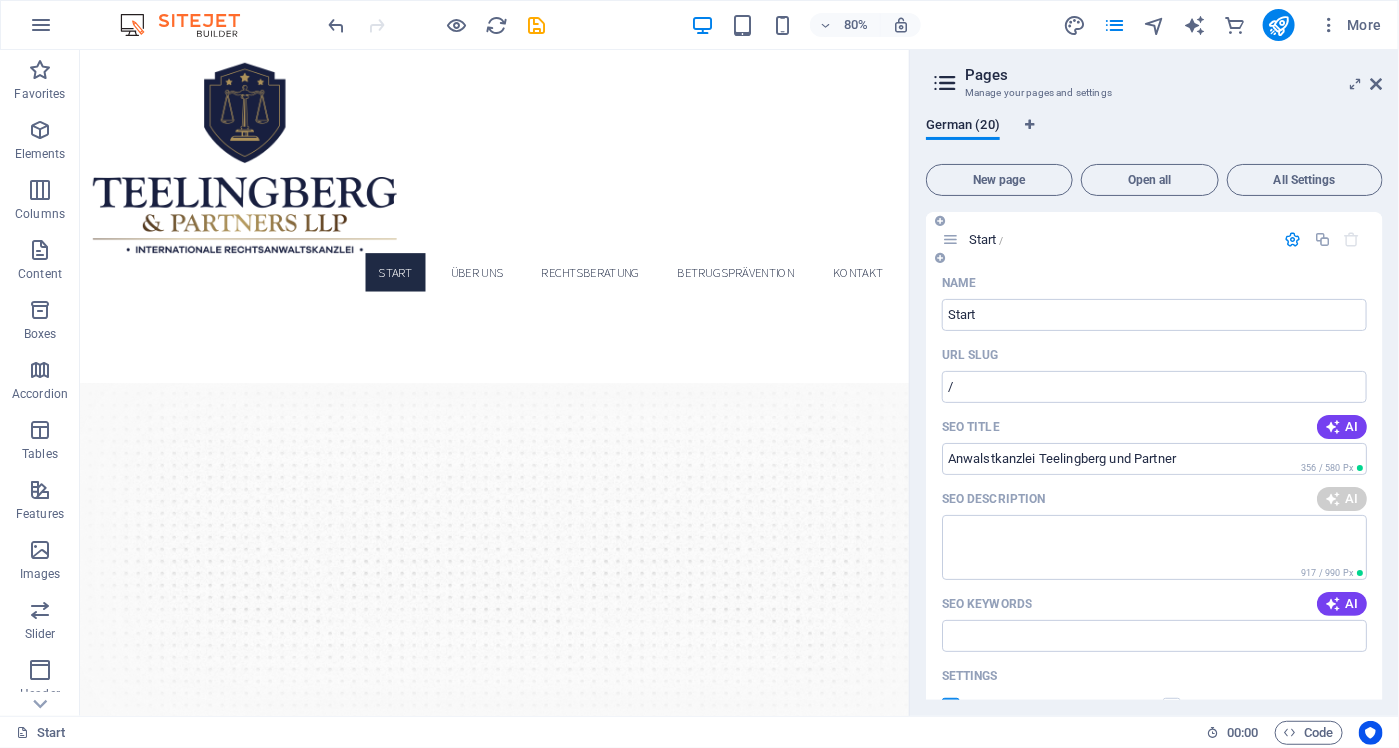 type on "[COMPANY] LLP: Ihre internationale Rechtsanwaltskanzlei für umfassende Beratung bei grenzüberschreitenden Rechtsfragen und Betrugsfällen." 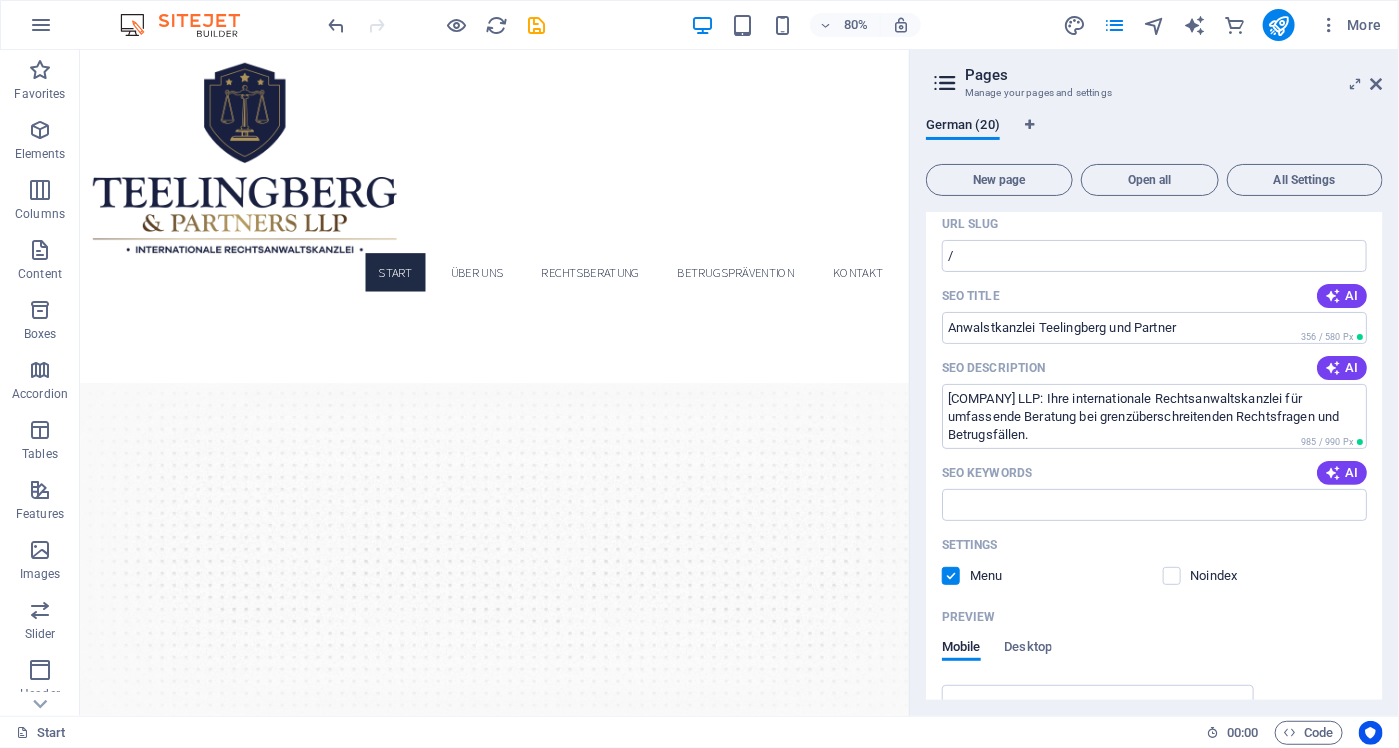 scroll, scrollTop: 200, scrollLeft: 0, axis: vertical 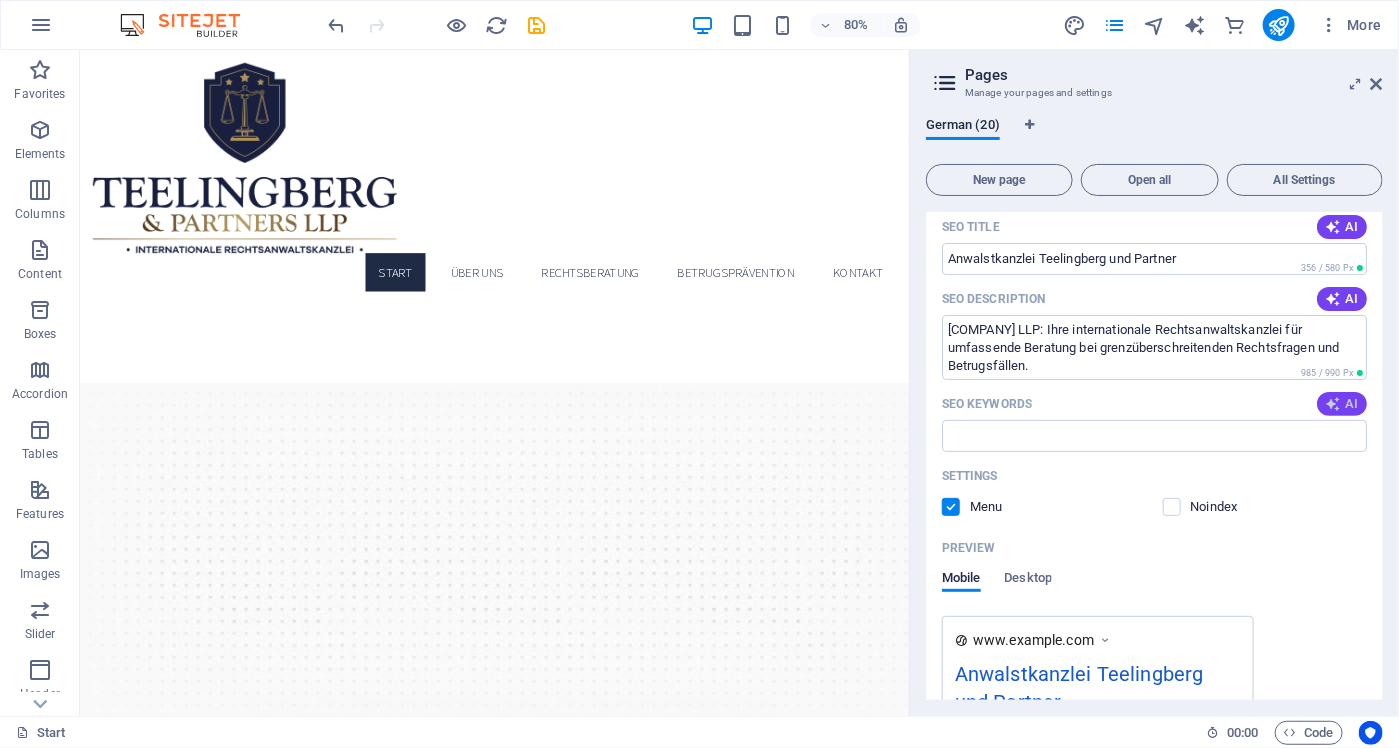 click on "AI" at bounding box center [1342, 404] 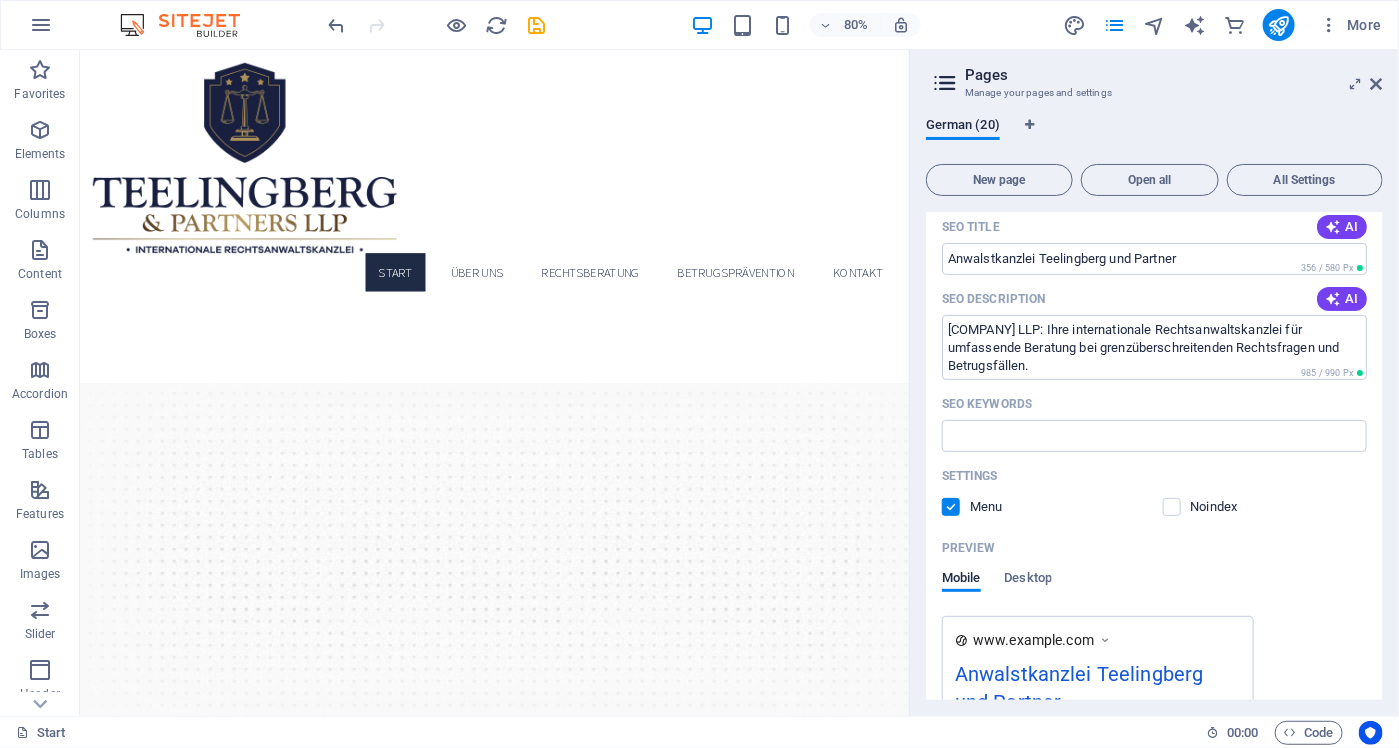 type on "Teelingberg & Partners, internationales Recht, Investmentbetrug, grenzüberschreitende Streitbeilegung, internationale Vertragsberatung, Wirtschaftsrecht Kanzlei" 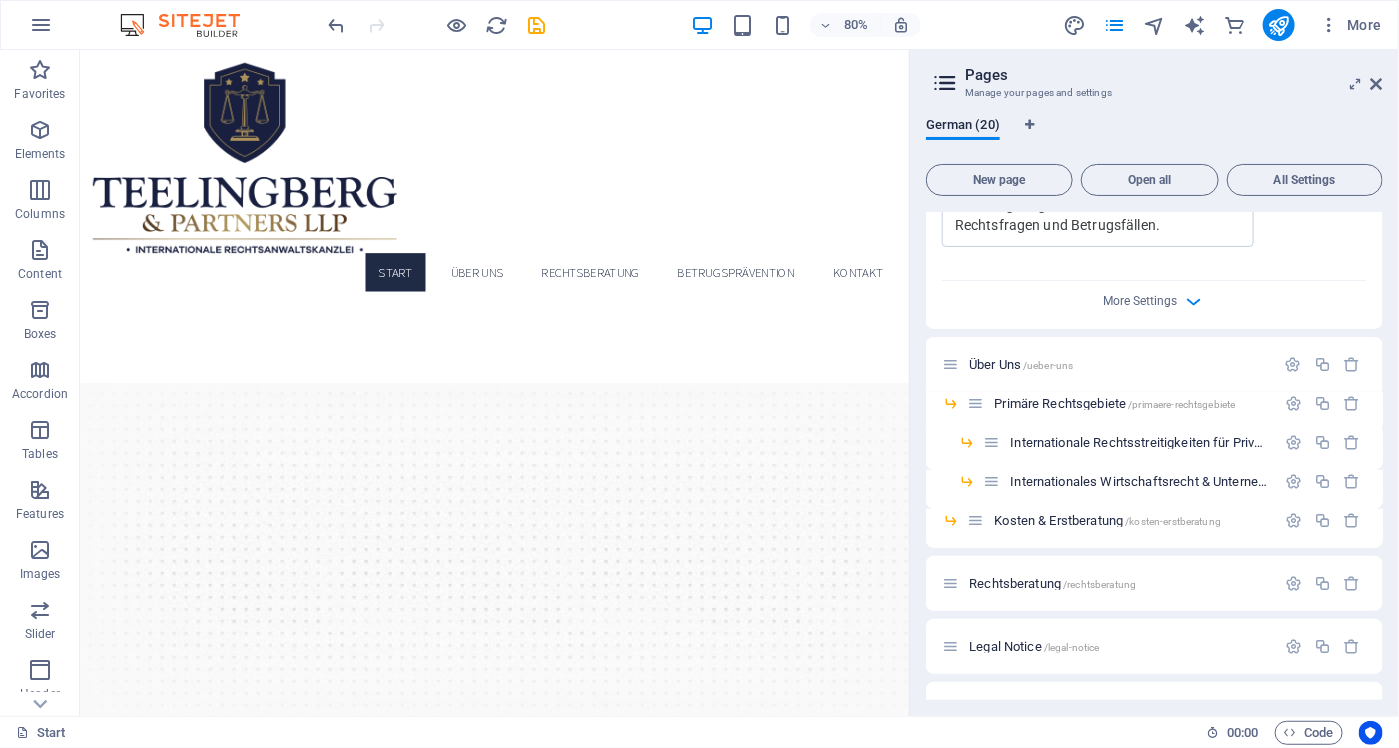 scroll, scrollTop: 800, scrollLeft: 0, axis: vertical 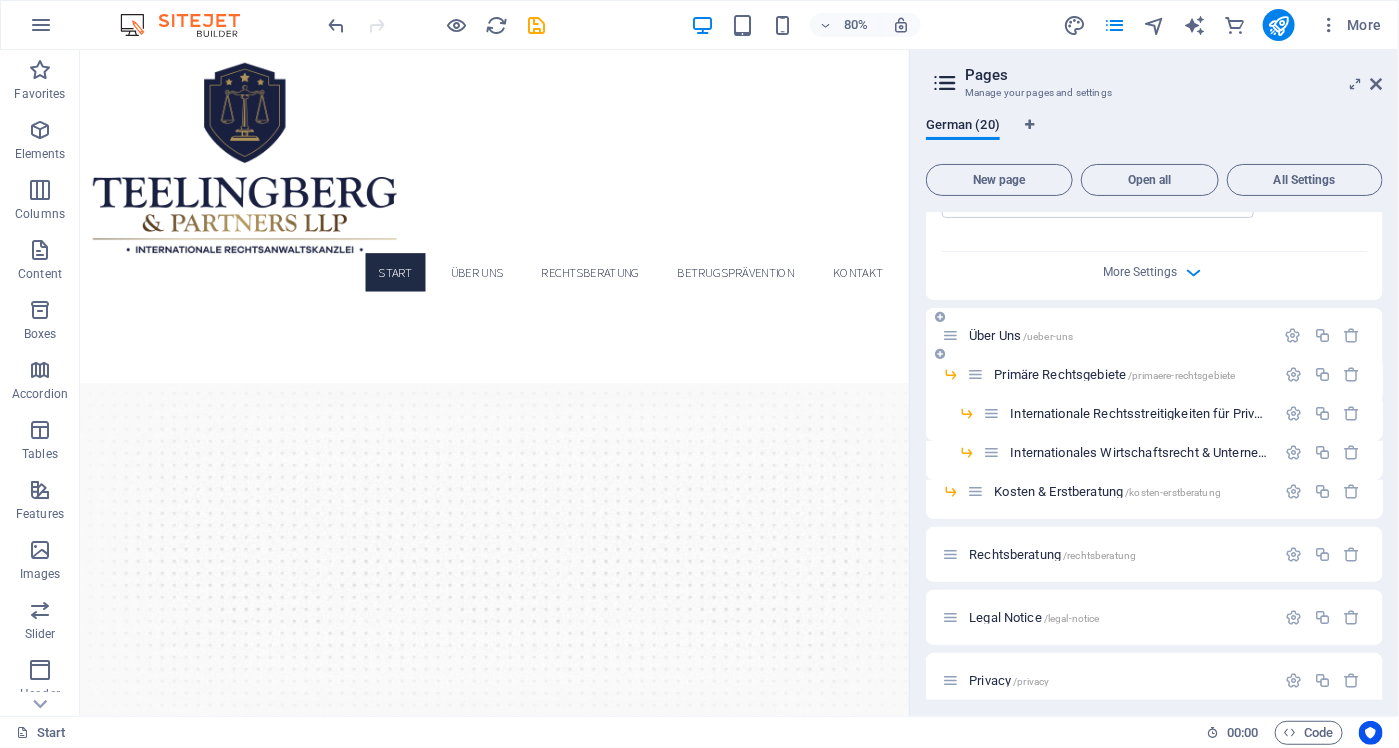 click on "Über Uns /ueber-uns" at bounding box center (1021, 335) 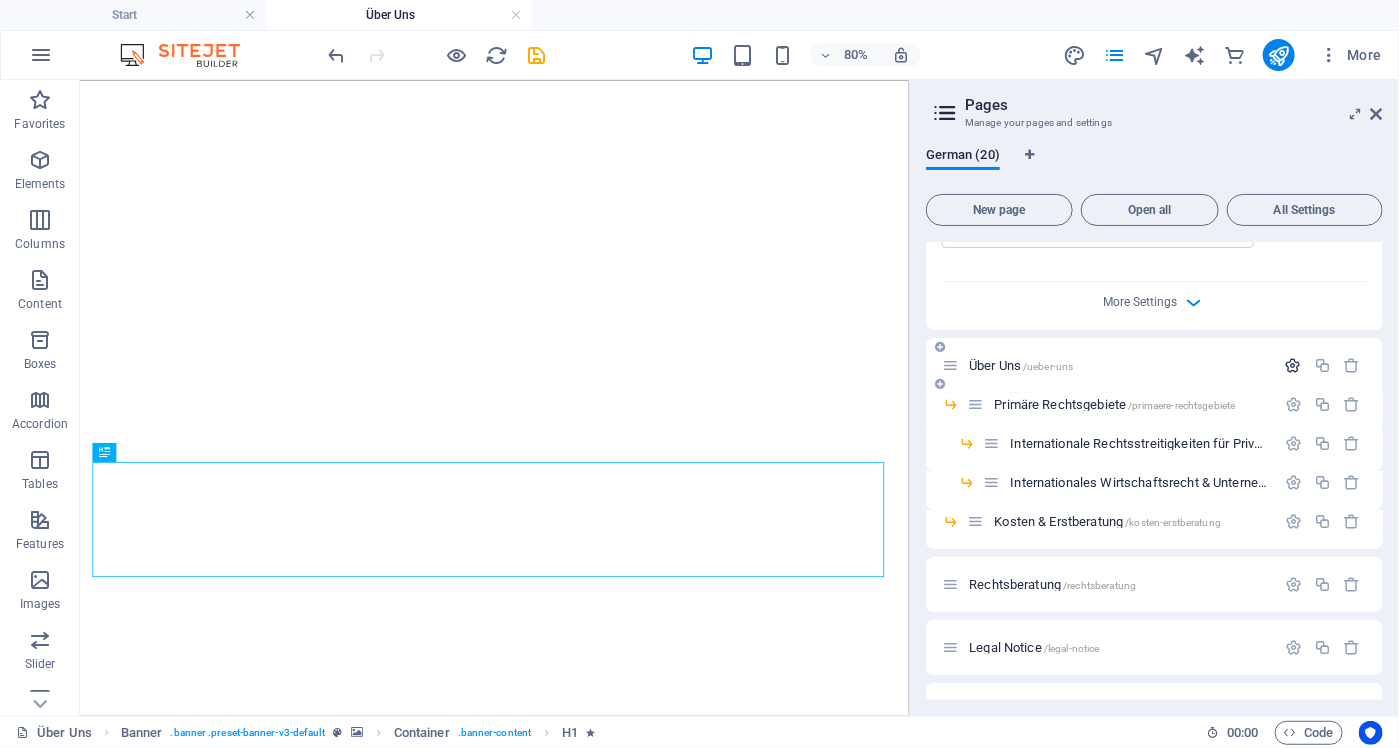 click at bounding box center (1293, 365) 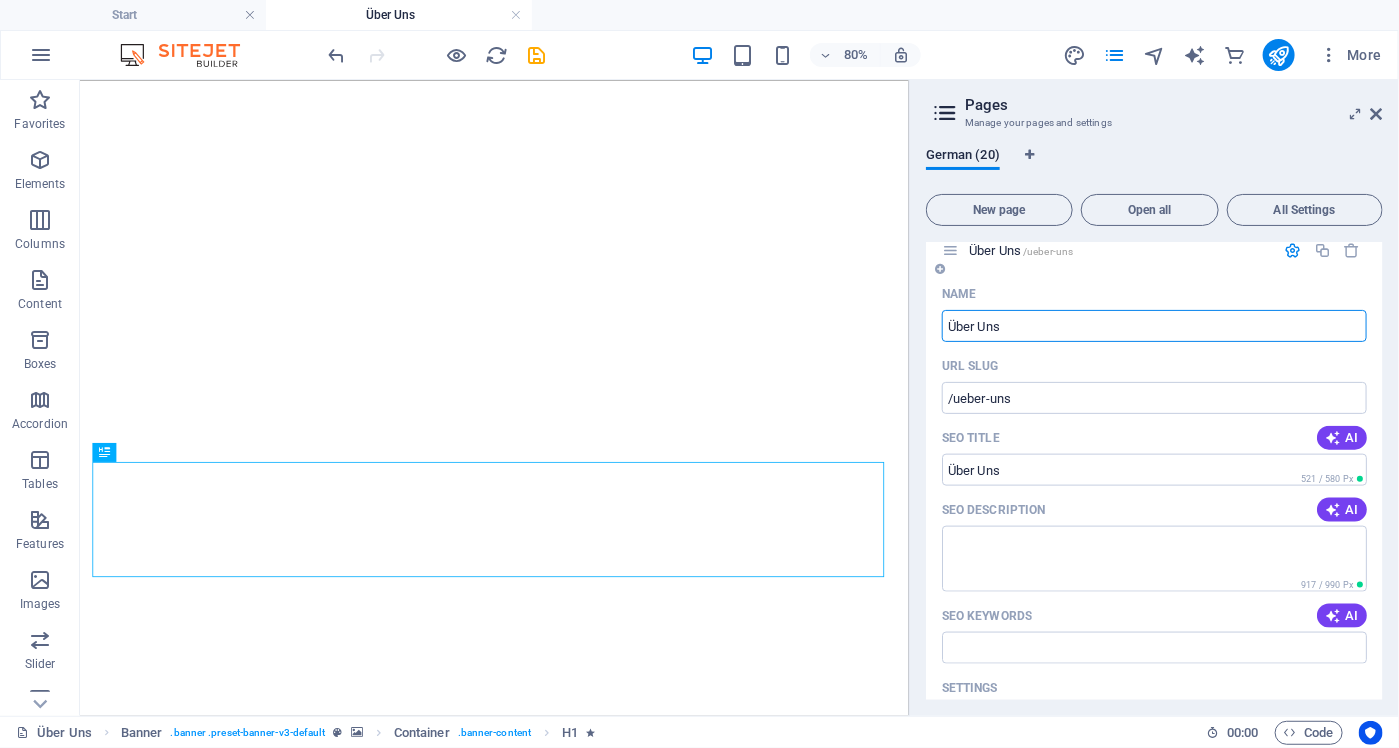 scroll, scrollTop: 1000, scrollLeft: 0, axis: vertical 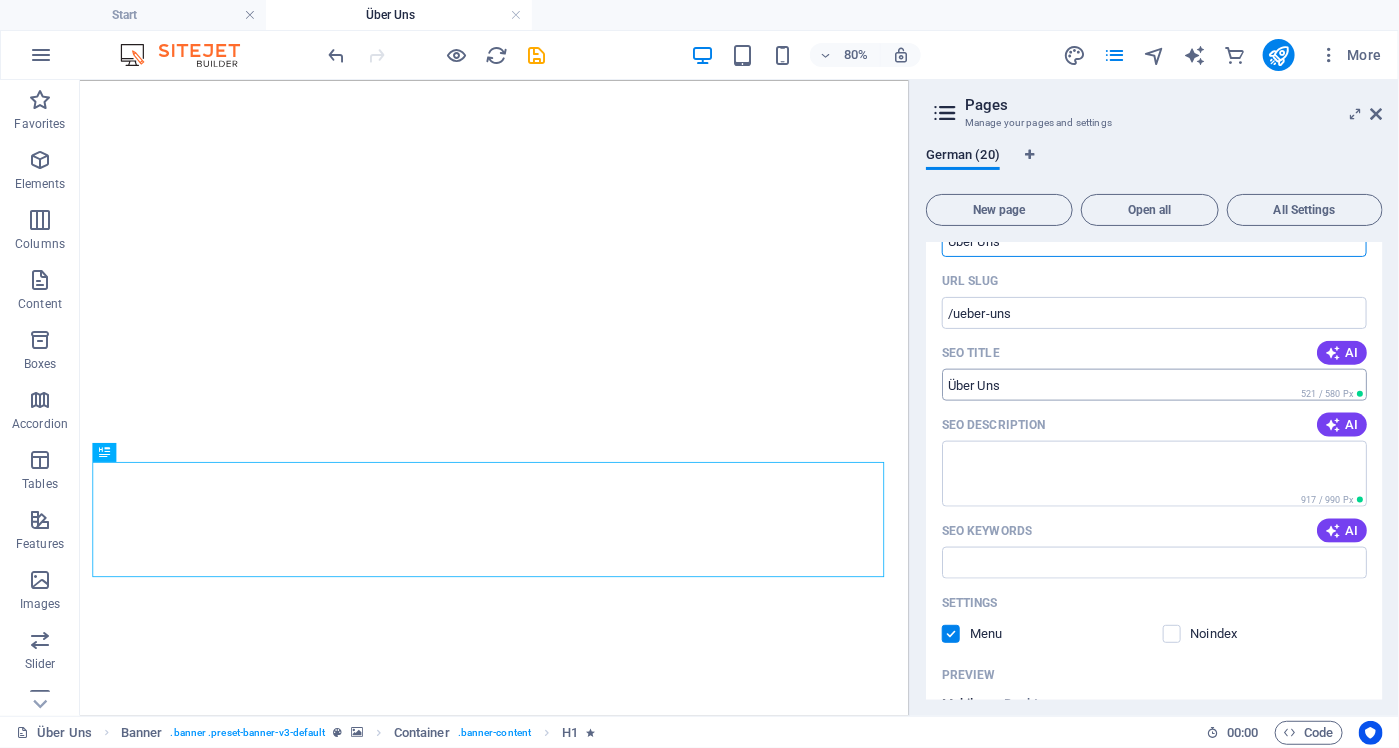 click on "Über Uns" at bounding box center [1154, 385] 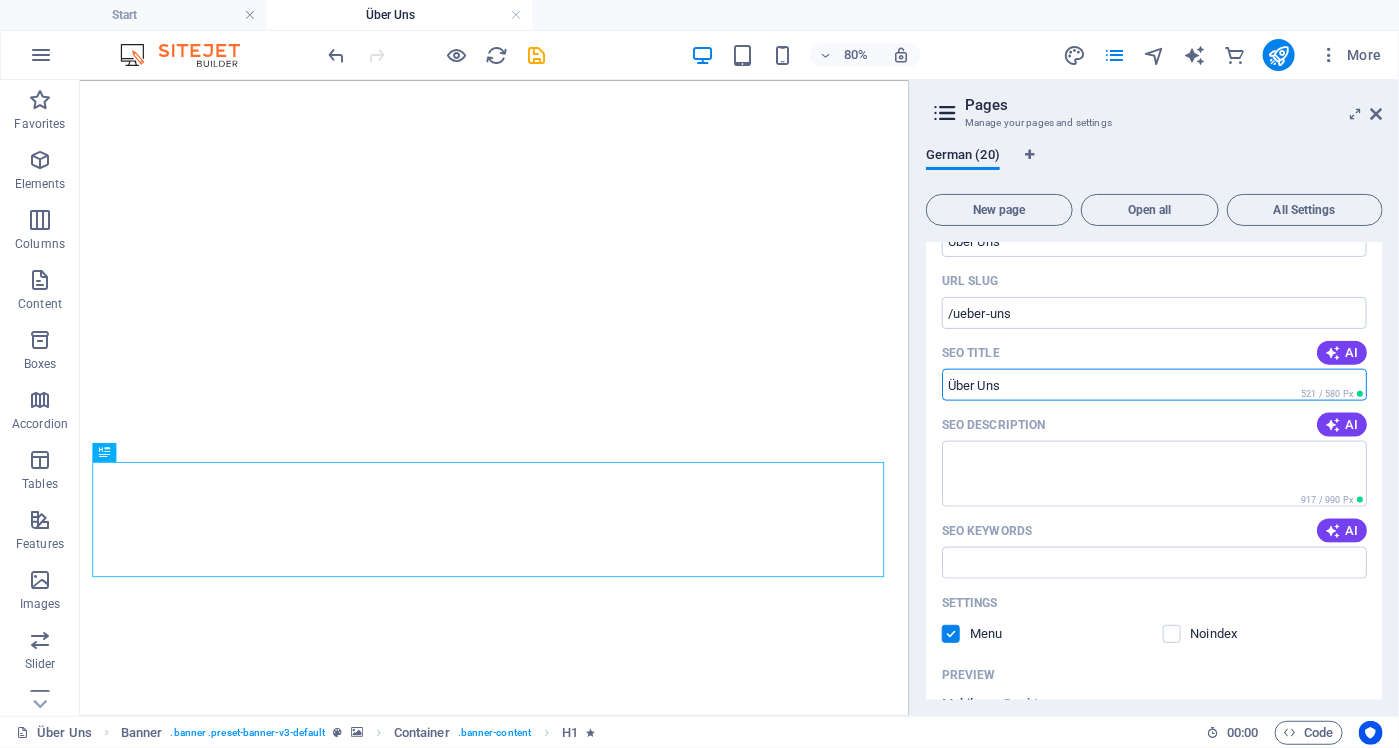 click on "Über Uns" at bounding box center (1154, 385) 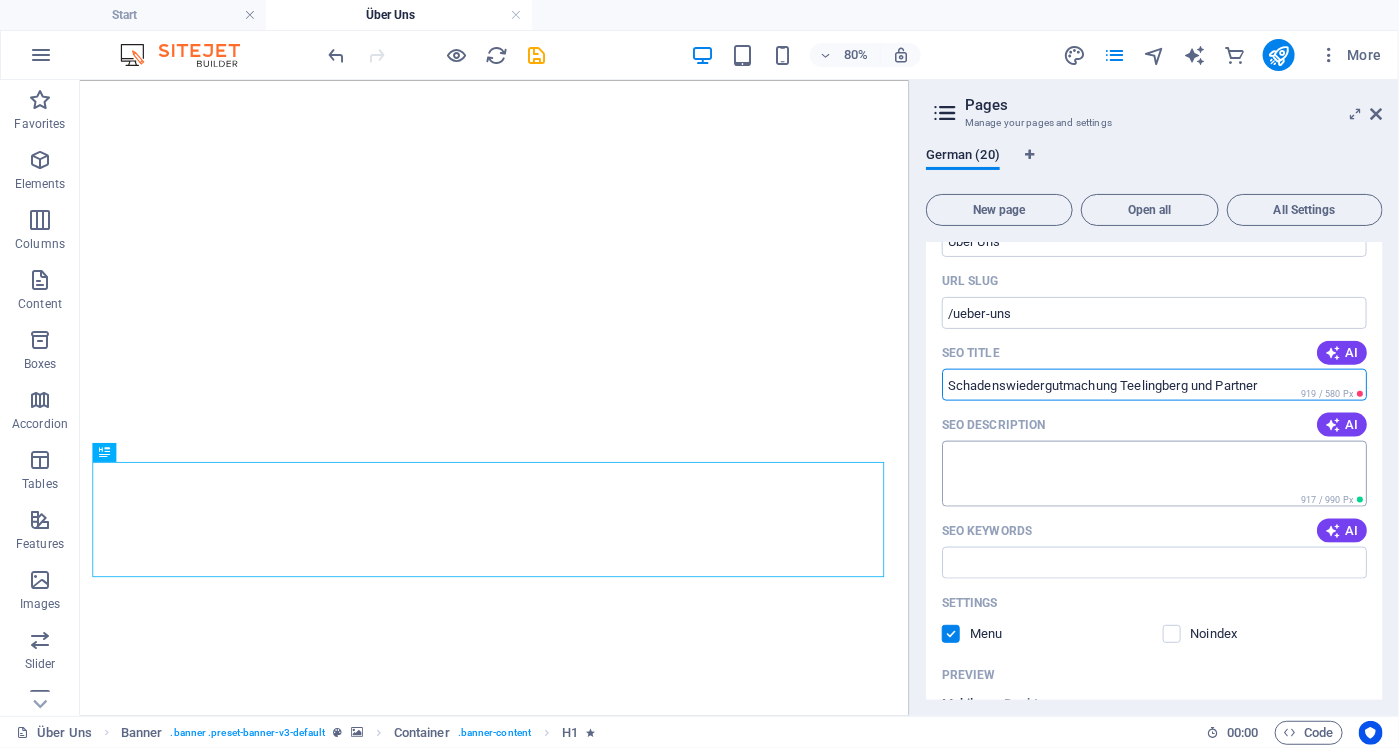 type on "Schadenswiedergutmachung Teelingberg und Partner" 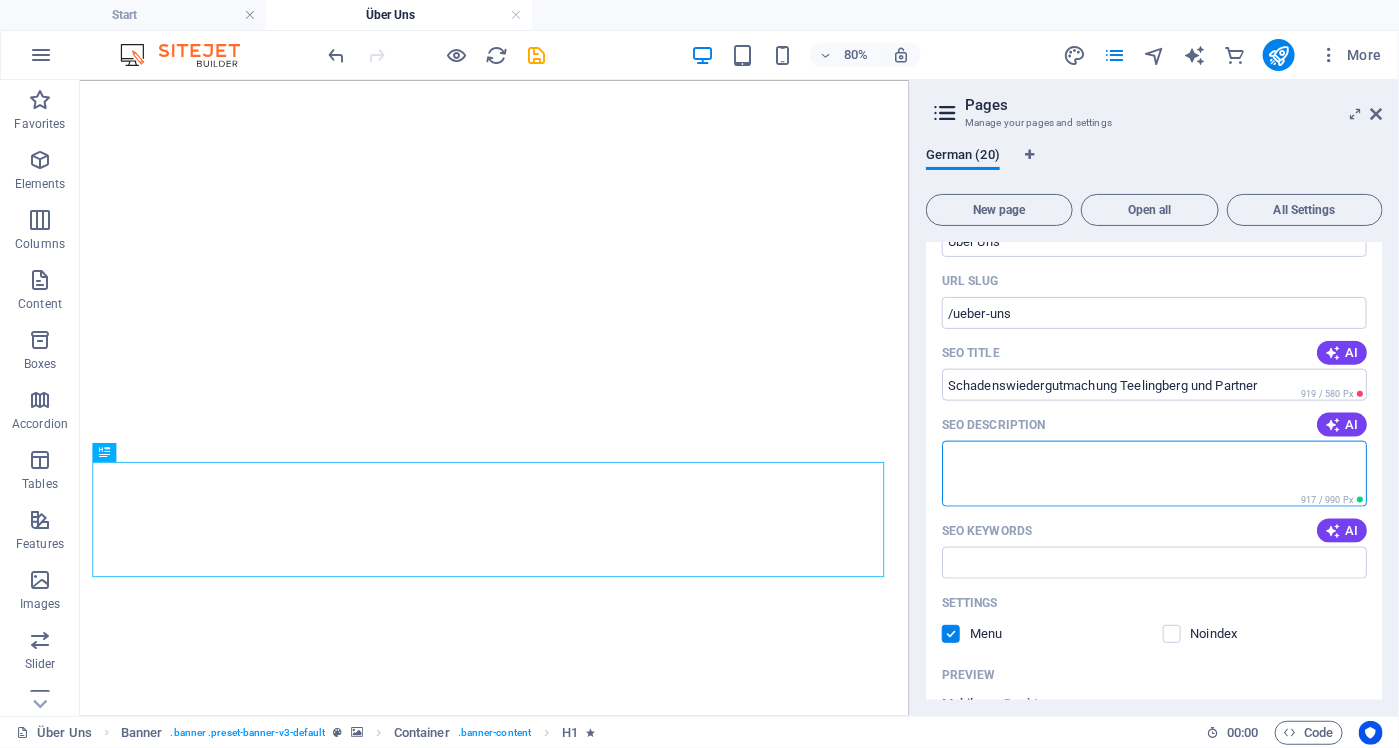 click on "SEO Description" at bounding box center (1154, 473) 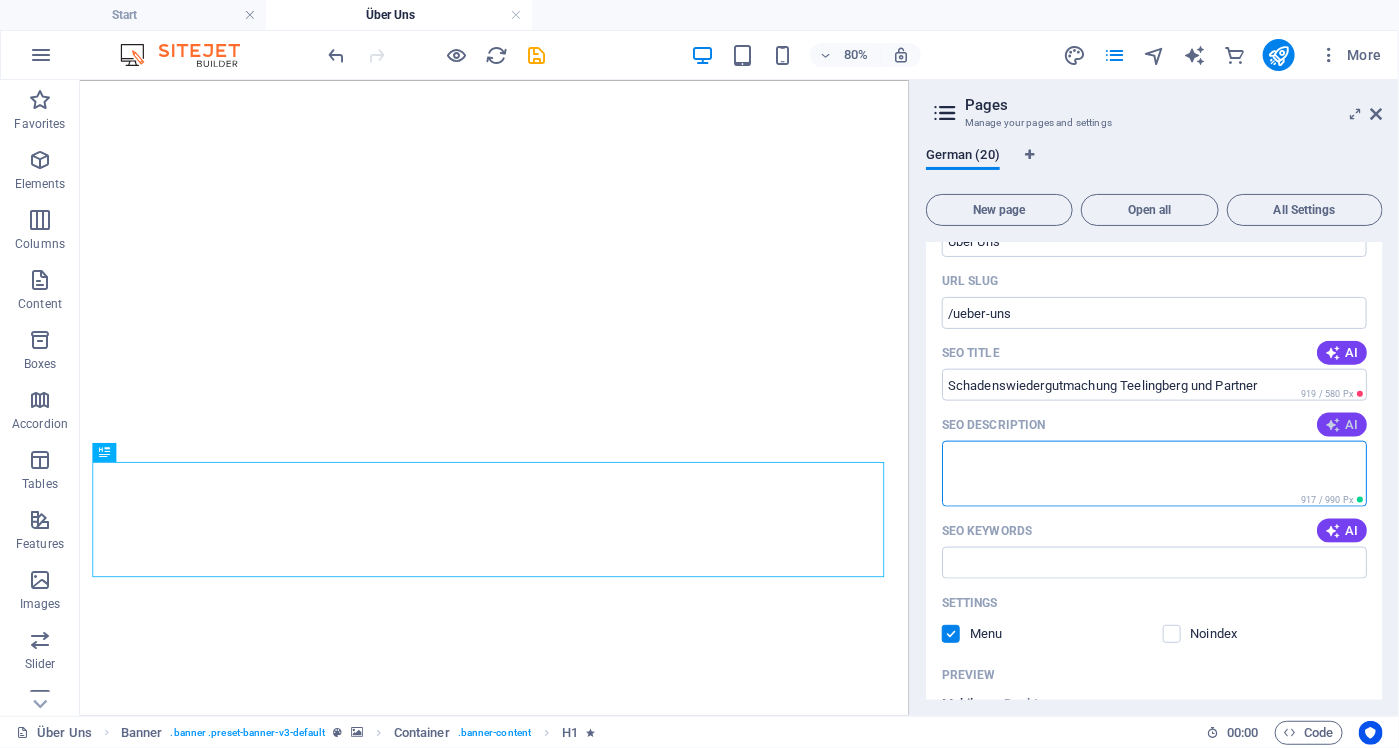 click at bounding box center [1333, 425] 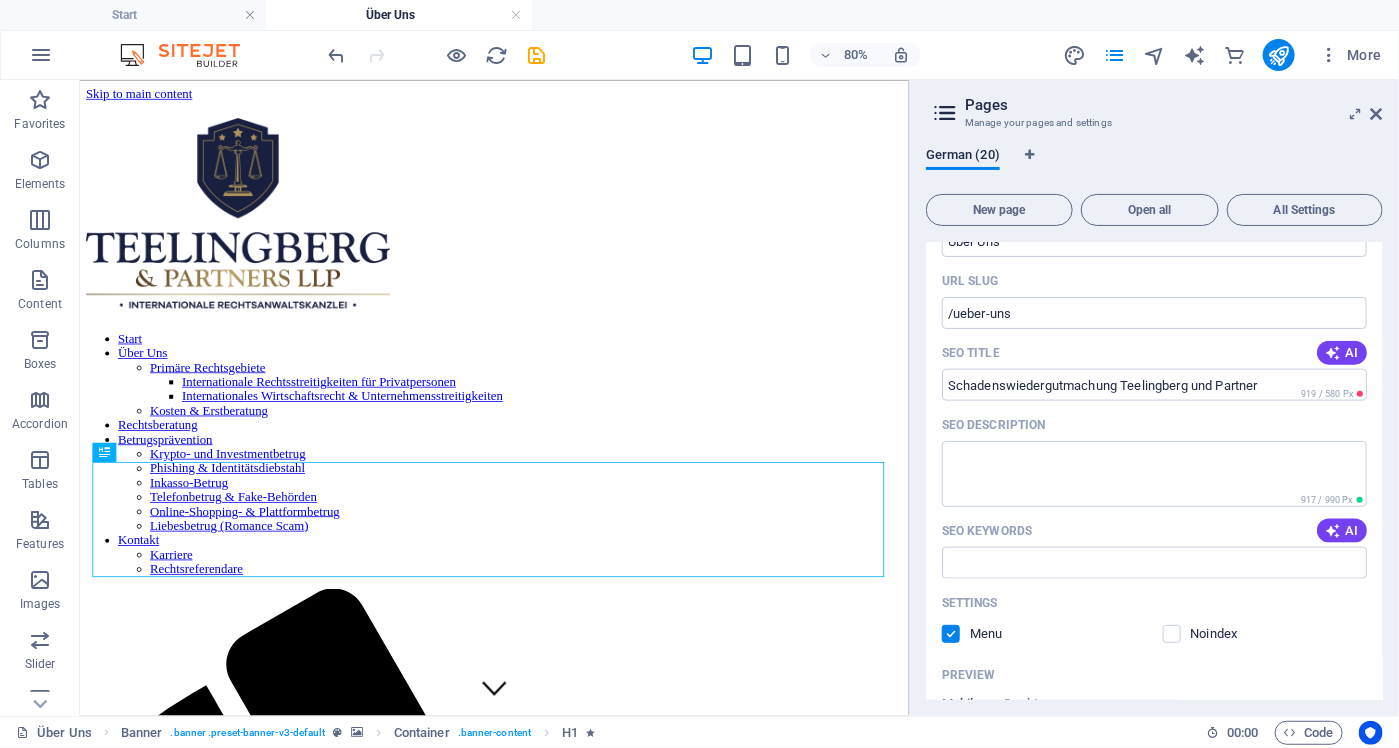 scroll, scrollTop: 0, scrollLeft: 0, axis: both 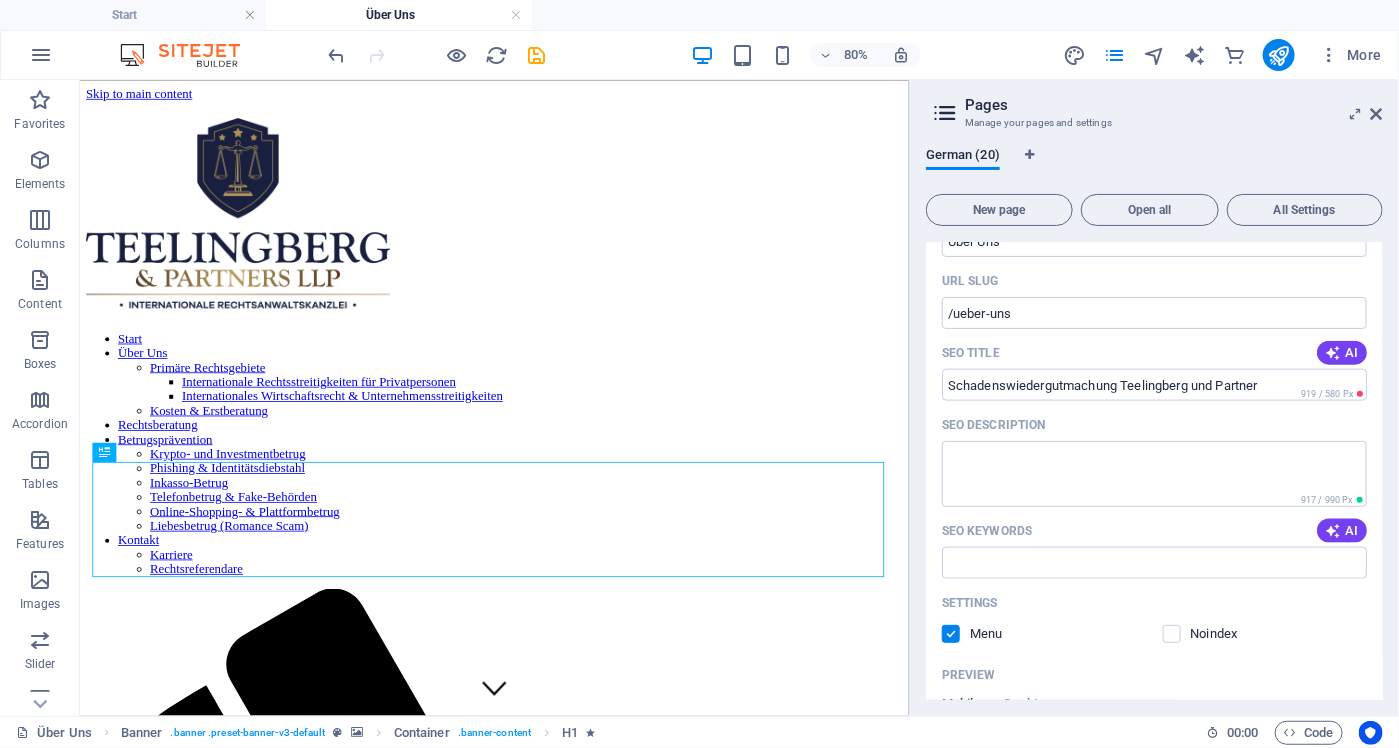 type on "Erstklassige internationale Rechtsberatung mit lokaler Exzellenz in Zürich, London, New York und Los Angeles. Vertrauen Sie auf [BRAND]!" 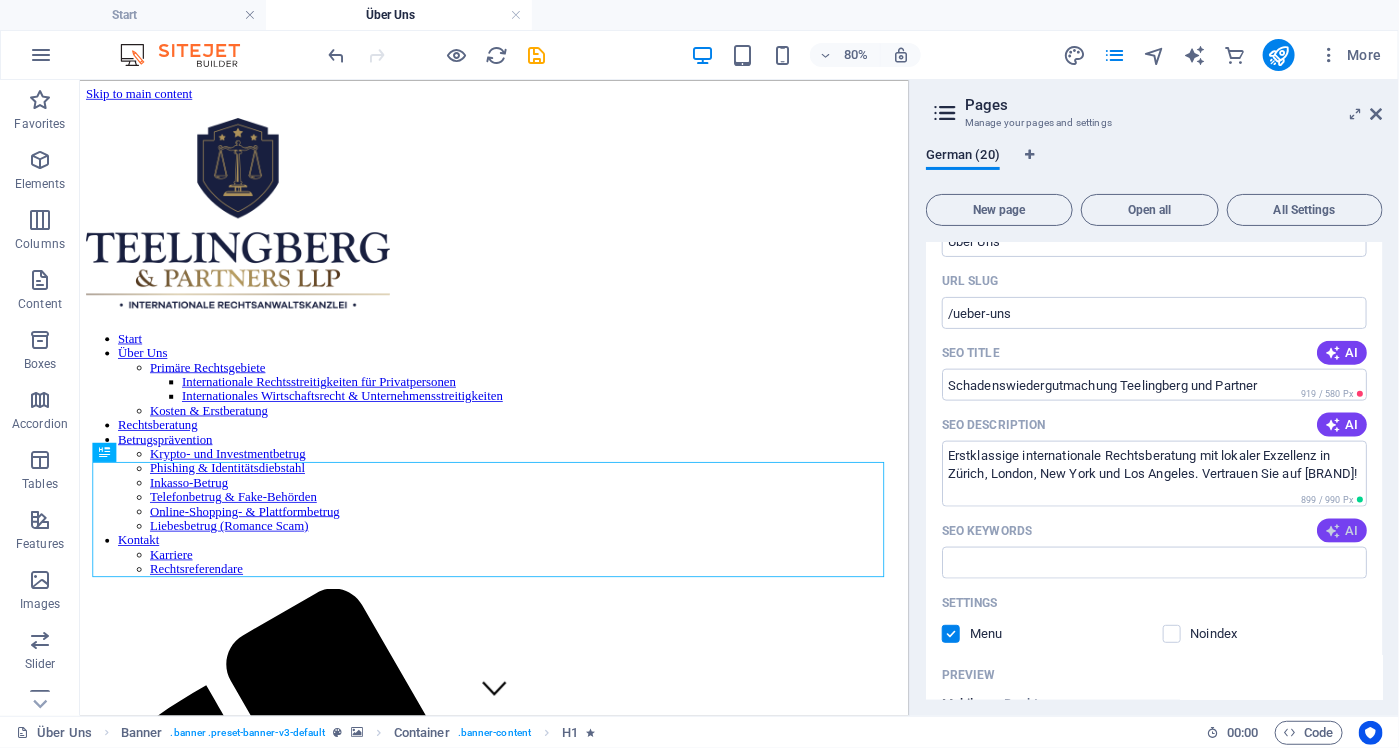 click on "AI" at bounding box center [1342, 531] 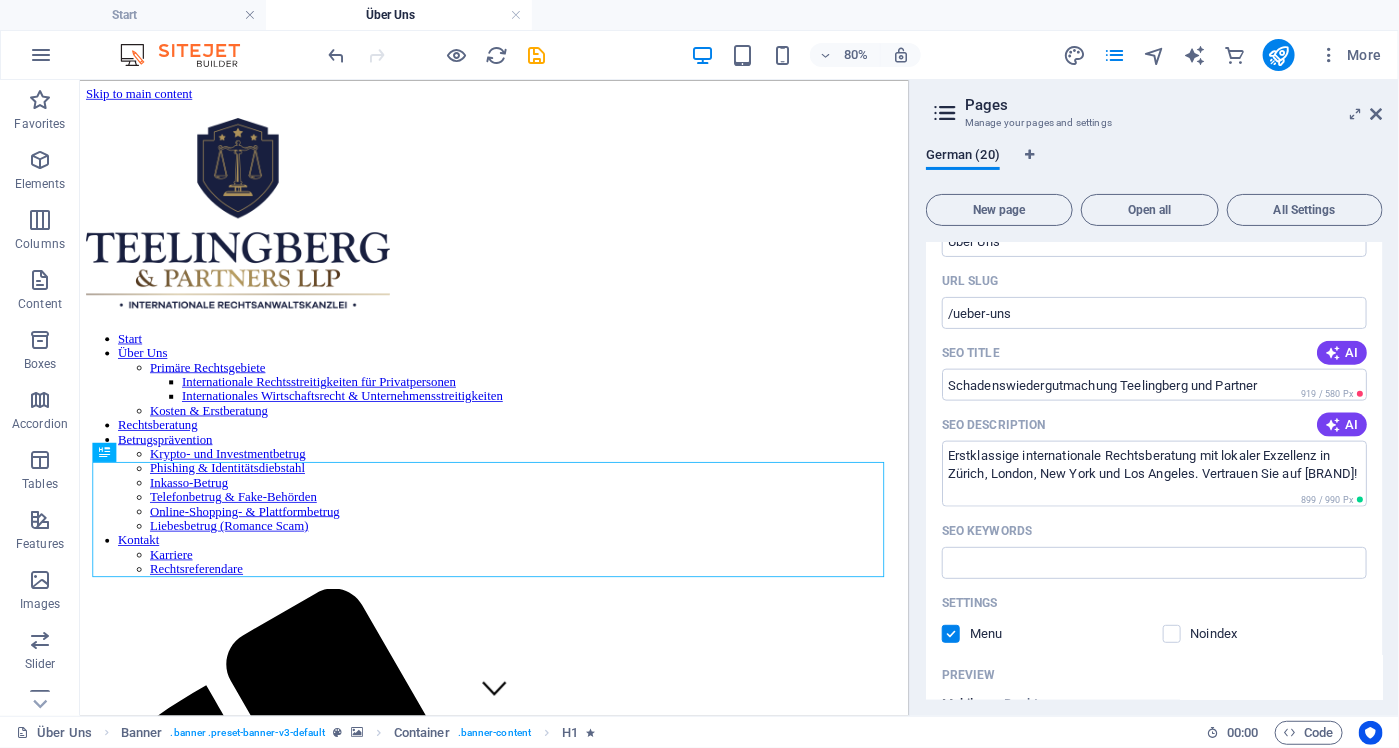 type on "internationales Recht, Rechtsberatung Zürich, internationale Kanzlei, grenzüberschreitendes Familienrecht, internationales Wirtschaftsrecht, Erbrecht international" 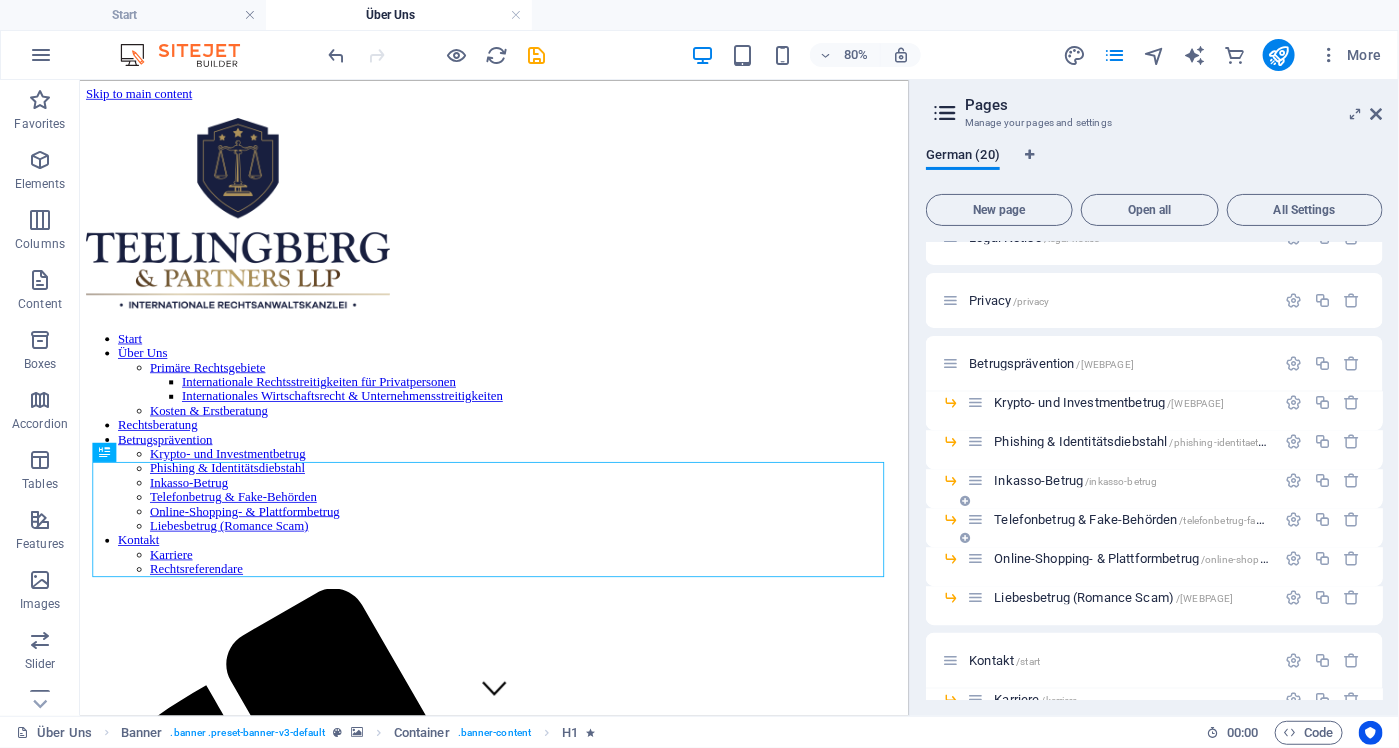 scroll, scrollTop: 2200, scrollLeft: 0, axis: vertical 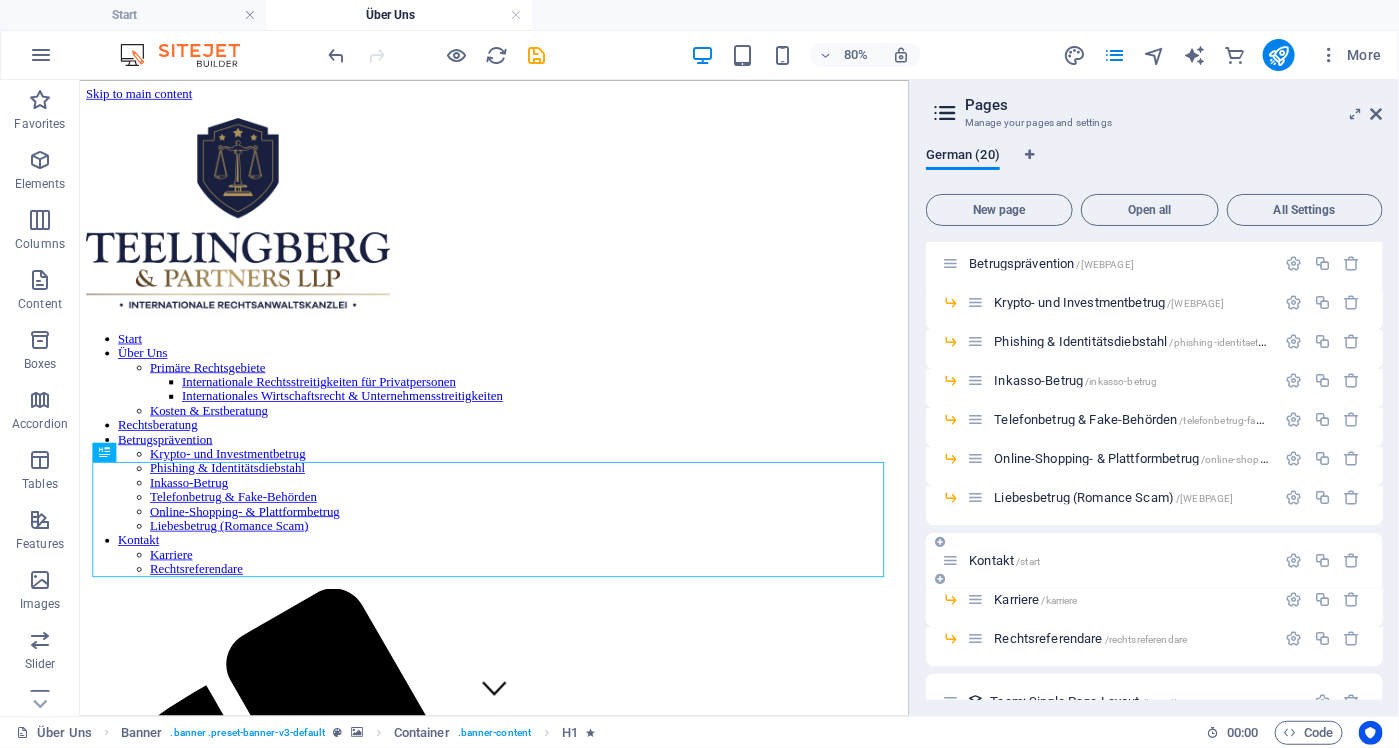 click on "Kontakt /start" at bounding box center (1004, 560) 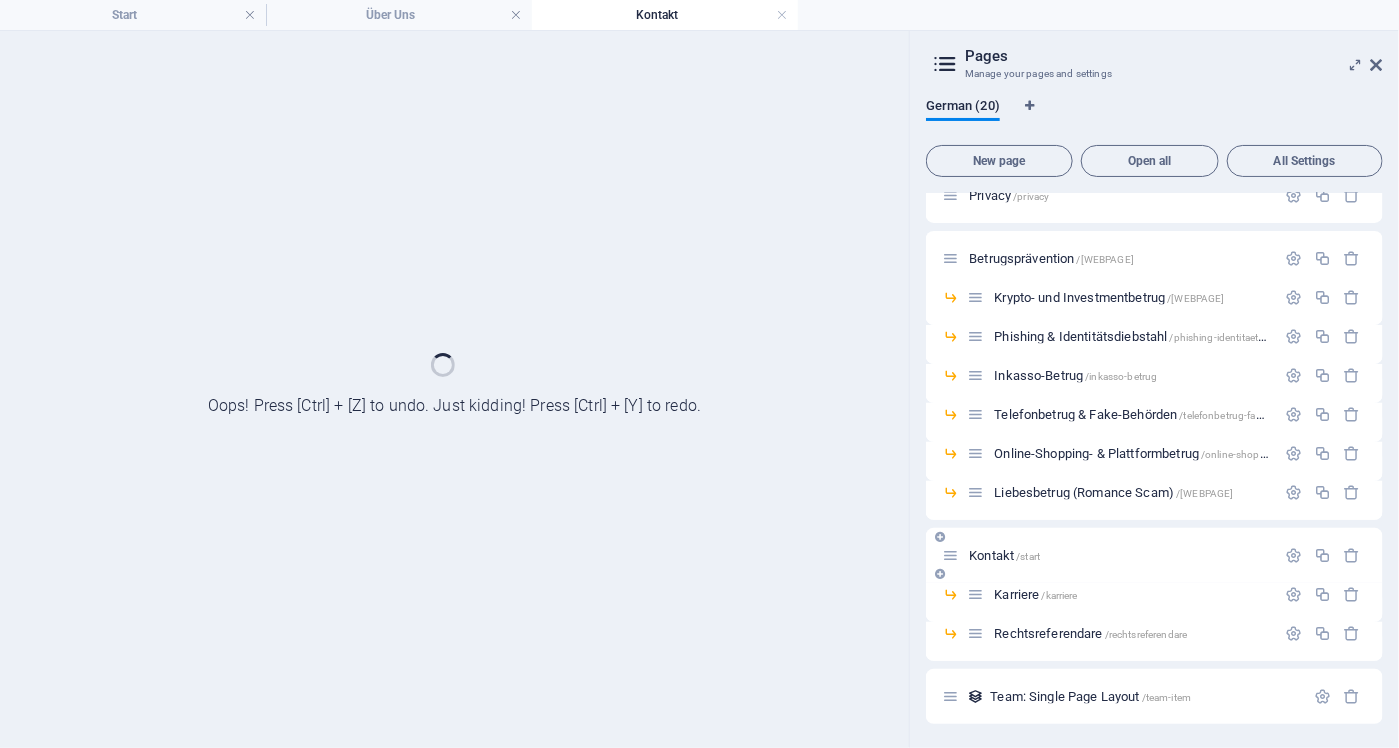 scroll, scrollTop: 2172, scrollLeft: 0, axis: vertical 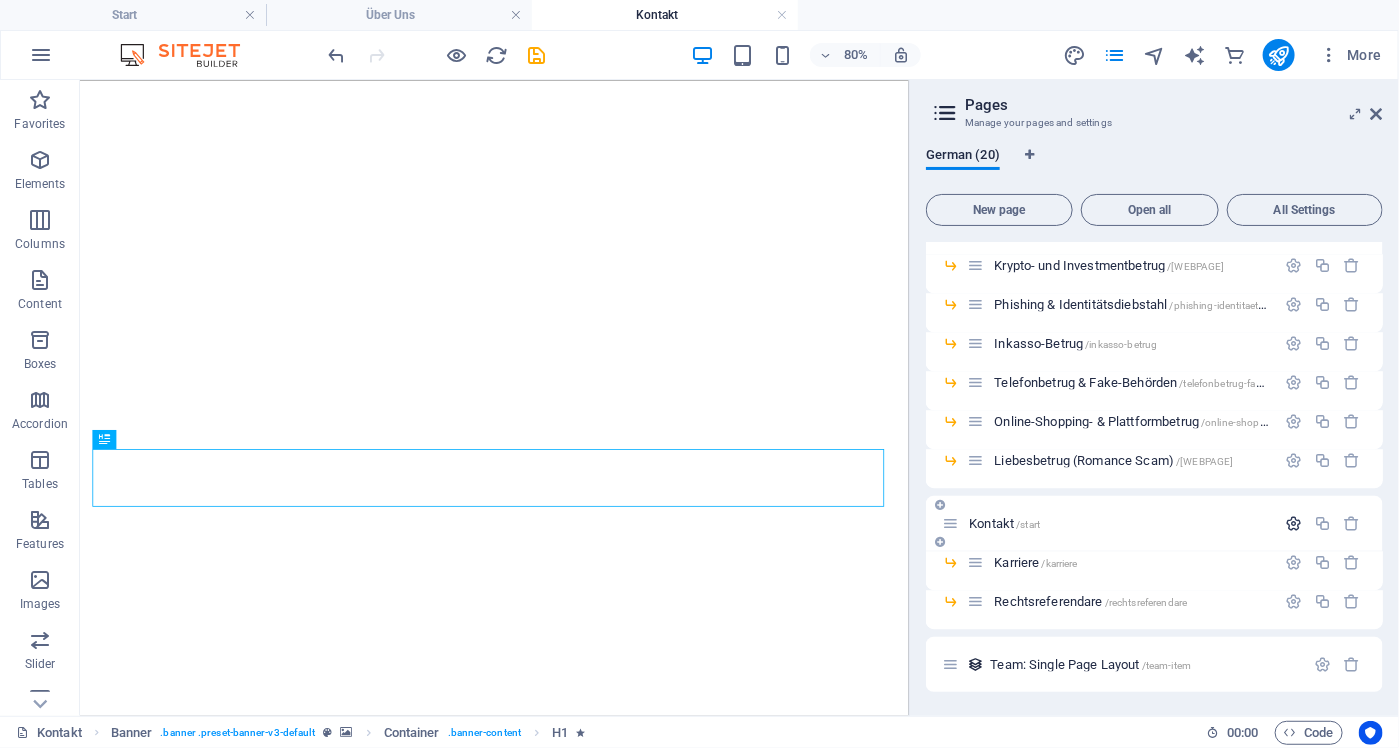 click at bounding box center (1293, 523) 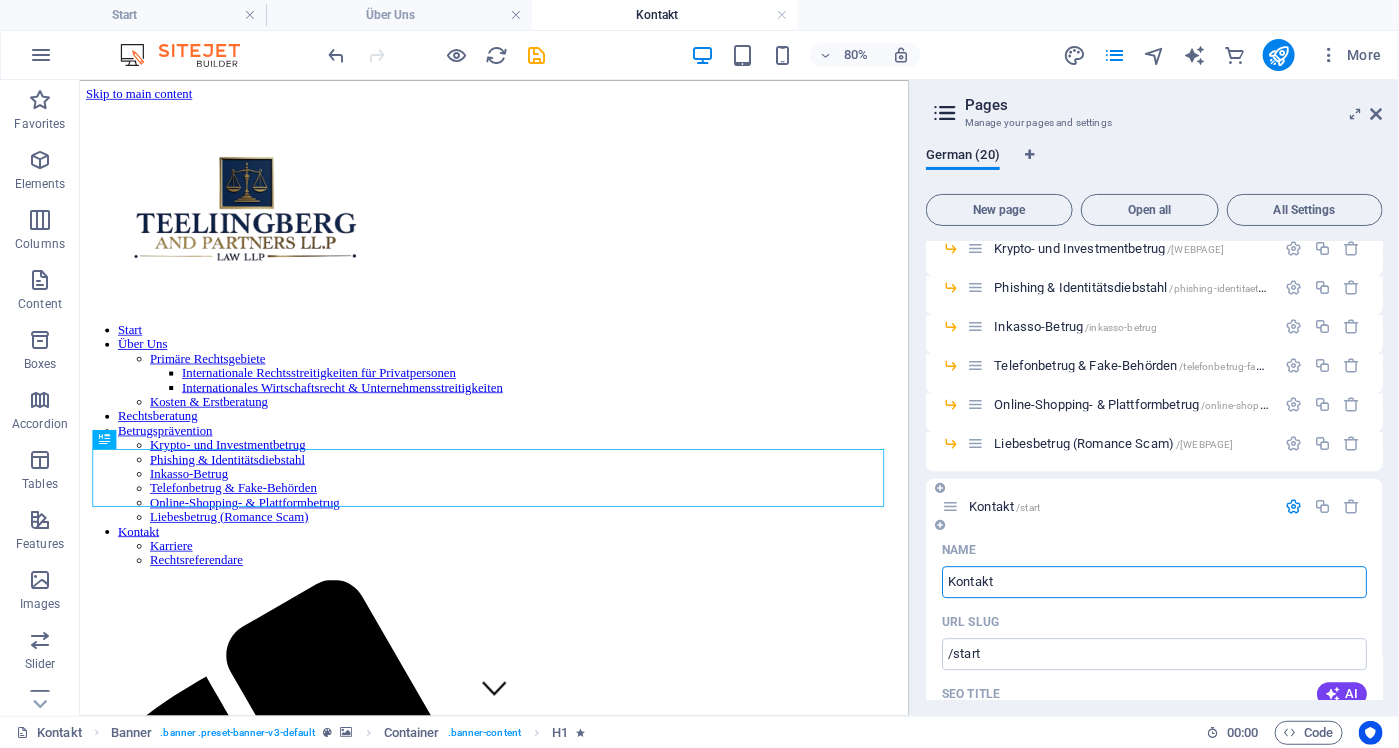scroll, scrollTop: 0, scrollLeft: 0, axis: both 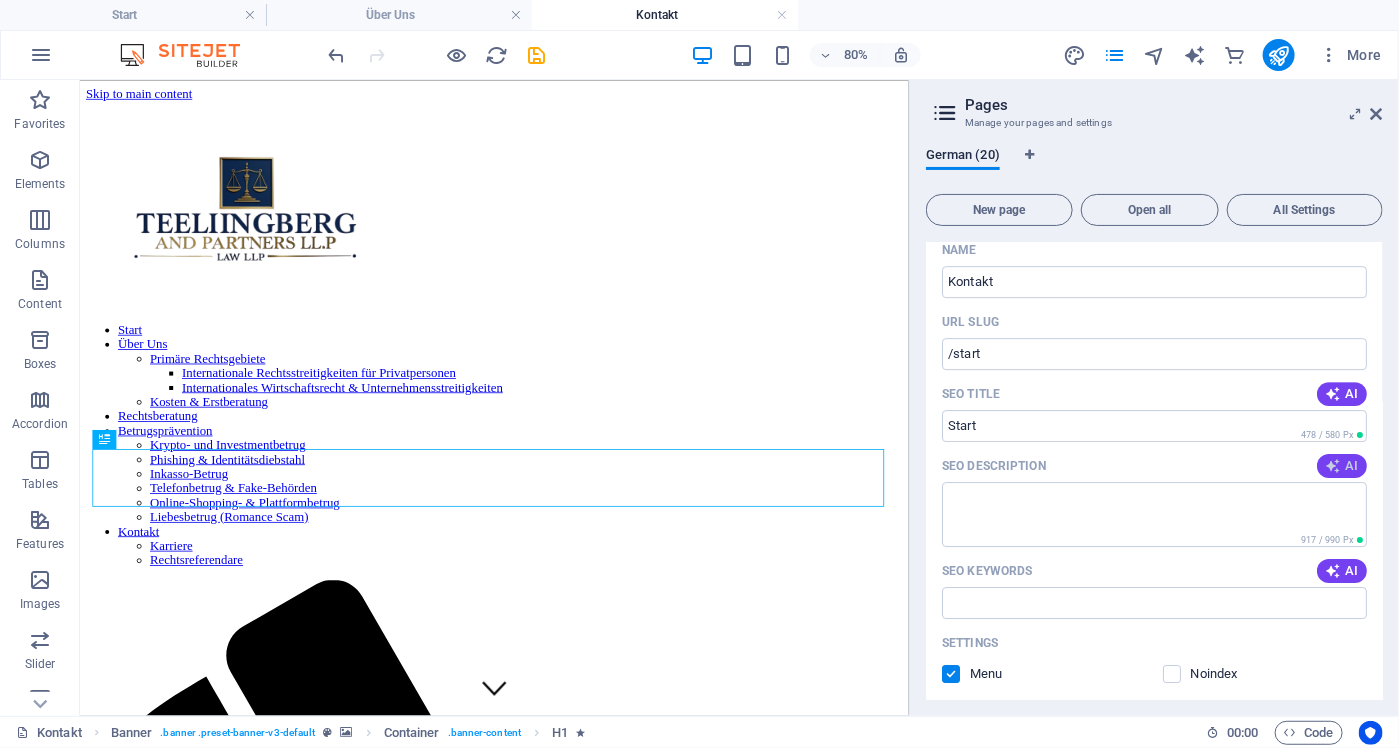 click at bounding box center [1333, 466] 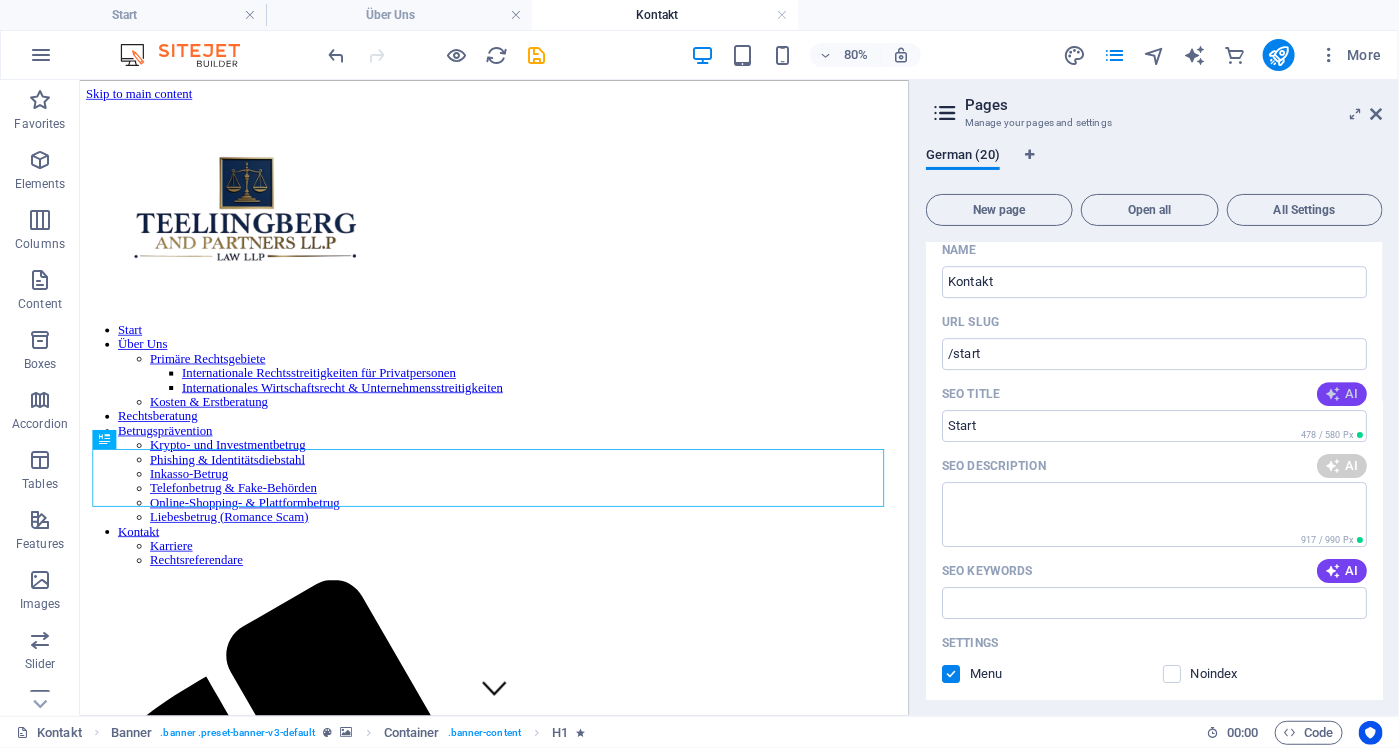 type on "Ihr erster Schritt zur rechtlichen Lösung! Kontaktieren Sie Teelingberg & Partners für eine kostenlose Erstberatung in Zürich." 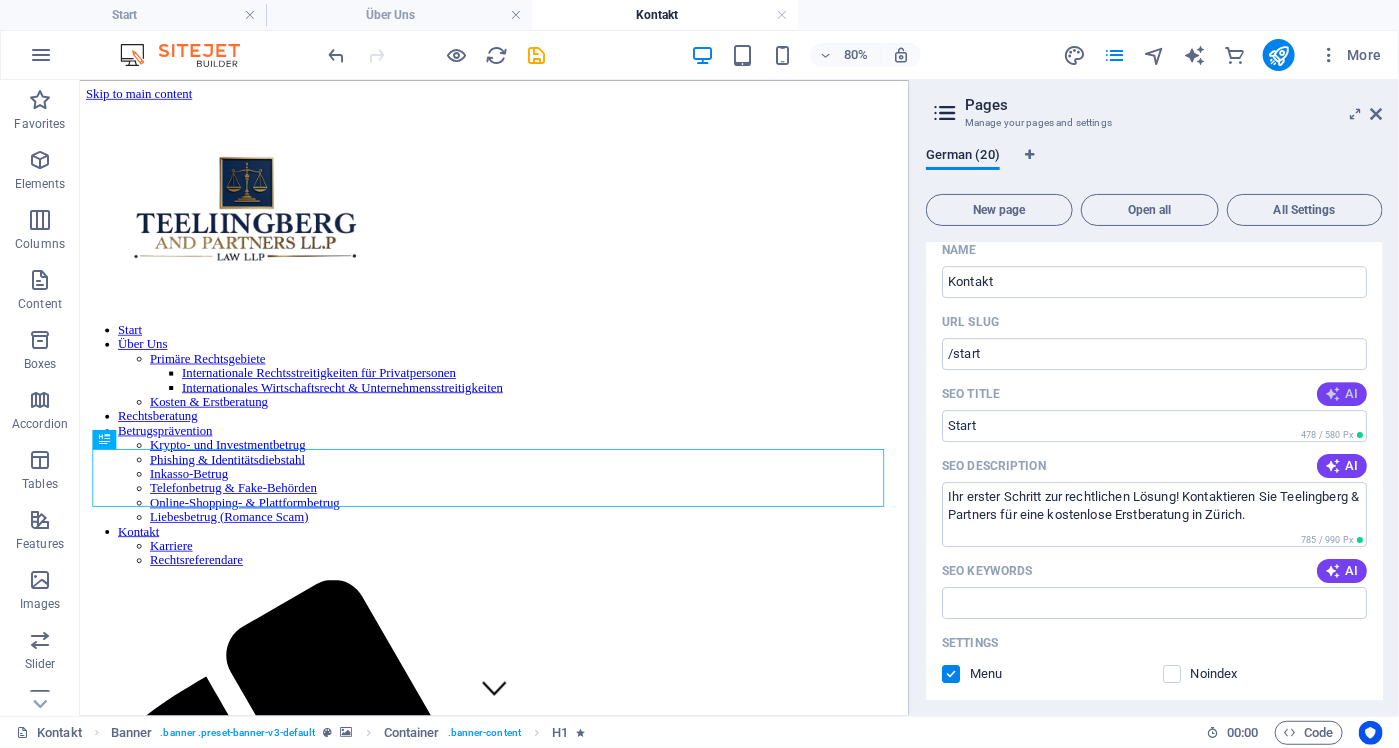 click at bounding box center (1333, 394) 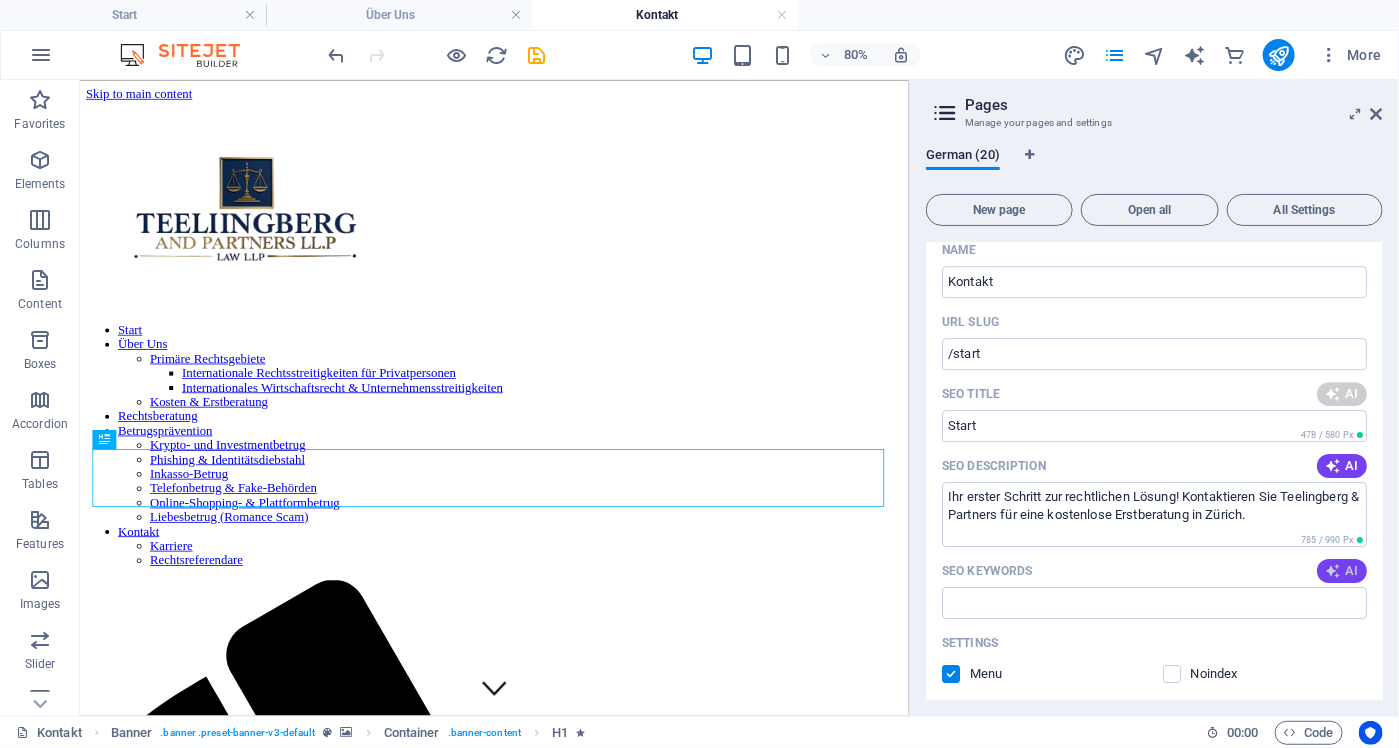 type on "Kontaktieren Sie uns – [LAST]" 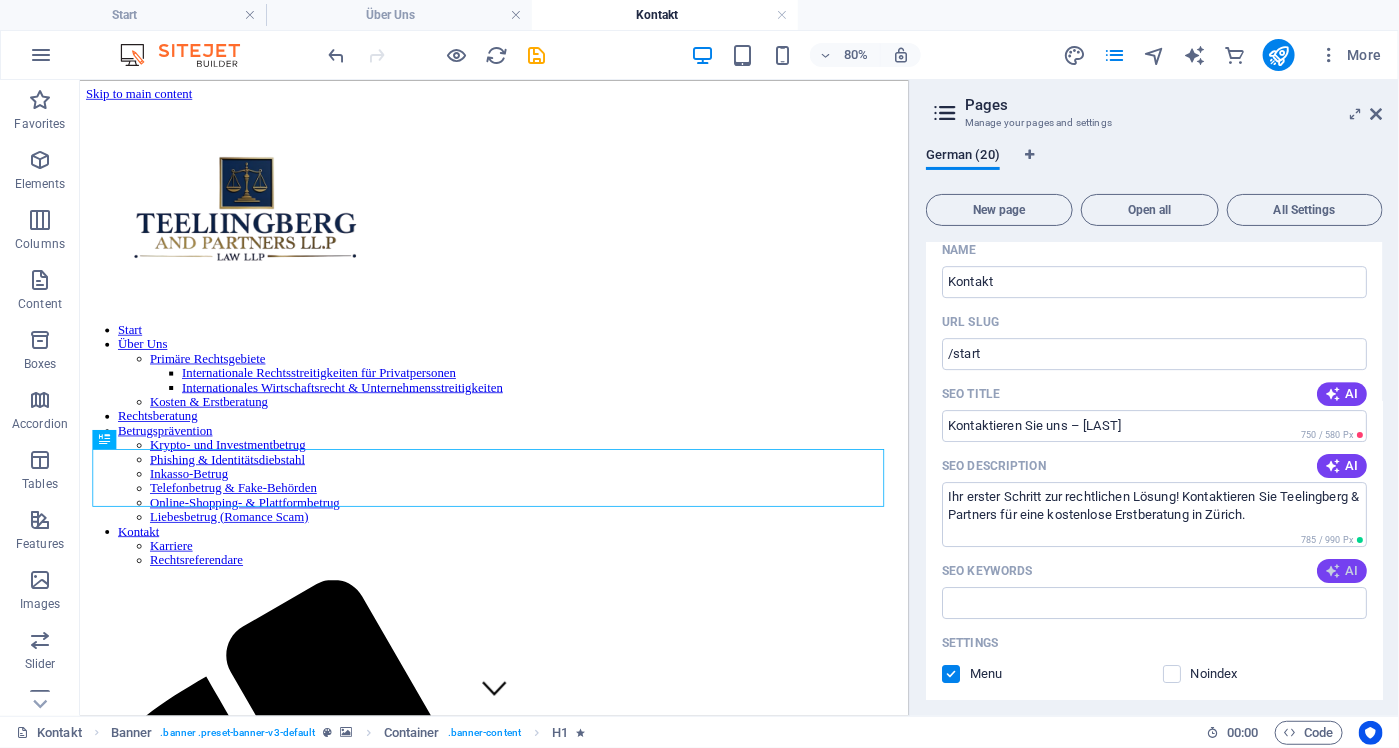 click at bounding box center [1333, 571] 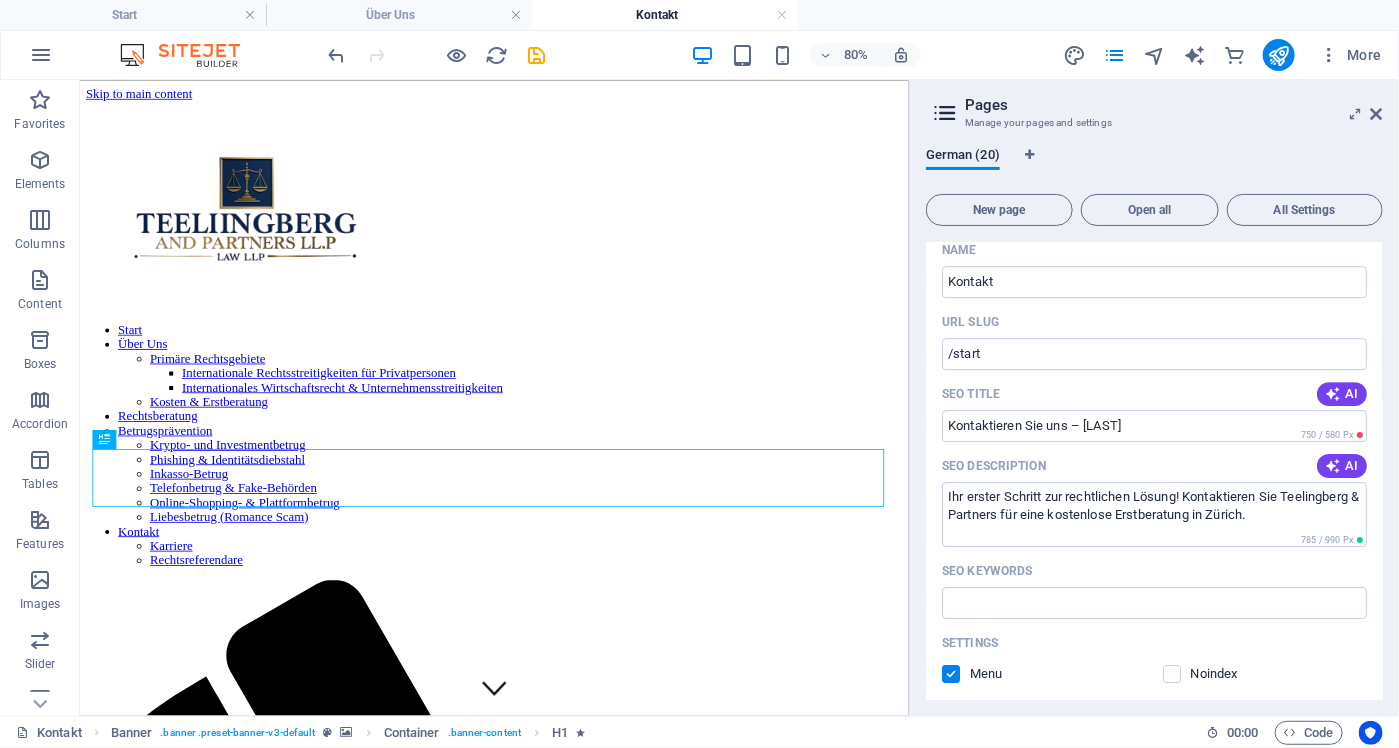 type on "Kontakt aufnehmen, Rechtsberatung Zürich, Teelingberg Kanzlei, juristische Unterstützung Schweiz, unverbindliche Erstberatung, Anwalt Hotline Schweiz" 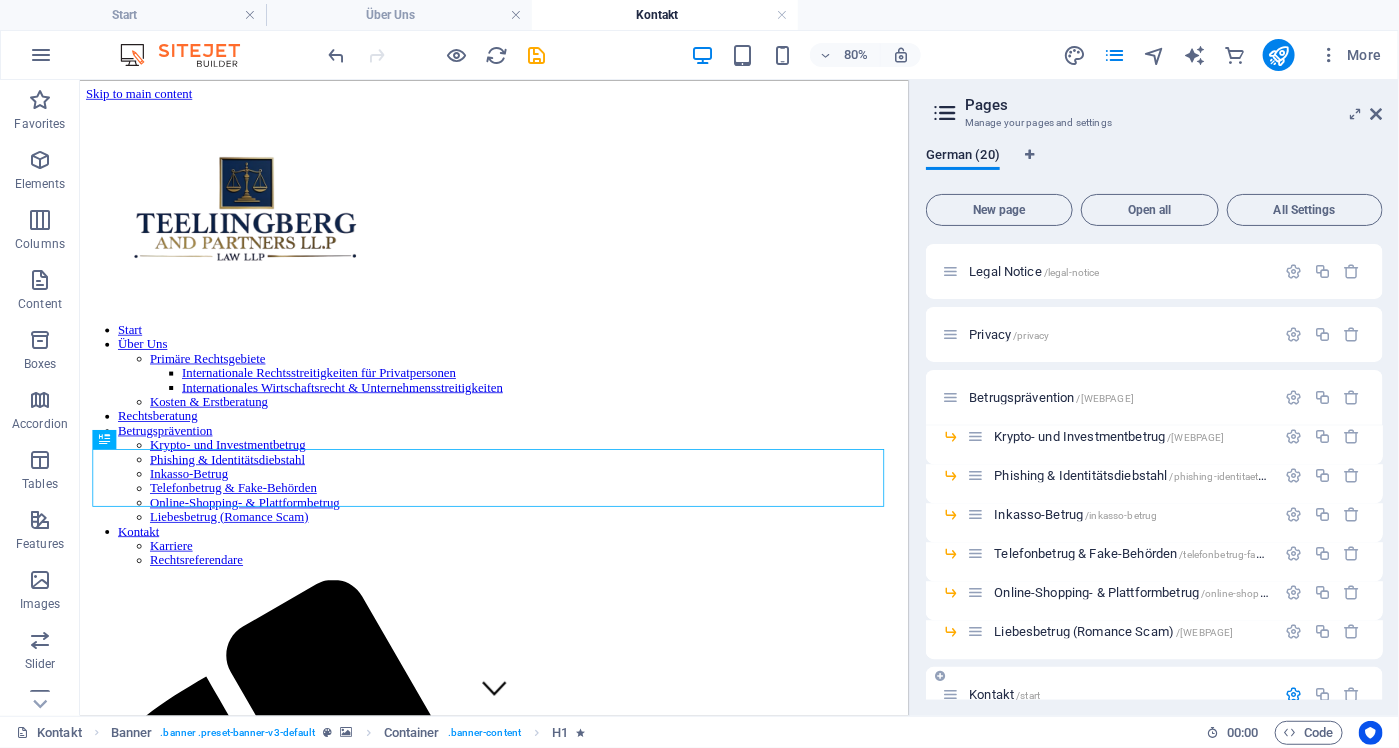 scroll, scrollTop: 2054, scrollLeft: 0, axis: vertical 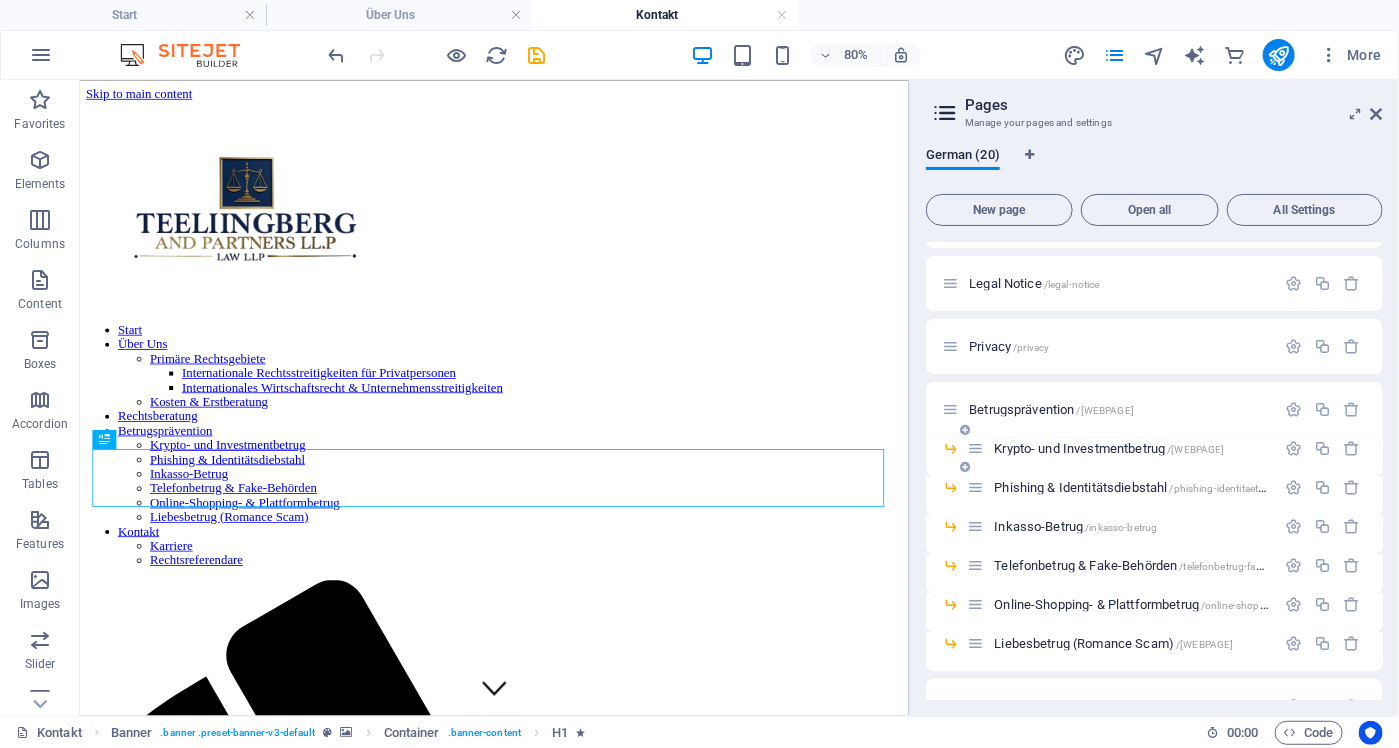 click on "Krypto- und Investmentbetrug /krypto-und-investmentbetrug" at bounding box center [1109, 448] 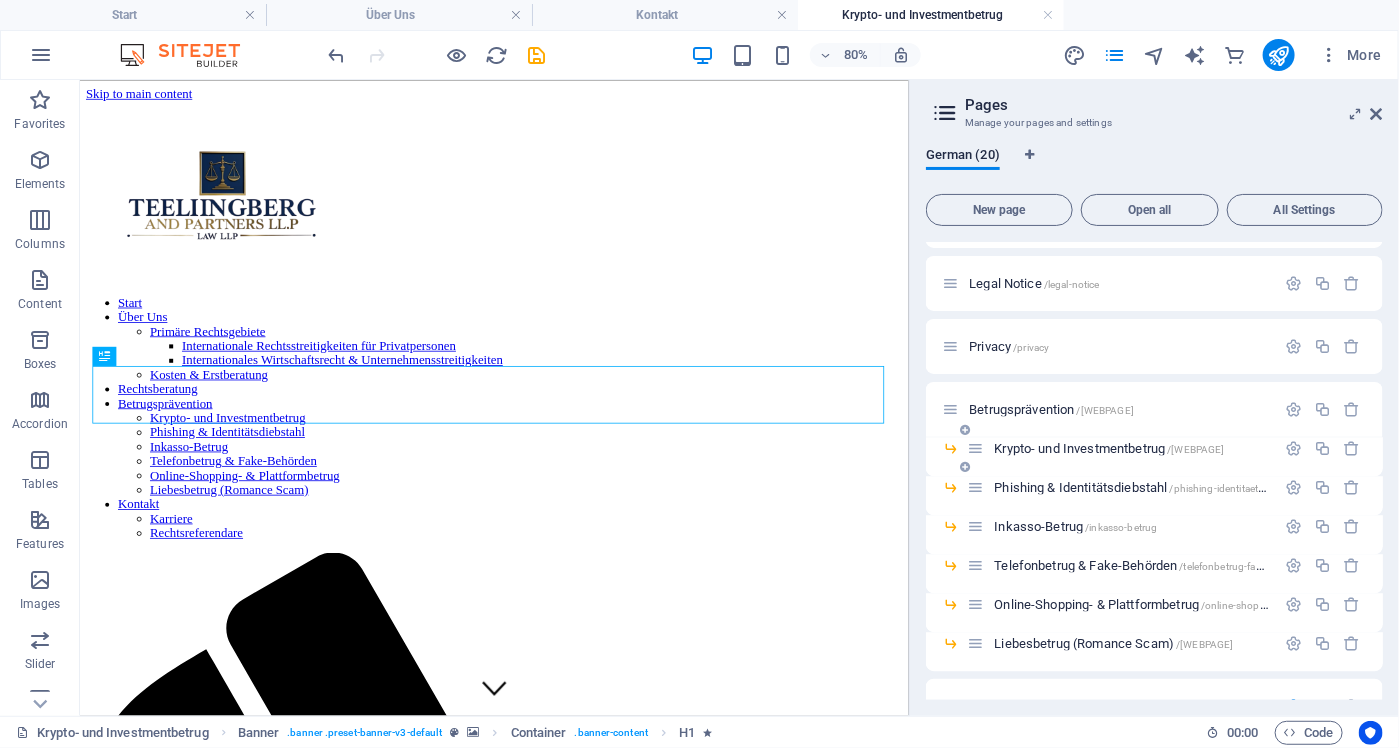 scroll, scrollTop: 0, scrollLeft: 0, axis: both 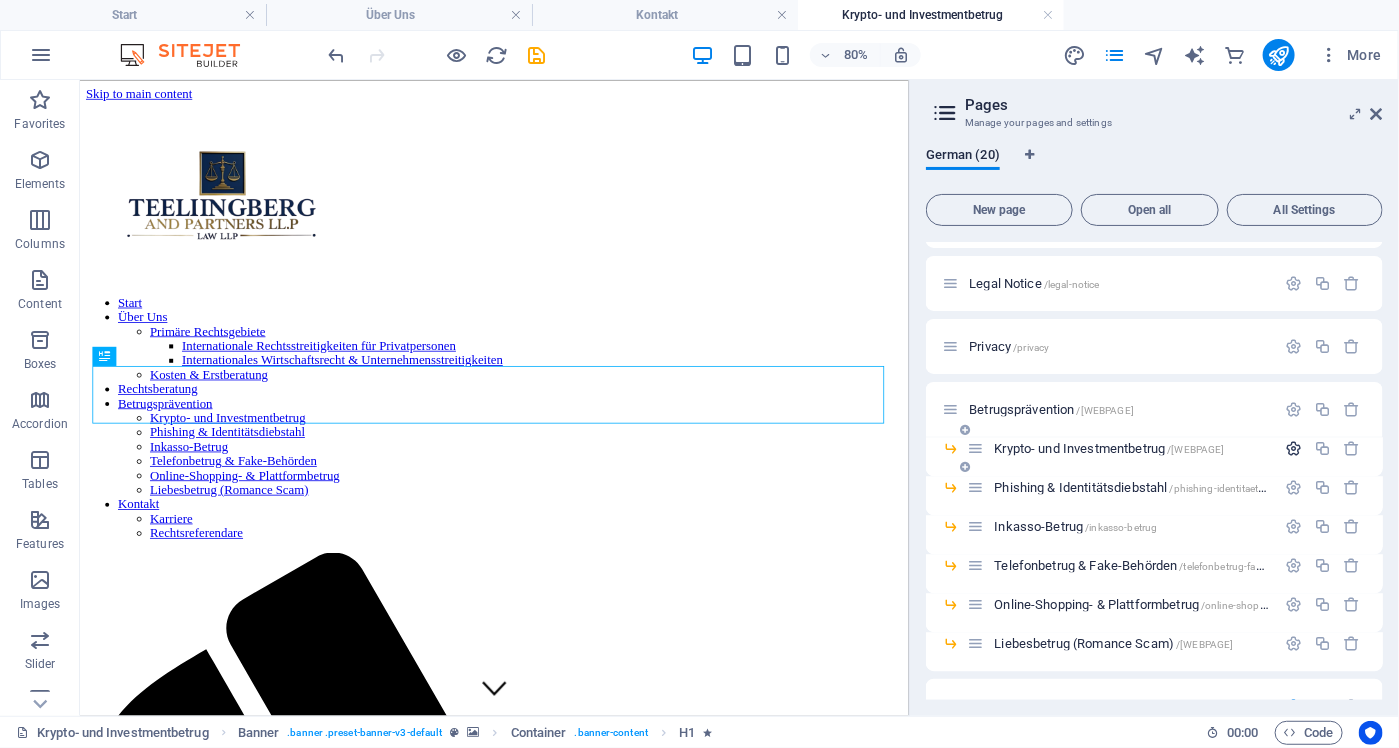 click at bounding box center (1293, 448) 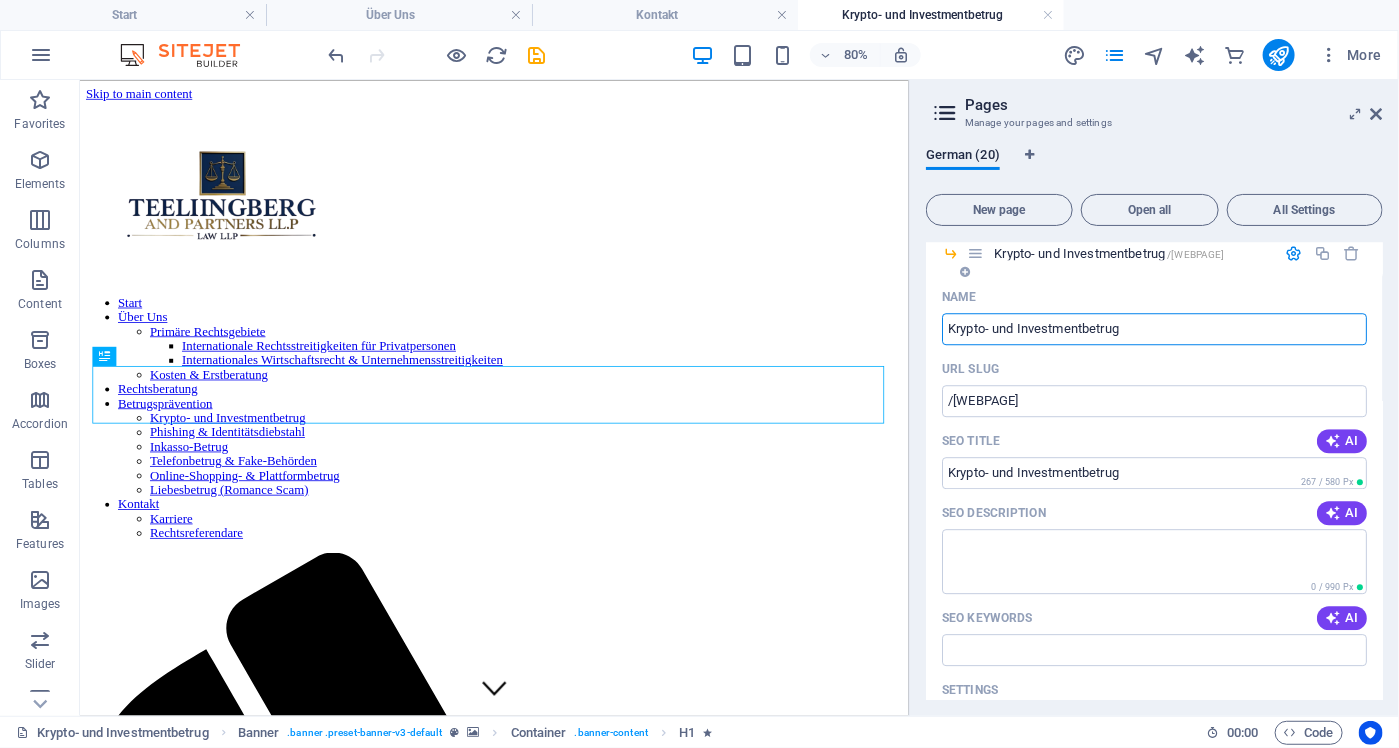 scroll, scrollTop: 2254, scrollLeft: 0, axis: vertical 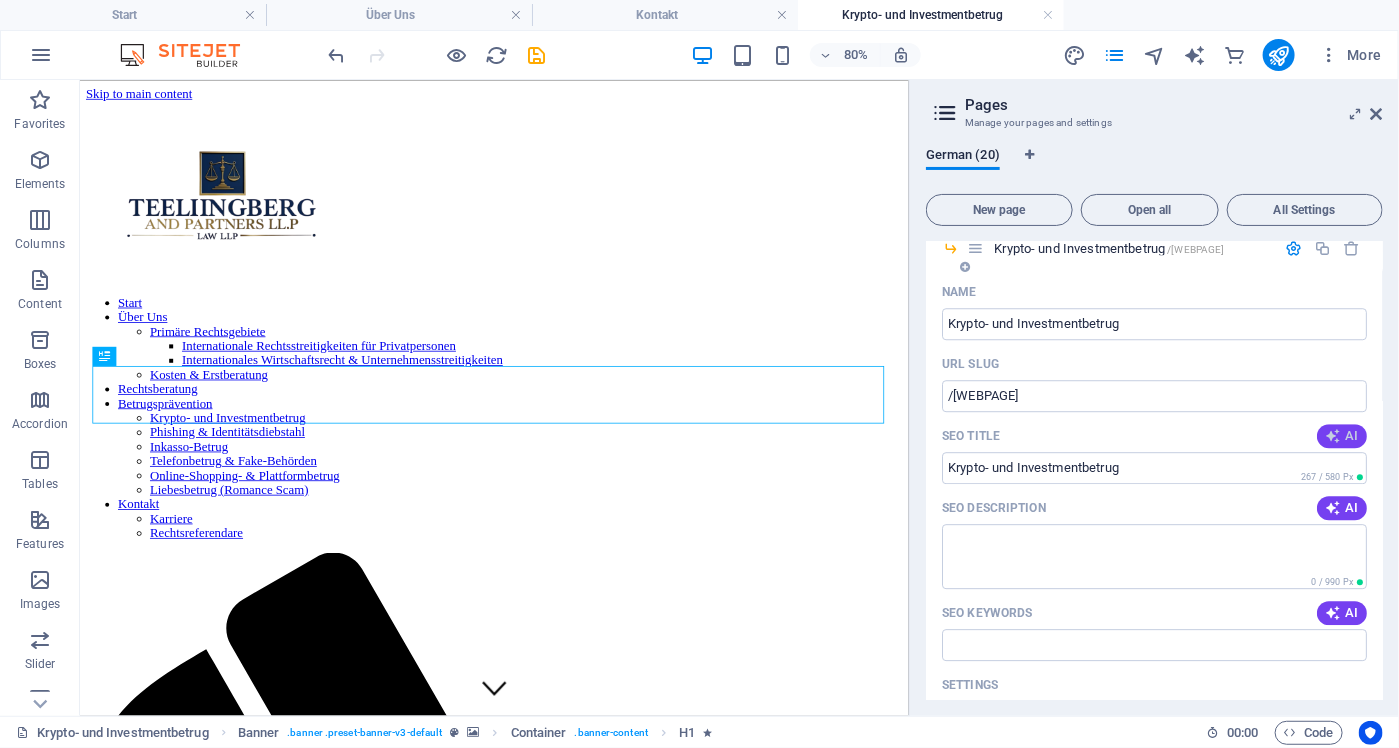 click at bounding box center (1333, 436) 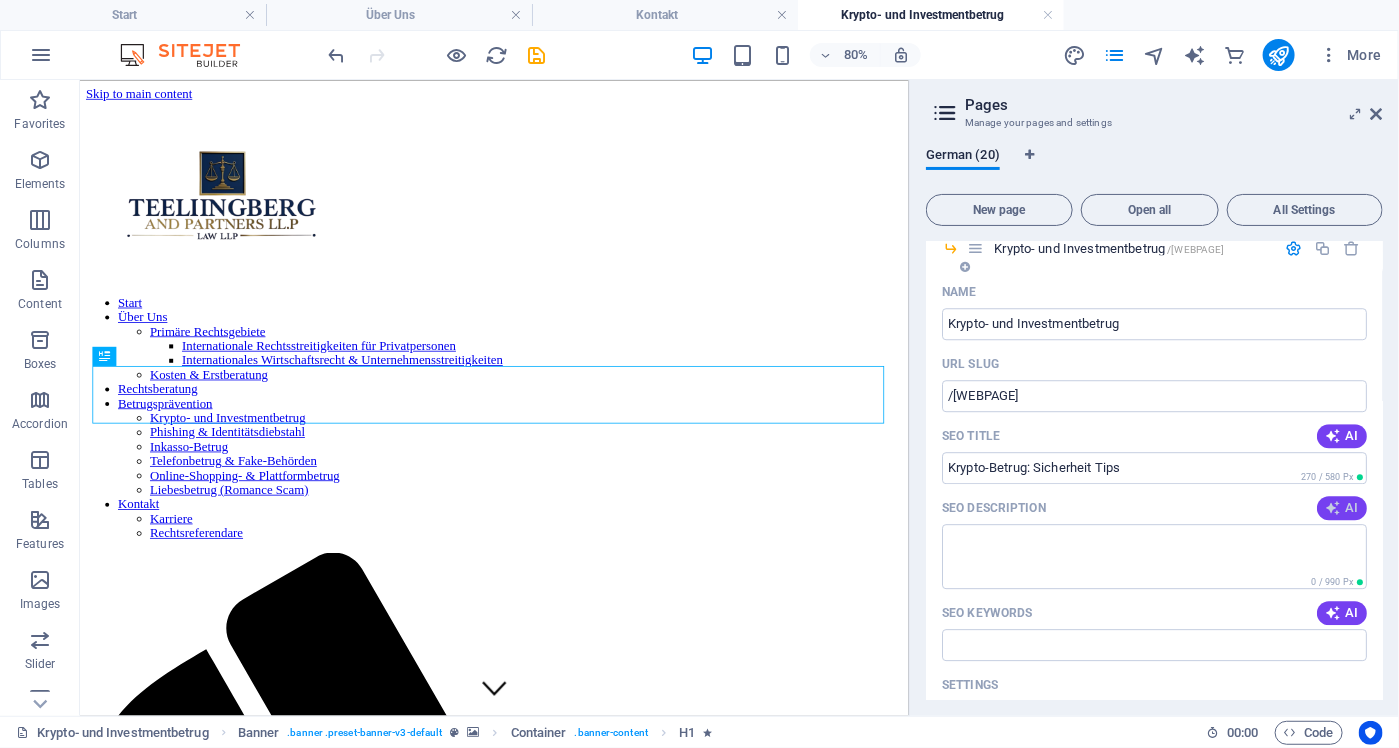 type on "Krypto-Betrug: Sicherheit Tips" 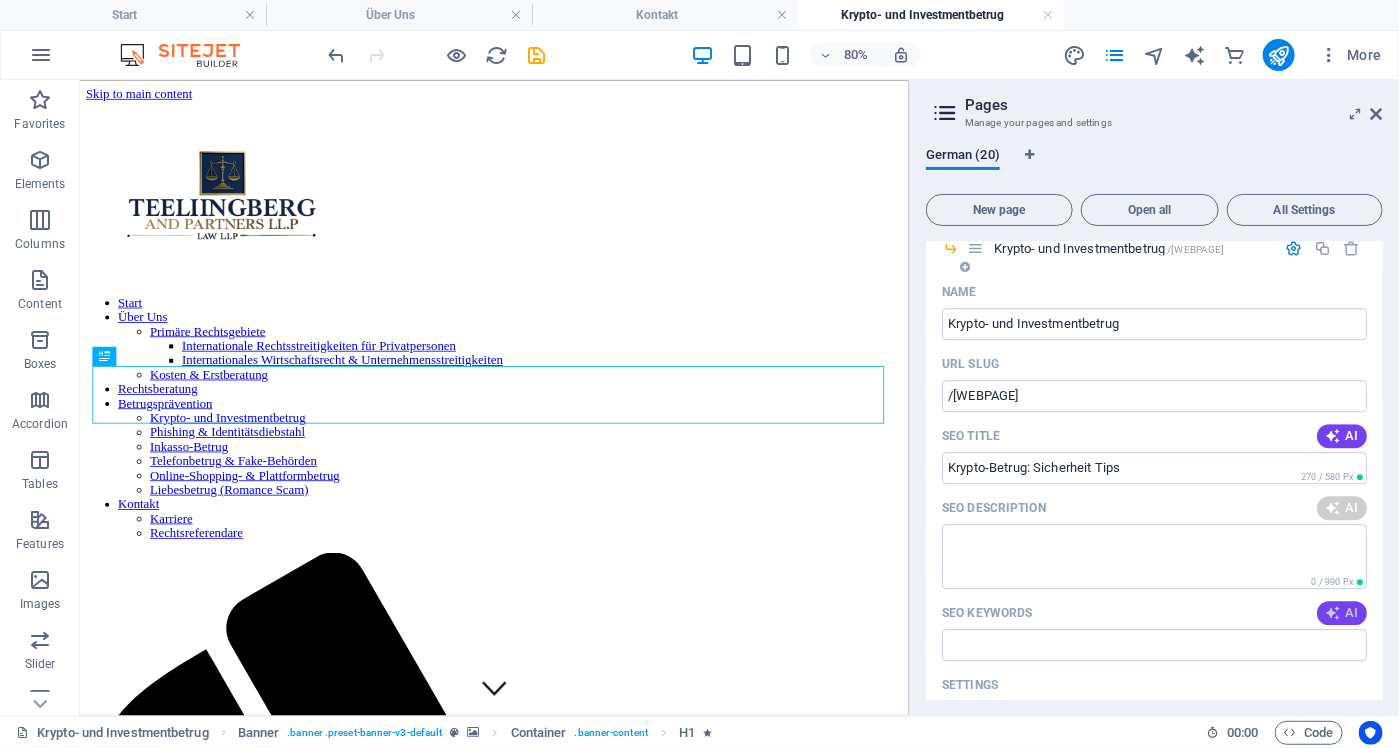 type on "Sichern Sie Ihre Daten! Unsere Kanzlei hilft Ihnen bei Phishing-Opfern, Krypto- und Investmentbetrug schnell & diskret." 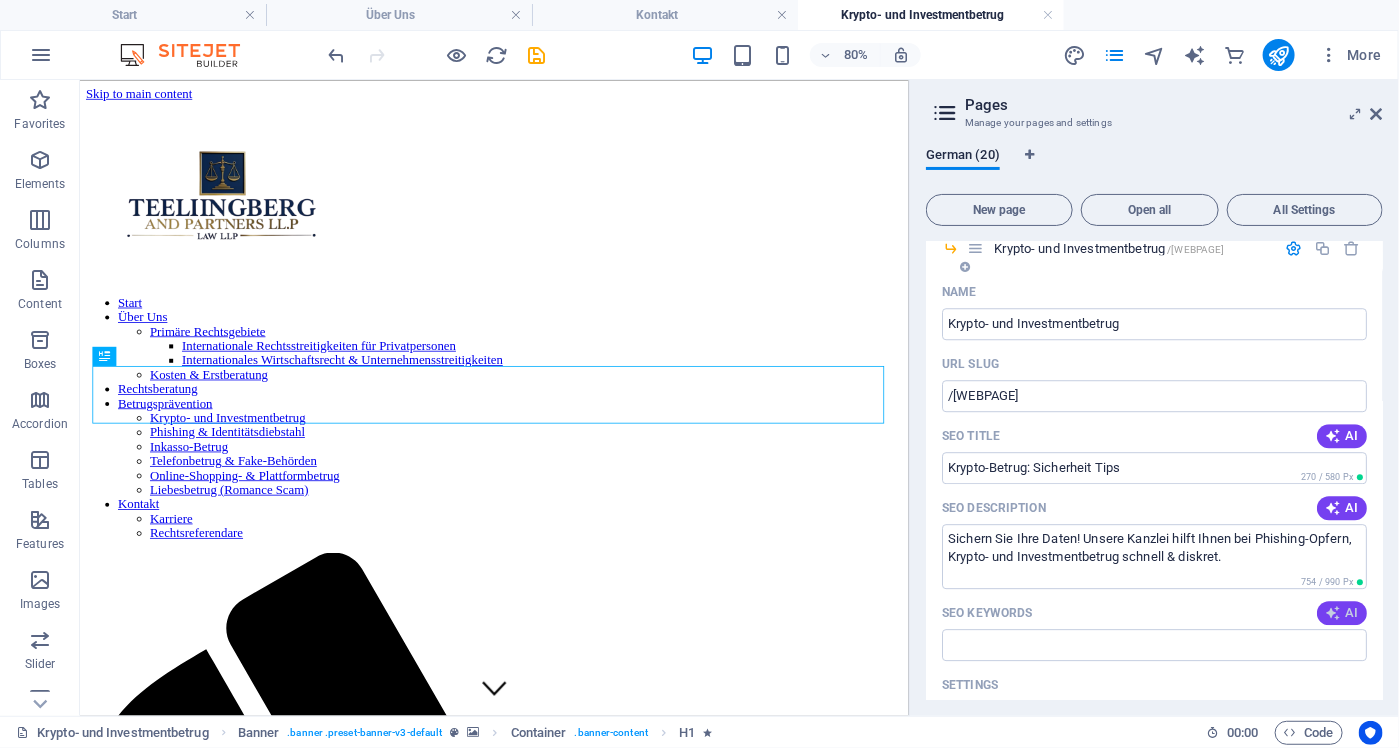 click at bounding box center [1333, 613] 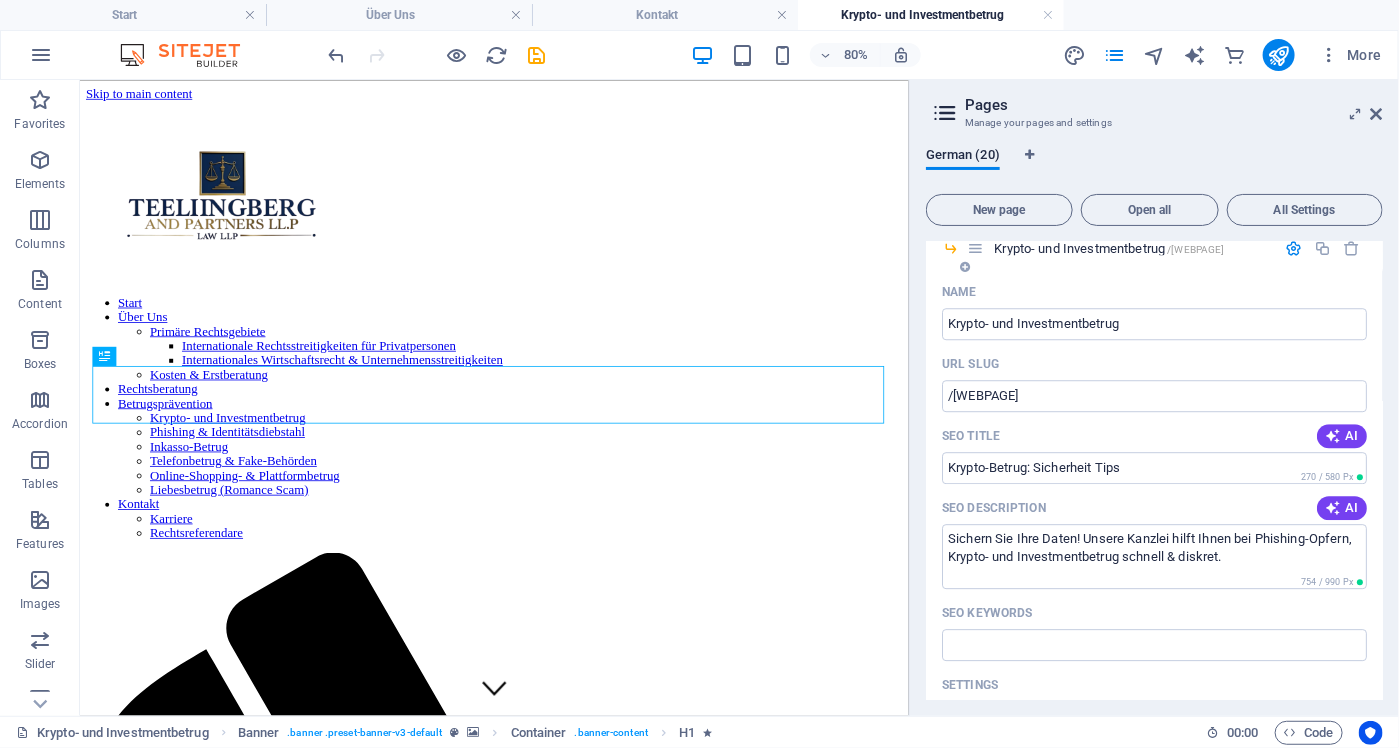 type on "Krypto-Betrug, Investmentbetrug, Phishing-Angriffe, Identitätsmissbrauch, Datenschutzrecht, rechtliche Unterstützung" 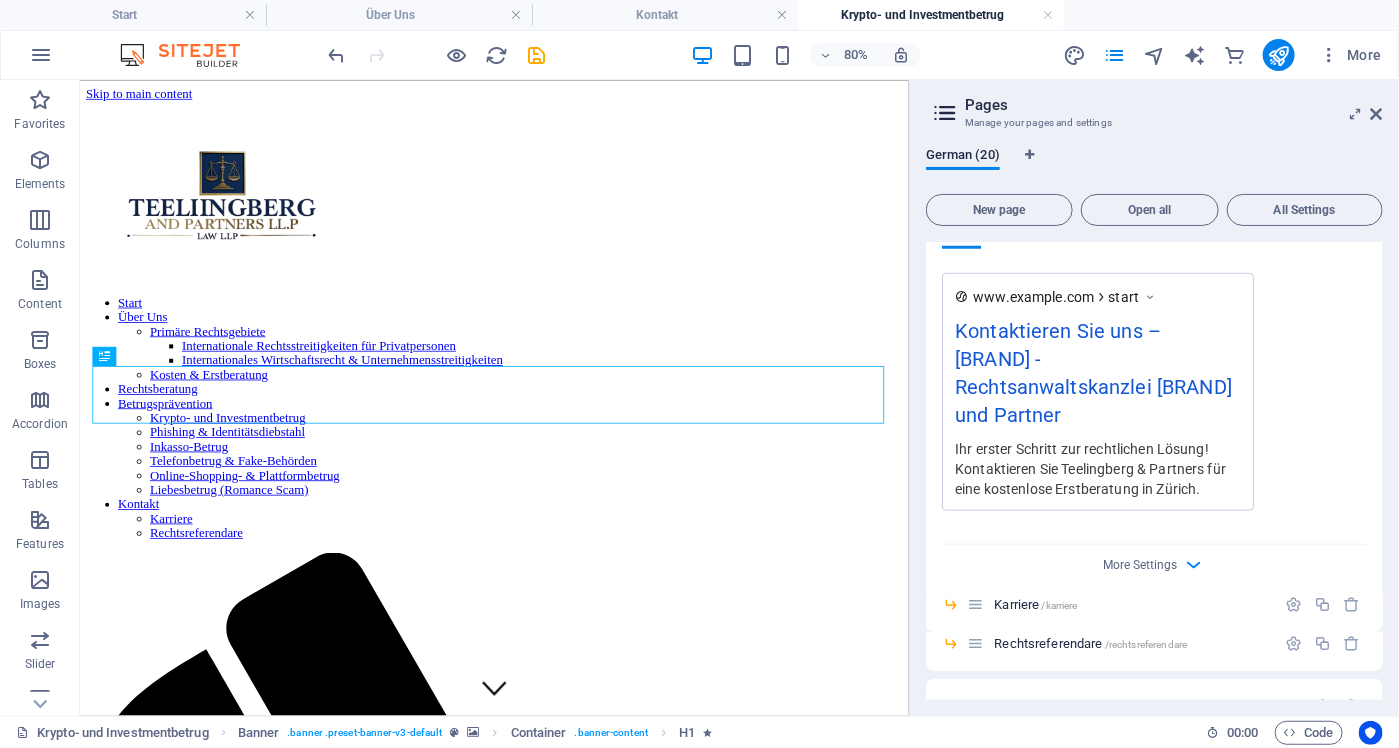 scroll, scrollTop: 3906, scrollLeft: 0, axis: vertical 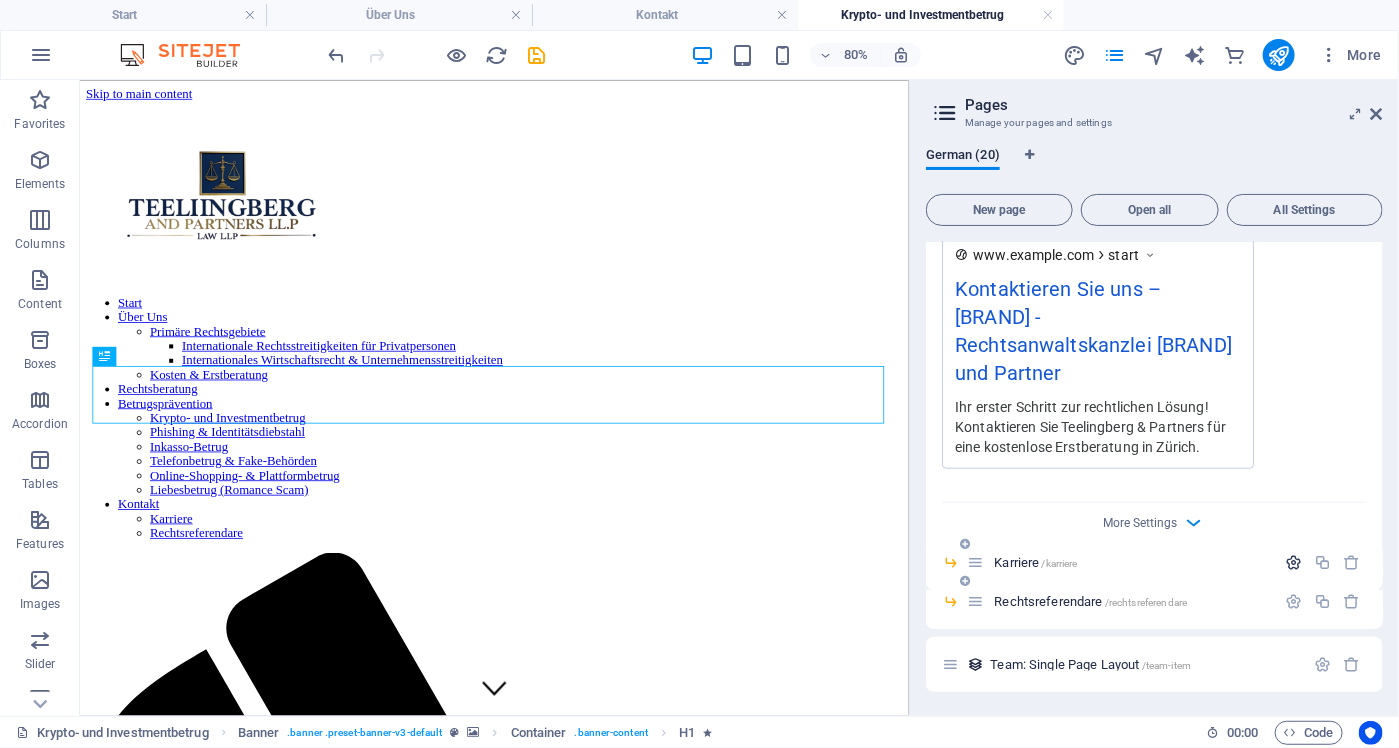 click at bounding box center [1293, 562] 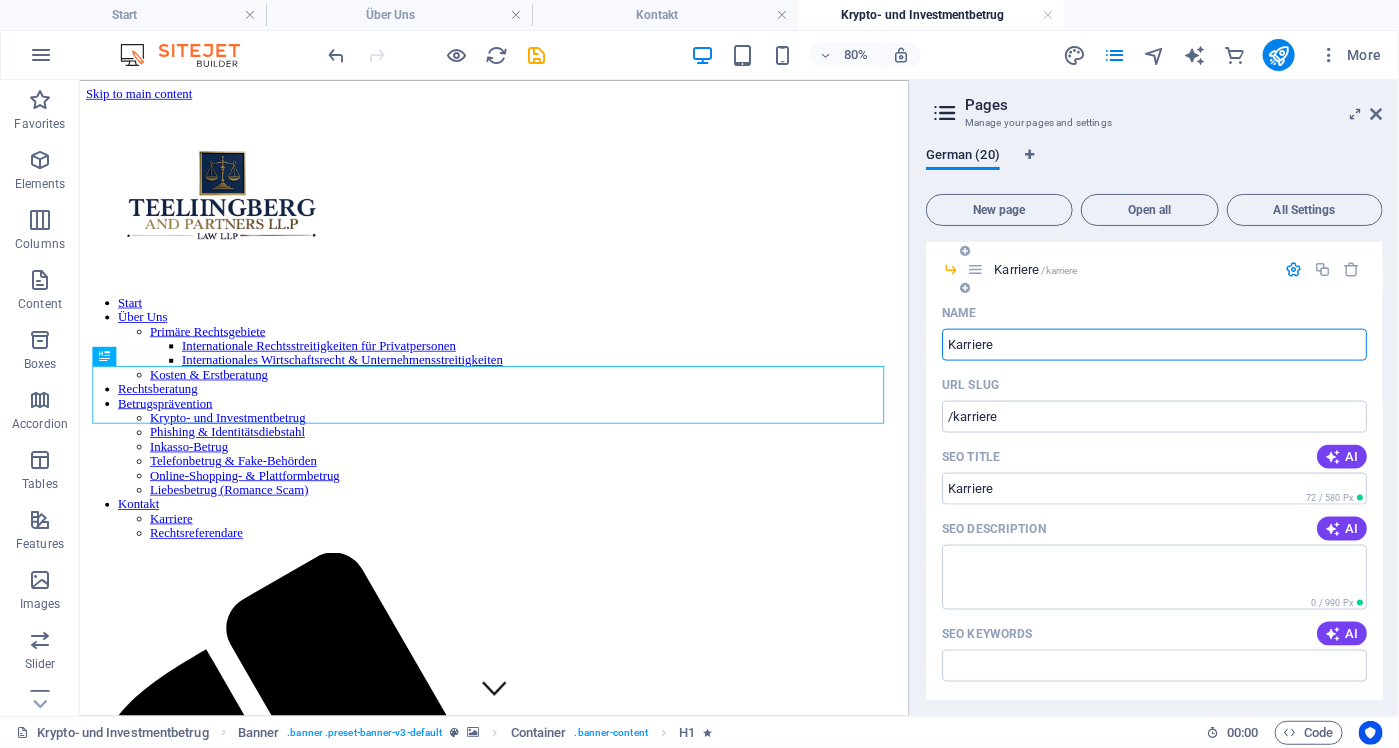 scroll, scrollTop: 4206, scrollLeft: 0, axis: vertical 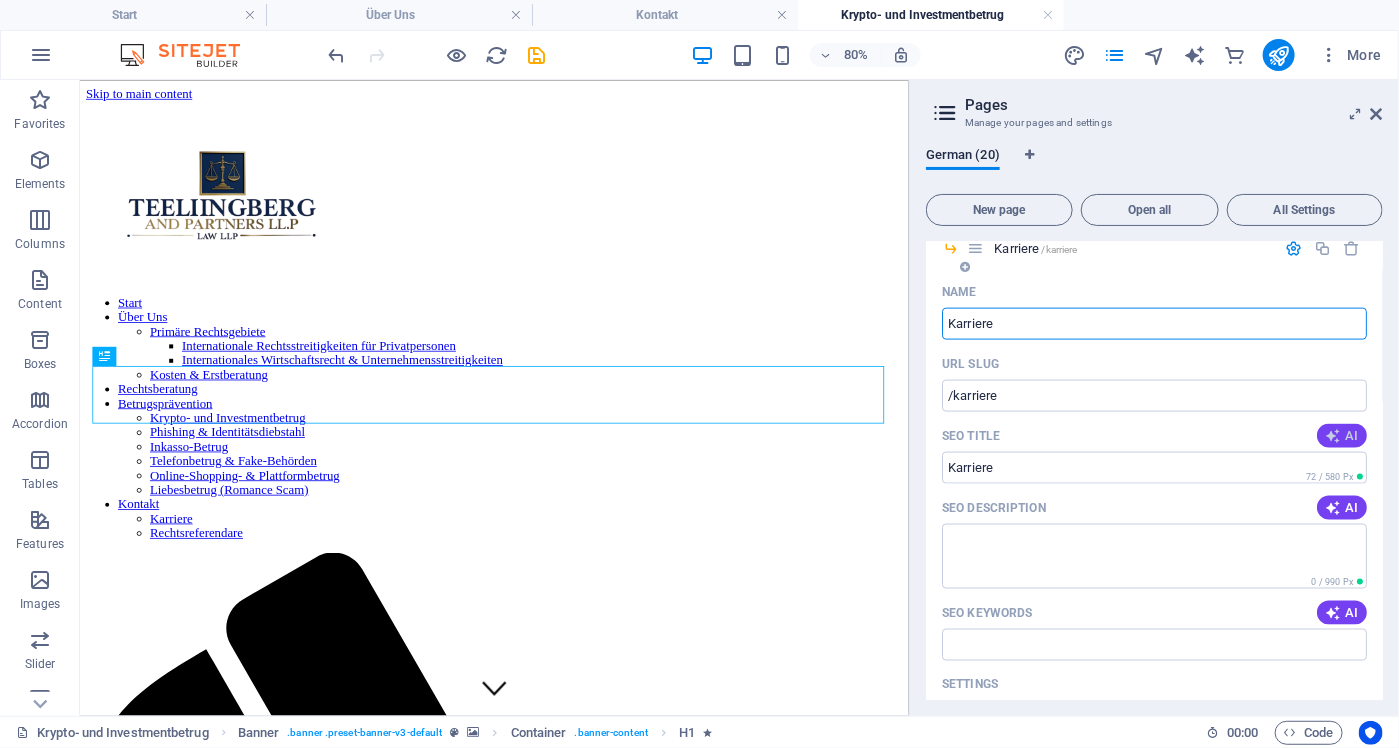 click on "AI" at bounding box center (1342, 436) 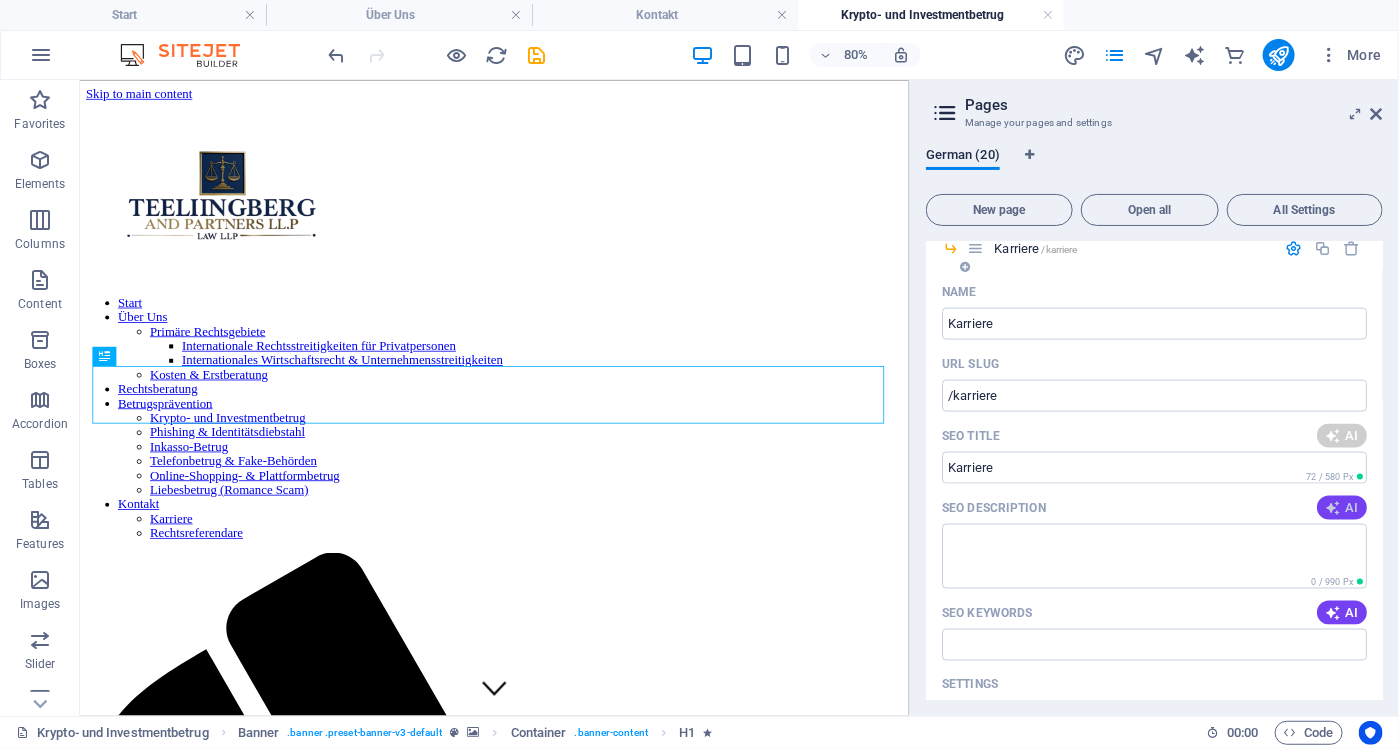 type on "**Karriere bei [LAST] LLP**" 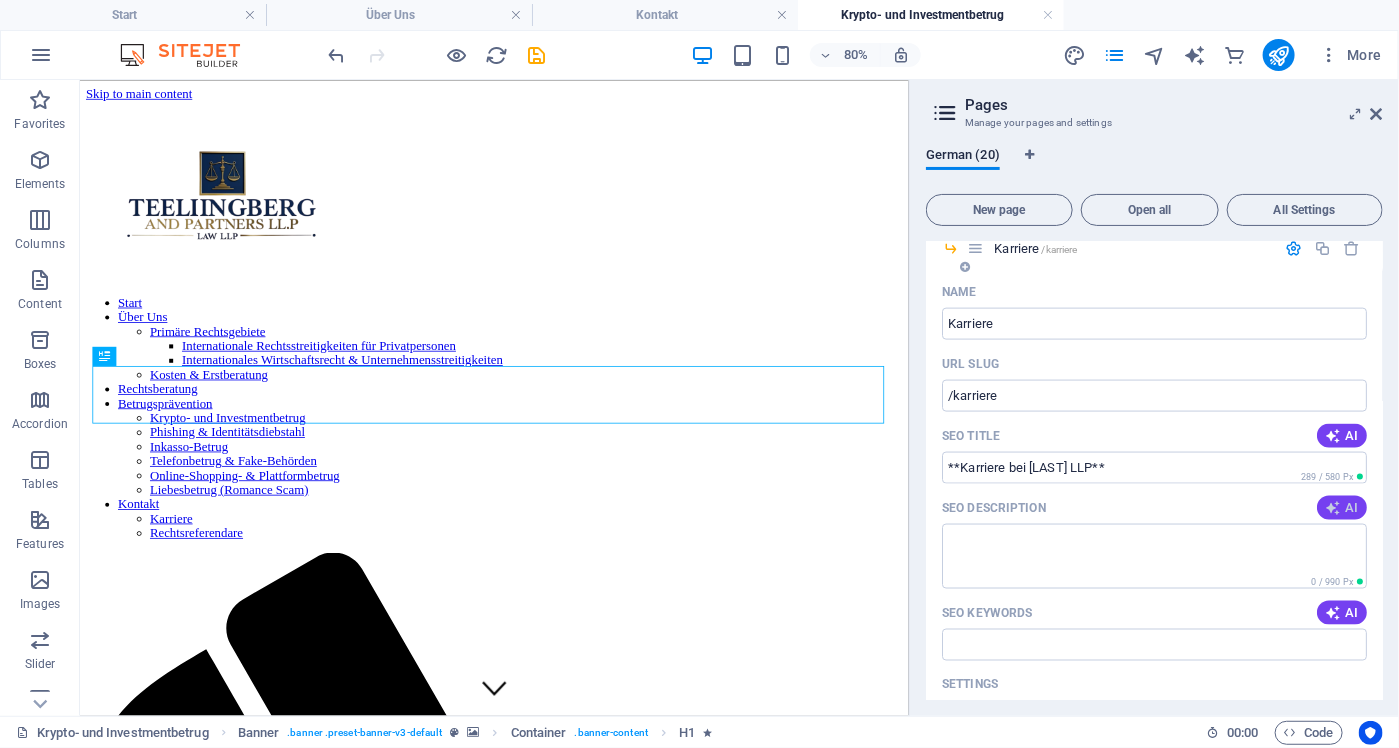 click at bounding box center (1333, 508) 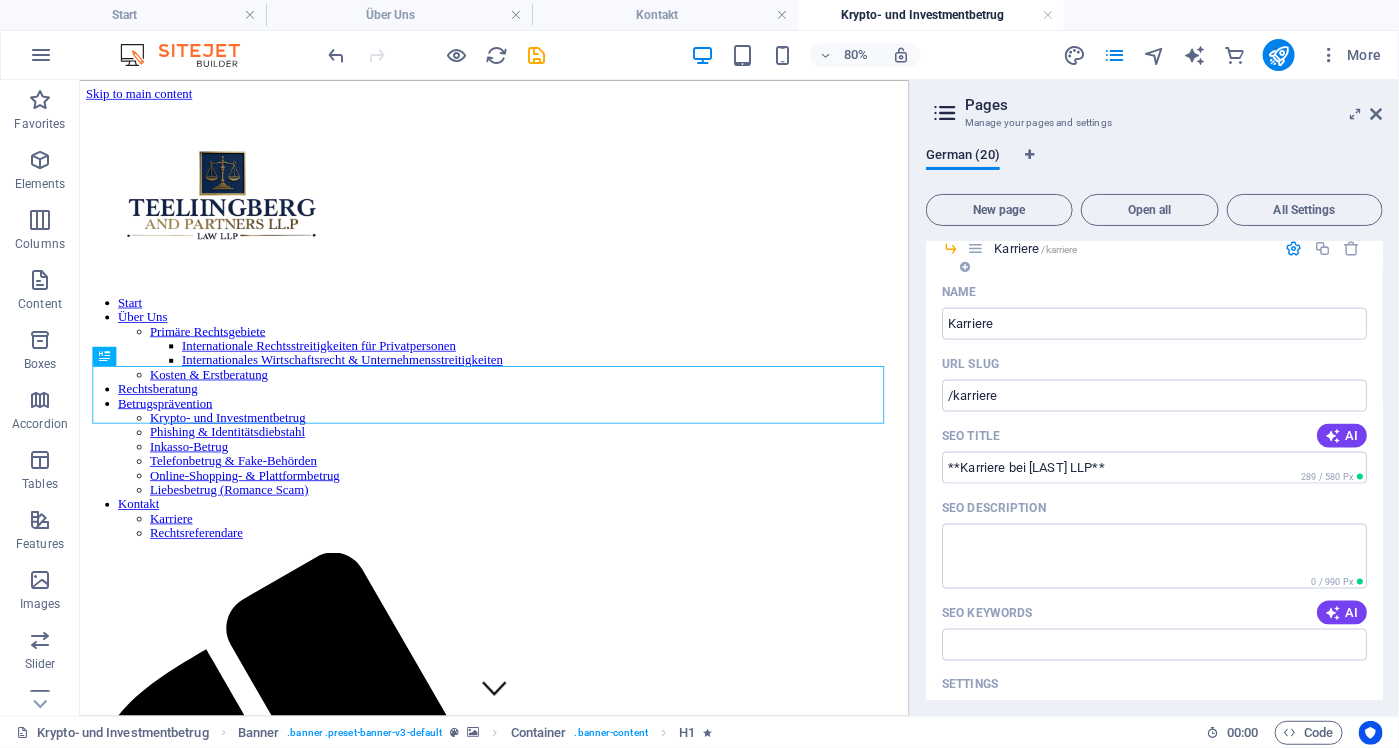type on "Gestalten Sie Ihre Karriere im internationalen Recht bei Teelingberg & Partners – flexible Arbeitsmodelle, Entwicklungschancen und ein starkes Team!" 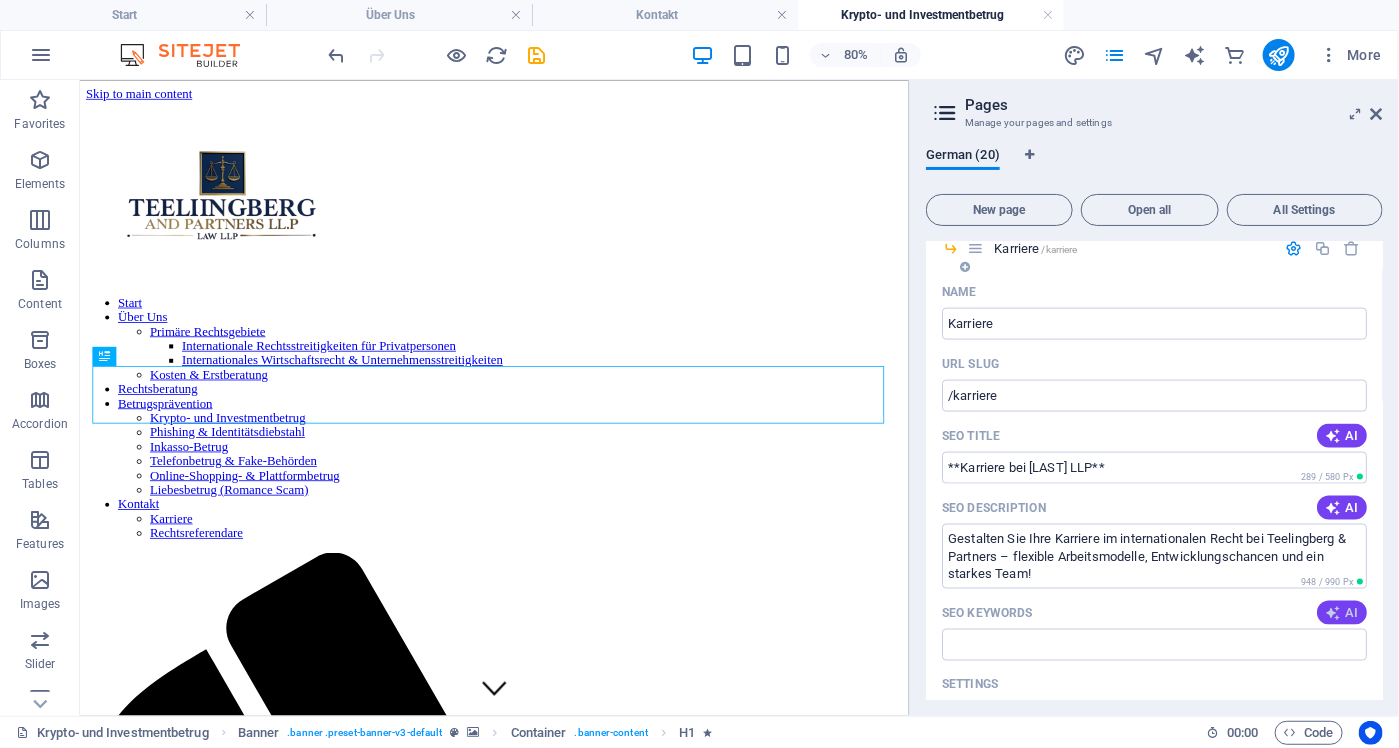 click at bounding box center (1333, 613) 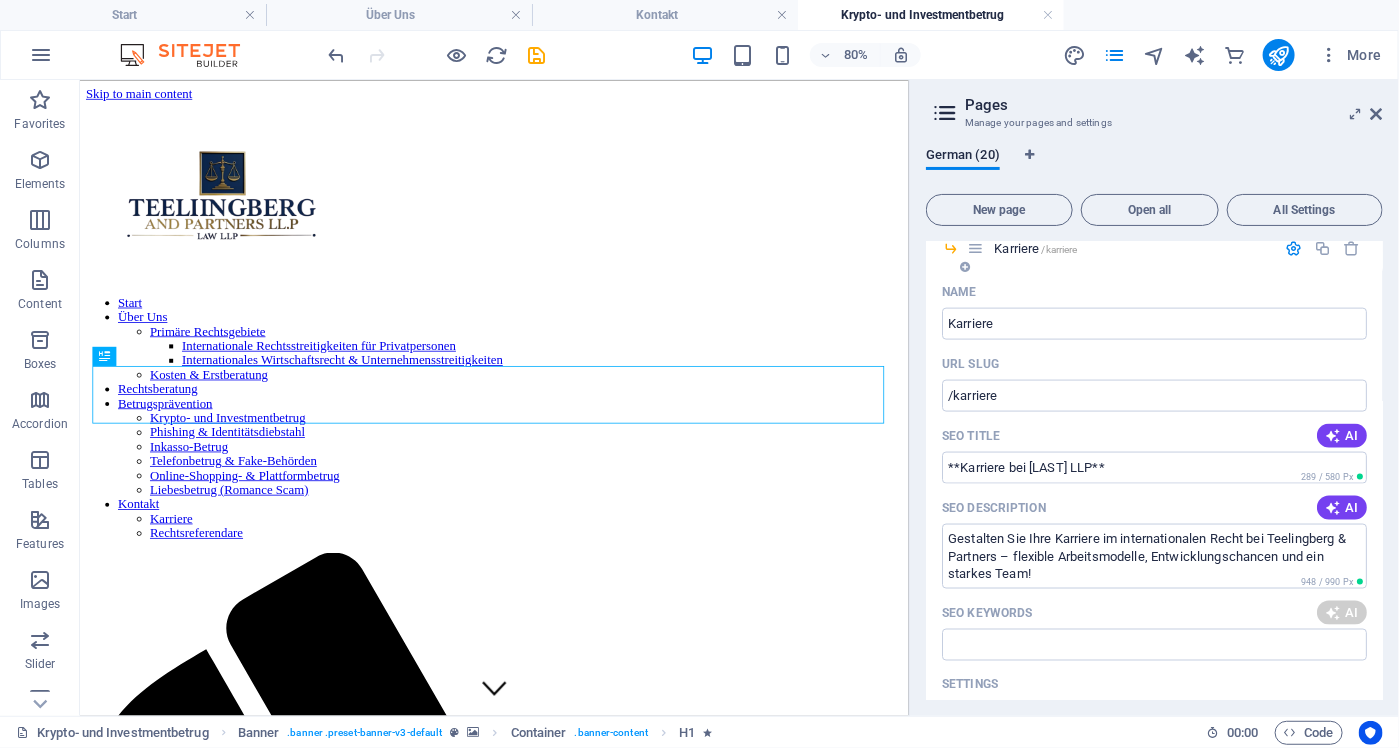 type on "Karriere in der Rechtsanwaltskanzlei, internationale Rechtsberatung, Krypto-Recht Jobs, flexible Arbeitsmodelle Jurist, Stellenangebote für Rechtsanwälte, Rechtsreferendariat im Ausland" 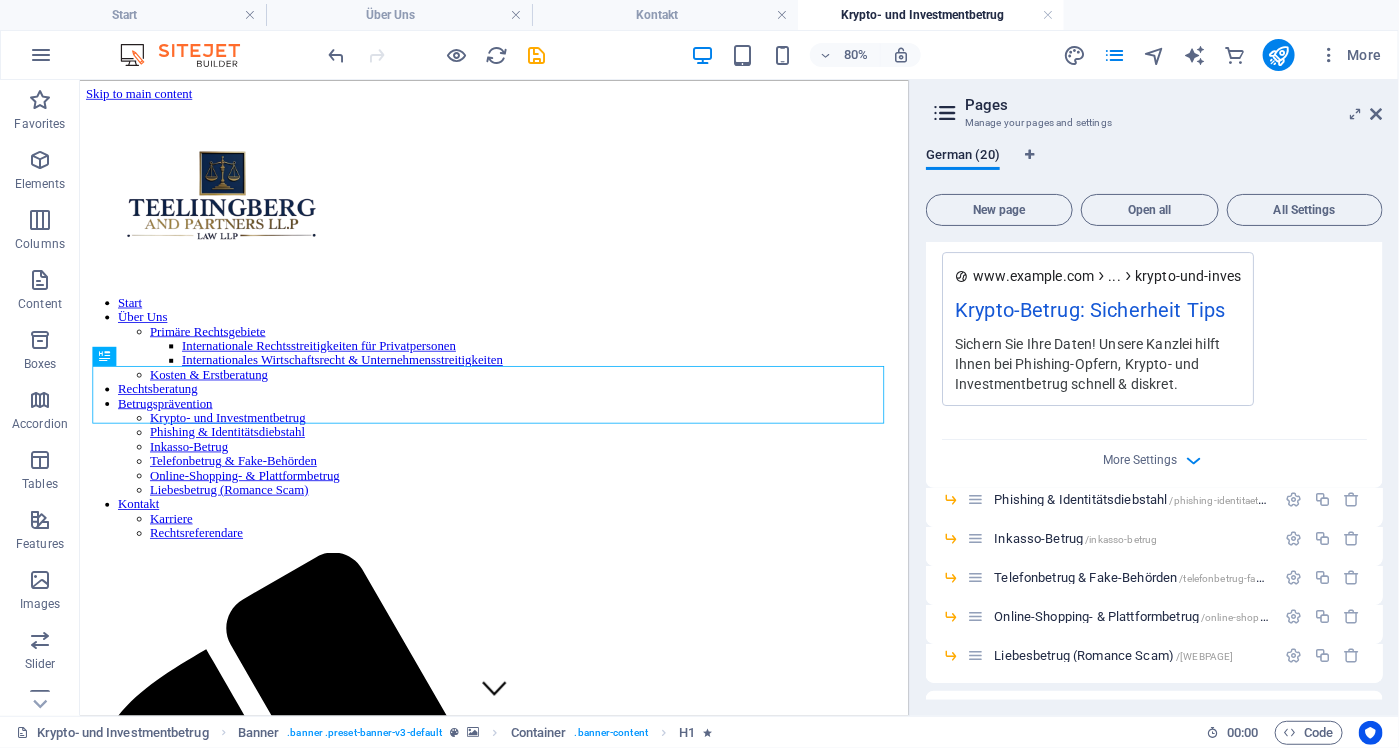 scroll, scrollTop: 2806, scrollLeft: 0, axis: vertical 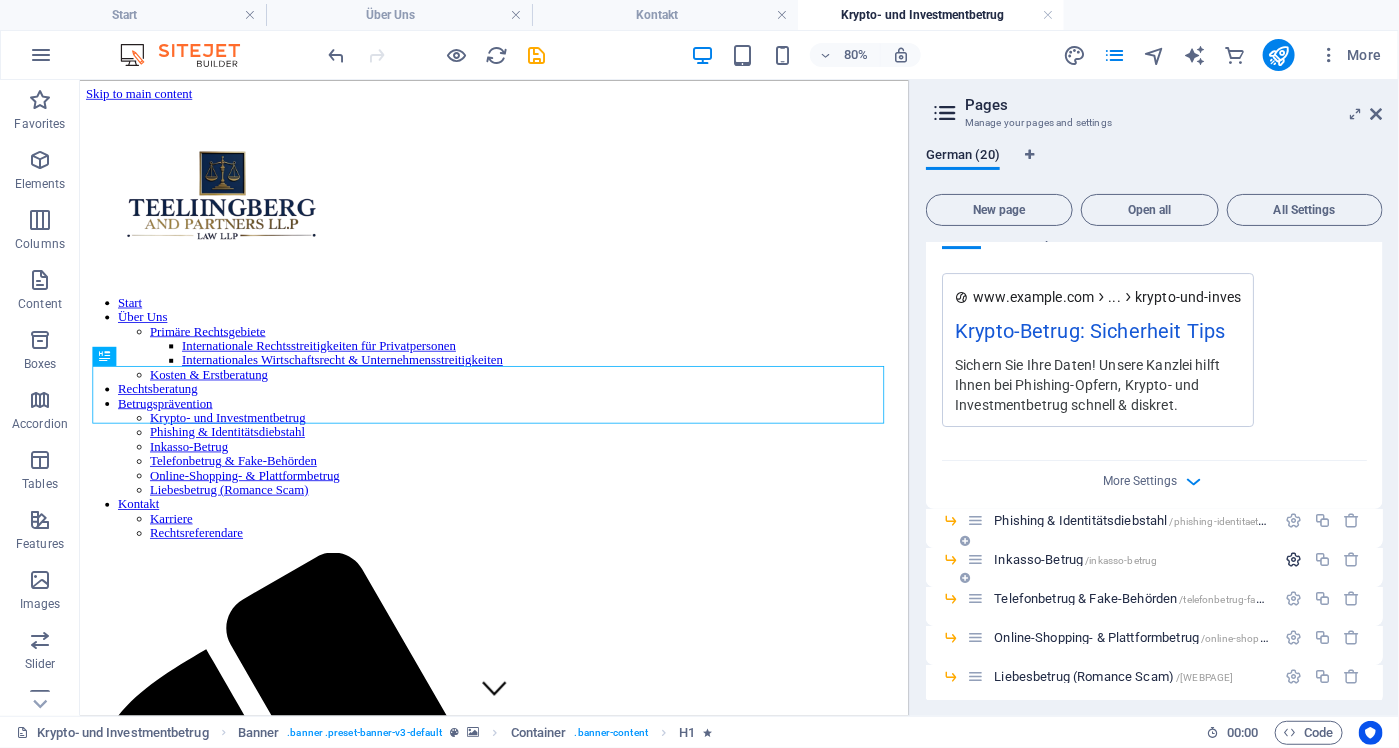 click at bounding box center (1293, 559) 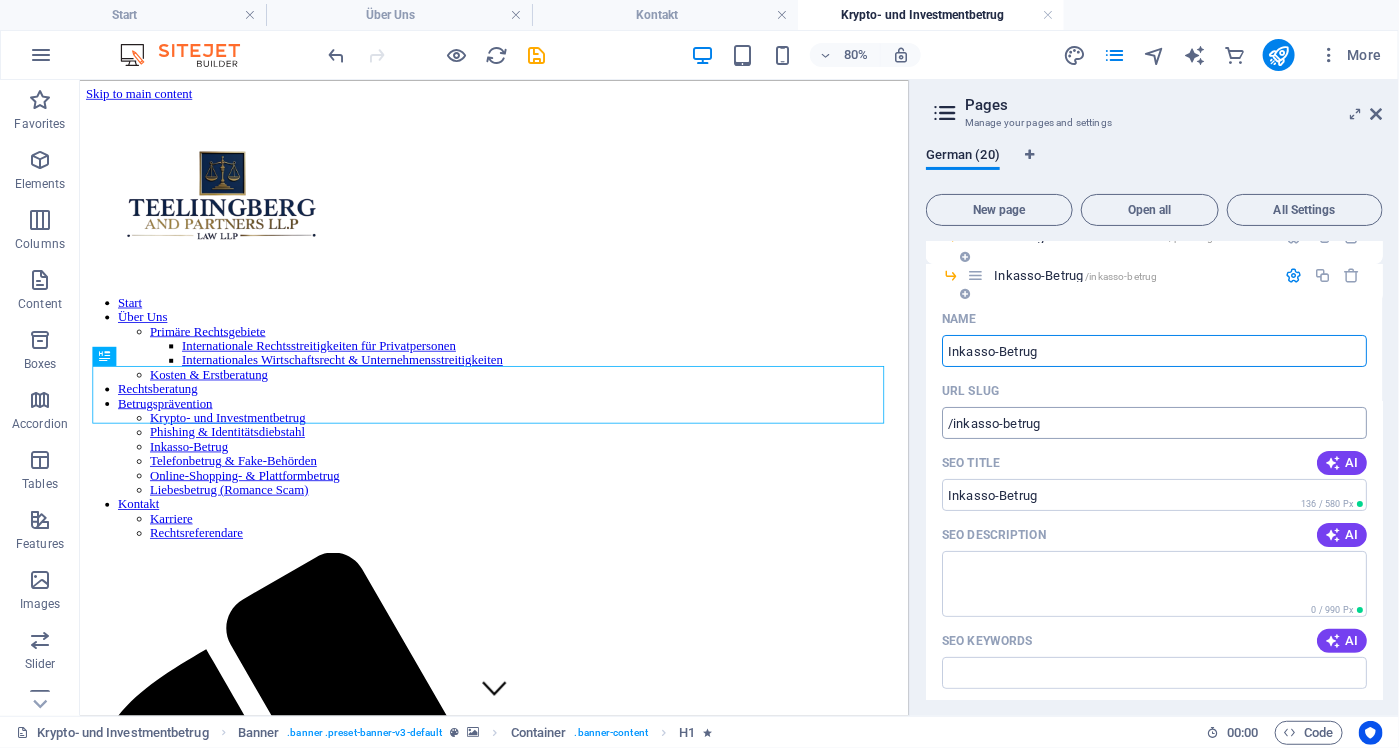 scroll, scrollTop: 3206, scrollLeft: 0, axis: vertical 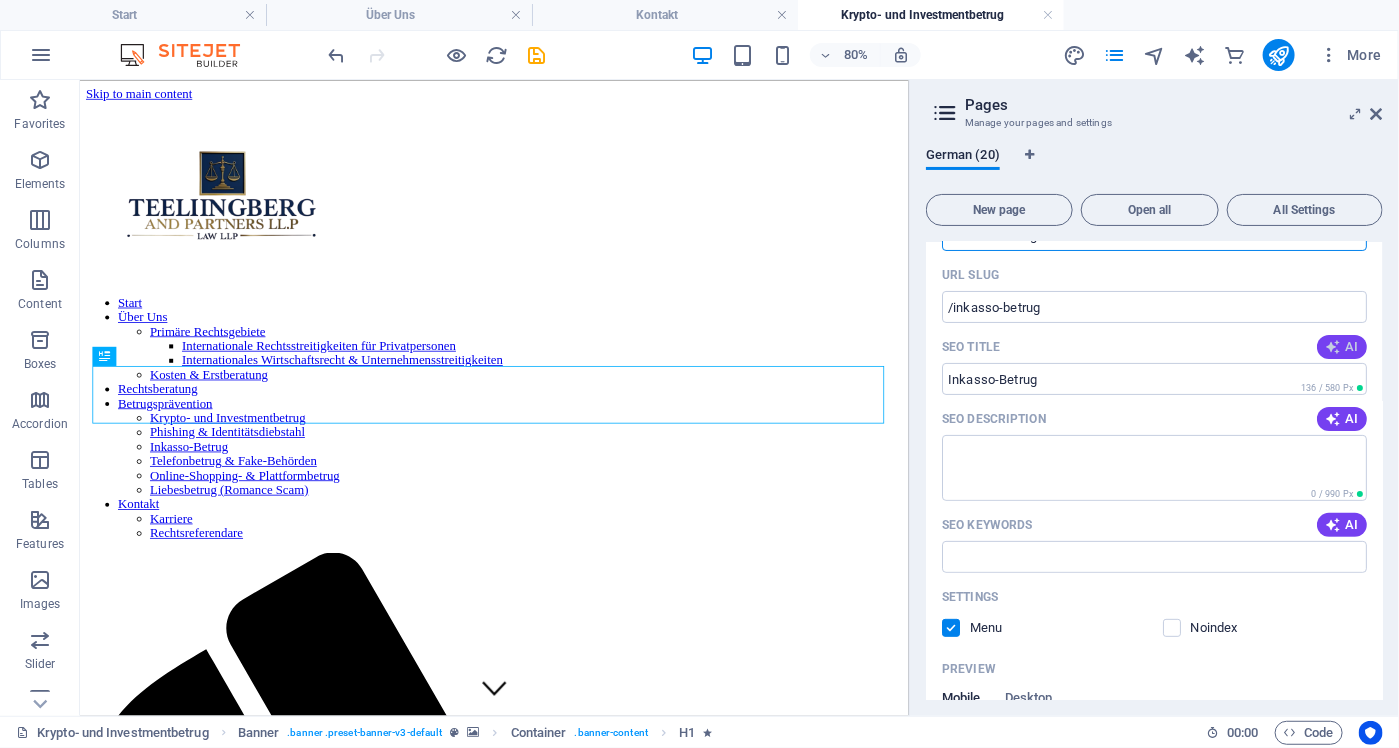 click on "AI" at bounding box center (1342, 347) 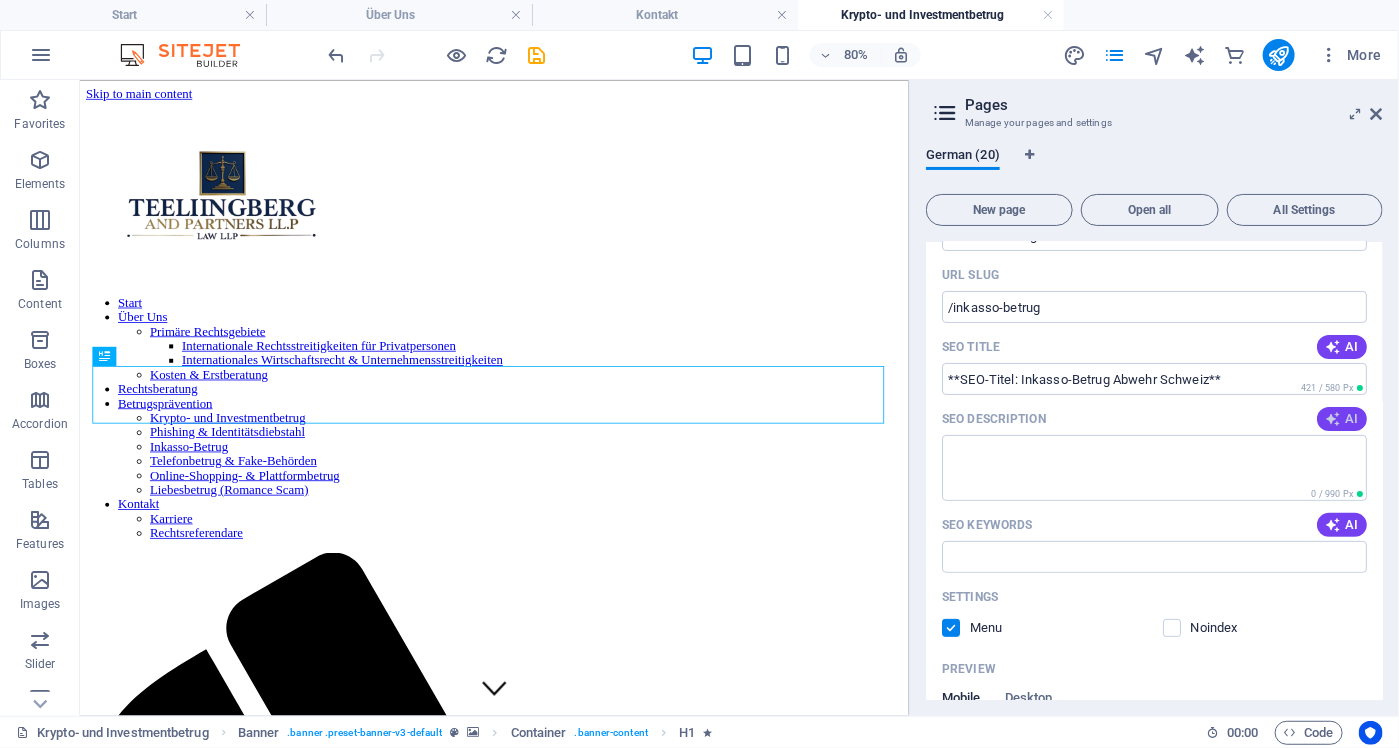 type on "**SEO-Titel: Inkasso-Betrug Abwehr Schweiz**" 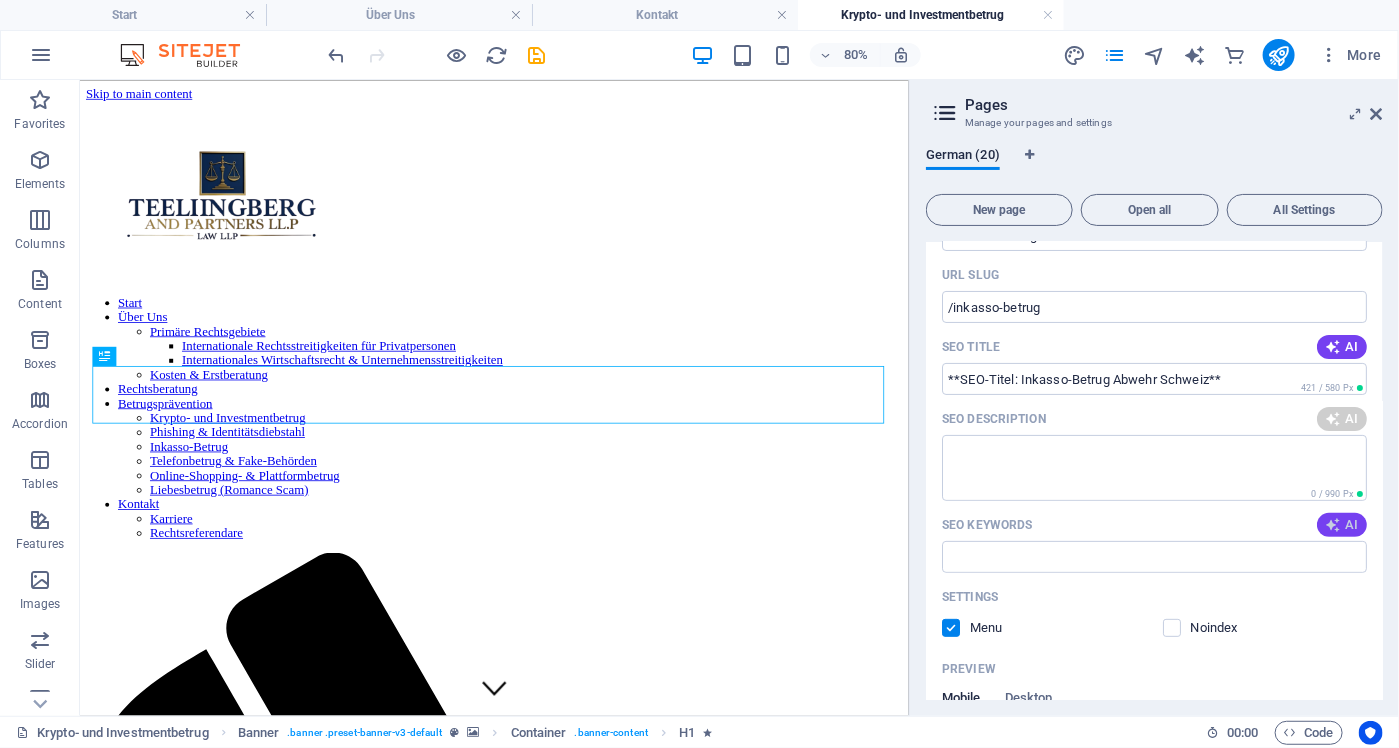 type on "Schützen Sie sich vor Inkasso-Betrug! Wir helfen bei unberechtigten Forderungen und bieten kostenlose Erstberatung." 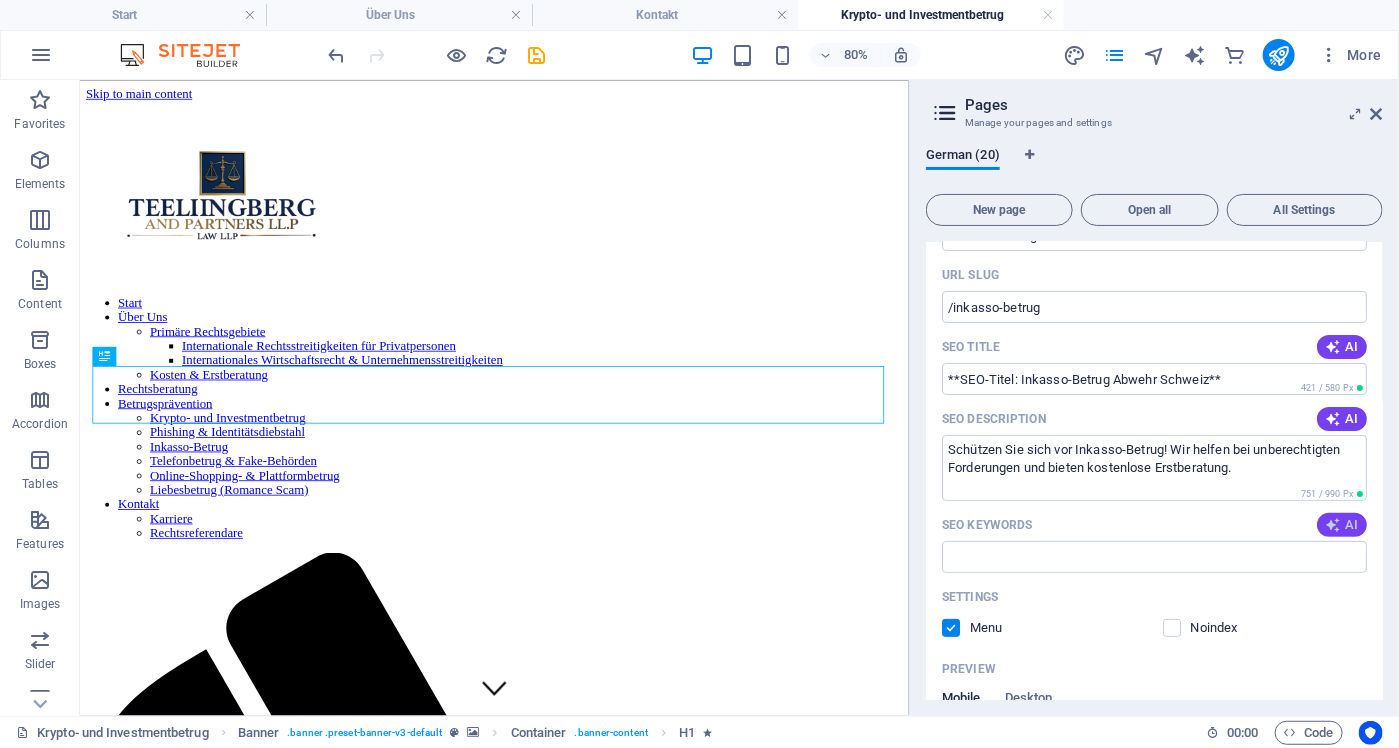 click at bounding box center [1333, 525] 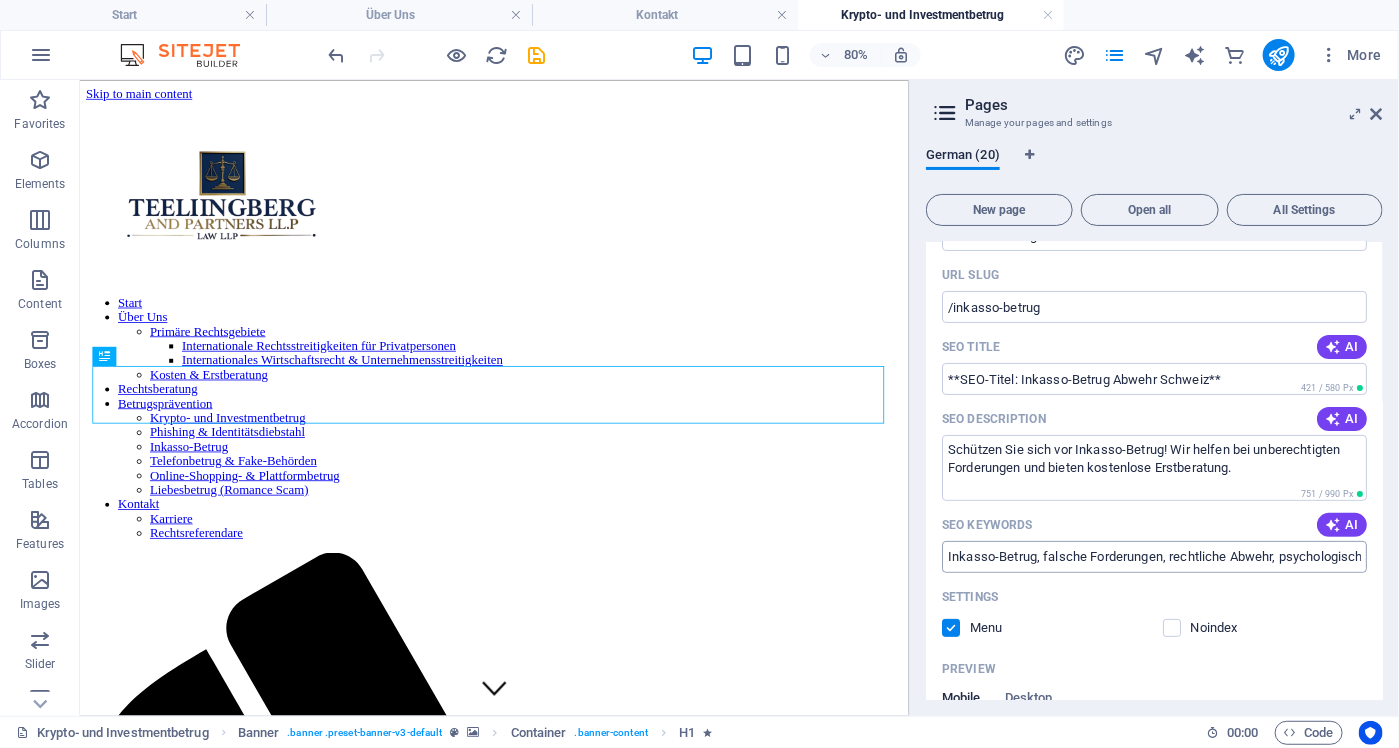 type on "Inkasso-Betrug, falsche Forderungen, rechtliche Abwehr, psychologischer Druck, Kanzlei Teelingberg, Schutz vor Betrug" 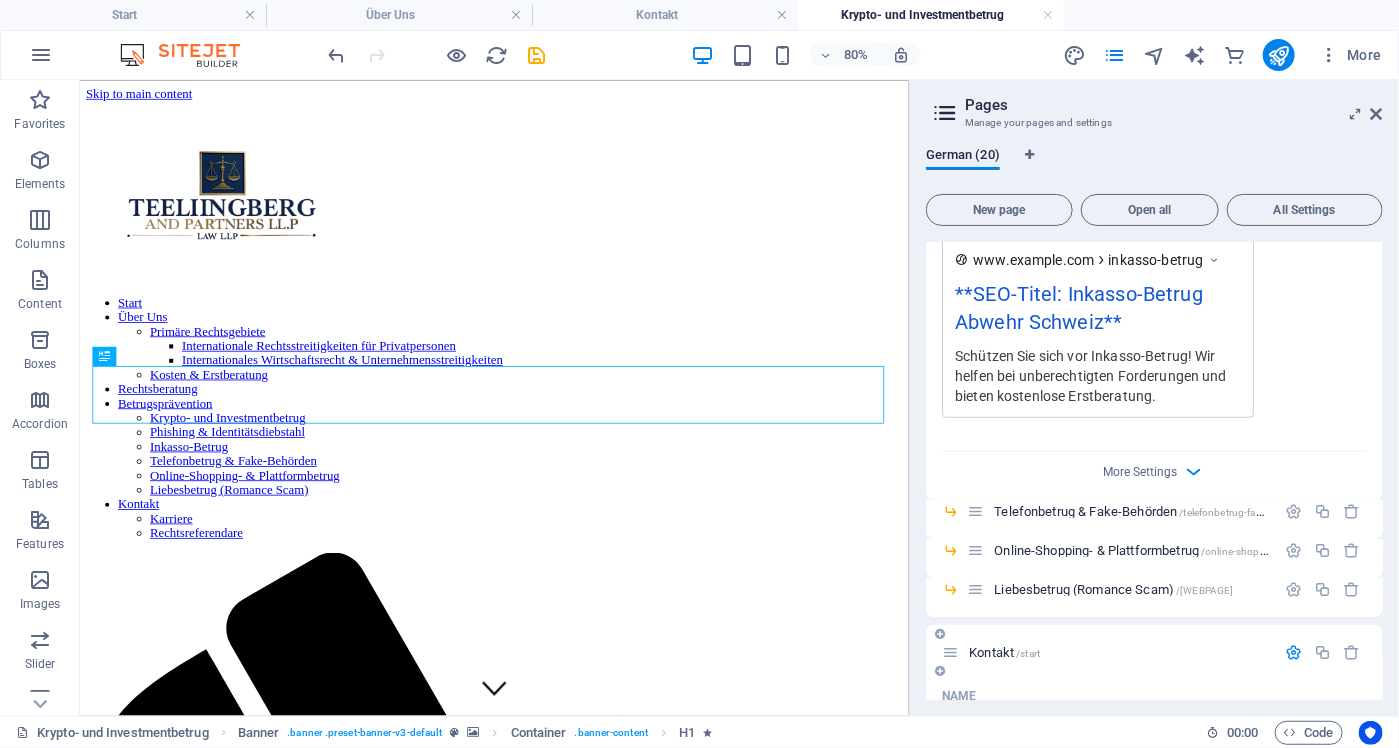 scroll, scrollTop: 3700, scrollLeft: 0, axis: vertical 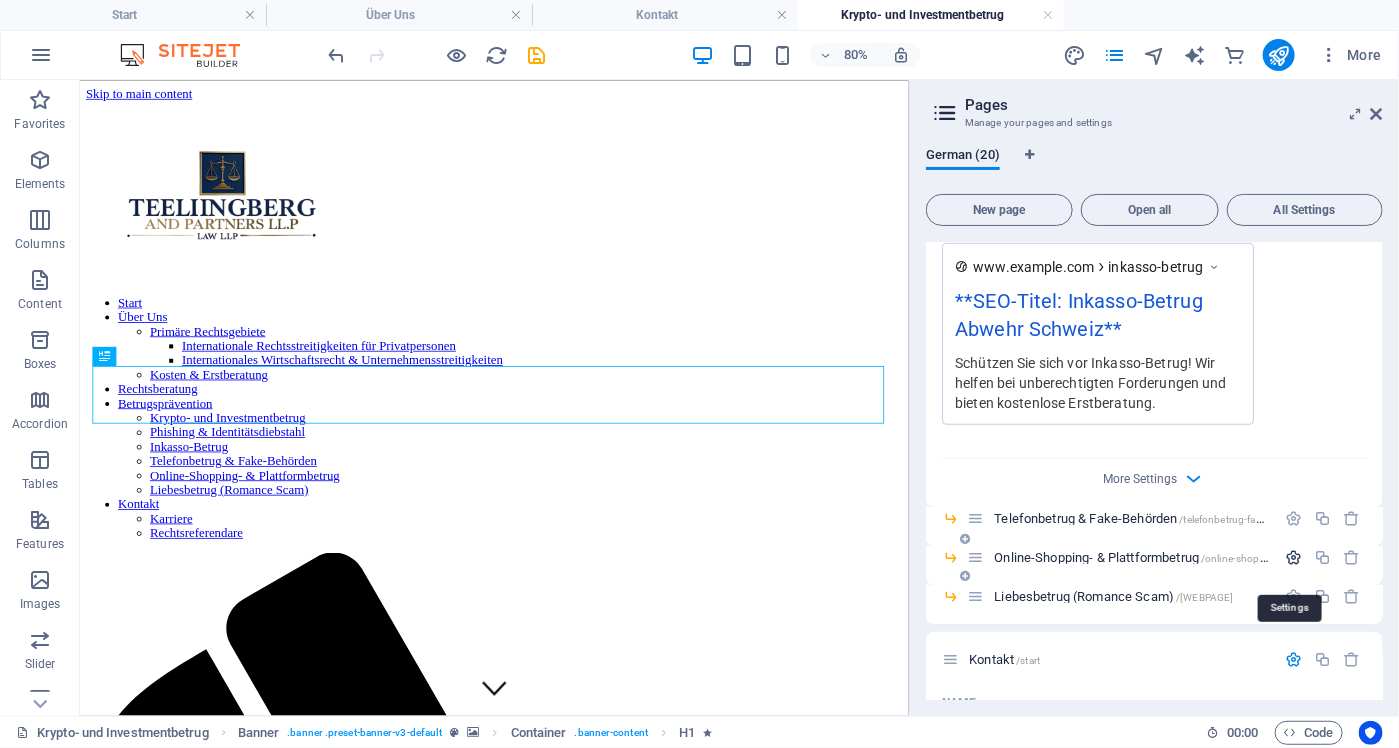 click at bounding box center (1293, 557) 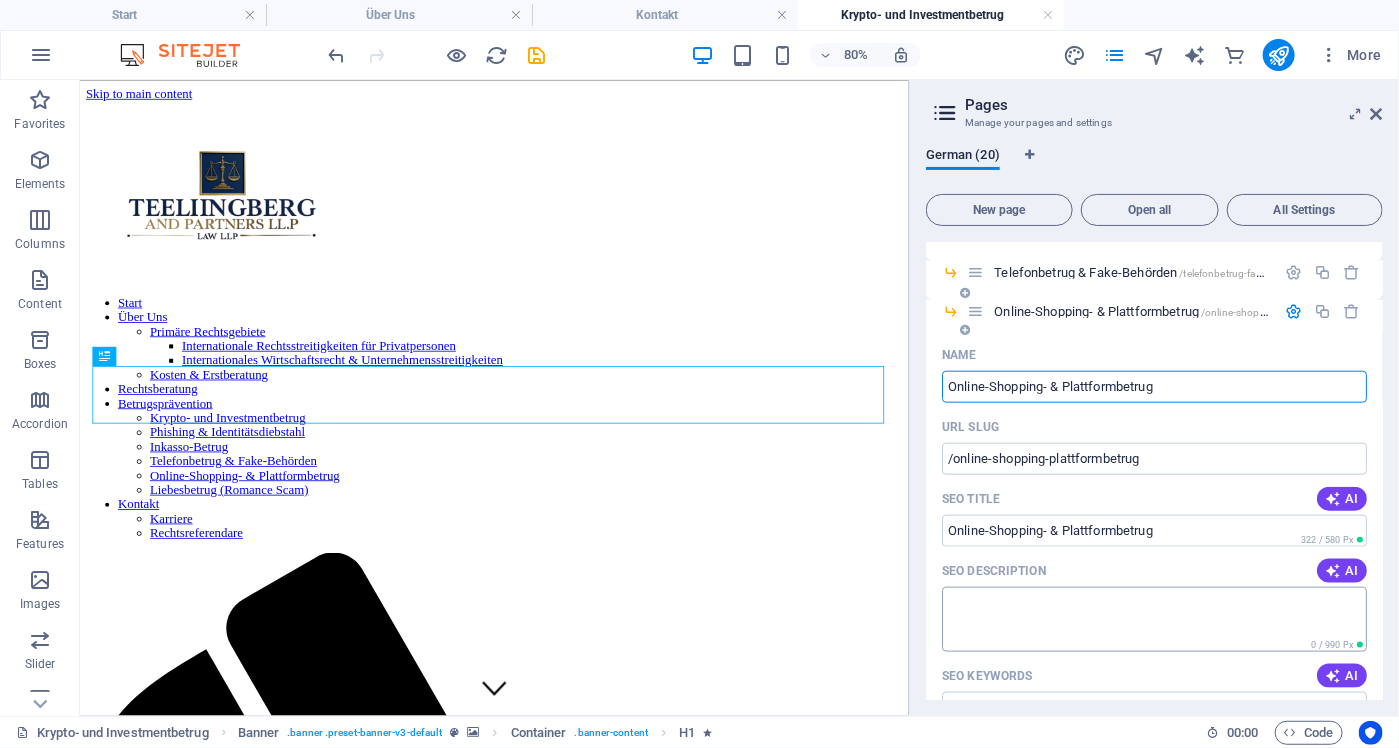 scroll, scrollTop: 4100, scrollLeft: 0, axis: vertical 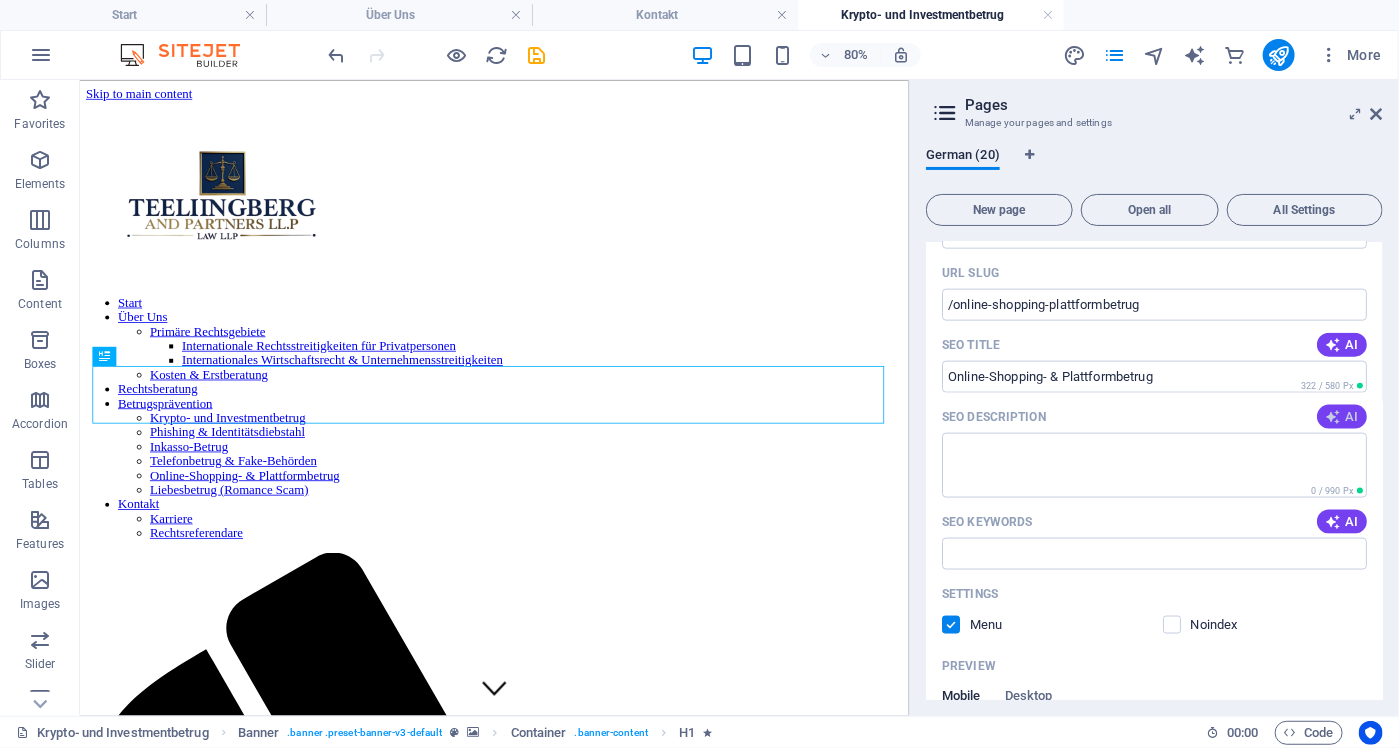 click on "AI" at bounding box center [1342, 417] 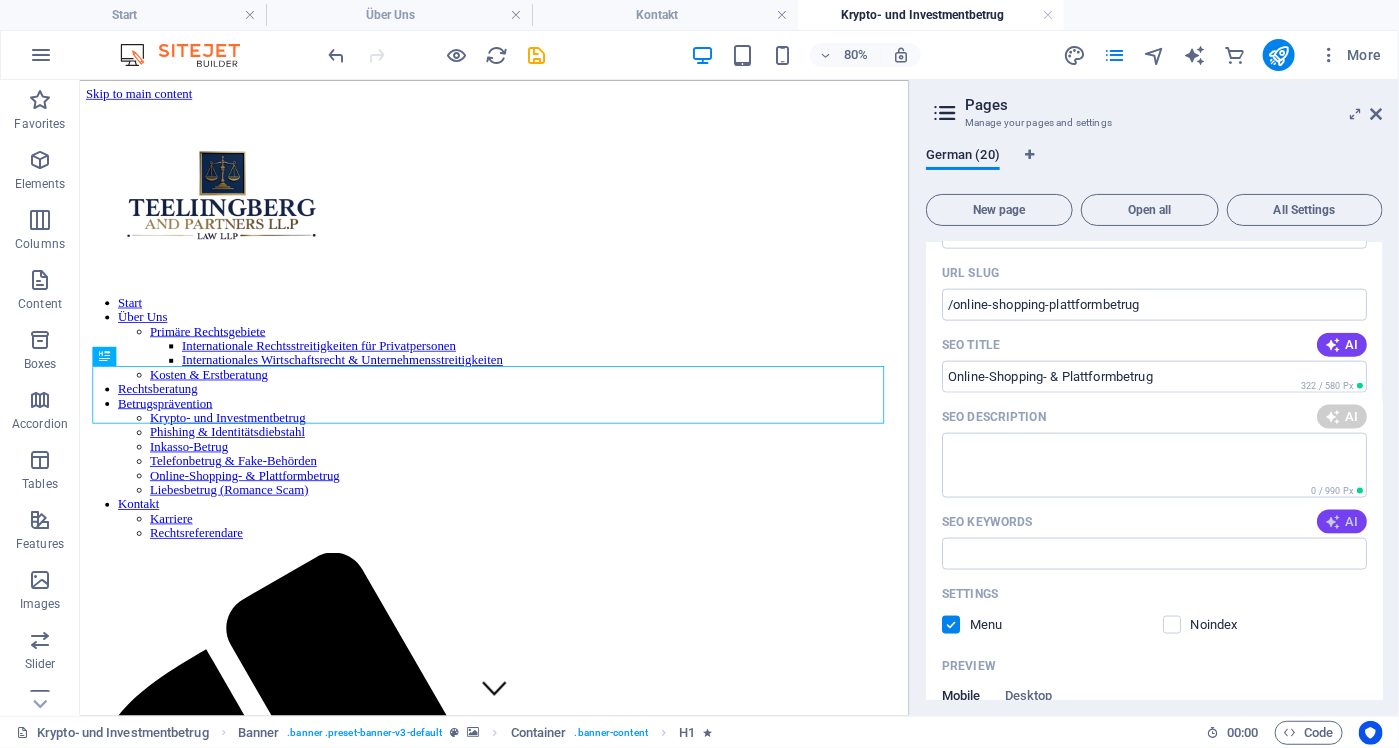 type on "Schützen Sie sich vor Online-Betrug! Unsere Kanzlei hilft Ihnen, Ansprüche durchzusetzen und Täter zu verfolgen. Jetzt kontaktieren!" 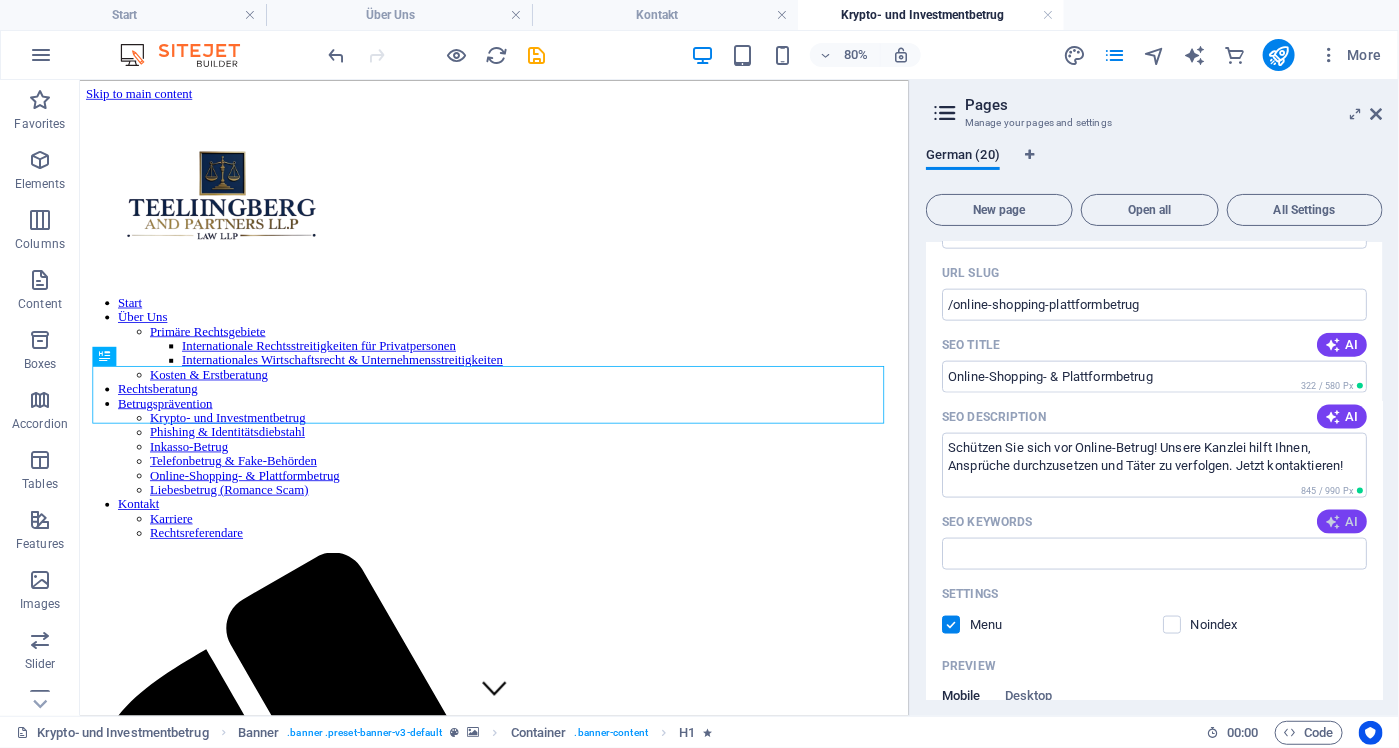 click on "AI" at bounding box center (1342, 522) 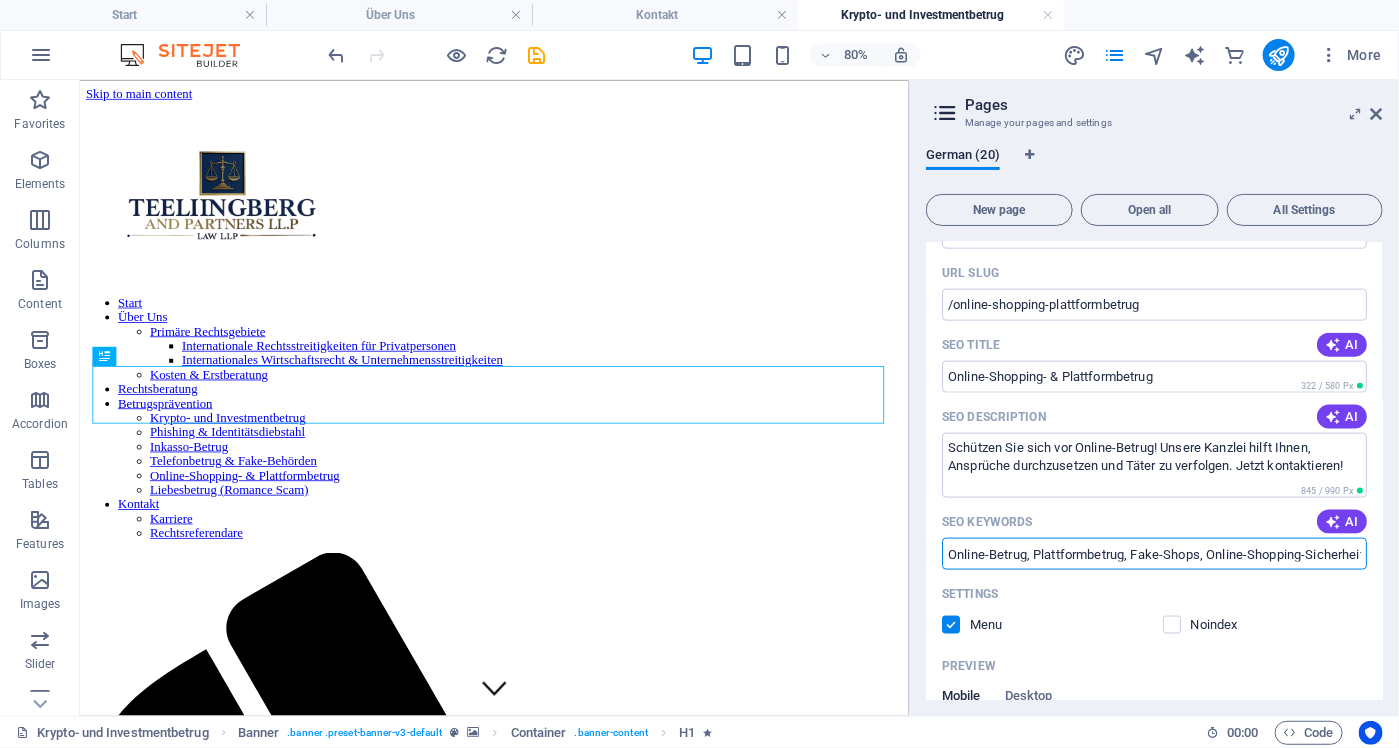 click on "Online-Betrug, Plattformbetrug, Fake-Shops, Online-Shopping-Sicherheit, Rechtsberatung Betrugsfälle, digitale Marktplätze Risiken" at bounding box center (1154, 554) 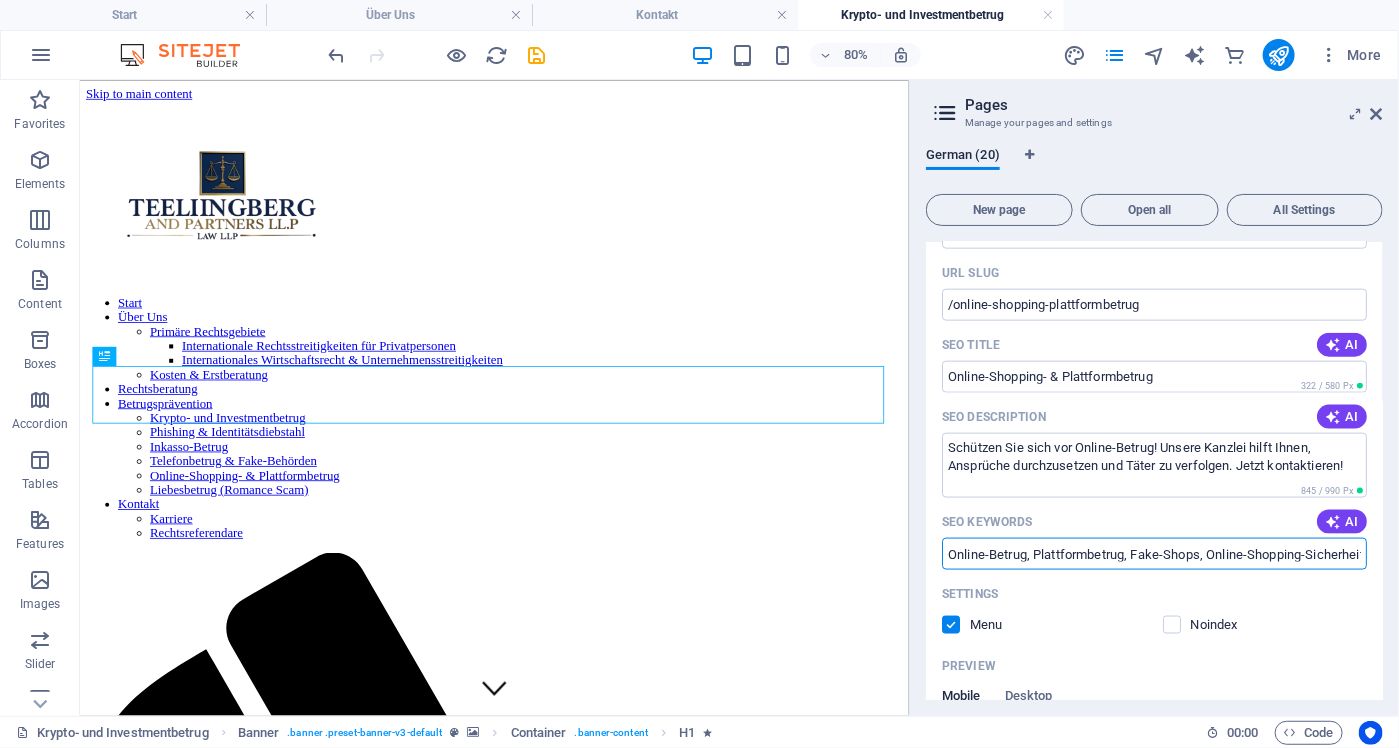 click on "Online-Betrug, Plattformbetrug, Fake-Shops, Online-Shopping-Sicherheit, Rechtsberatung Betrugsfälle, digitale Marktplätze Risiken" at bounding box center [1154, 554] 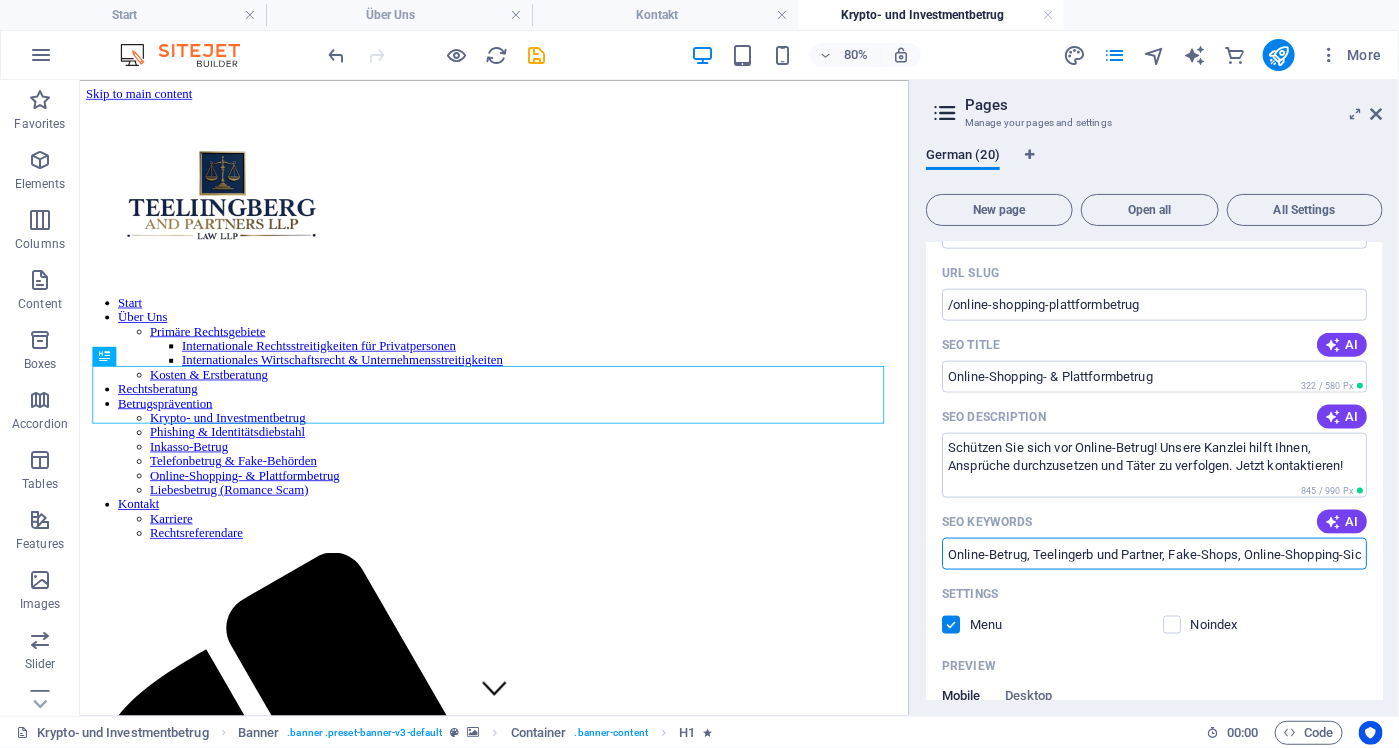 click on "Online-Betrug, Teelingerb und Partner, Fake-Shops, Online-Shopping-Sicherheit, Rechtsberatung Betrugsfälle, digitale Marktplätze Risiken" at bounding box center (1154, 554) 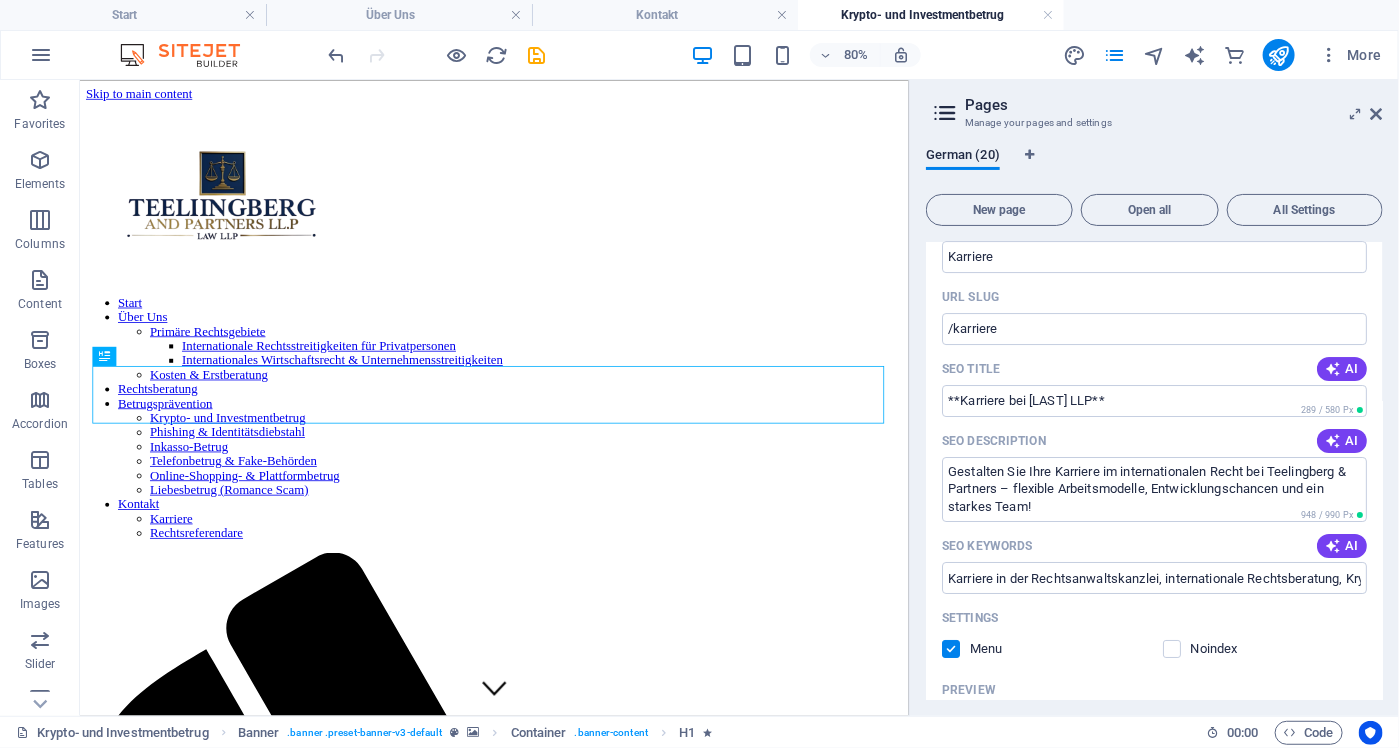 scroll, scrollTop: 6363, scrollLeft: 0, axis: vertical 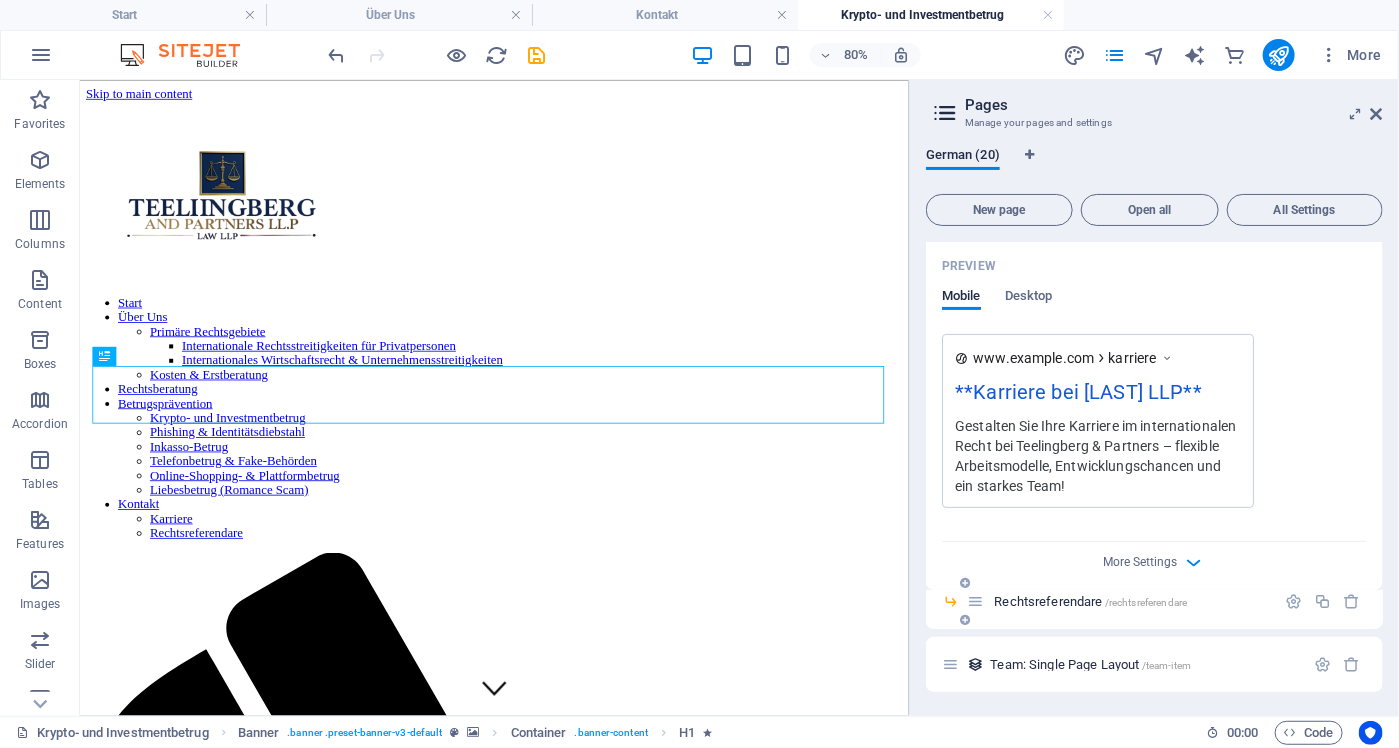 type on "Online-Betrug, Teelingberg und Partner, Fake-Shops, Online-Shopping-Sicherheit, Rechtsberatung Betrugsfälle, digitale Marktplätze Risiken" 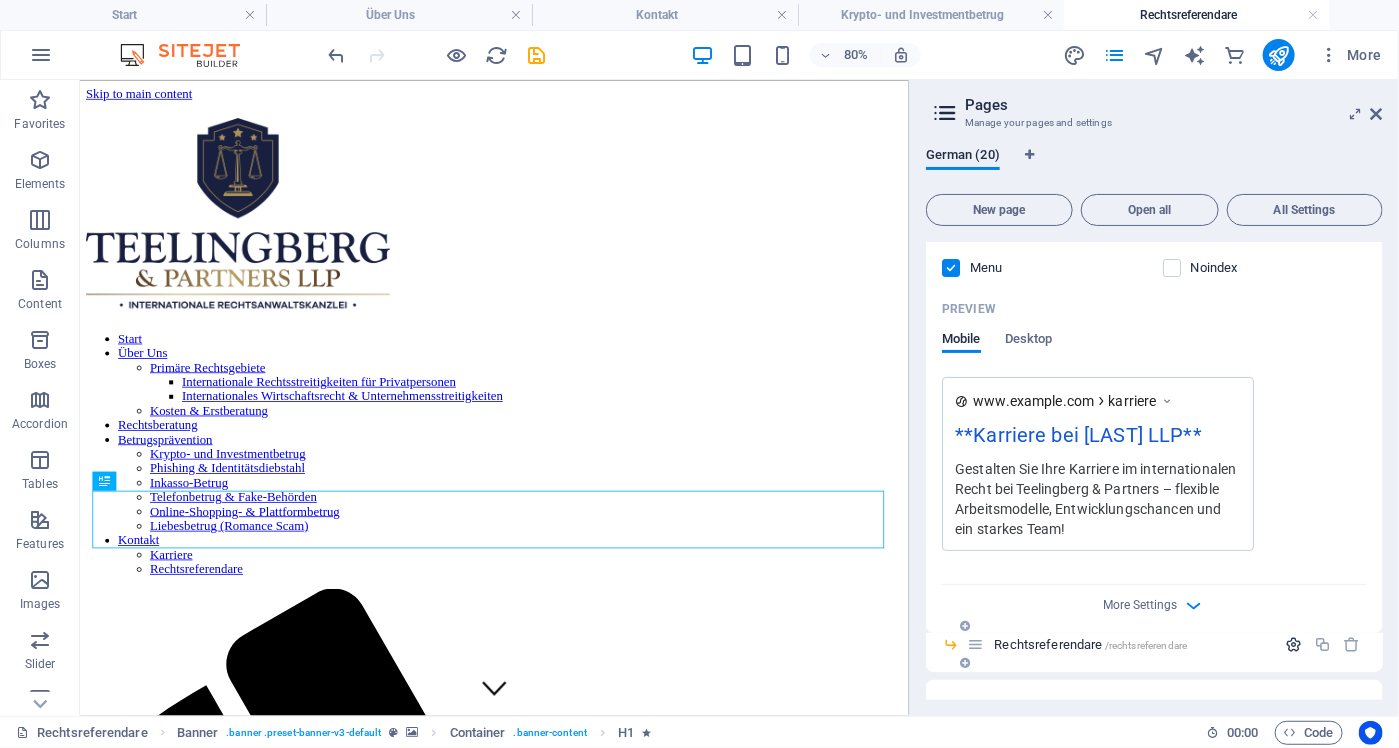 scroll, scrollTop: 0, scrollLeft: 0, axis: both 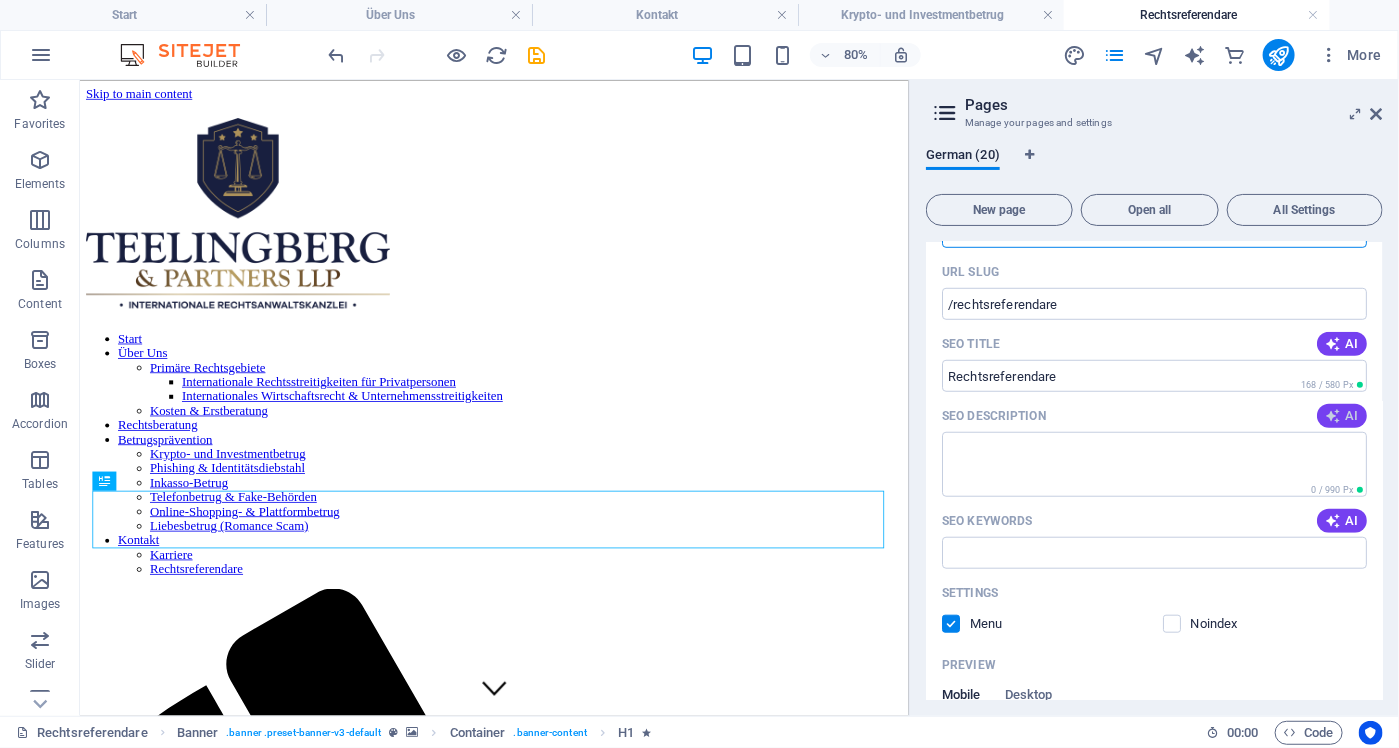 click on "AI" at bounding box center [1342, 416] 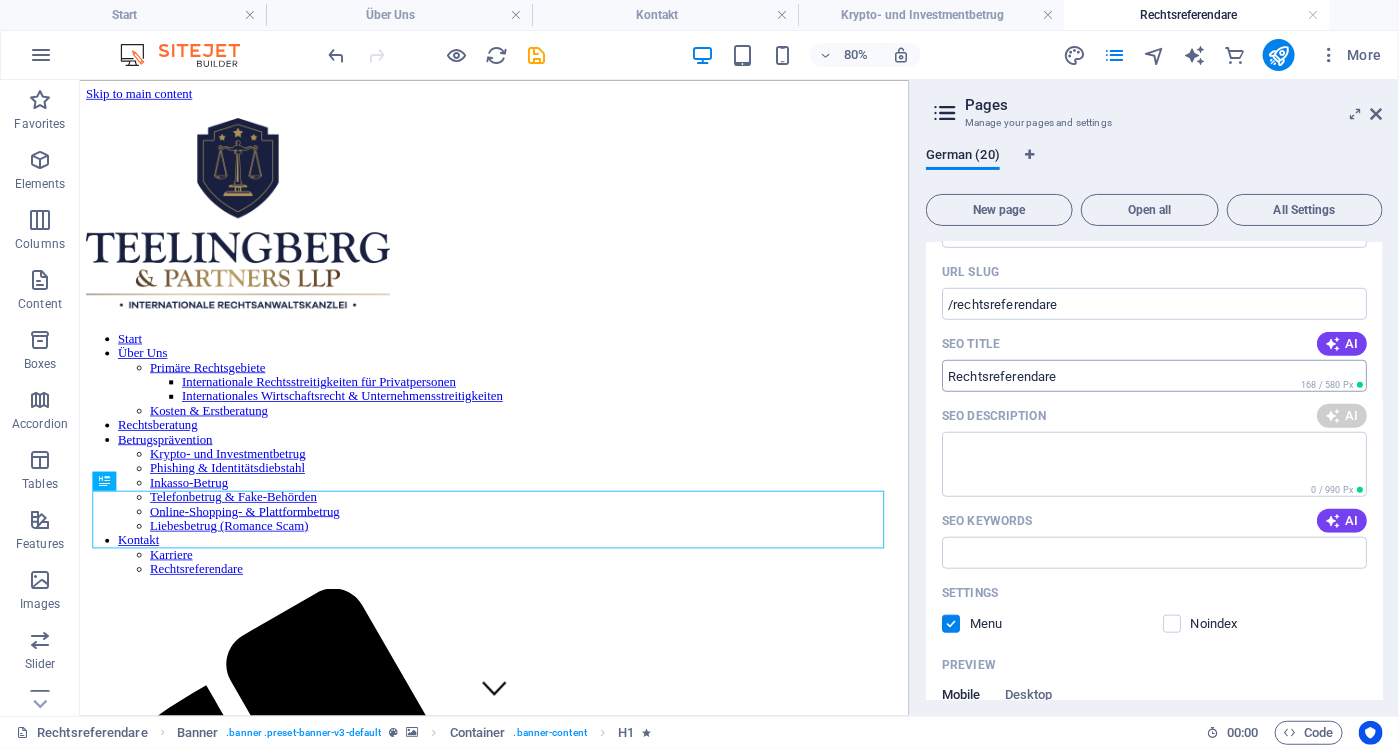 click on "Rechtsreferendare" at bounding box center (1154, 376) 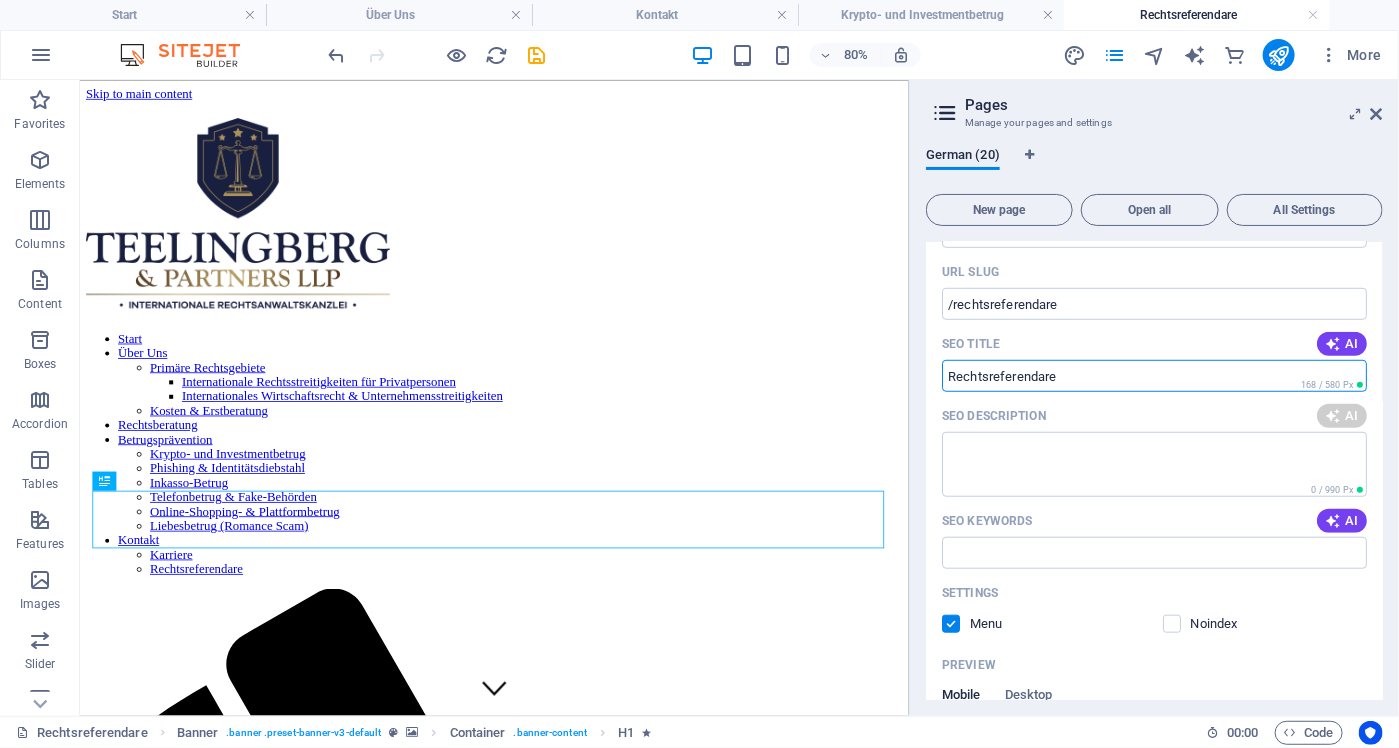 click on "Rechtsreferendare" at bounding box center (1154, 376) 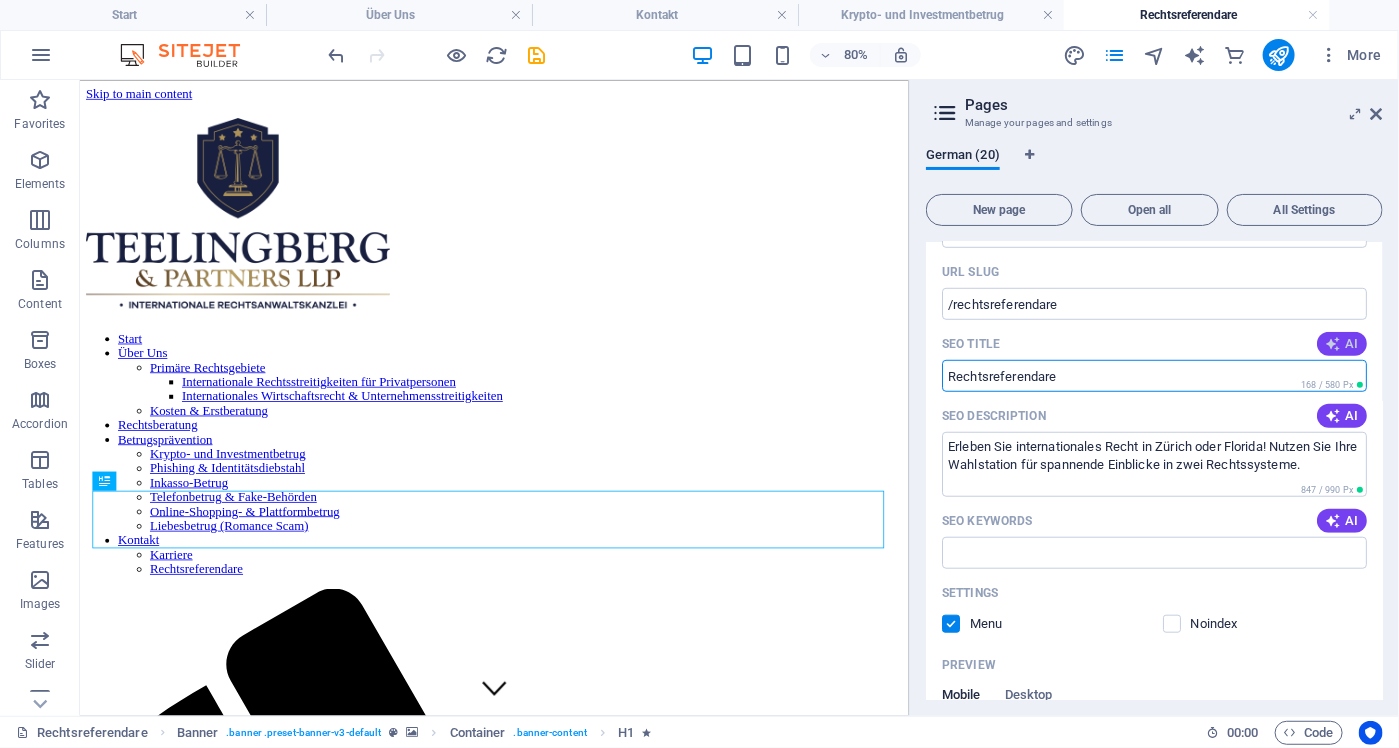 click at bounding box center [1333, 344] 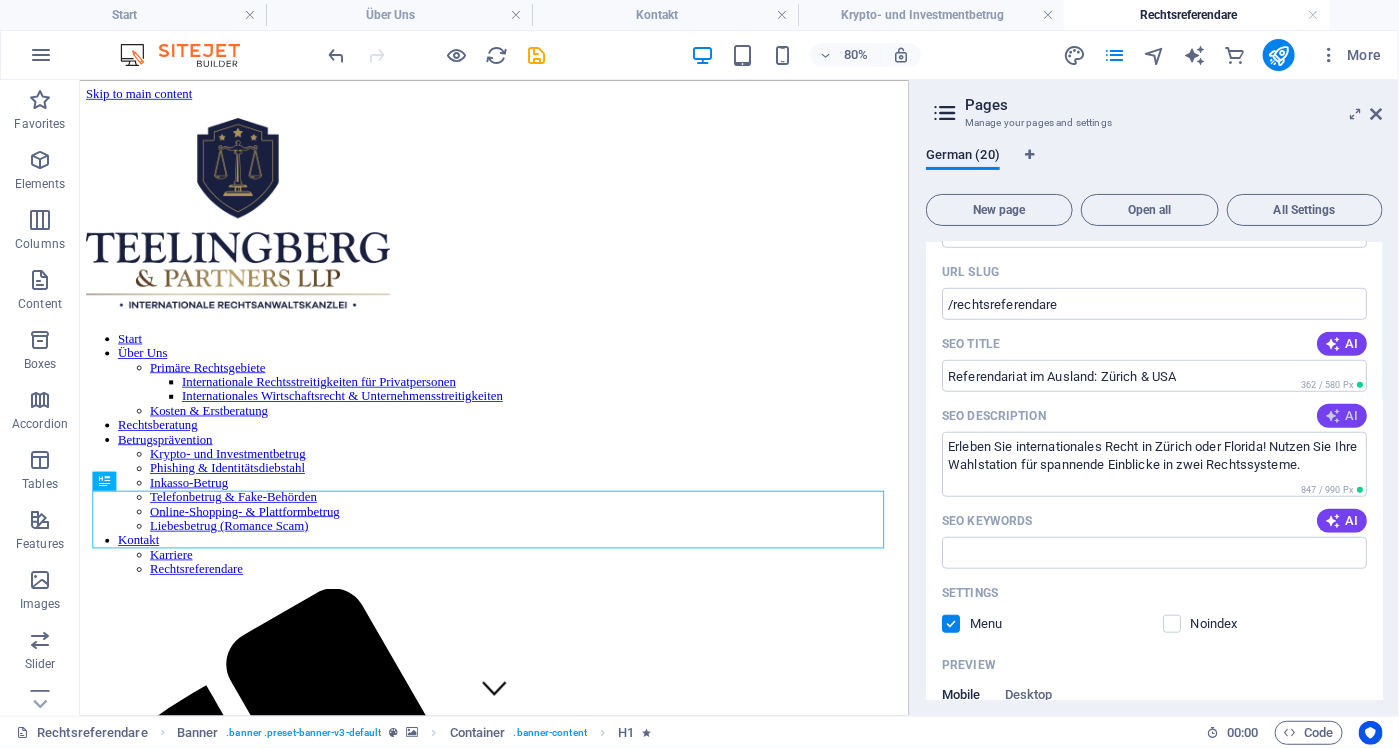 type on "Referendariat im Ausland: Zürich & USA" 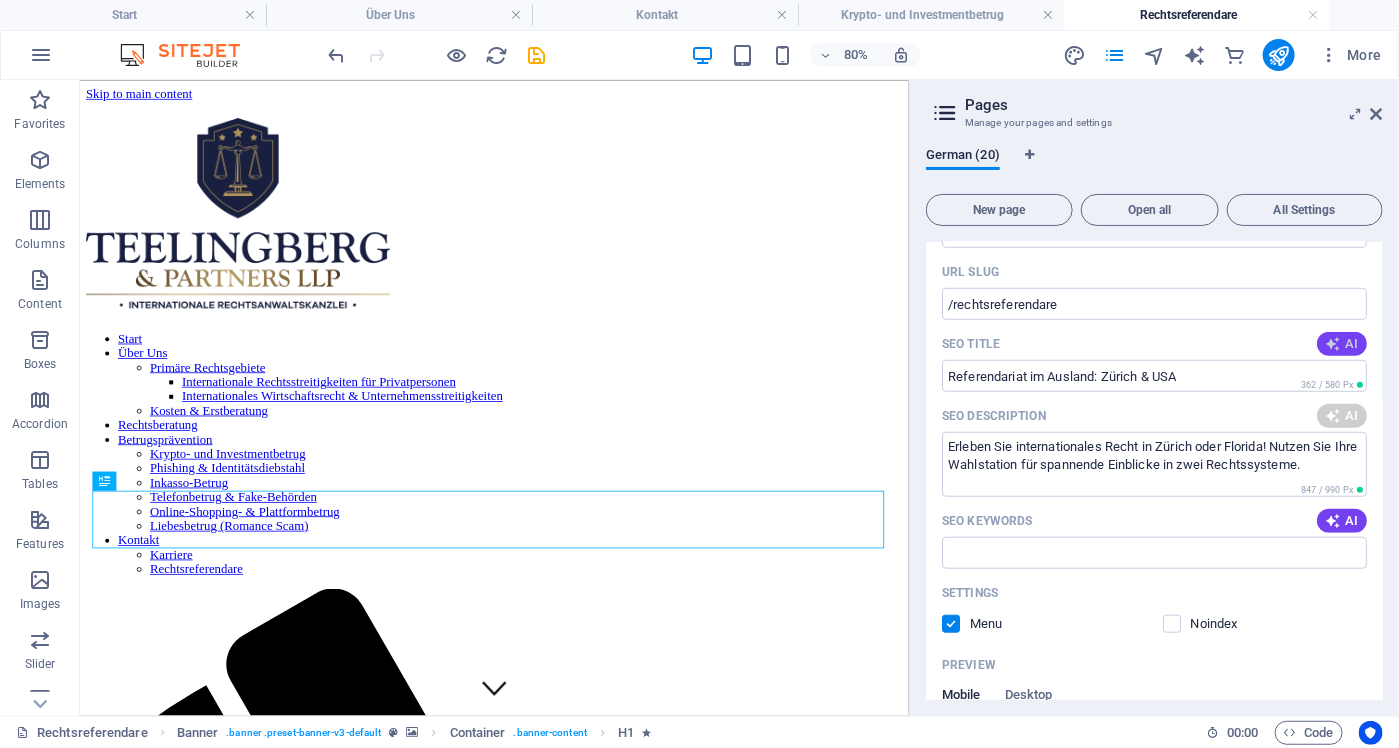 type on "Erleben Sie internationales Recht im Referendariat bei Teelingberg & Partners LLP. Wahlstation in Zürich oder den USA!" 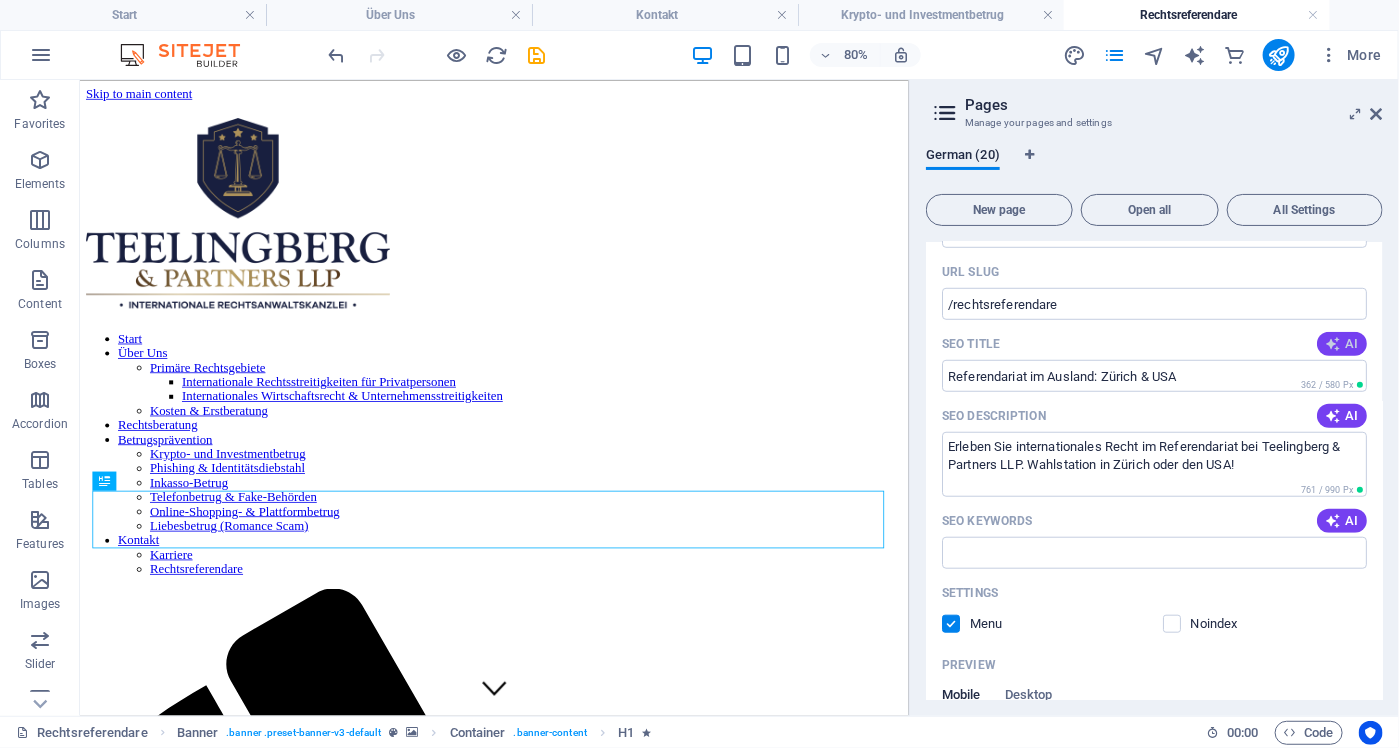 click on "AI" at bounding box center (1342, 344) 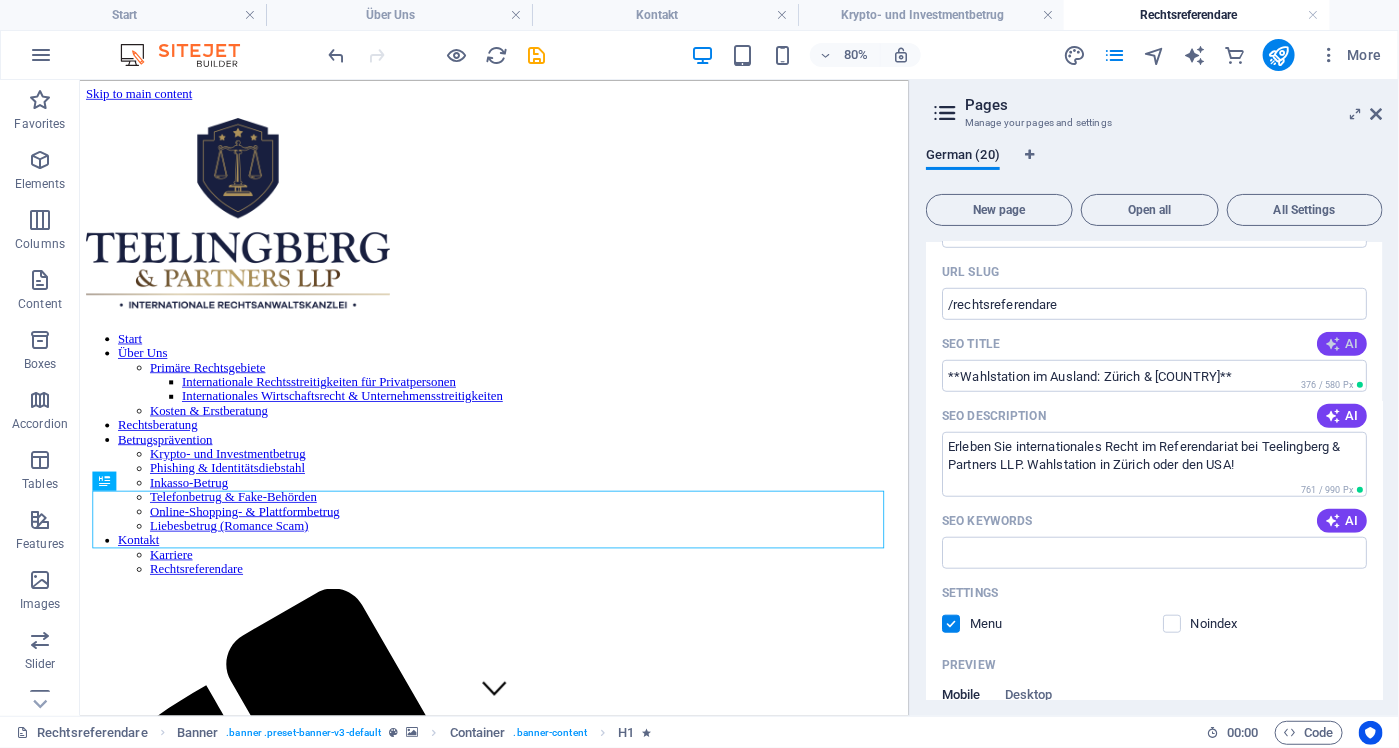 click on "AI" at bounding box center (1342, 344) 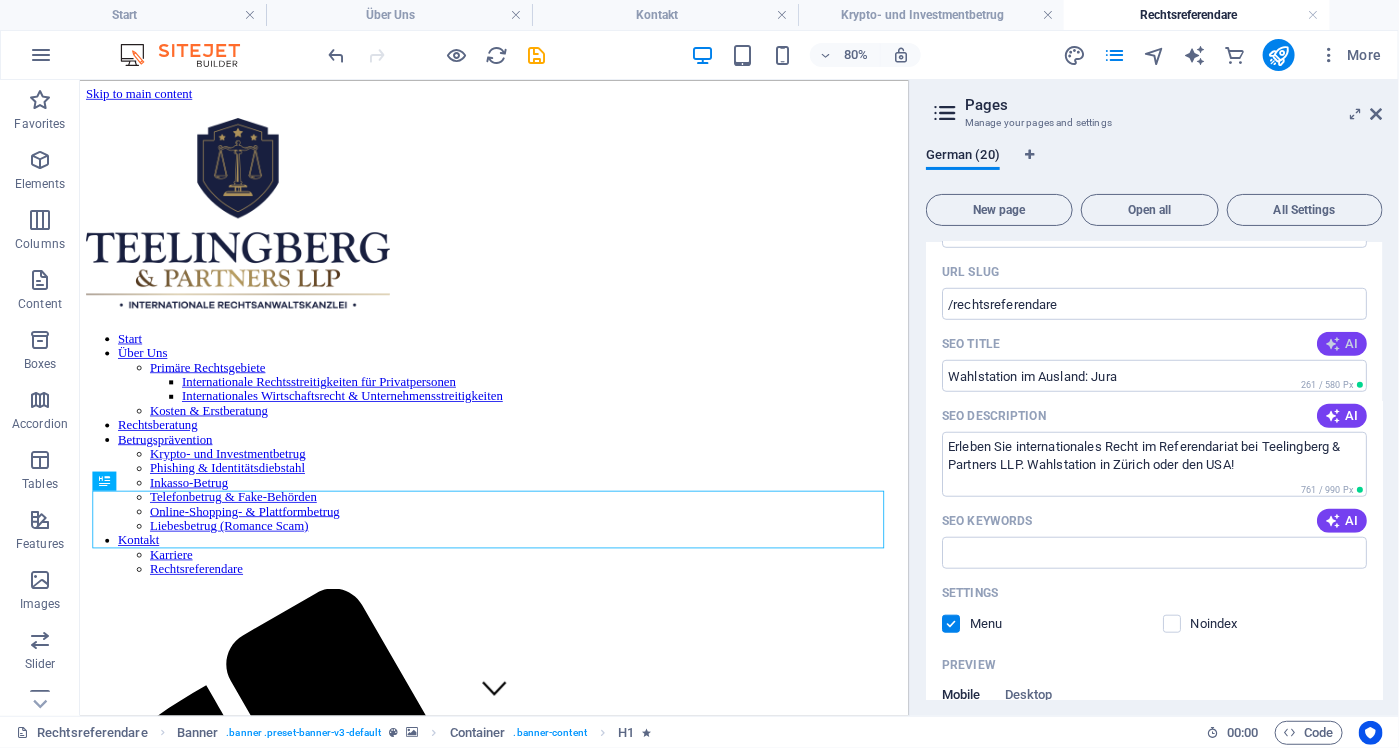 click on "AI" at bounding box center [1342, 344] 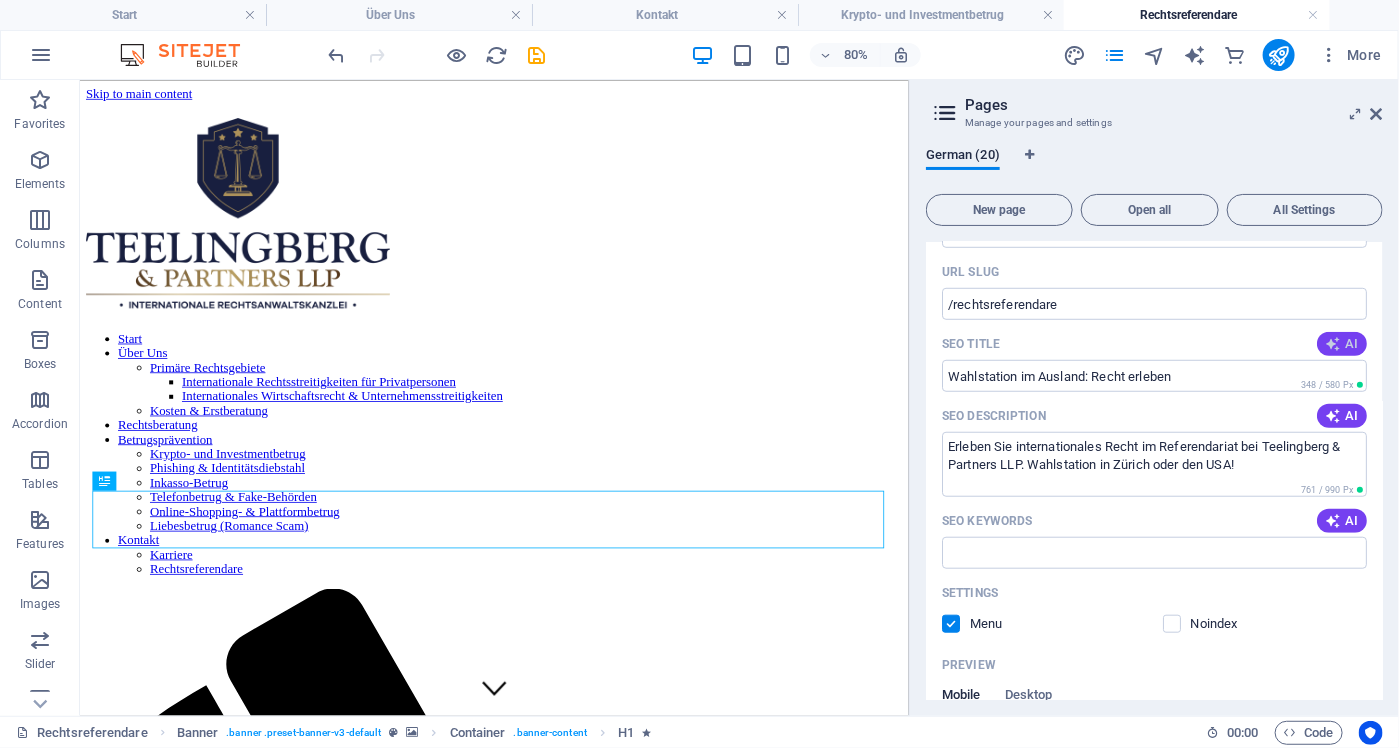click on "AI" at bounding box center [1342, 344] 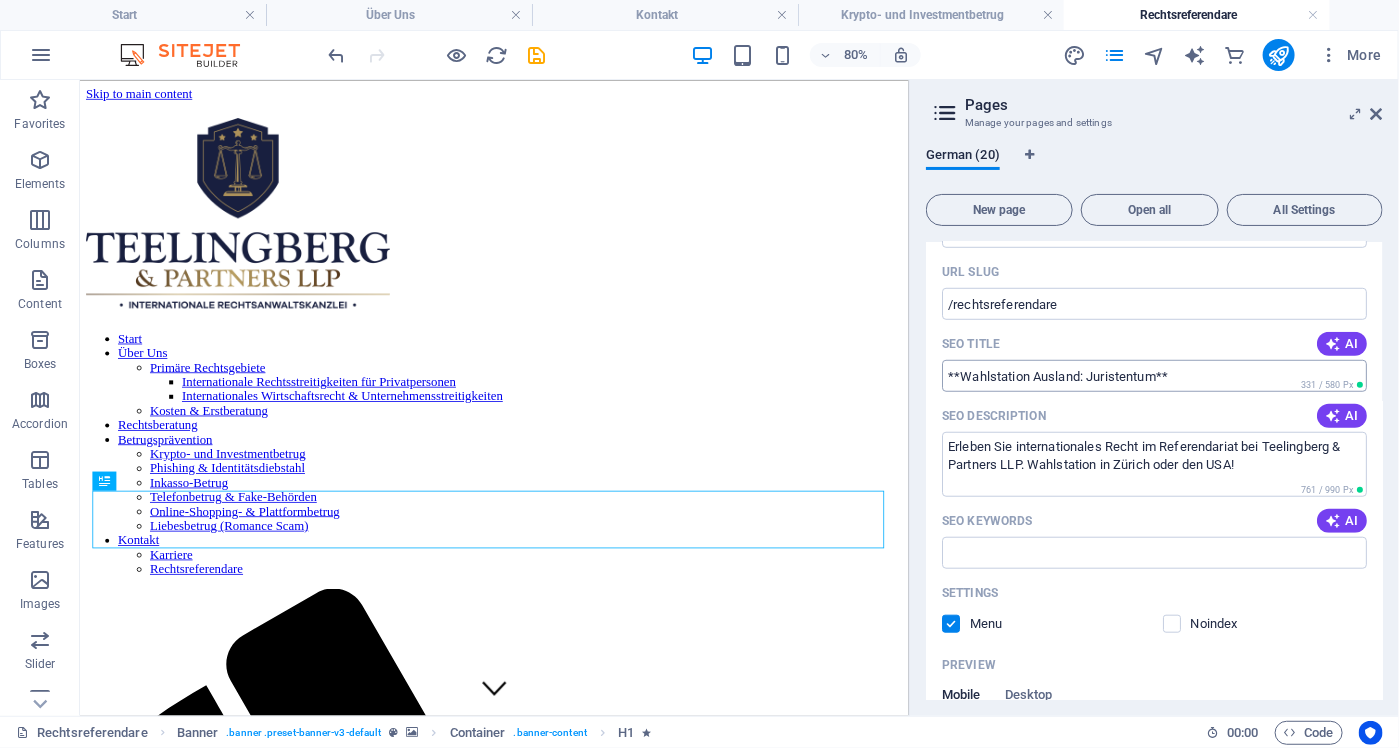 click on "**Wahlstation Ausland: Juristentum**" at bounding box center [1154, 376] 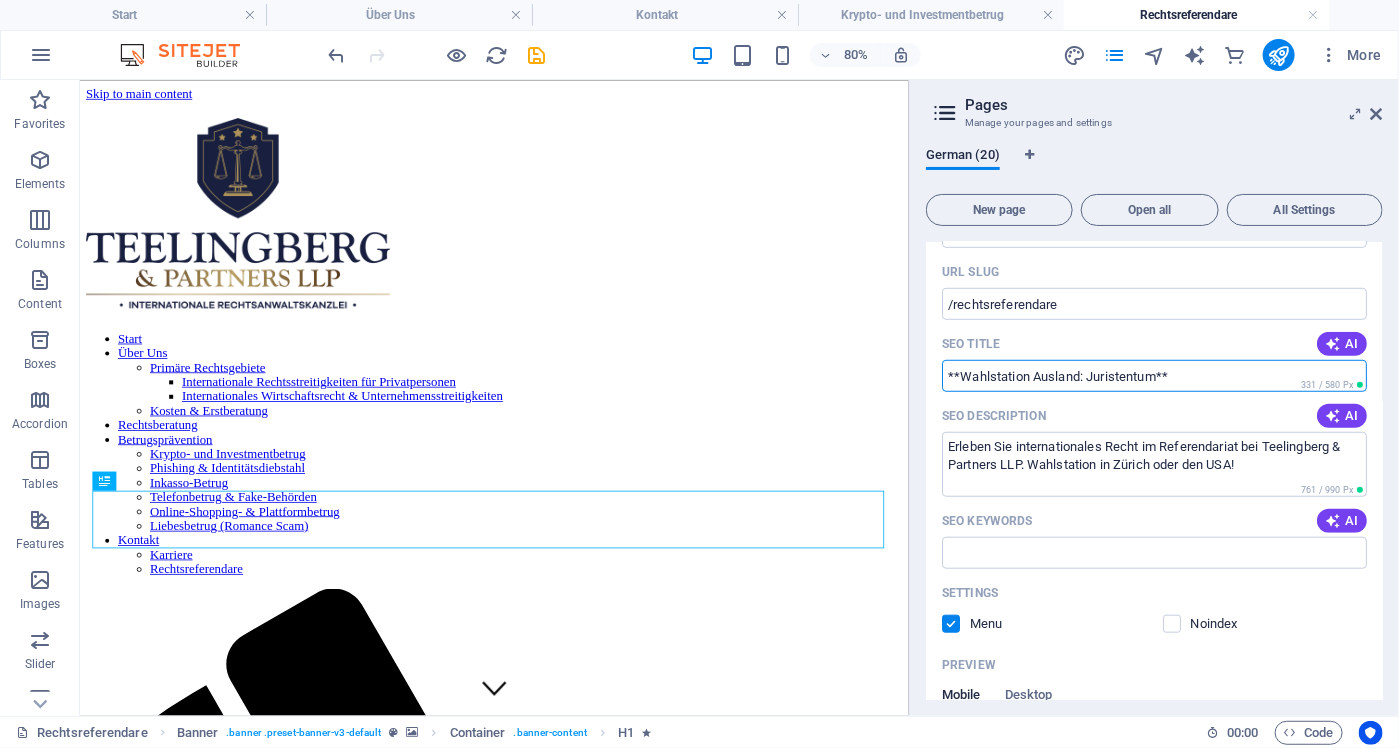 click on "**Wahlstation Ausland: Juristentum**" at bounding box center [1154, 376] 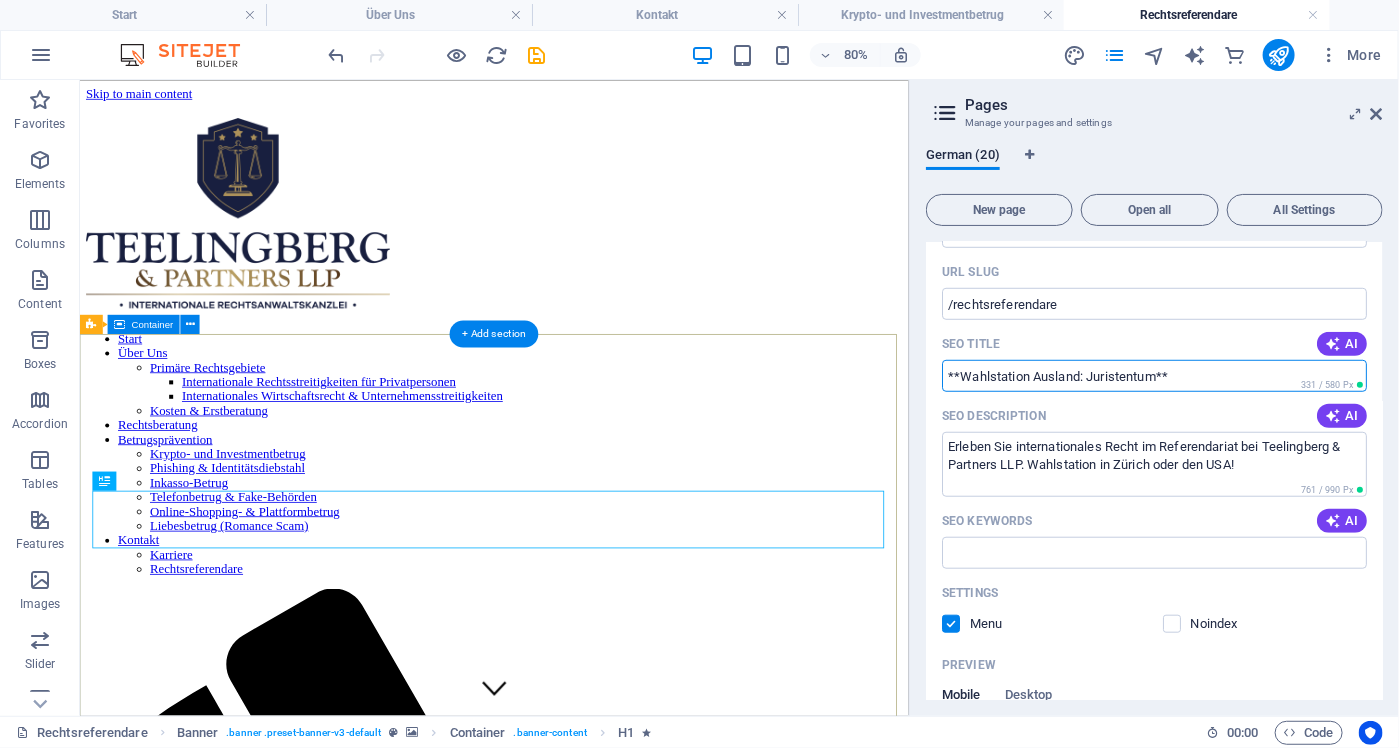 drag, startPoint x: 1163, startPoint y: 494, endPoint x: 1073, endPoint y: 508, distance: 91.08238 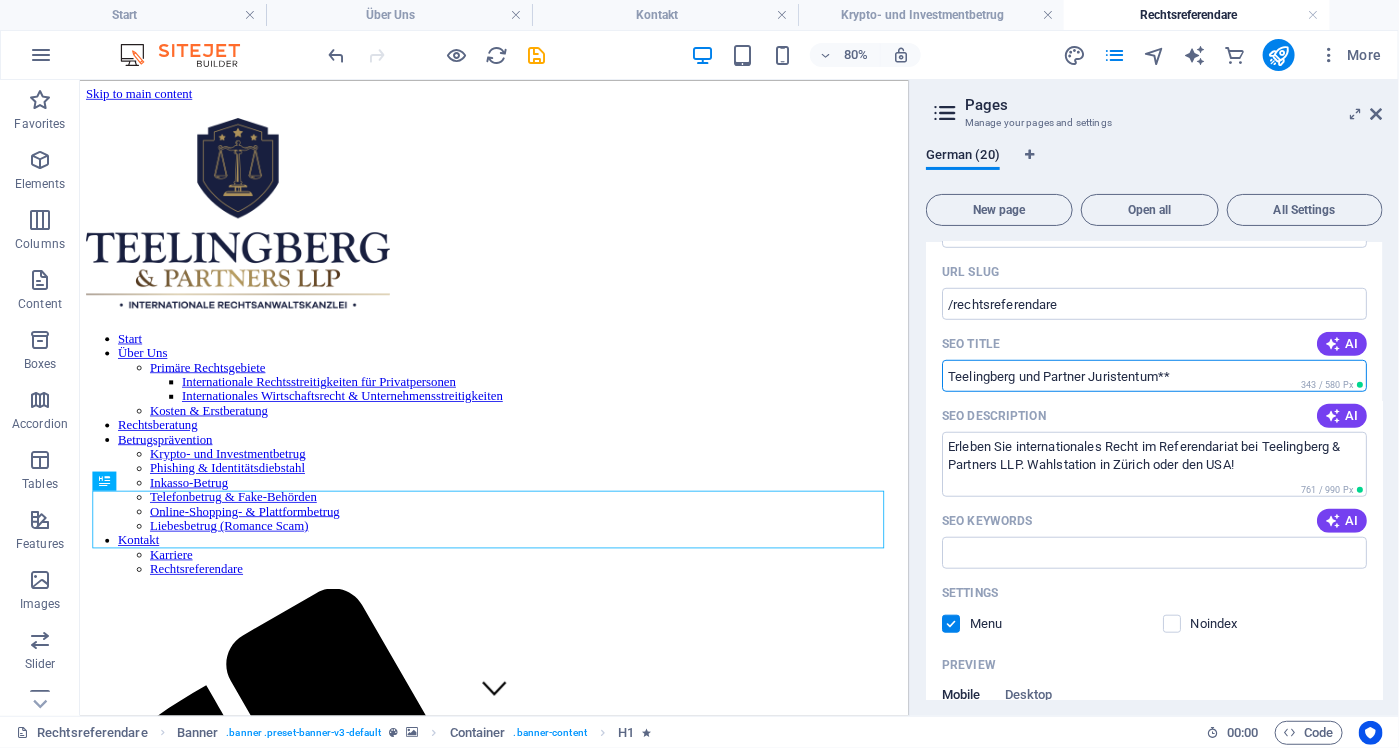 drag, startPoint x: 1180, startPoint y: 414, endPoint x: 1094, endPoint y: 411, distance: 86.05231 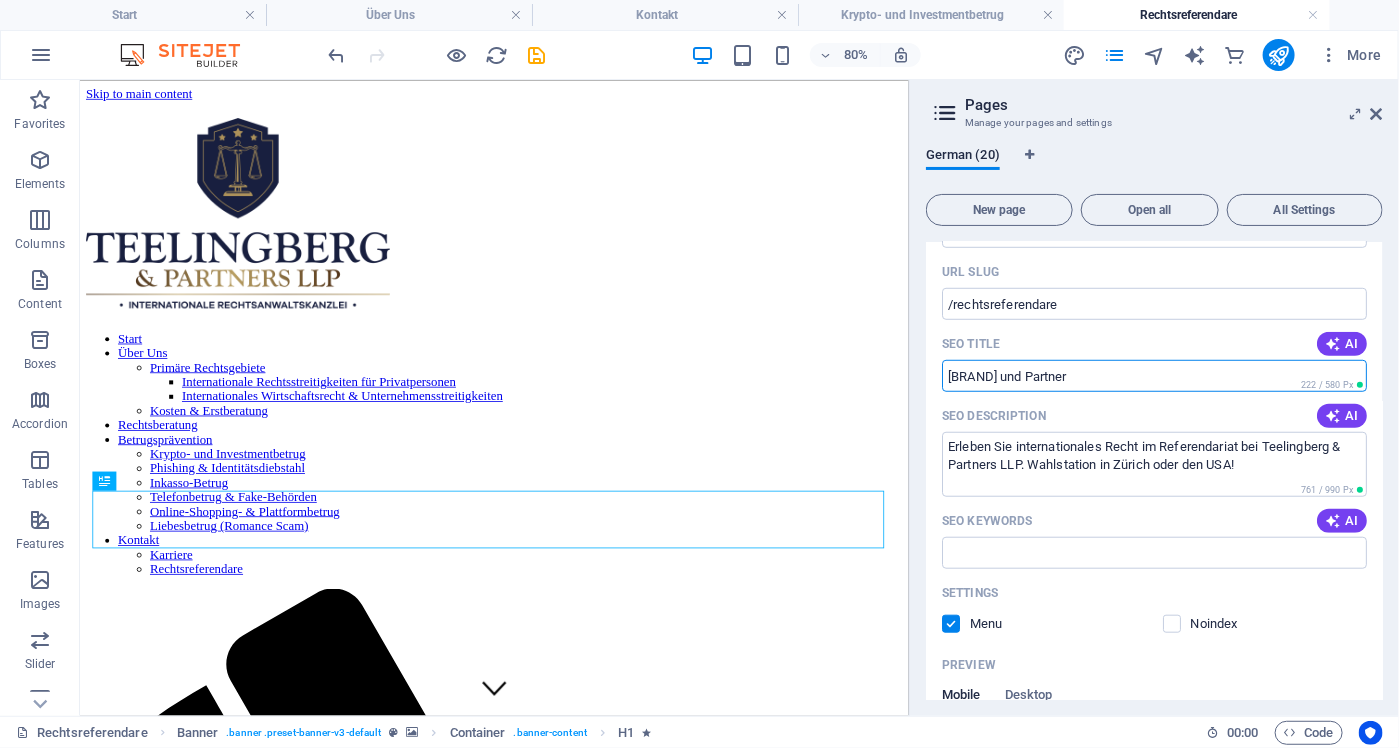 click on "[BRAND] und Partner" at bounding box center [1154, 376] 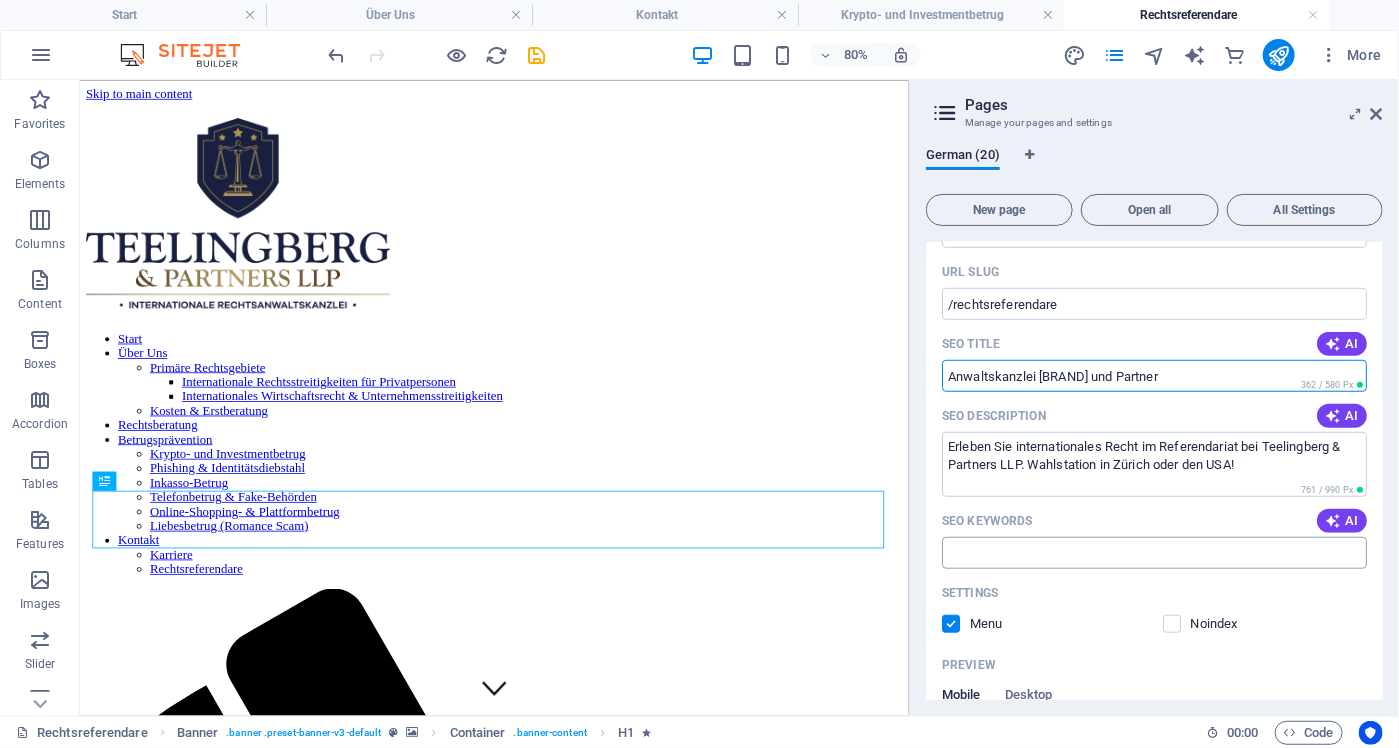 type on "Anwaltskanzlei [BRAND] und Partner" 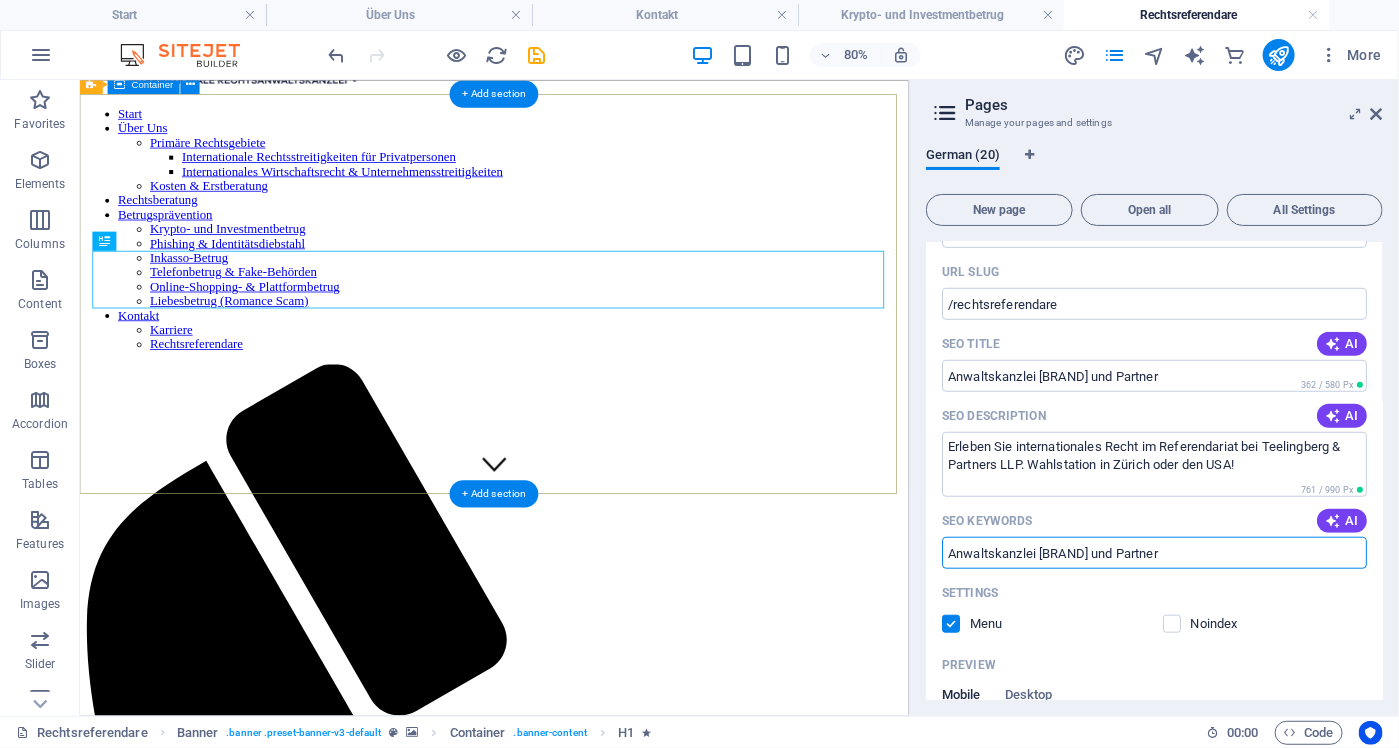 scroll, scrollTop: 300, scrollLeft: 0, axis: vertical 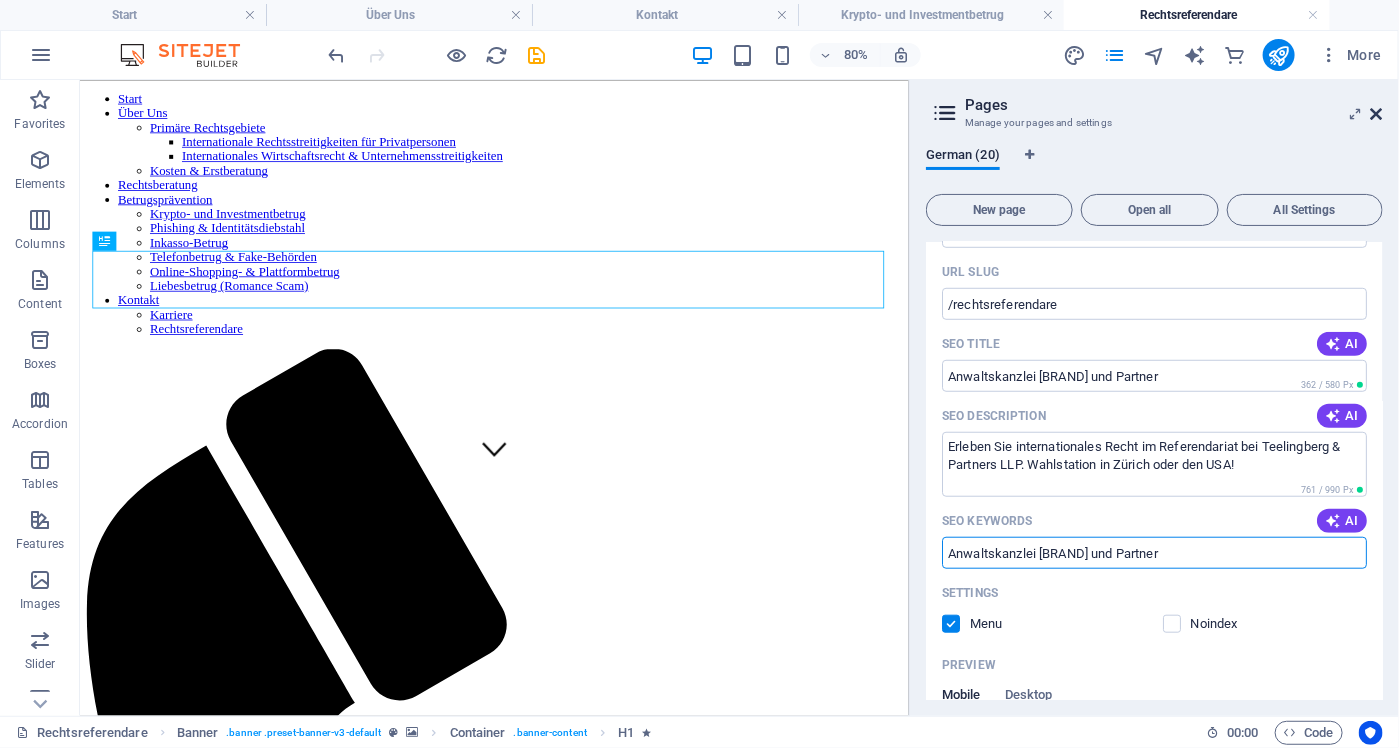 type on "Anwaltskanzlei [BRAND] und Partner" 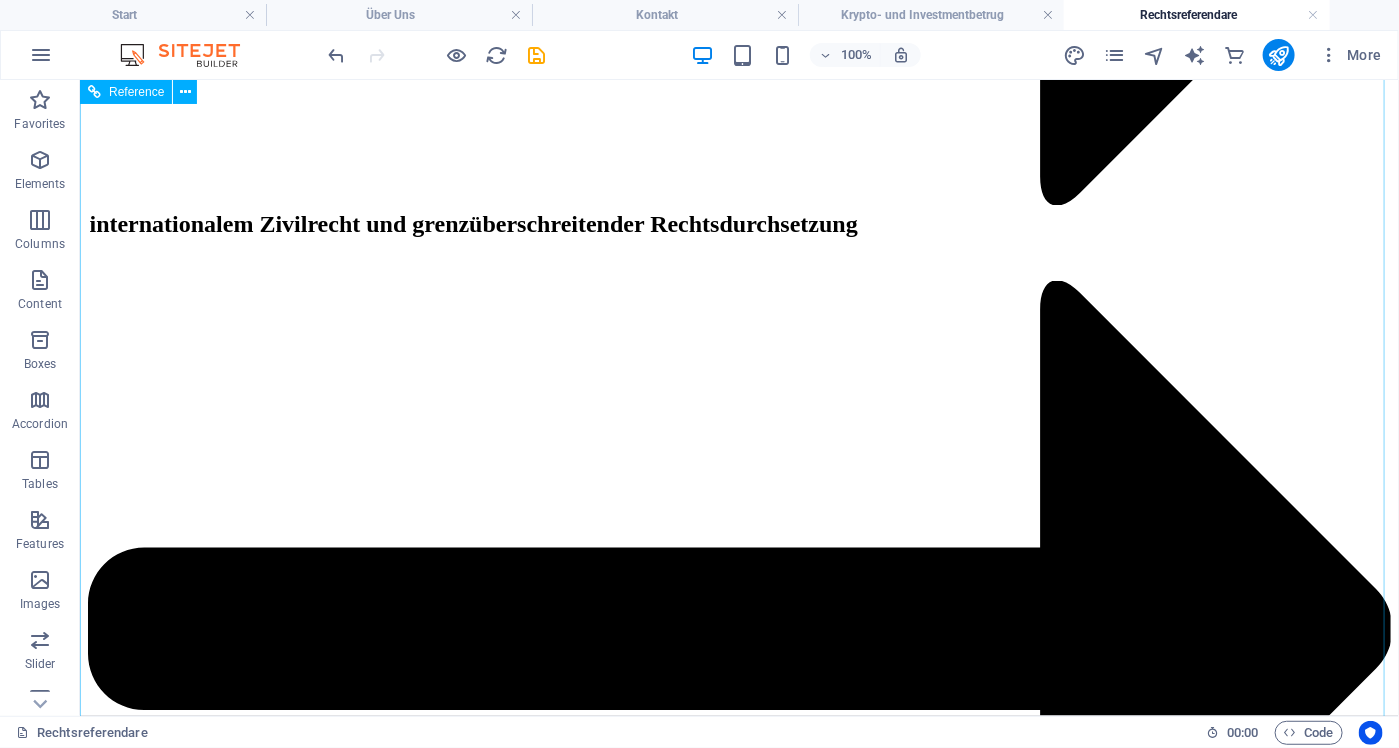 scroll, scrollTop: 4796, scrollLeft: 0, axis: vertical 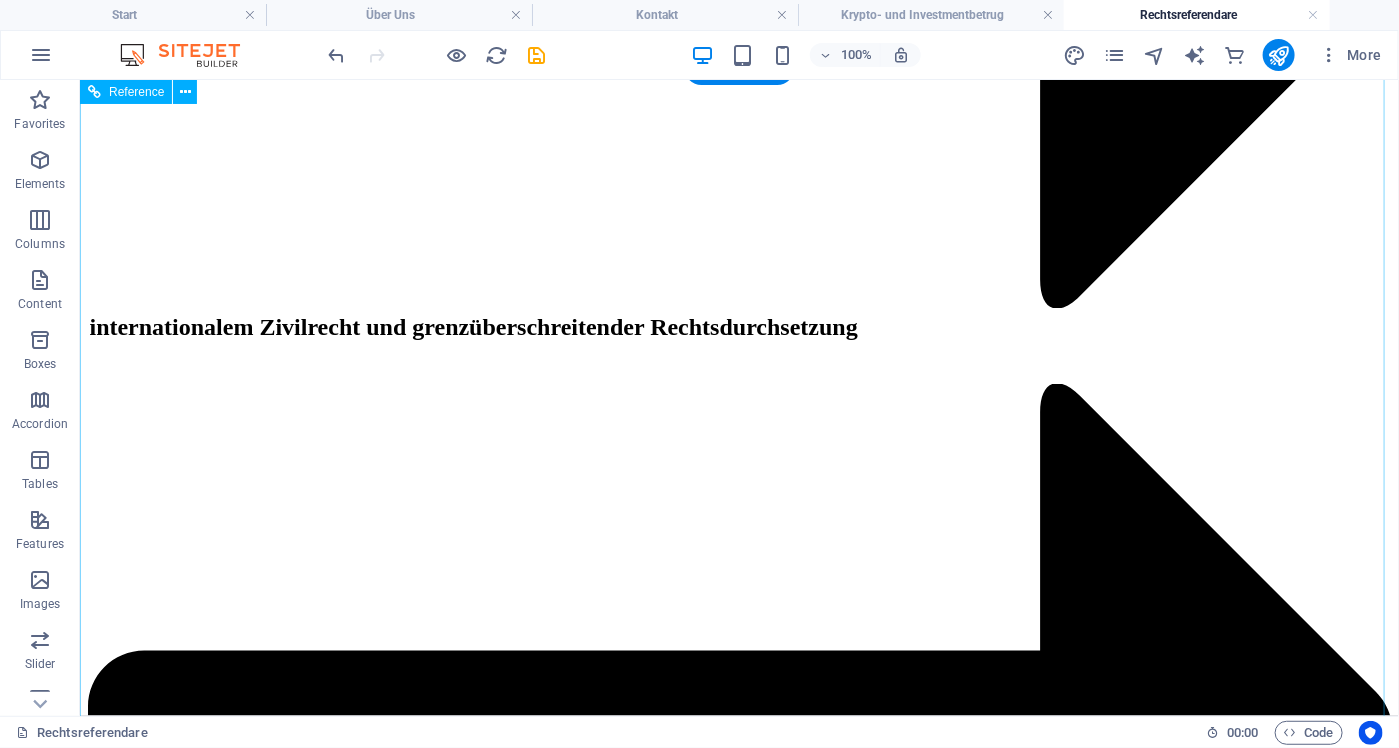 click on "d31838ccce14935fa61cf029ad5c91@[EMAIL_DOMAIN]" at bounding box center (325, 22270) 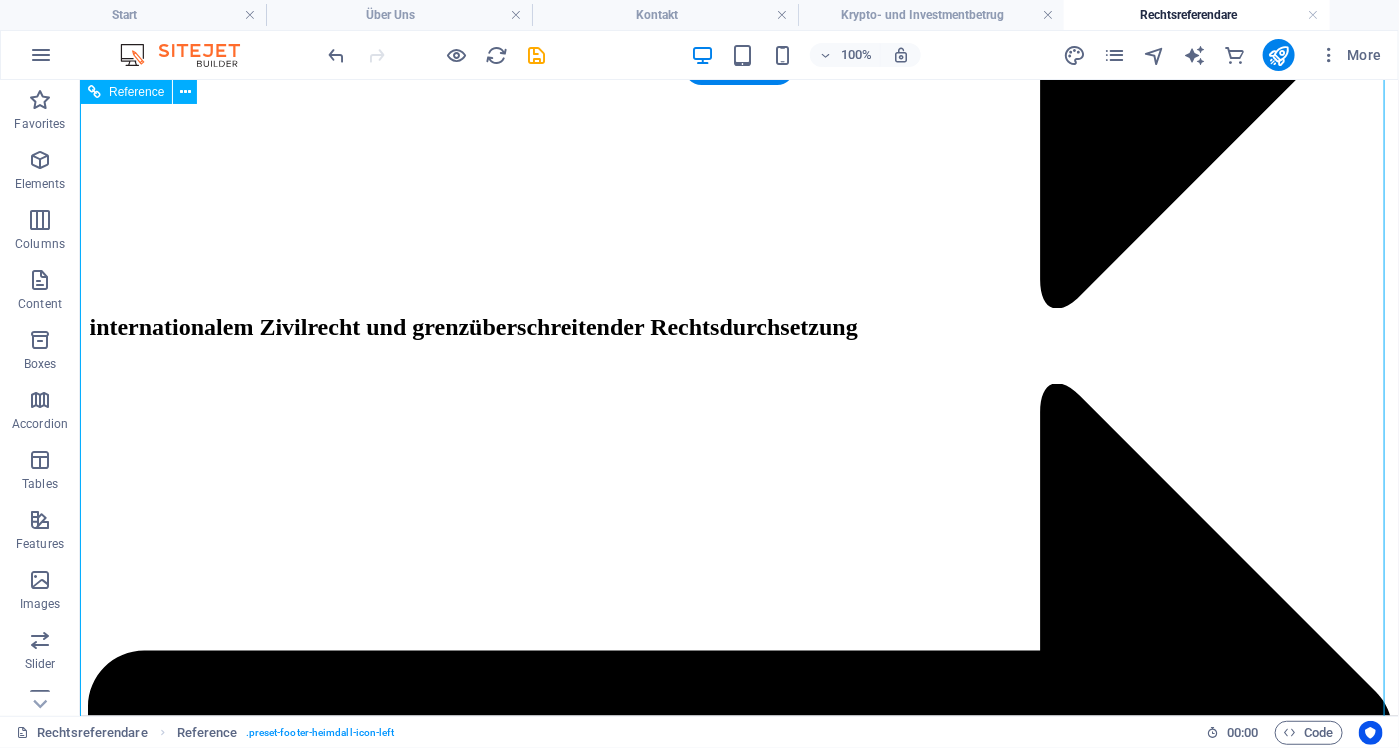 click on "Phone:  E-Mail:  [EMAIL] Open hours: &nbsp; Monday - Friday: 8am - 8pm" at bounding box center [738, 22298] 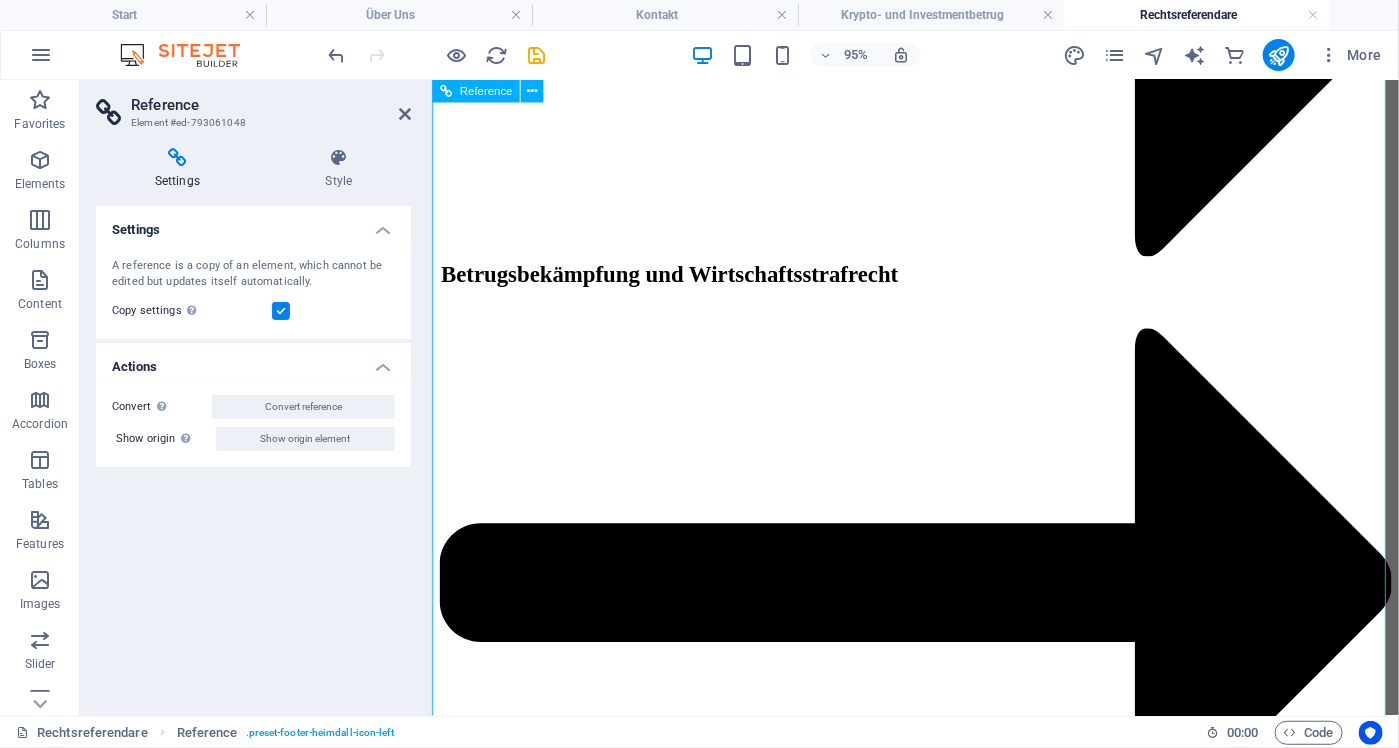 scroll, scrollTop: 5042, scrollLeft: 0, axis: vertical 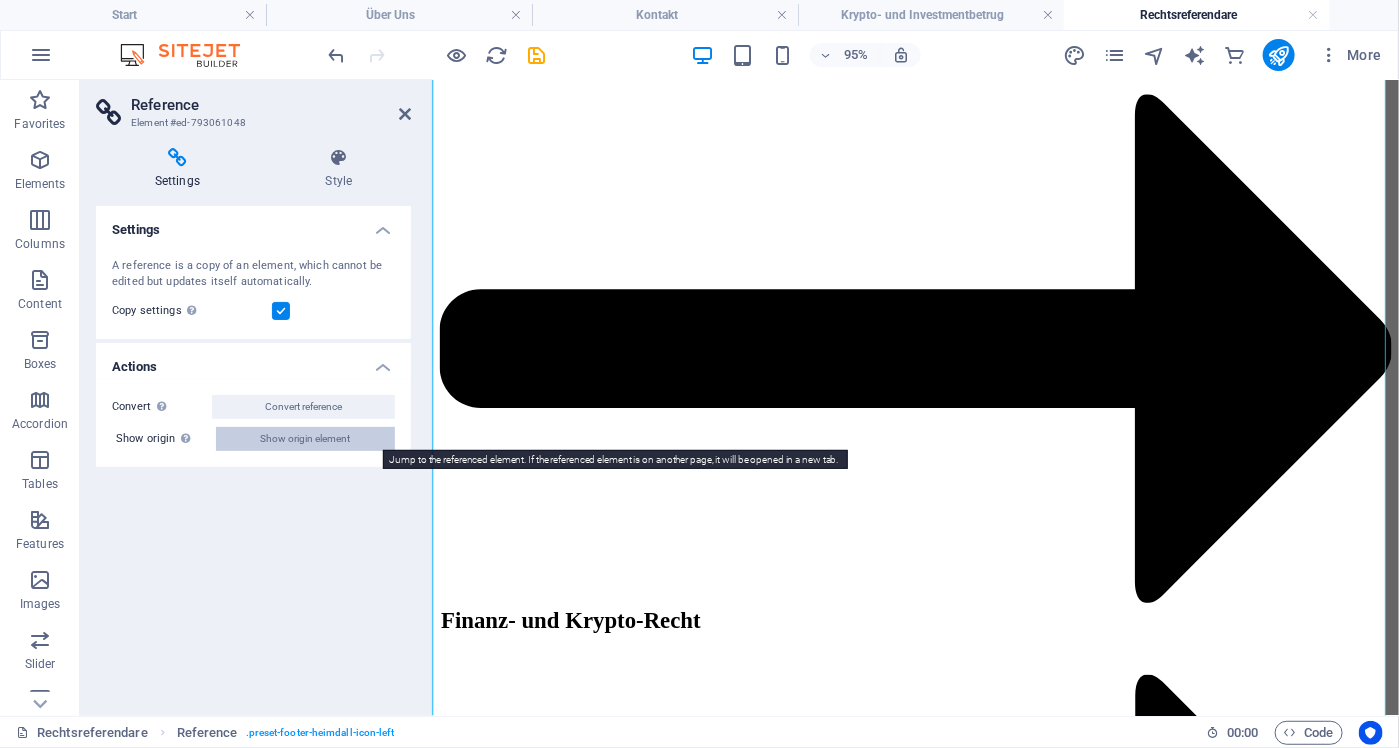 click on "Show origin element" at bounding box center (306, 439) 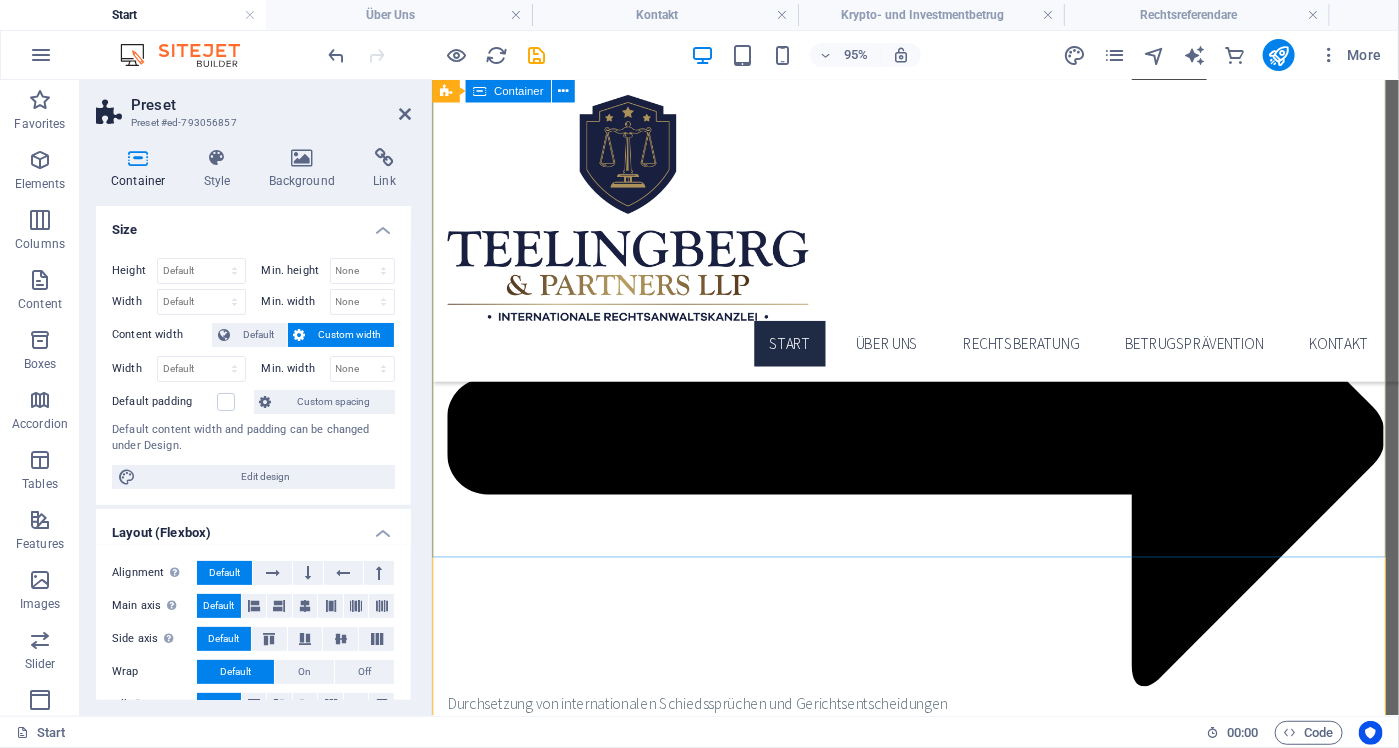 scroll, scrollTop: 7554, scrollLeft: 0, axis: vertical 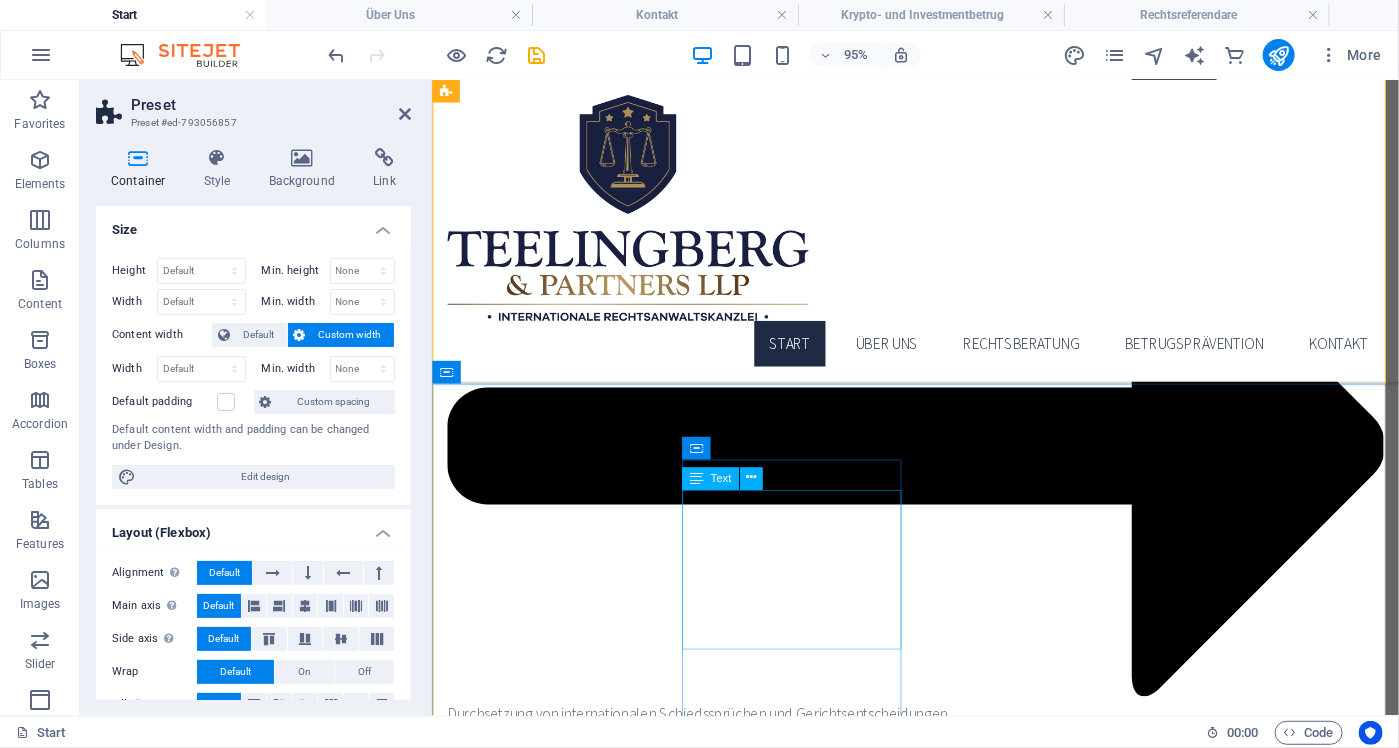 click on "Phone:  E-Mail:  [EMAIL] Open hours: &nbsp; Monday - Friday: 8am - 8pm" at bounding box center [564, 15209] 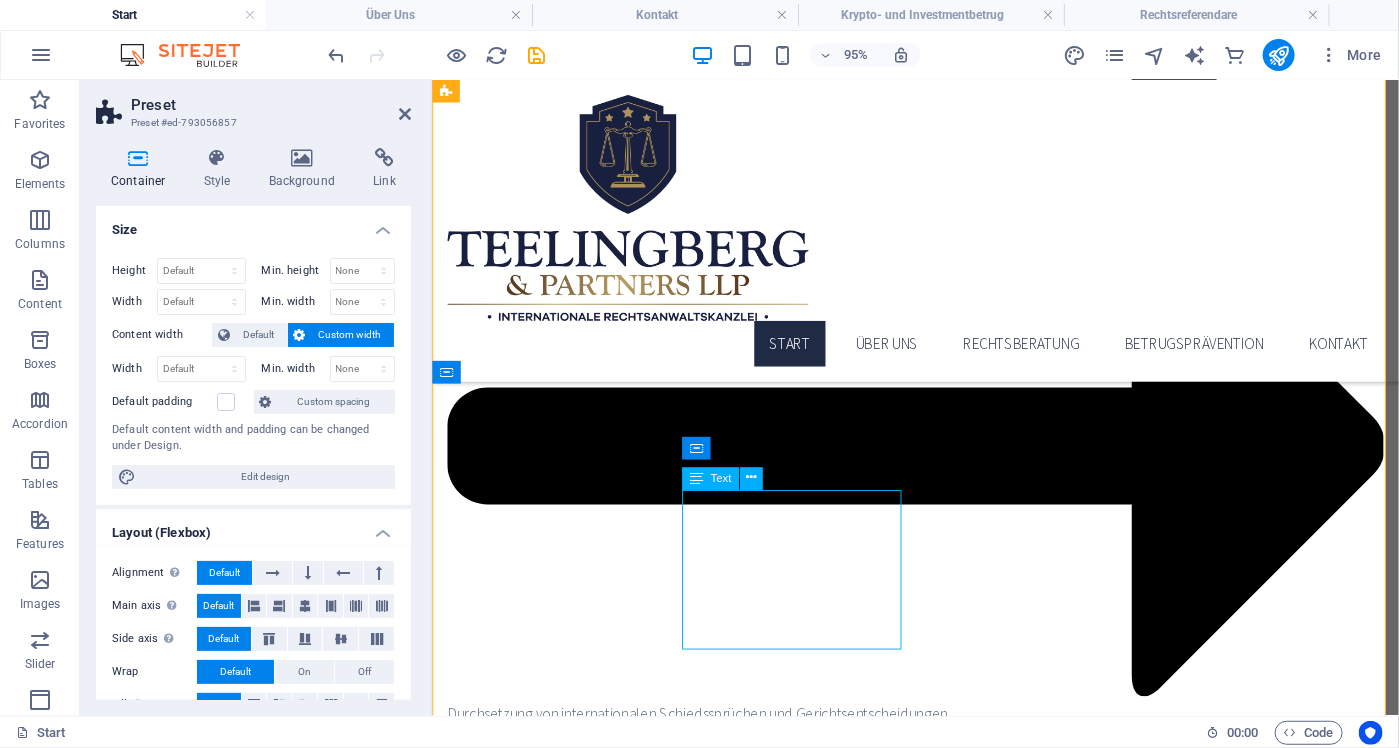 click on "Phone:  E-Mail:  [EMAIL] Open hours: &nbsp; Monday - Friday: 8am - 8pm" at bounding box center [564, 15209] 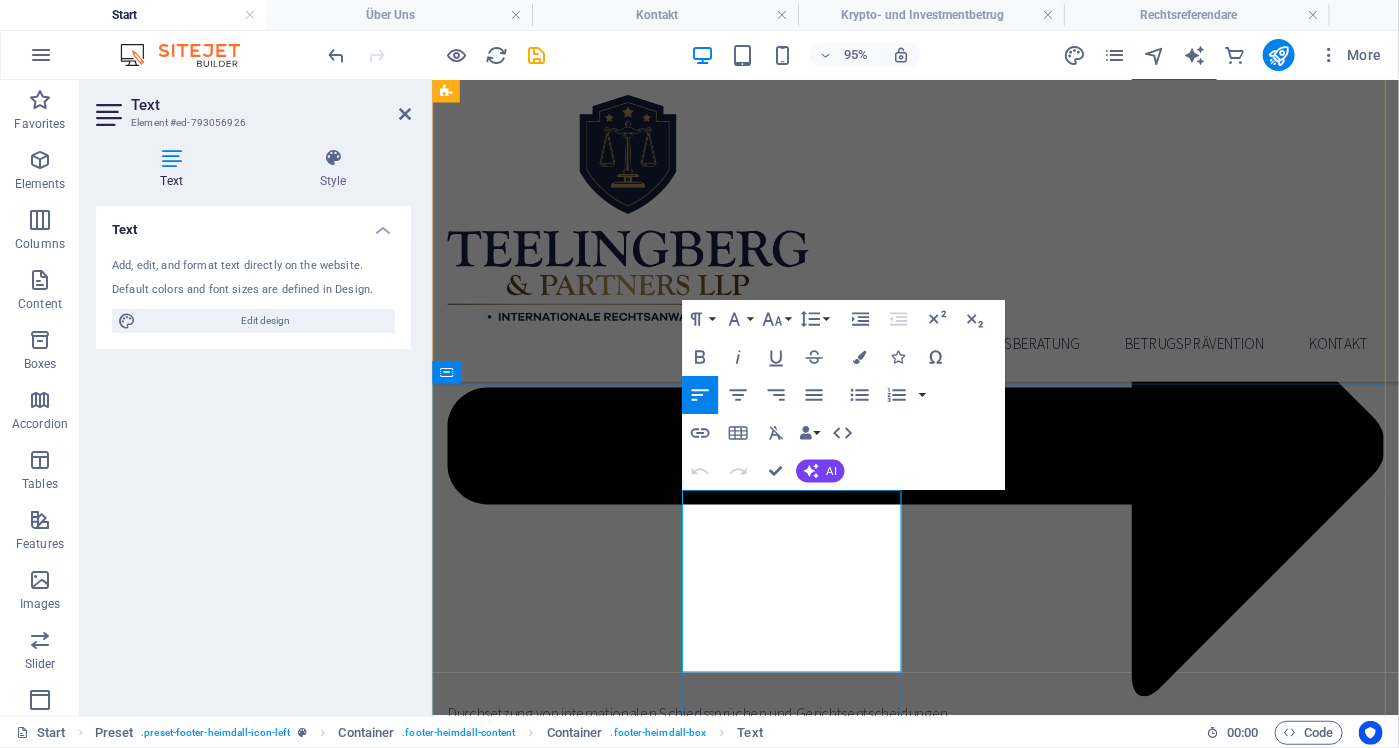 click on "E-Mail:  [EMAIL]" at bounding box center [564, 15185] 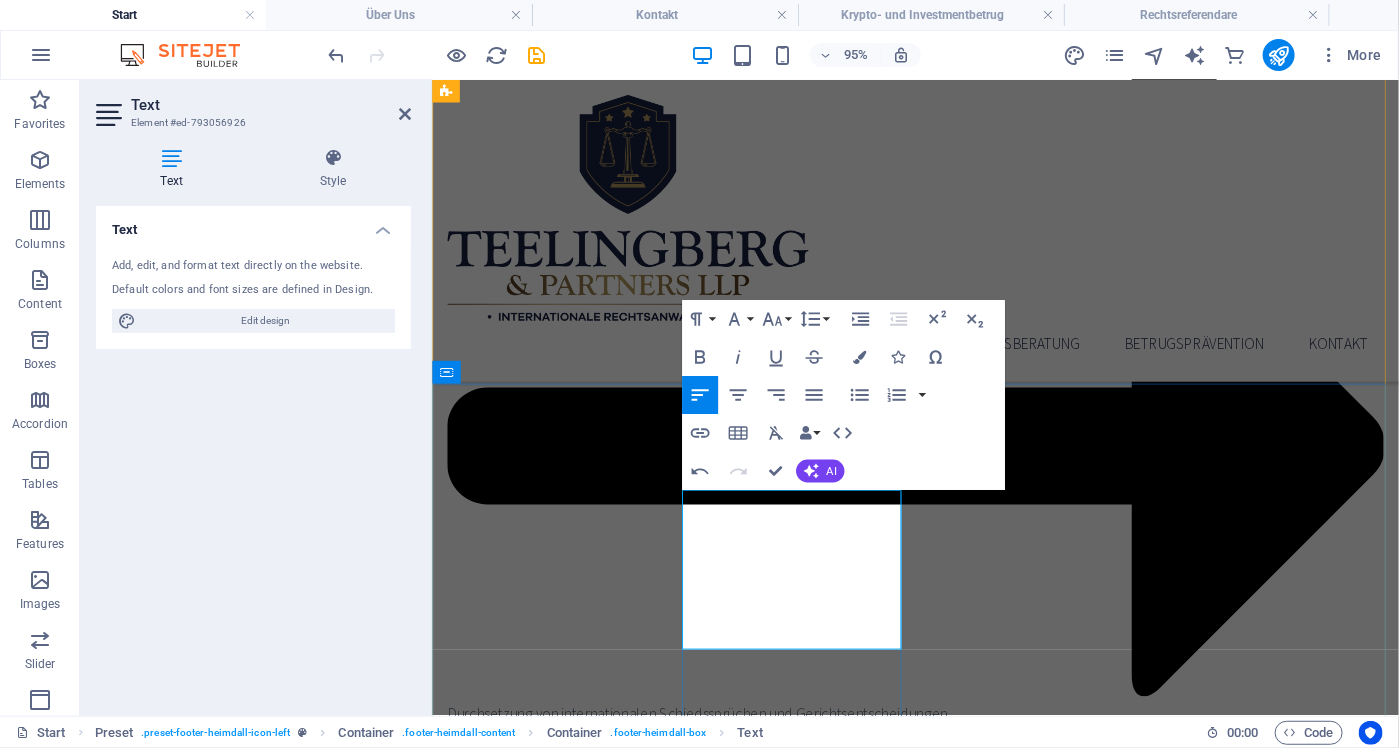 click on "Phone:" at bounding box center [564, 15137] 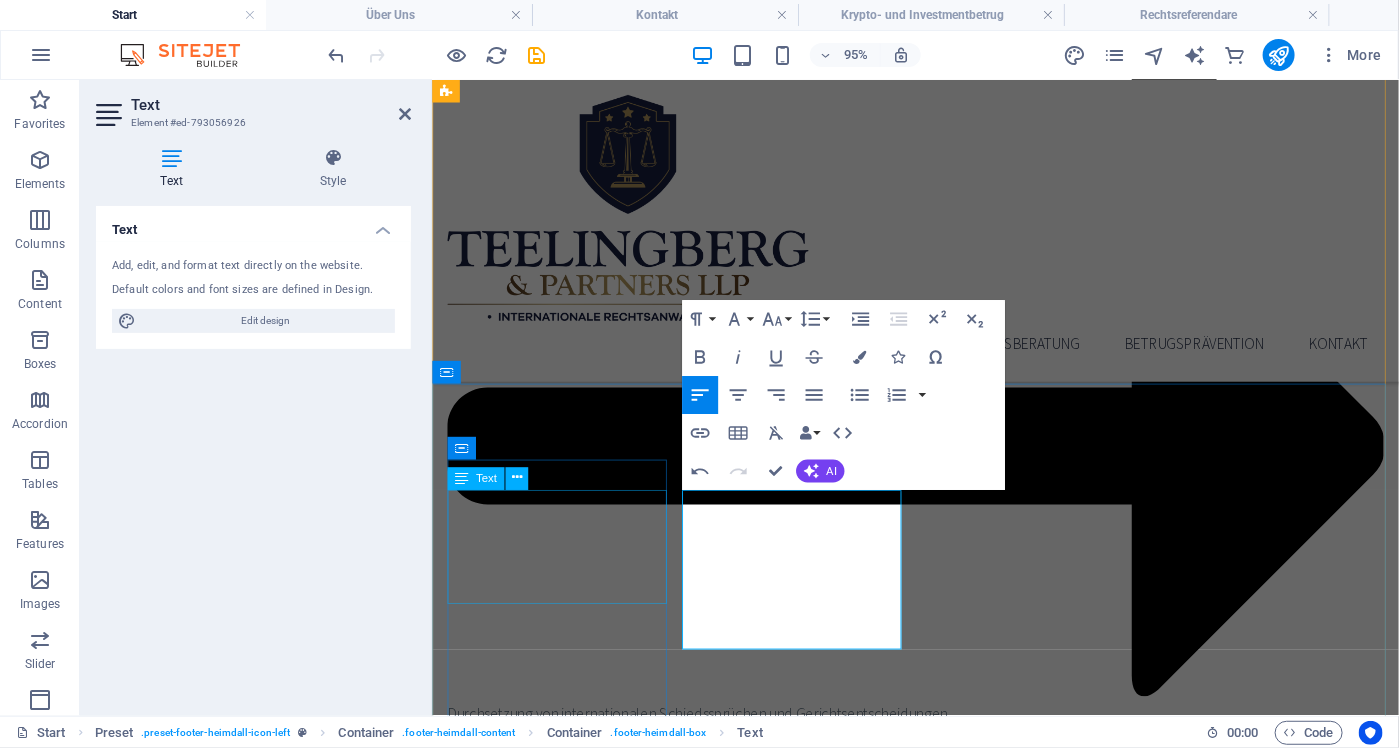 click on "teelingberg-partner.com Buchen Sie Ihren Wunschtermin direkt online oder kontaktieren Sie uns telefonisch." at bounding box center [564, 15003] 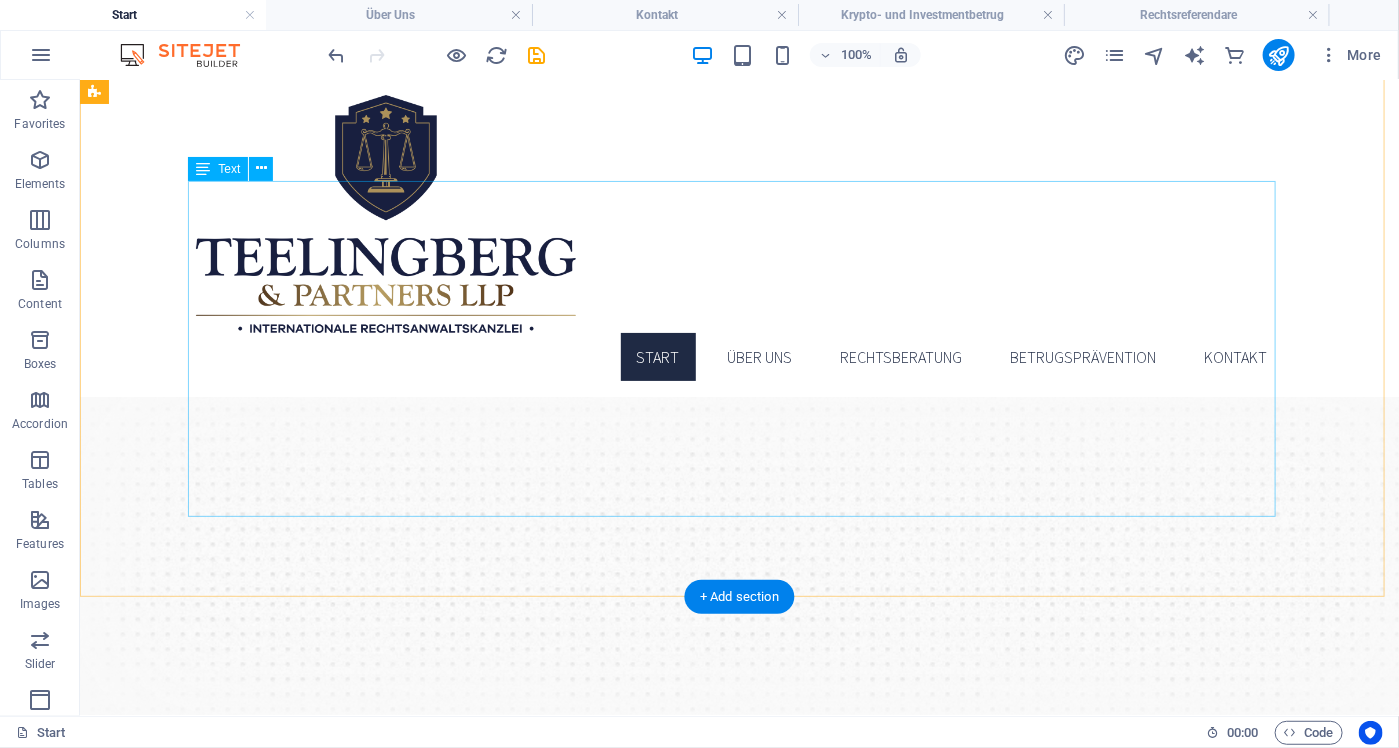 scroll, scrollTop: 0, scrollLeft: 0, axis: both 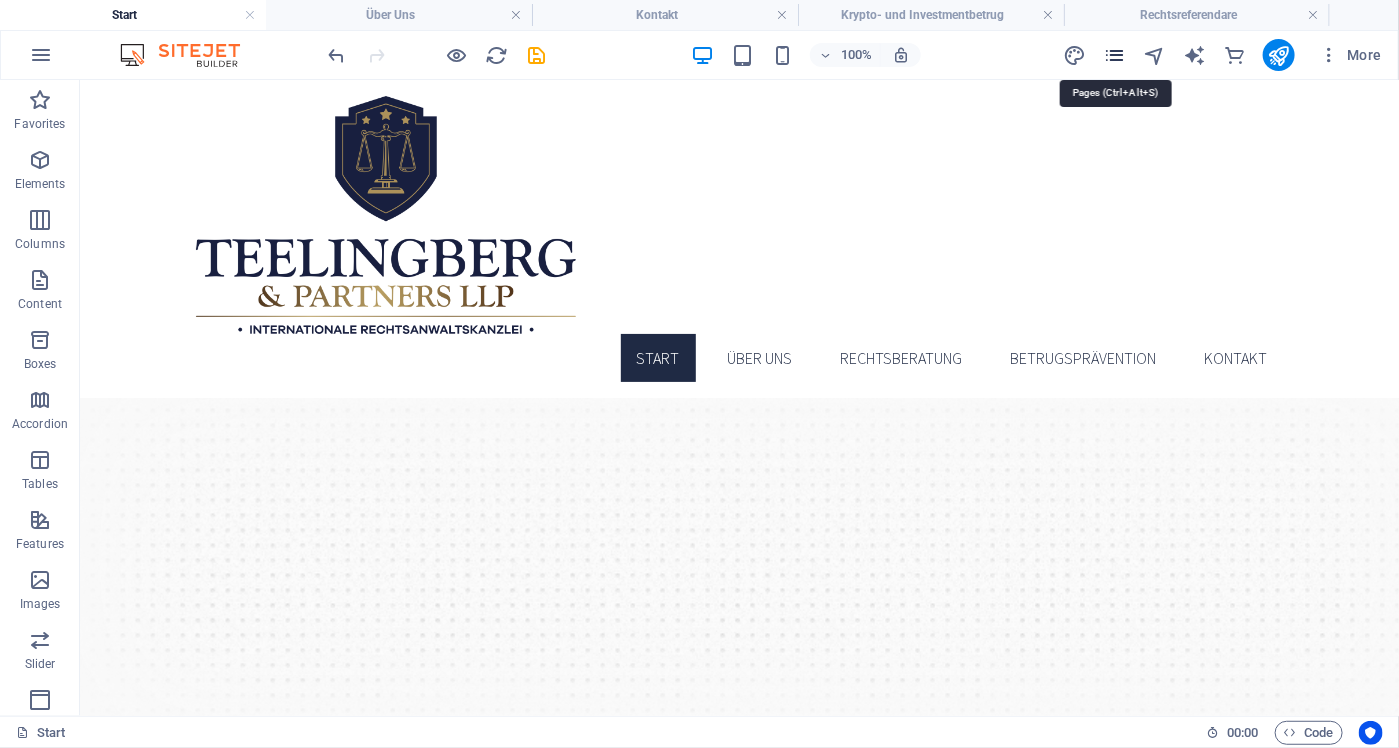 click at bounding box center (1114, 55) 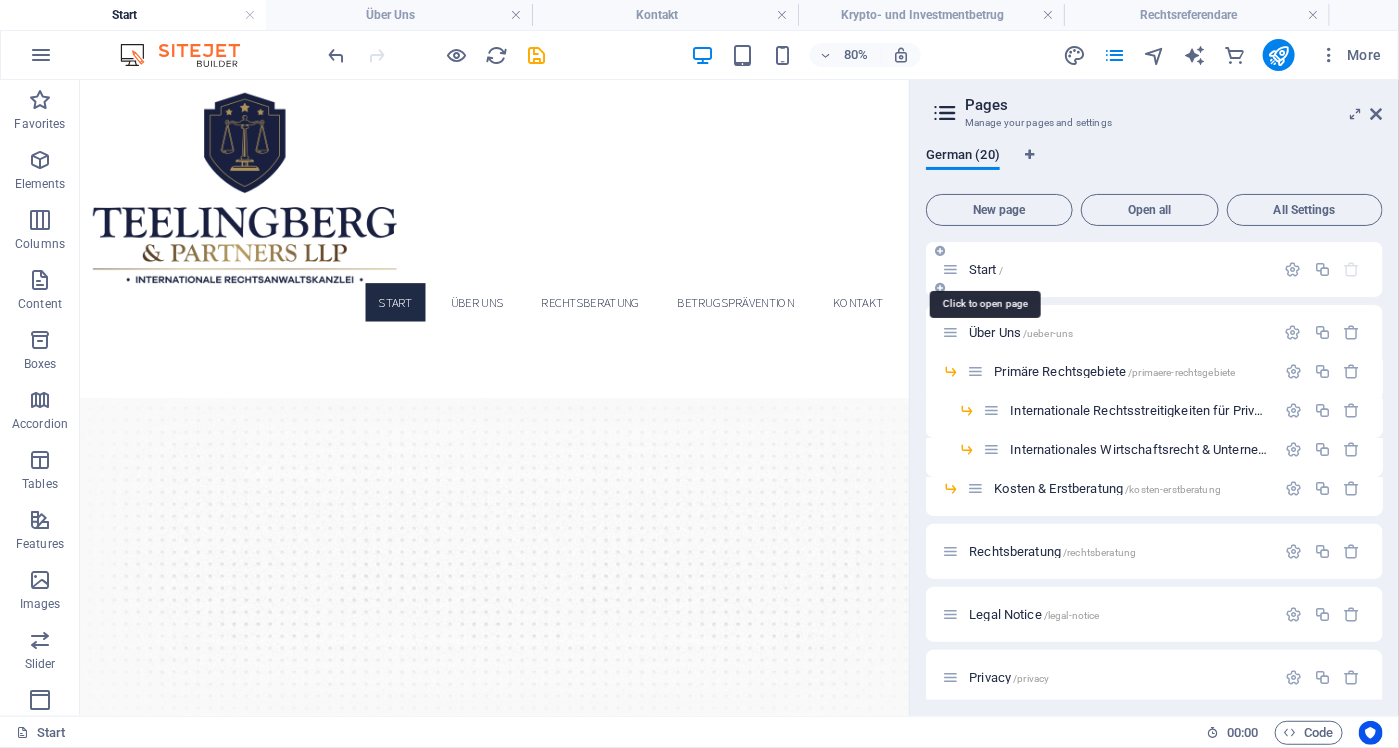 click on "Start /" at bounding box center [986, 269] 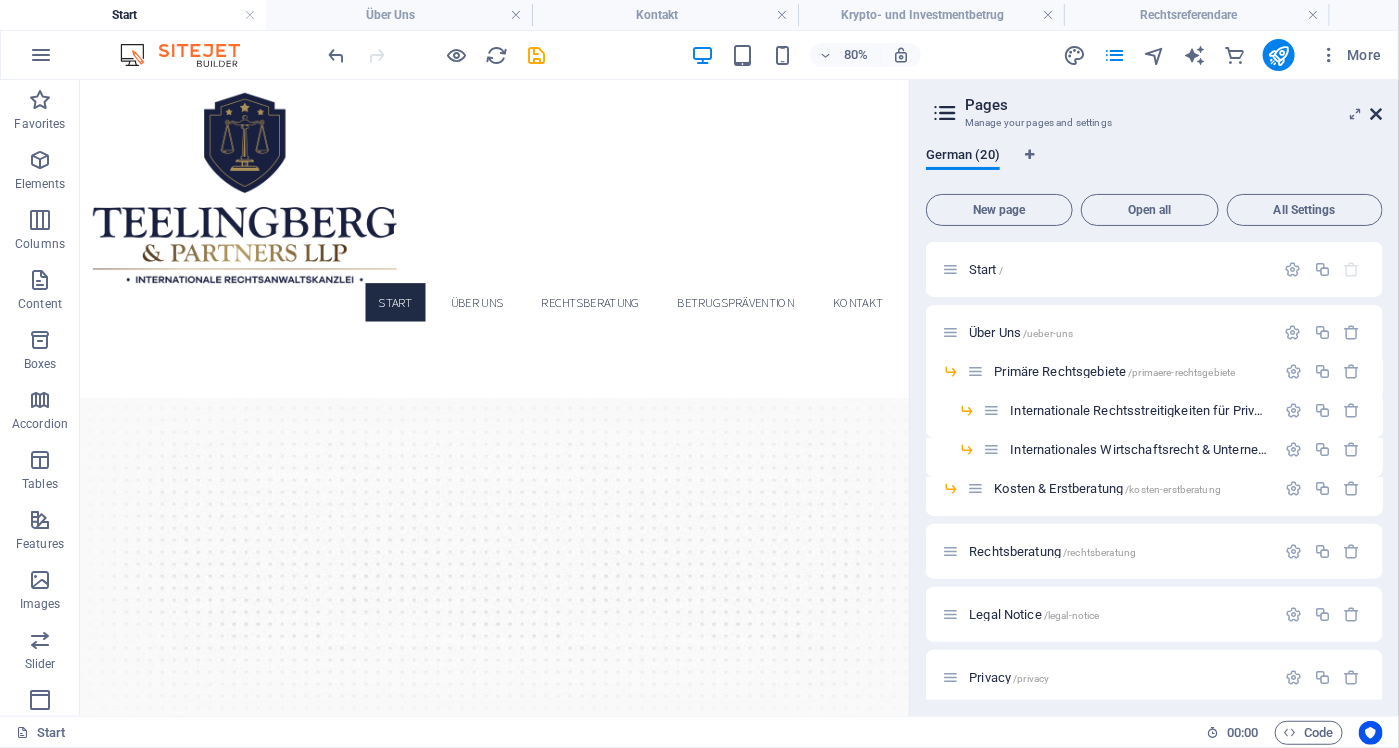 drag, startPoint x: 1377, startPoint y: 111, endPoint x: 1297, endPoint y: 32, distance: 112.432205 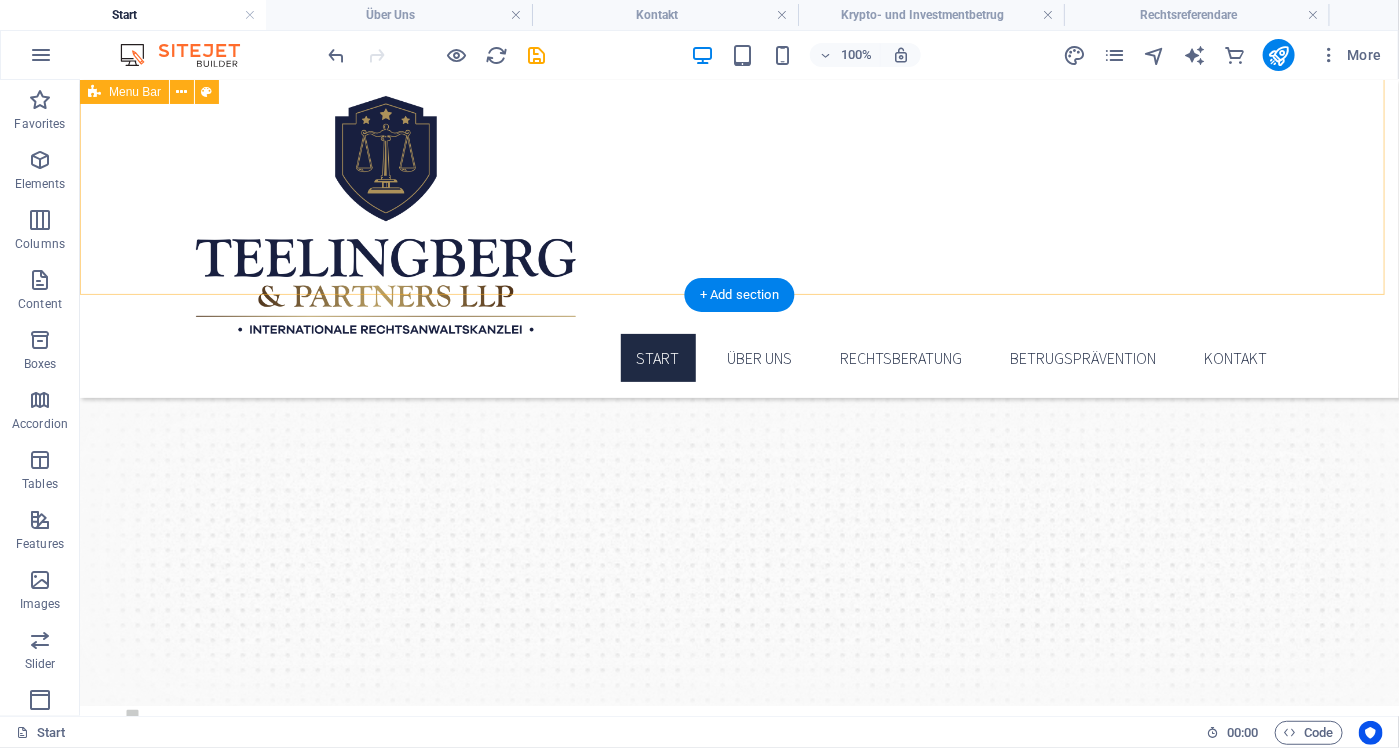 scroll, scrollTop: 0, scrollLeft: 0, axis: both 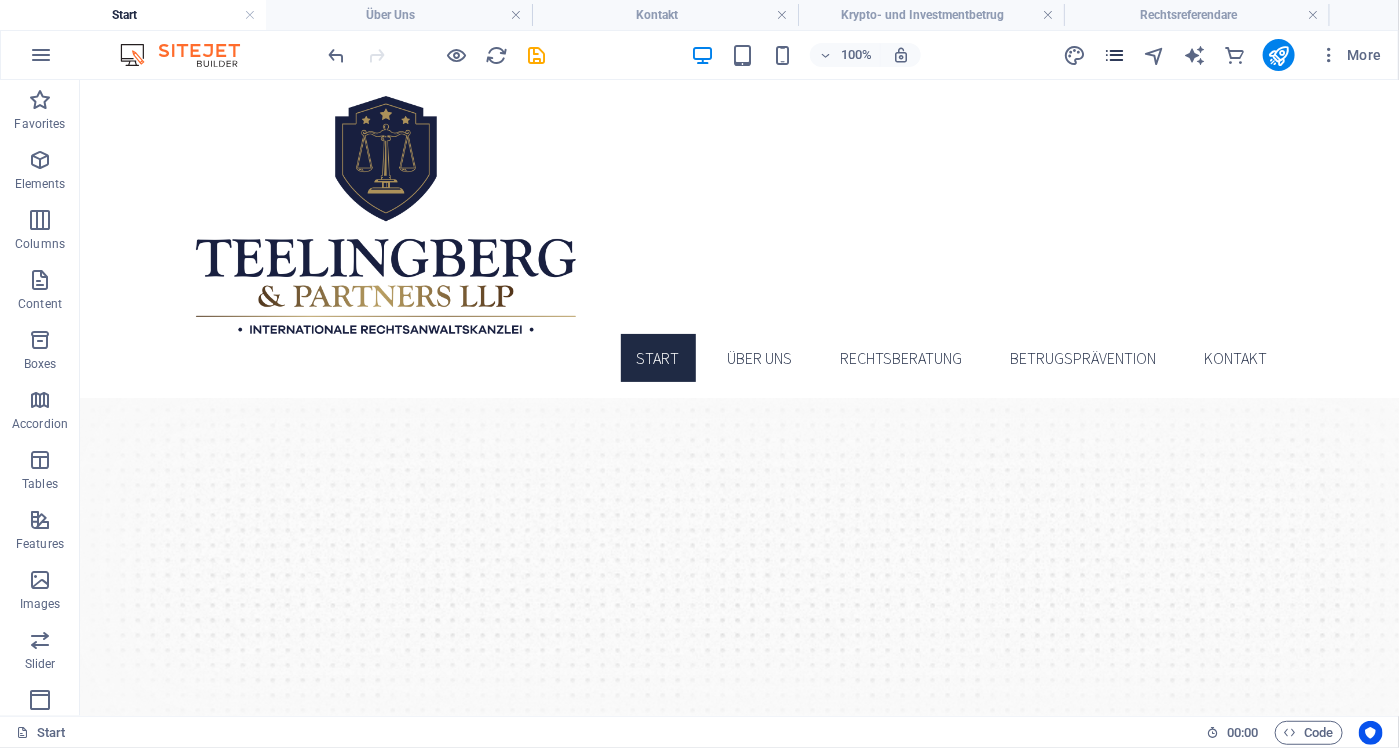 click at bounding box center [1114, 55] 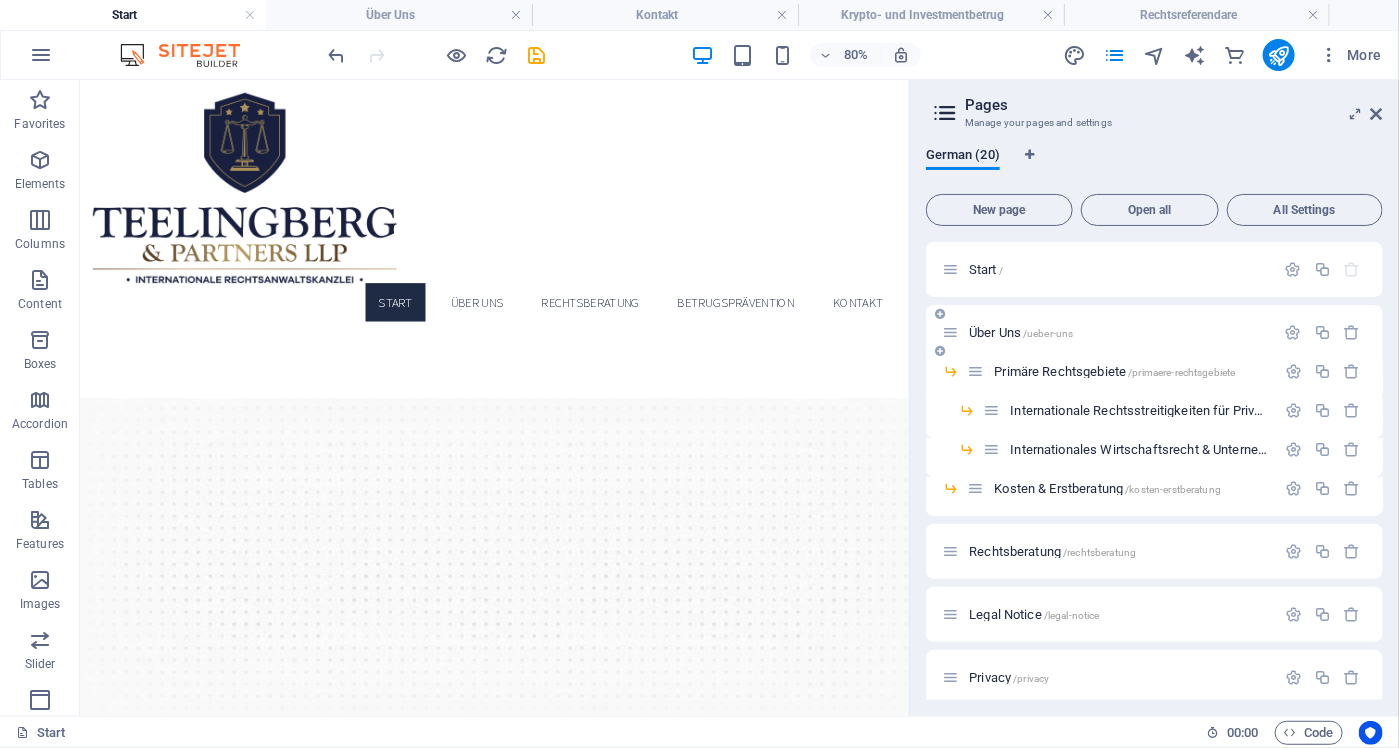 click on "Über Uns /ueber-uns" at bounding box center (1108, 332) 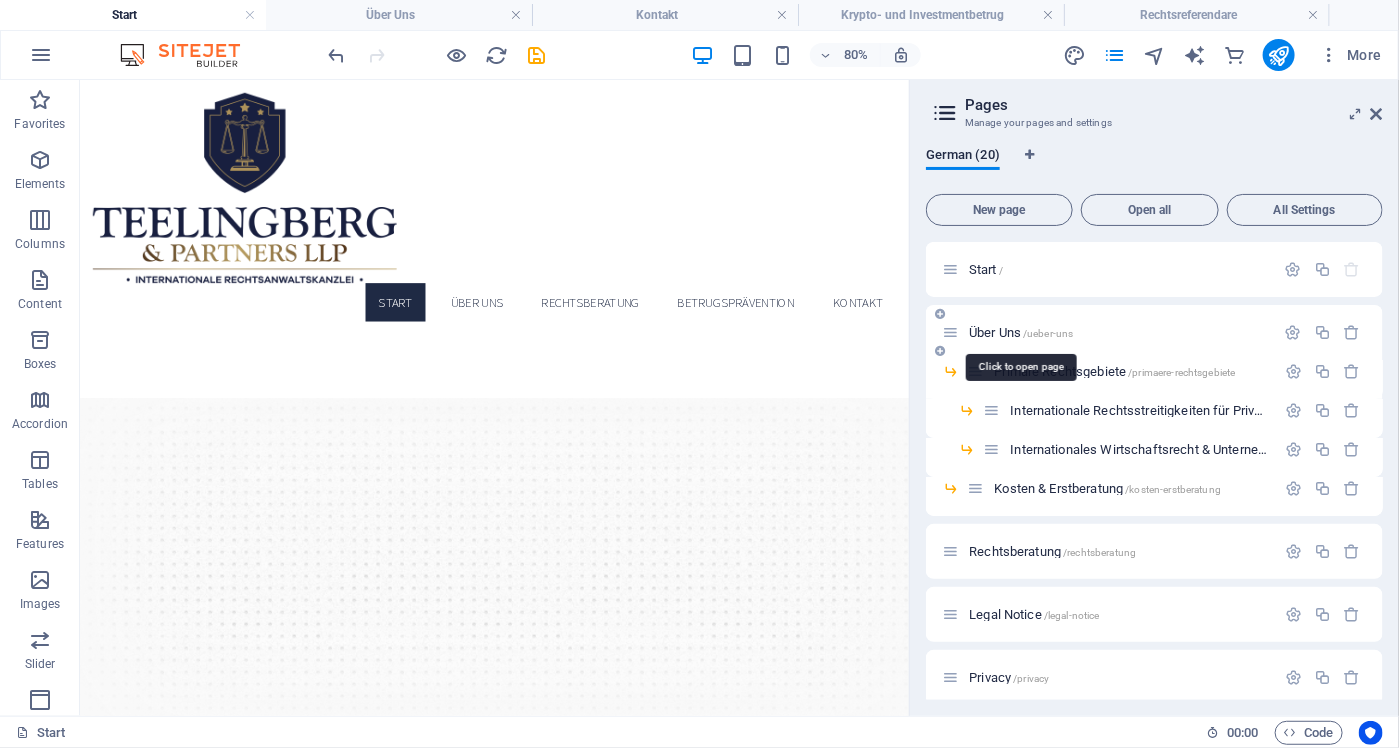 click on "Über Uns /ueber-uns" at bounding box center [1021, 332] 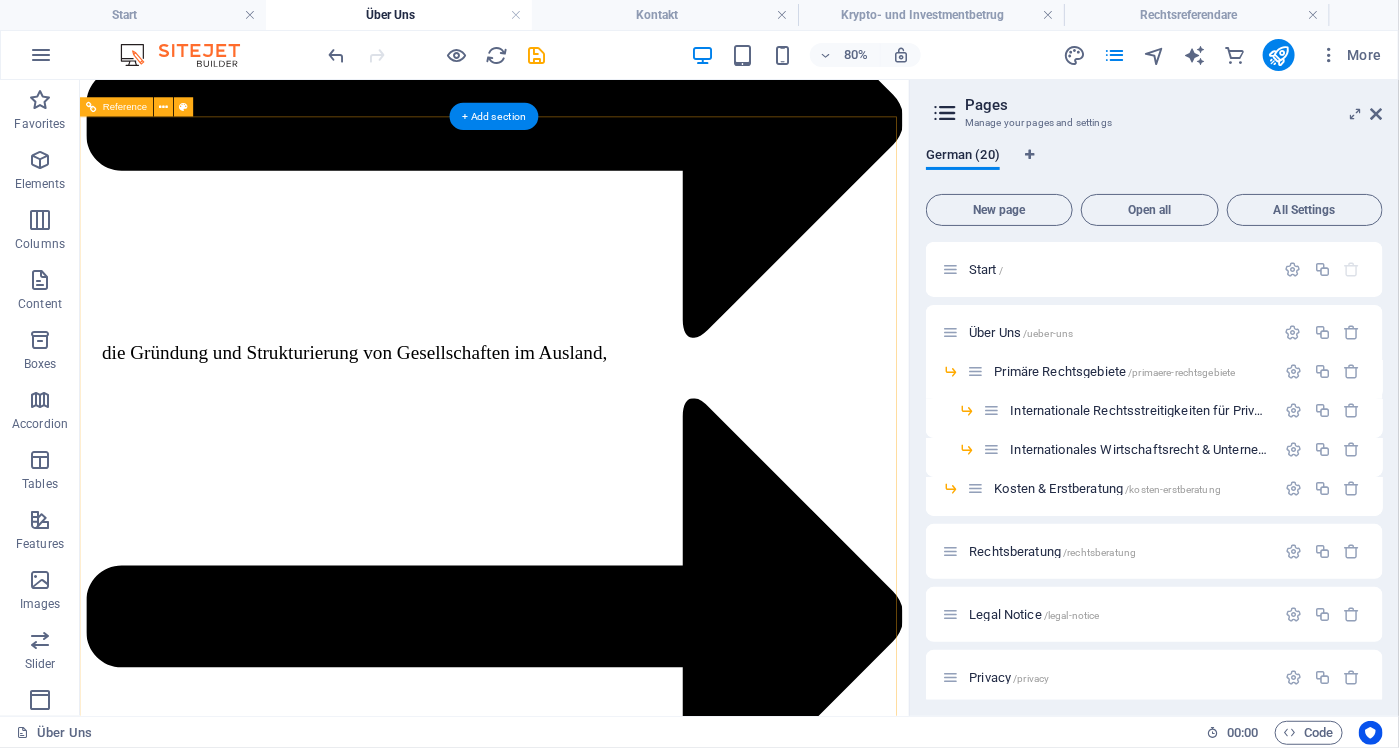 scroll, scrollTop: 8600, scrollLeft: 0, axis: vertical 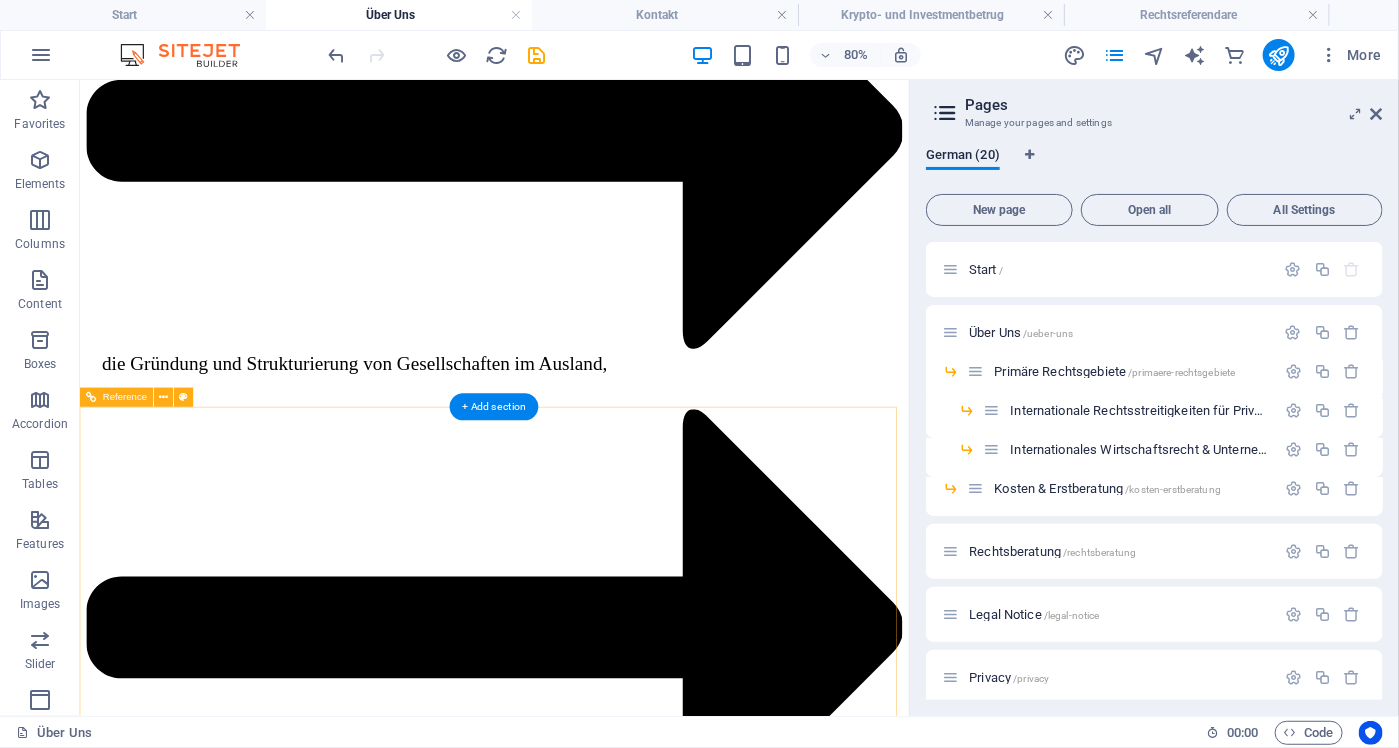 click at bounding box center (597, 12512) 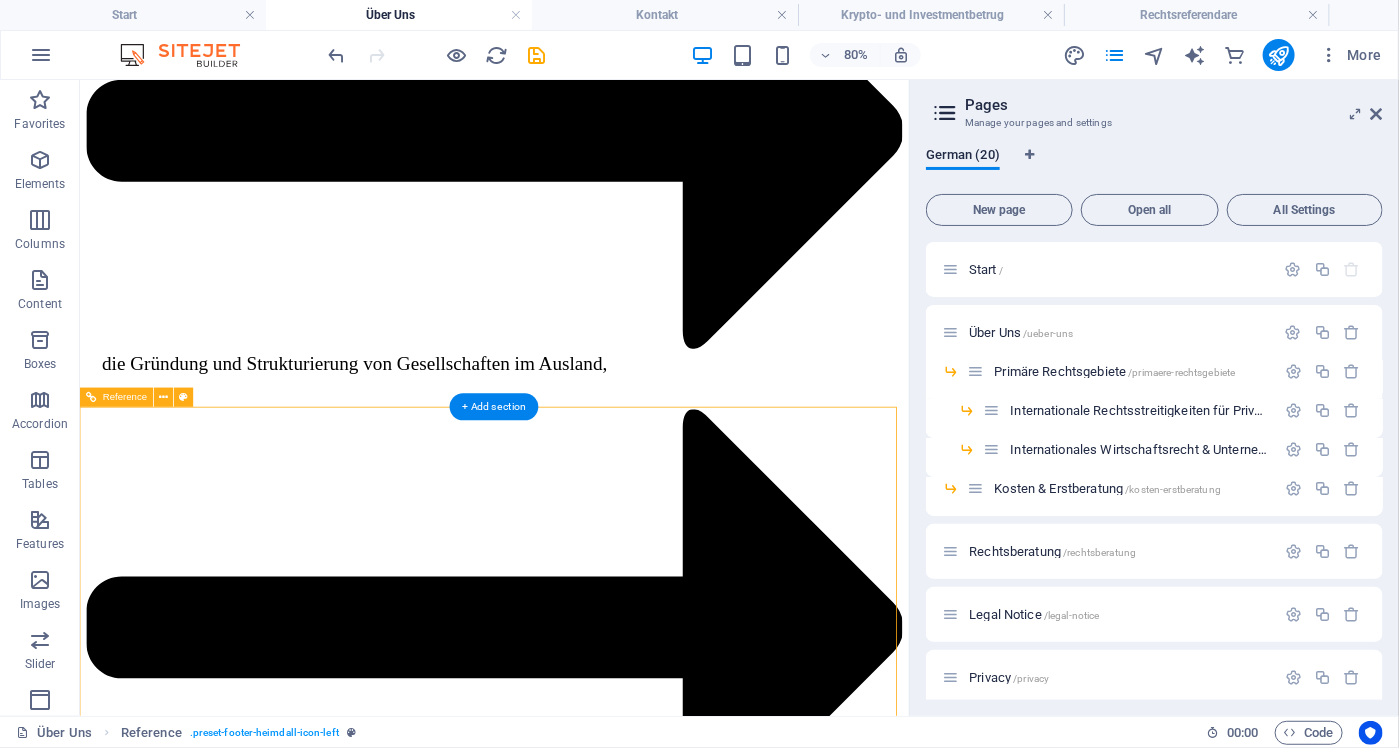 click at bounding box center (597, 12512) 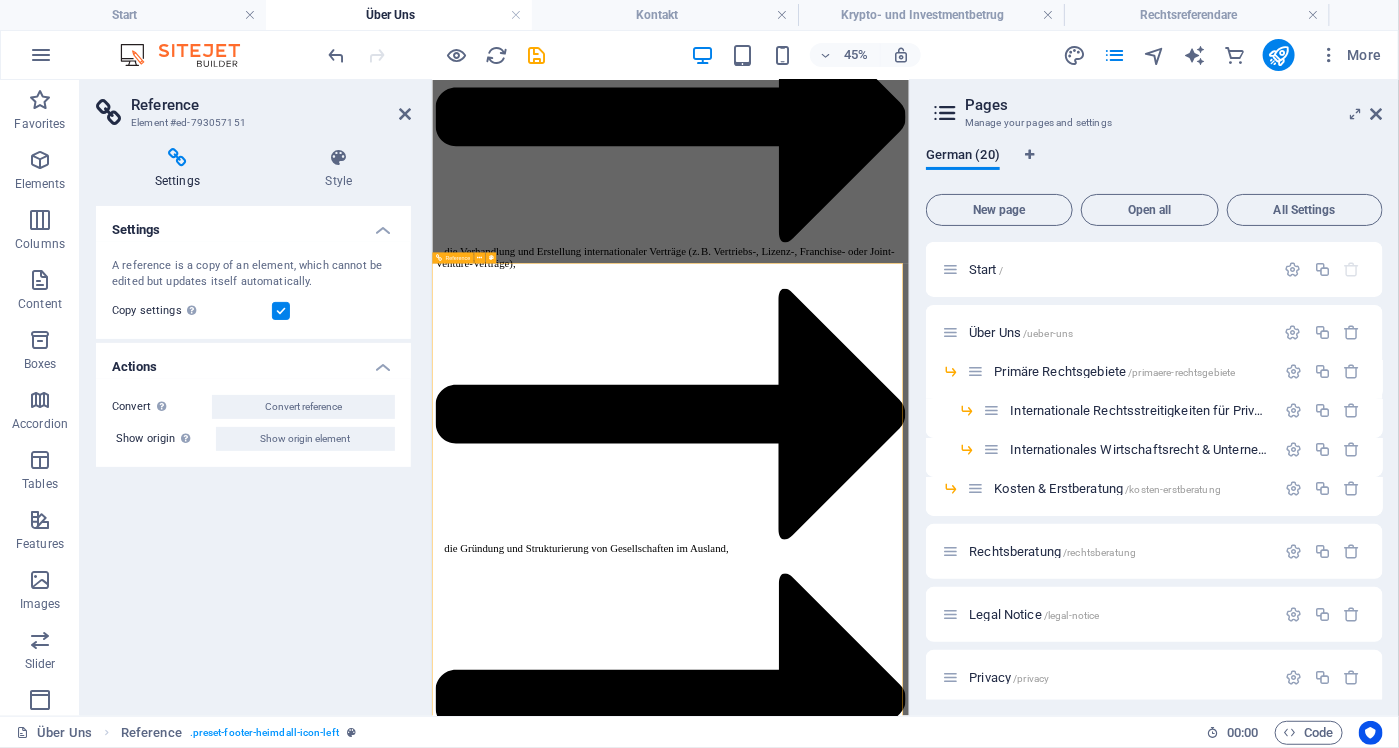 click at bounding box center (961, 13224) 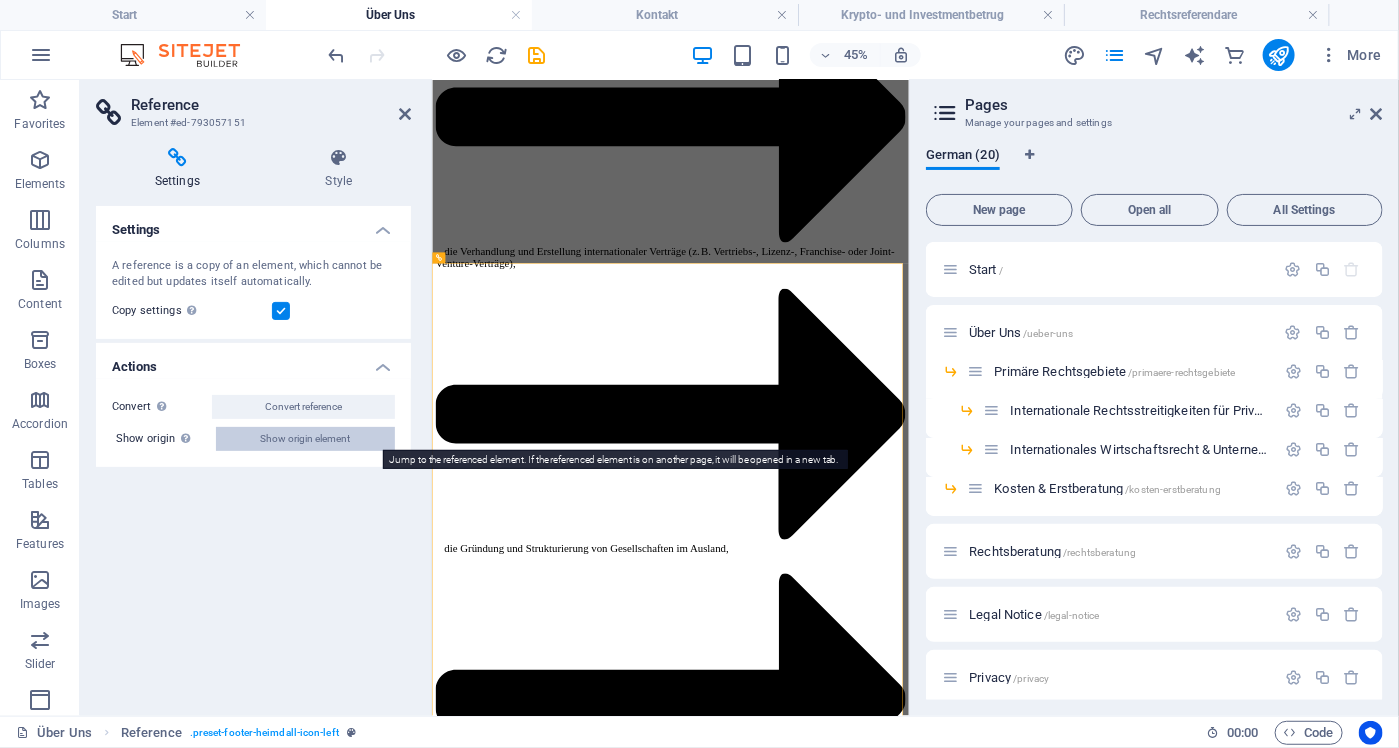 click on "Show origin element" at bounding box center (306, 439) 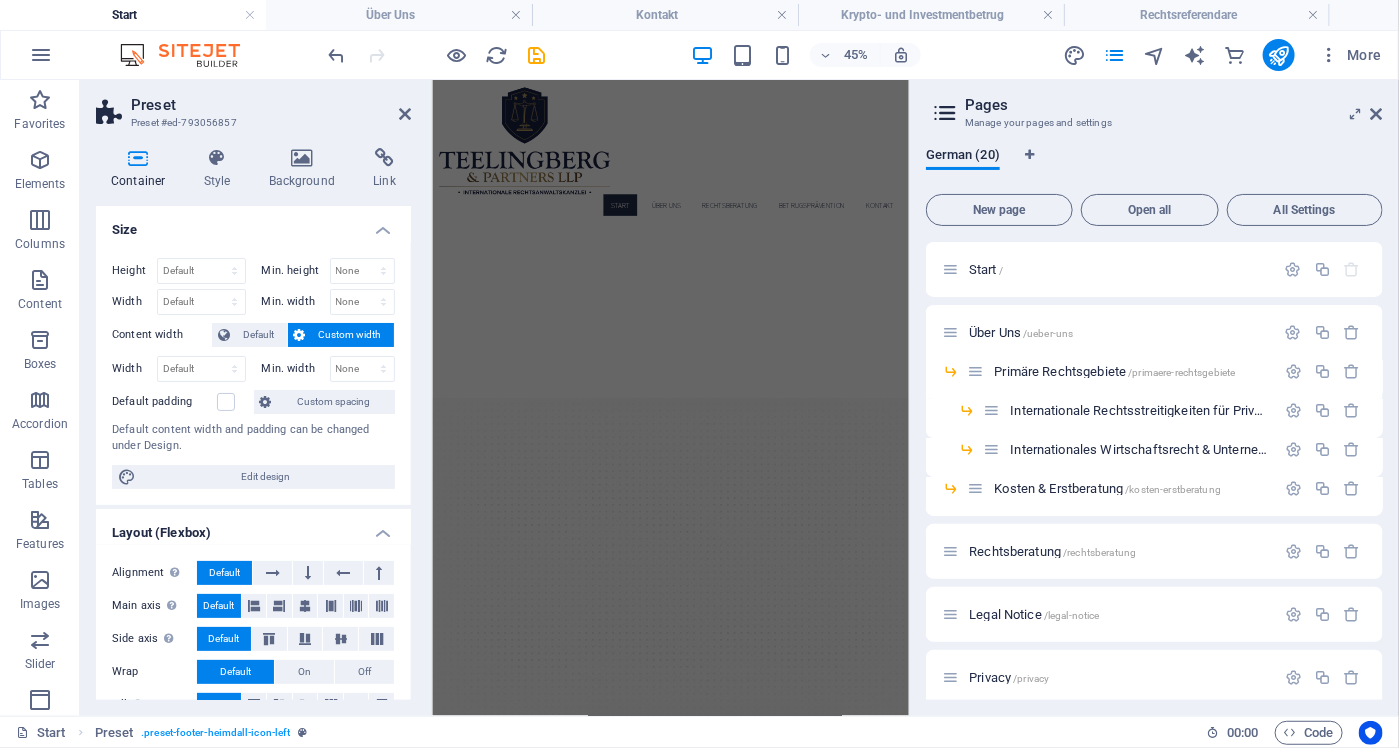 scroll, scrollTop: 7711, scrollLeft: 0, axis: vertical 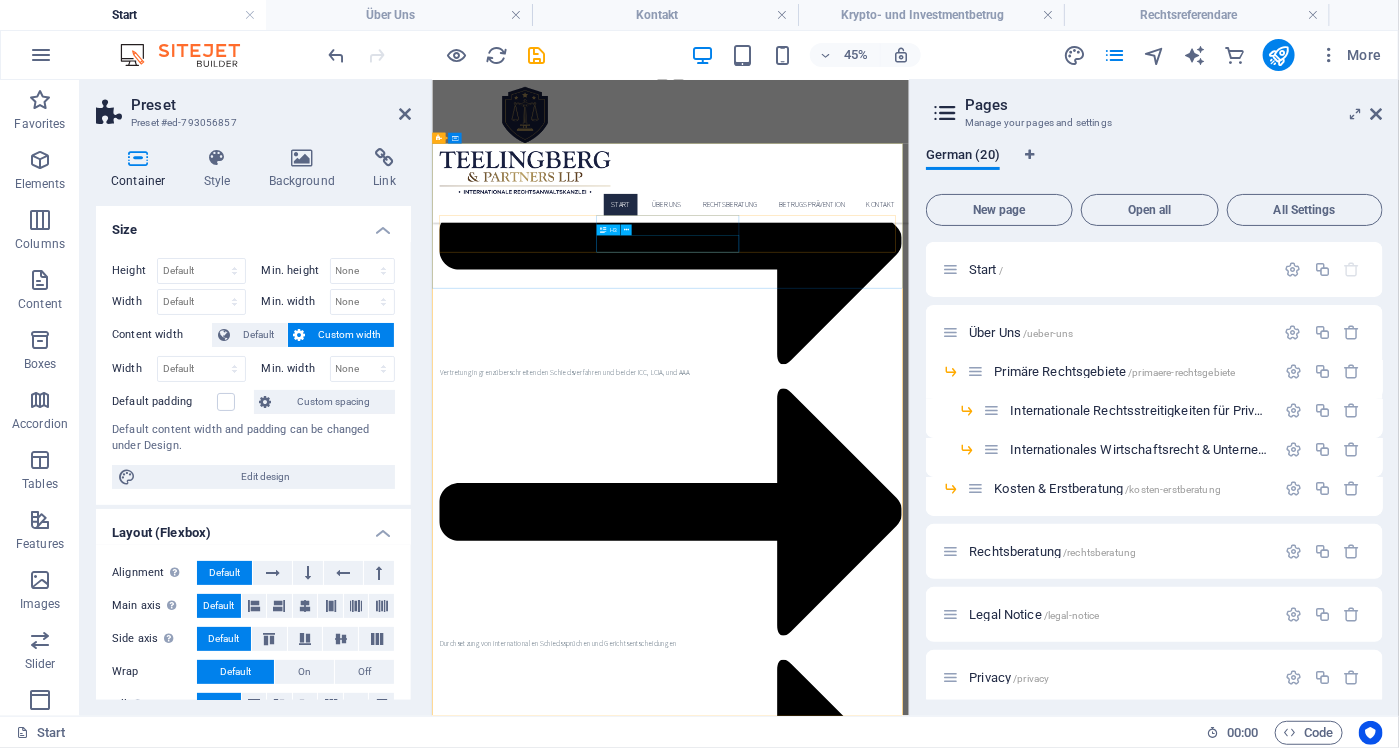 click at bounding box center (961, 15717) 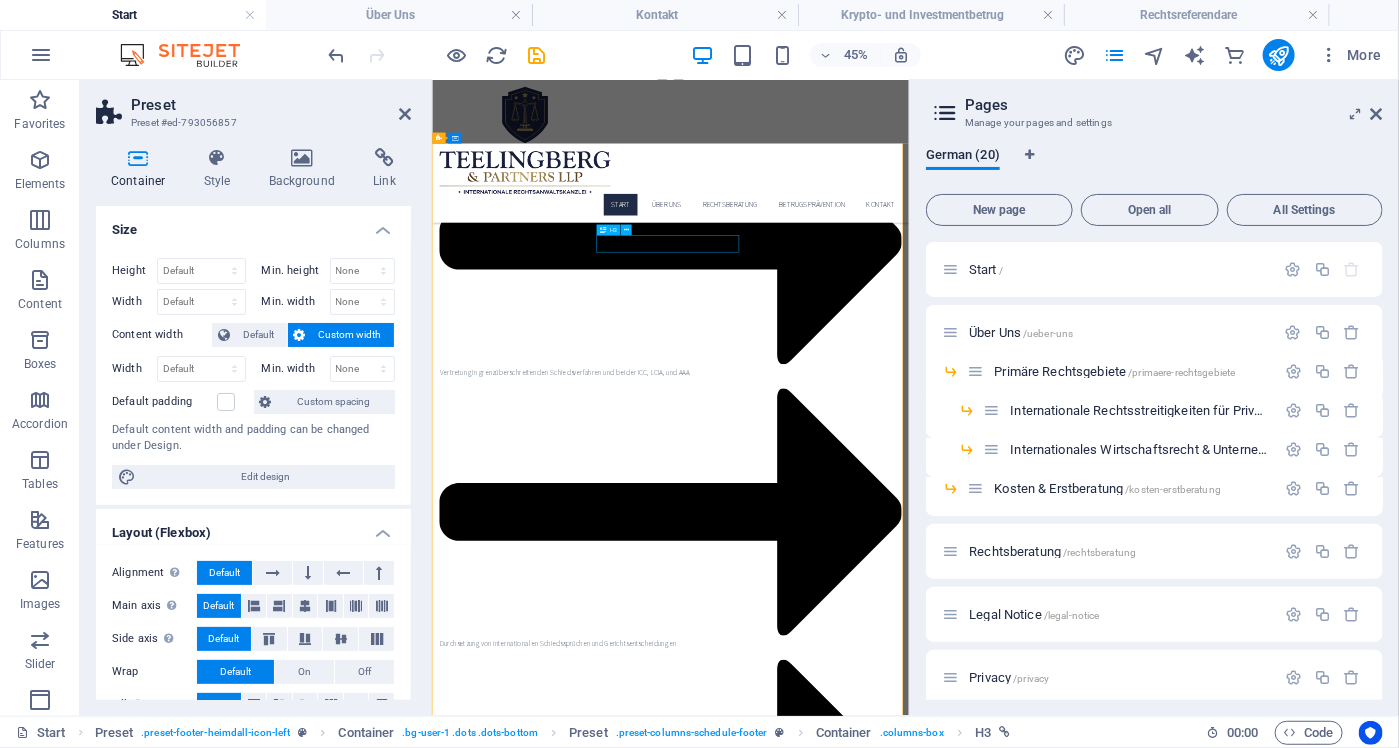 click at bounding box center (961, 15717) 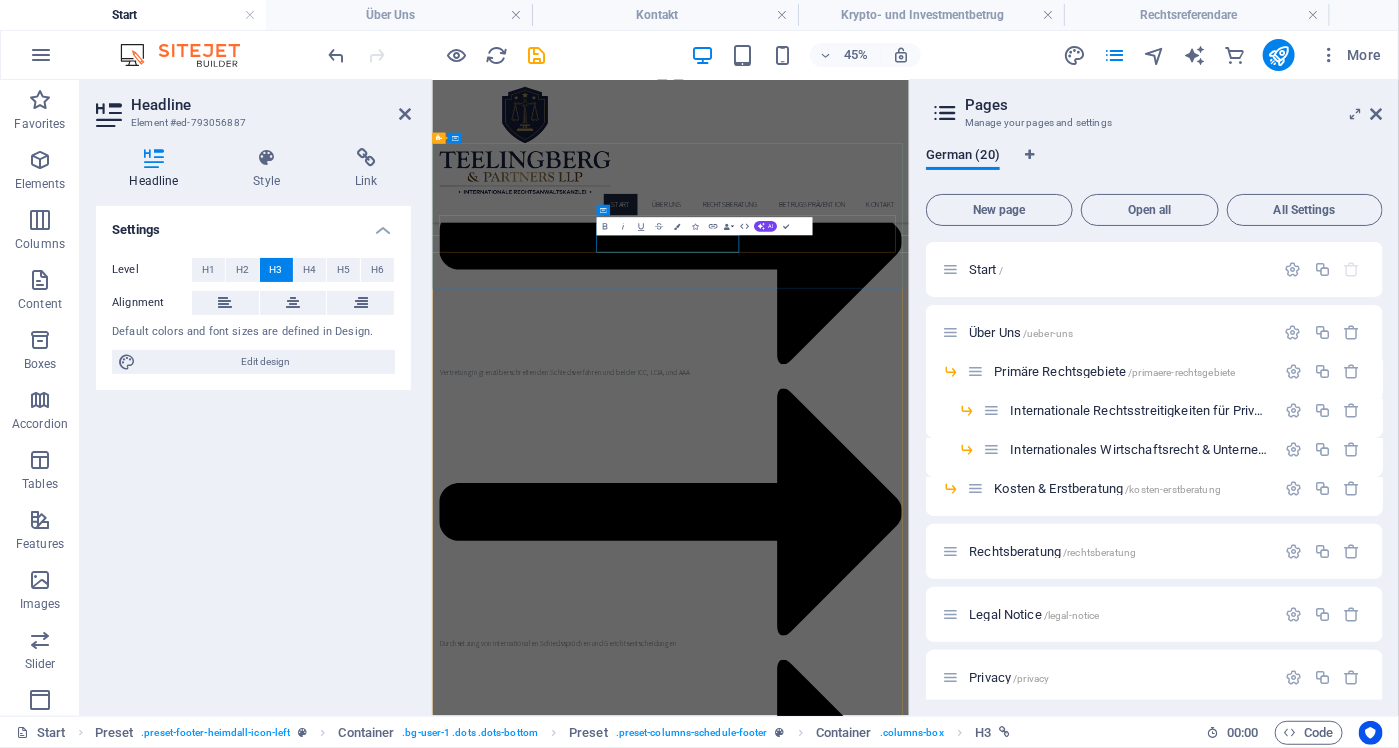 click at bounding box center (961, 15717) 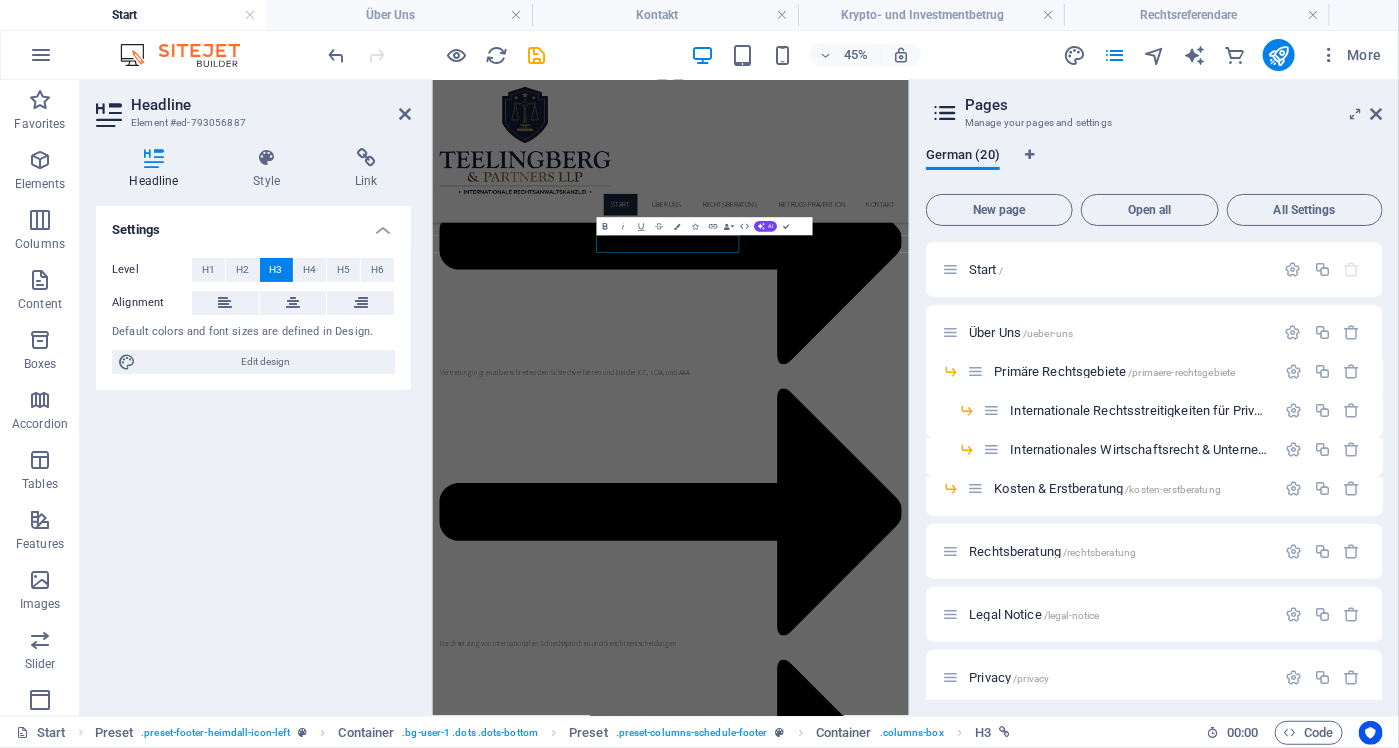 click 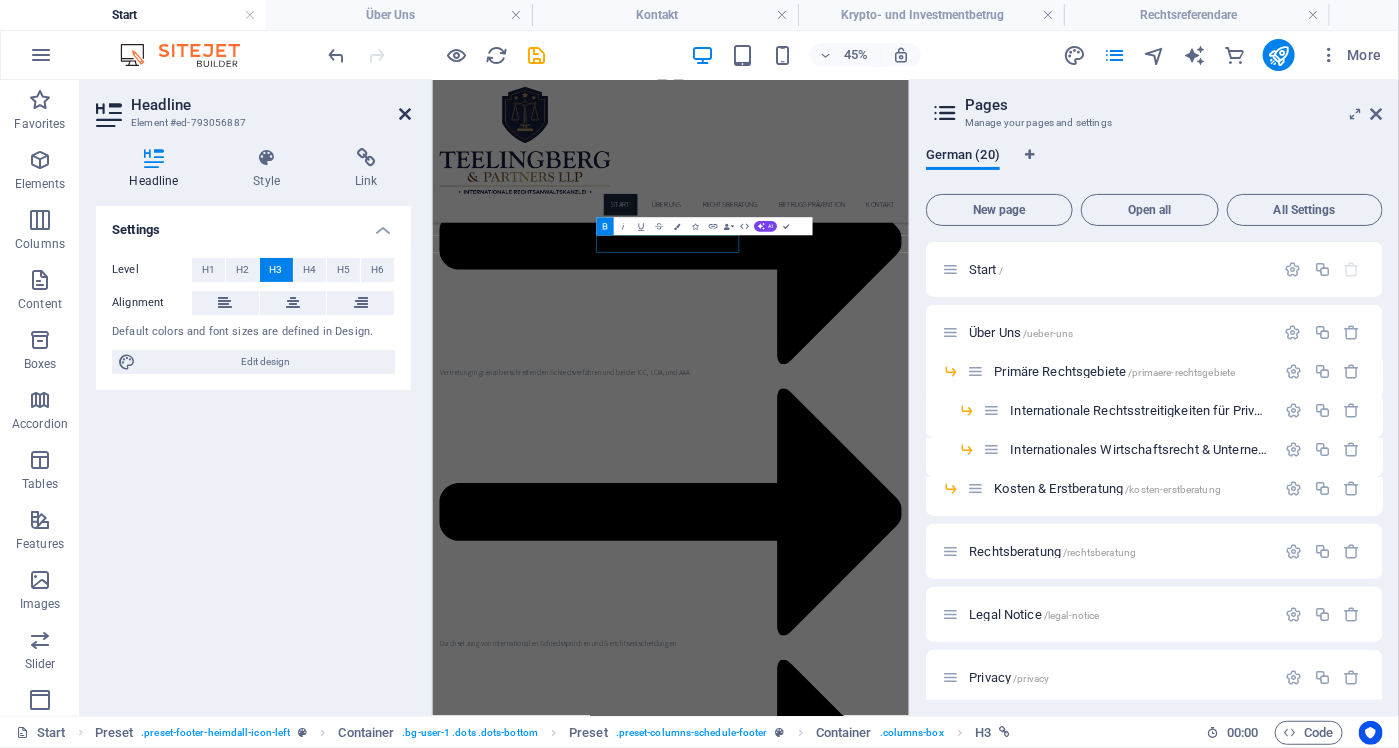 click at bounding box center [405, 114] 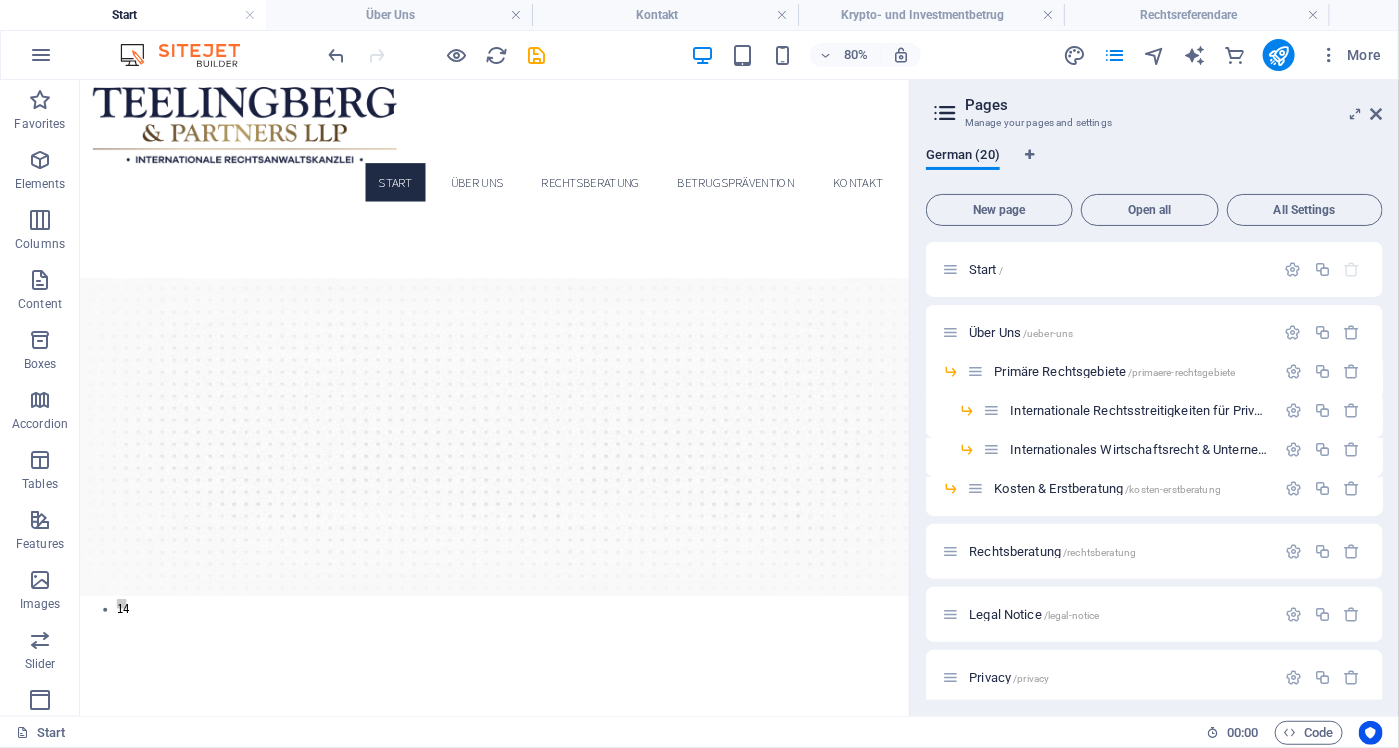 scroll, scrollTop: 0, scrollLeft: 0, axis: both 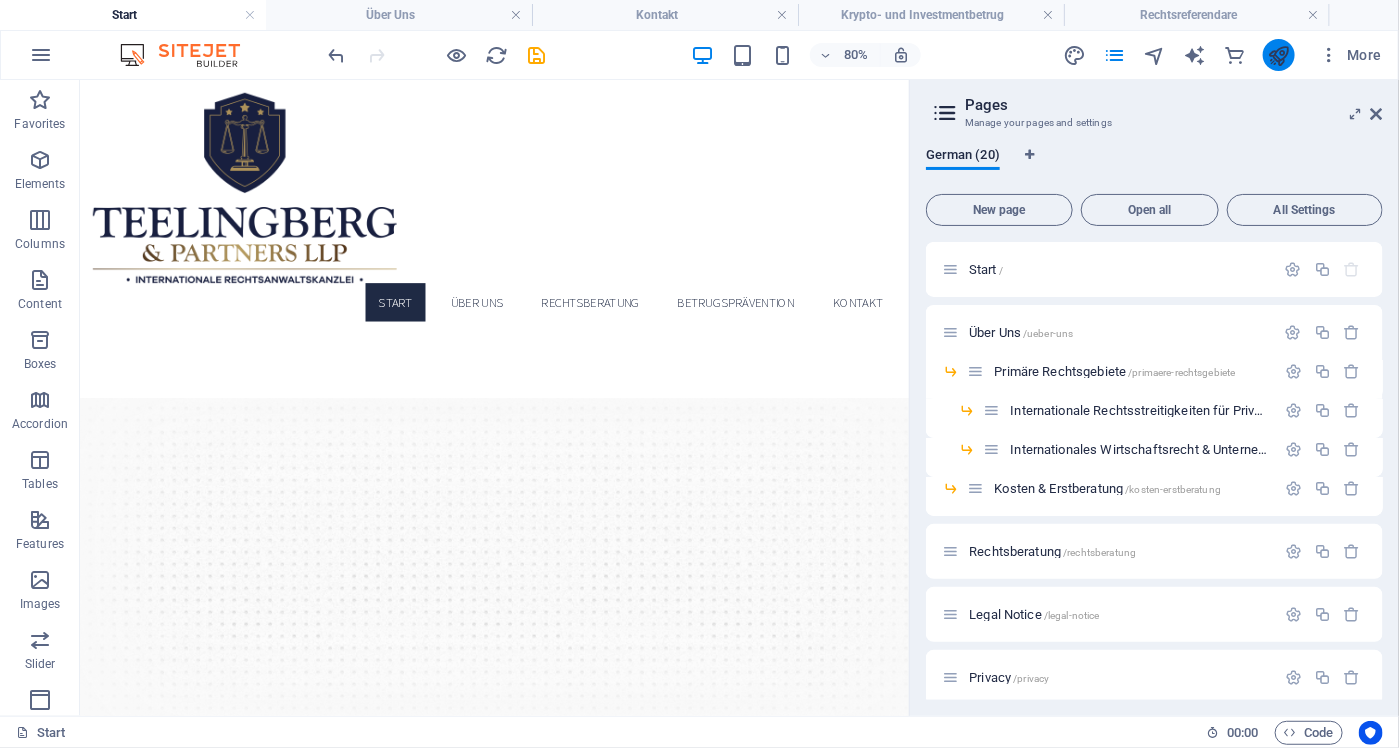 click at bounding box center [1278, 55] 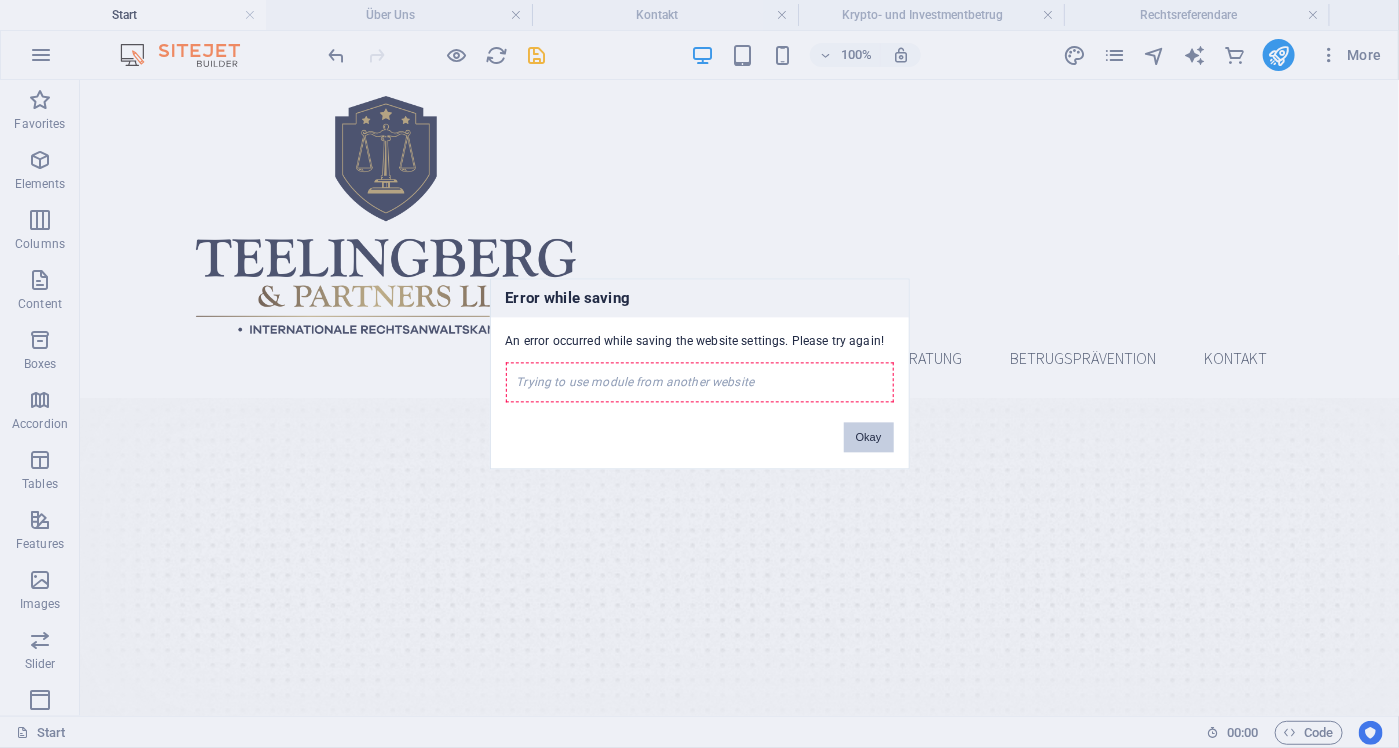click on "Okay" at bounding box center [869, 438] 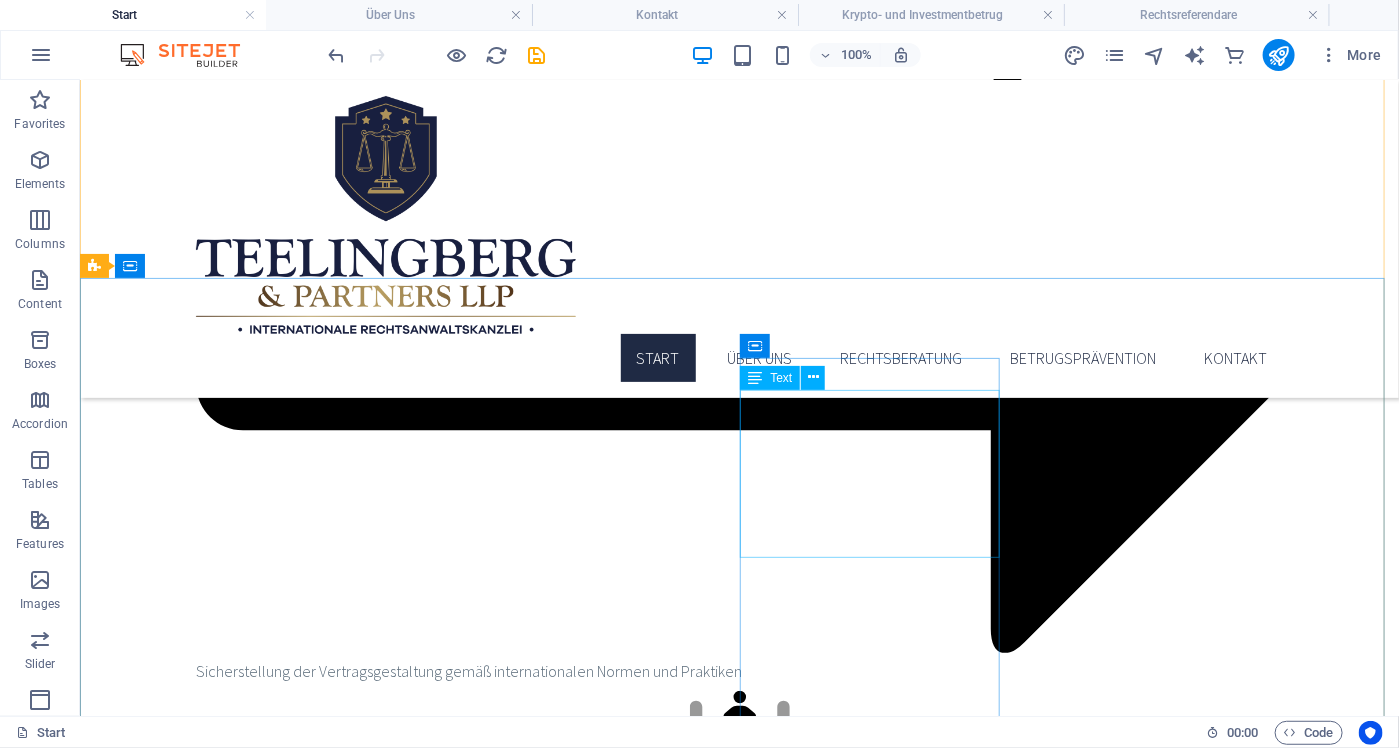 scroll, scrollTop: 6356, scrollLeft: 0, axis: vertical 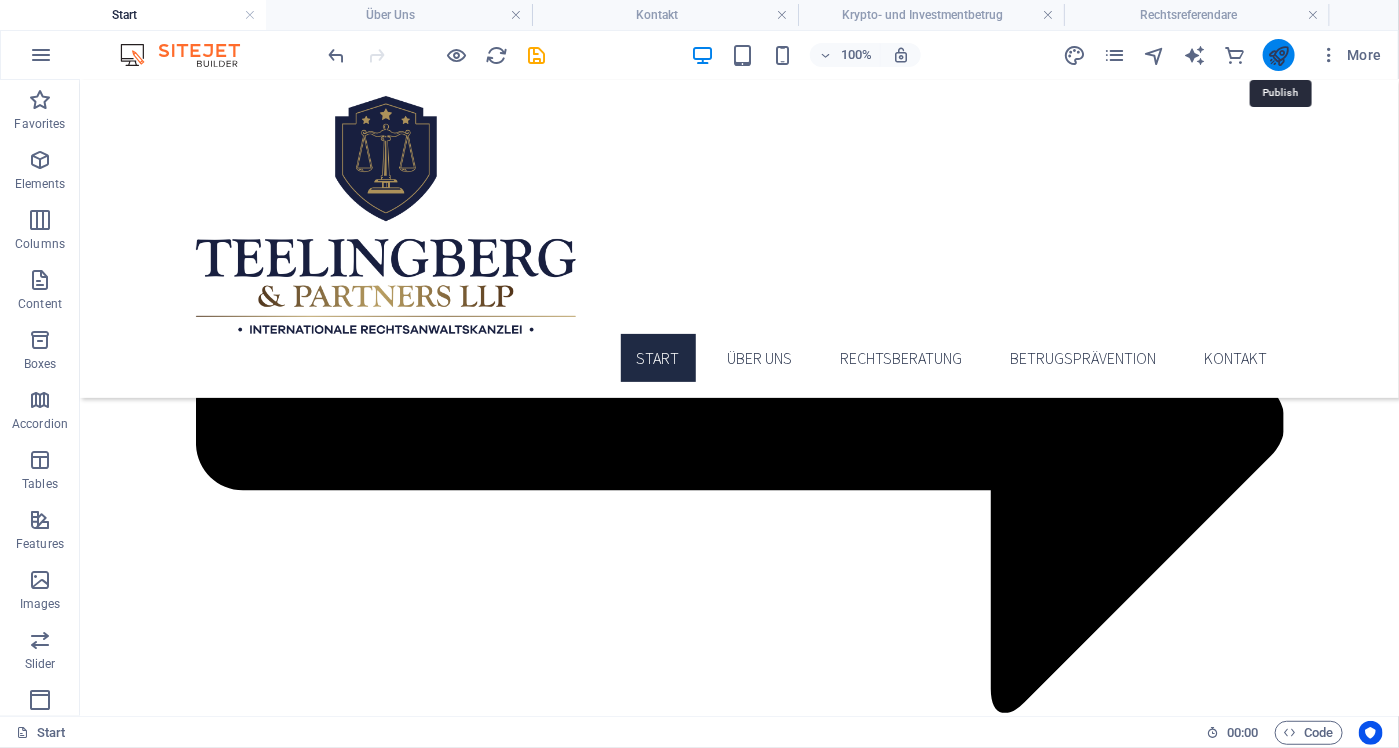 click at bounding box center [1278, 55] 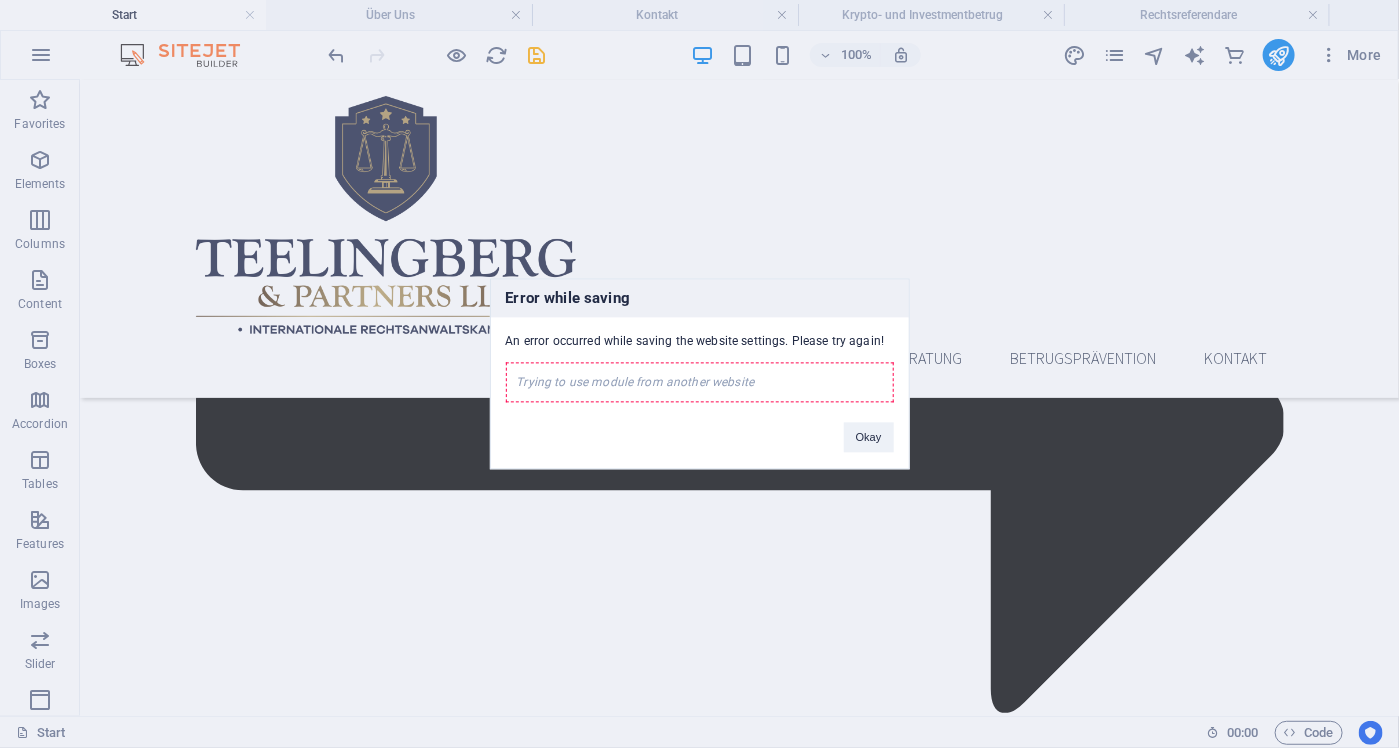 click on "Trying to use module from another website" at bounding box center [700, 383] 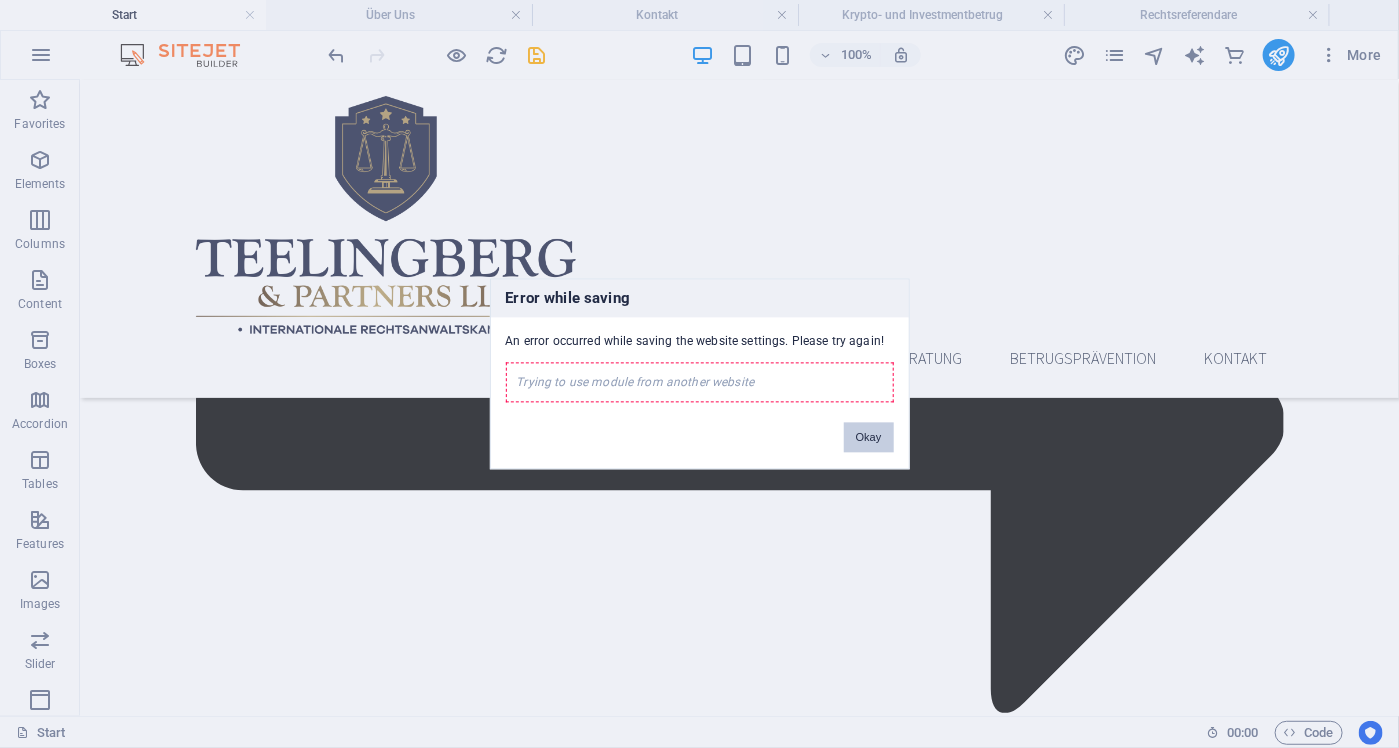 click on "Okay" at bounding box center (869, 438) 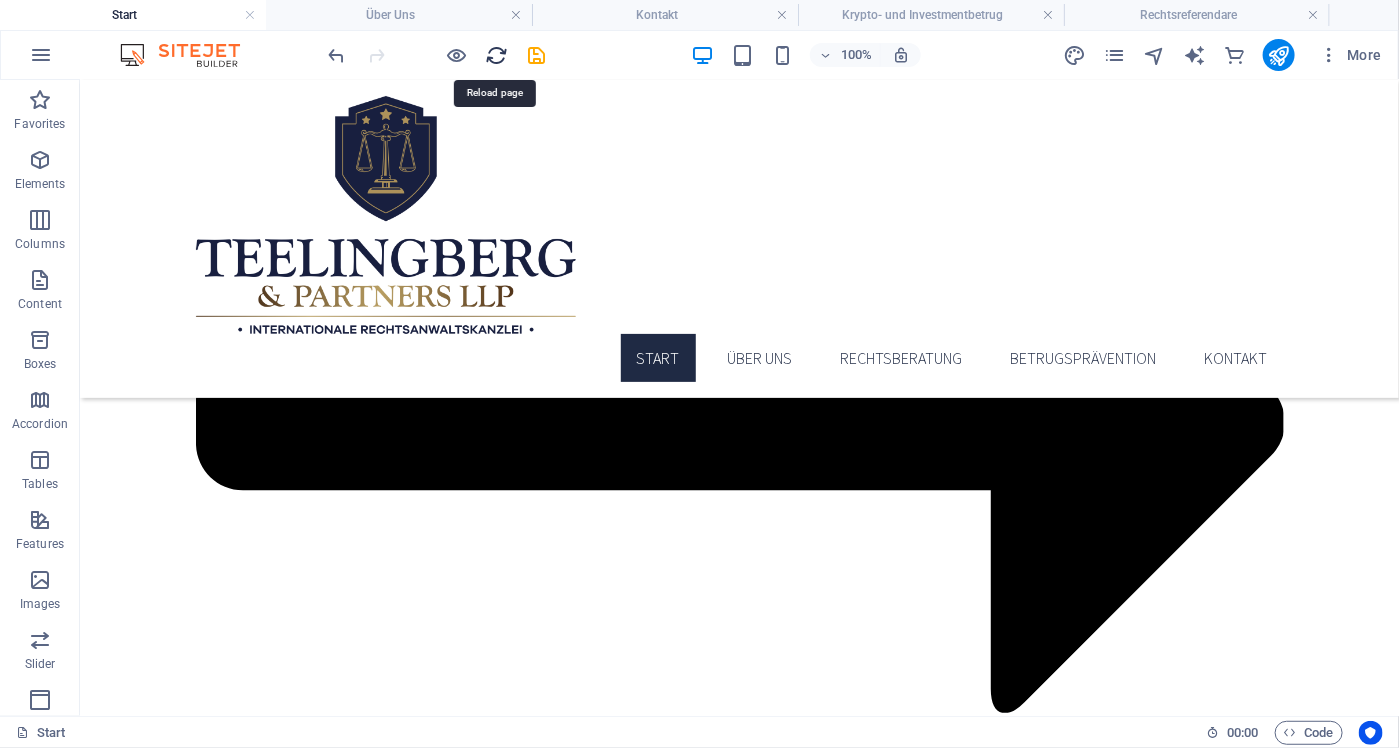 click at bounding box center (497, 55) 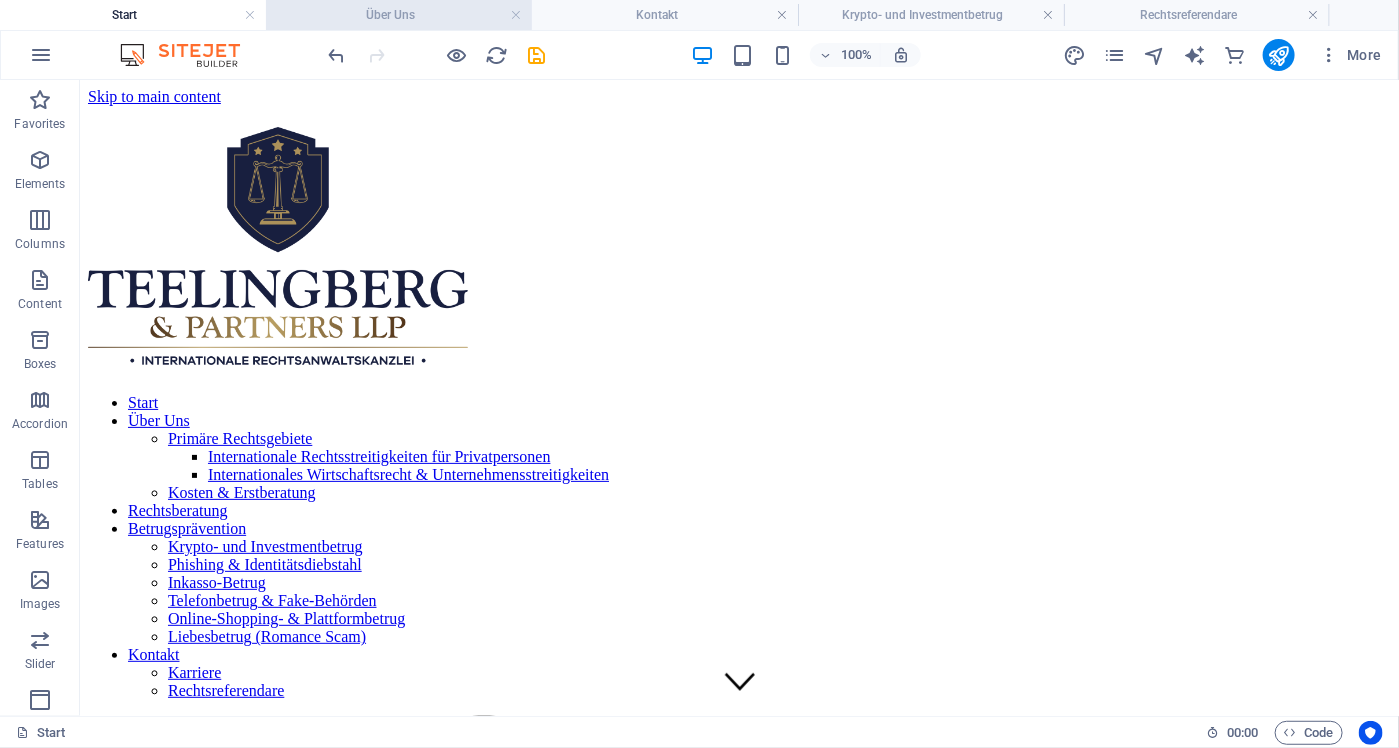 scroll, scrollTop: 0, scrollLeft: 0, axis: both 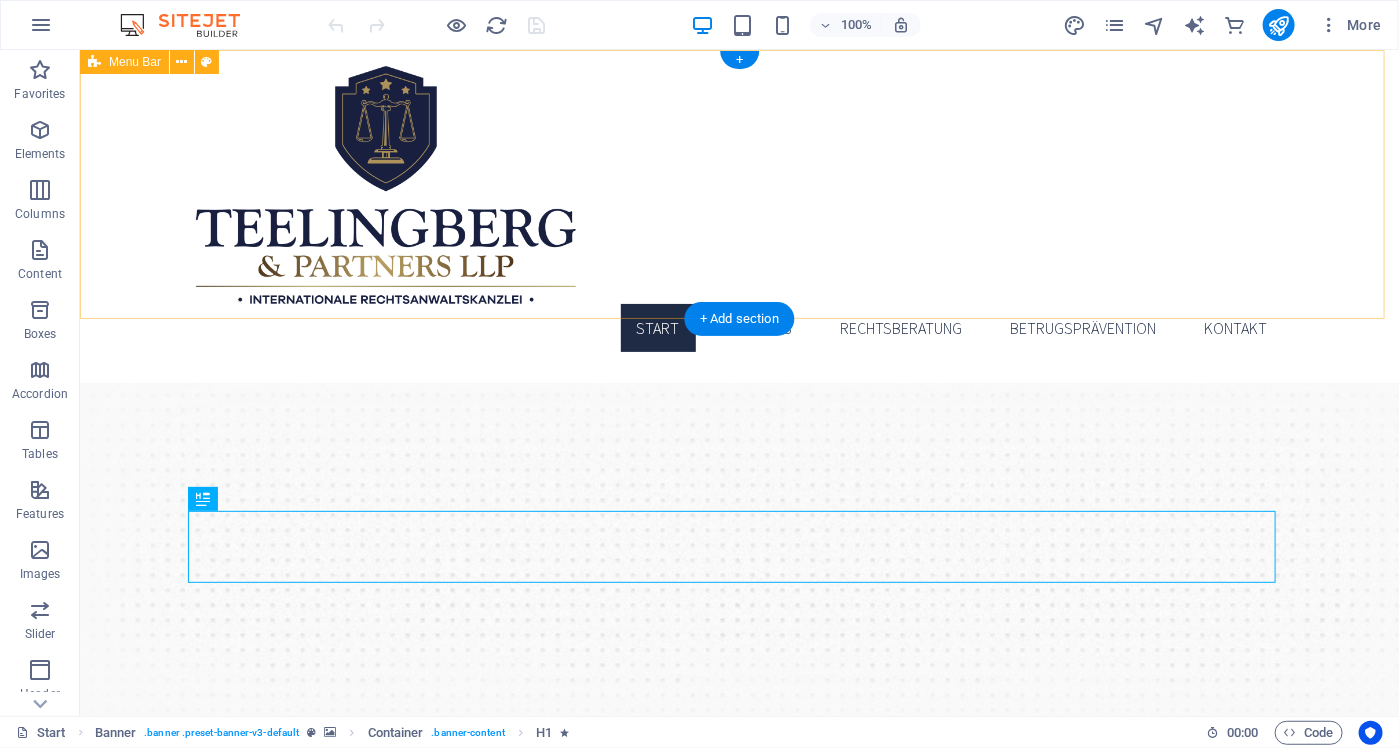 click on "Start Über Uns Primäre Rechtsgebiete Internationale Rechtsstreitigkeiten für Privatpersonen Internationales Wirtschaftsrecht & Unternehmensstreitigkeiten Kosten & Erstberatung Rechtsberatung Betrugsprävention Krypto- und Investmentbetrug Phishing & Identitätsdiebstahl Inkasso-Betrug Telefonbetrug & Fake-Behörden Online-Shopping- & Plattformbetrug Liebesbetrug (Romance Scam) Kontakt Karriere Rechtsreferendare" at bounding box center [738, 208] 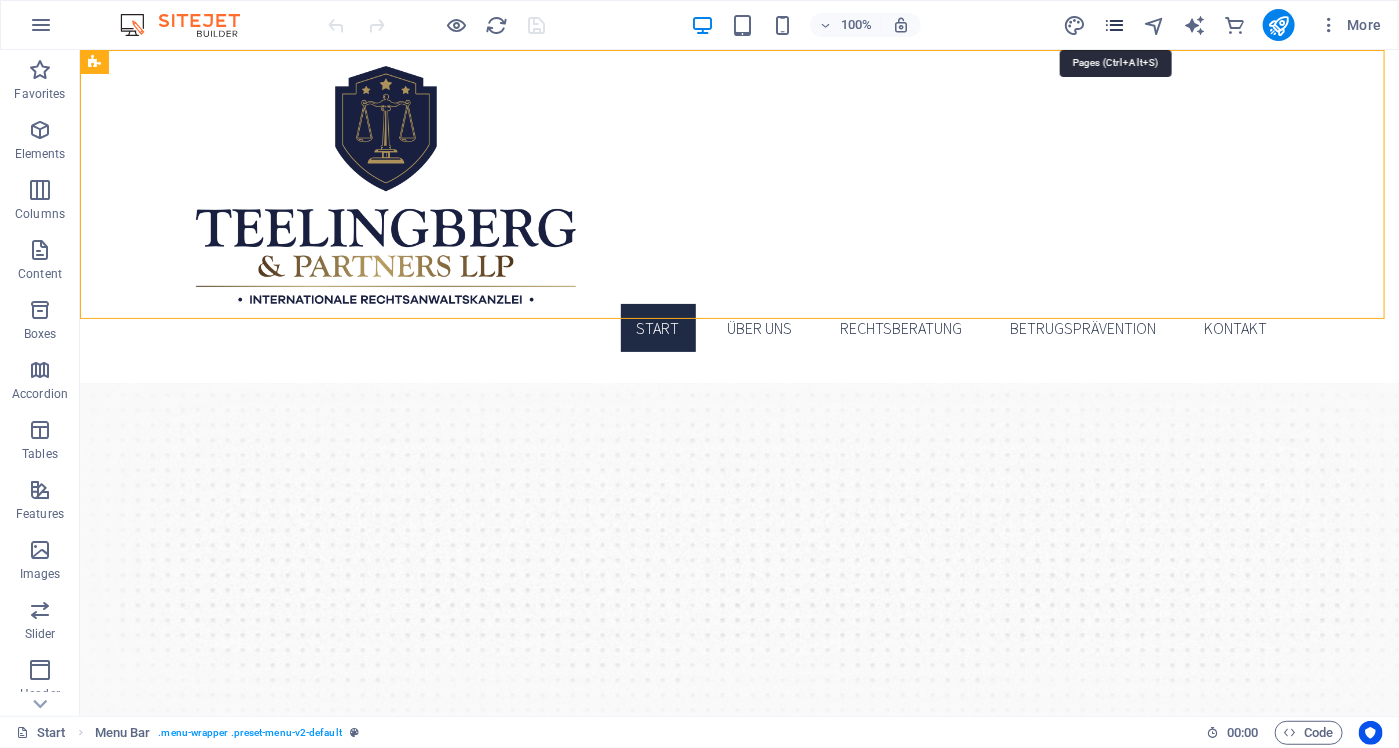 click at bounding box center (1114, 25) 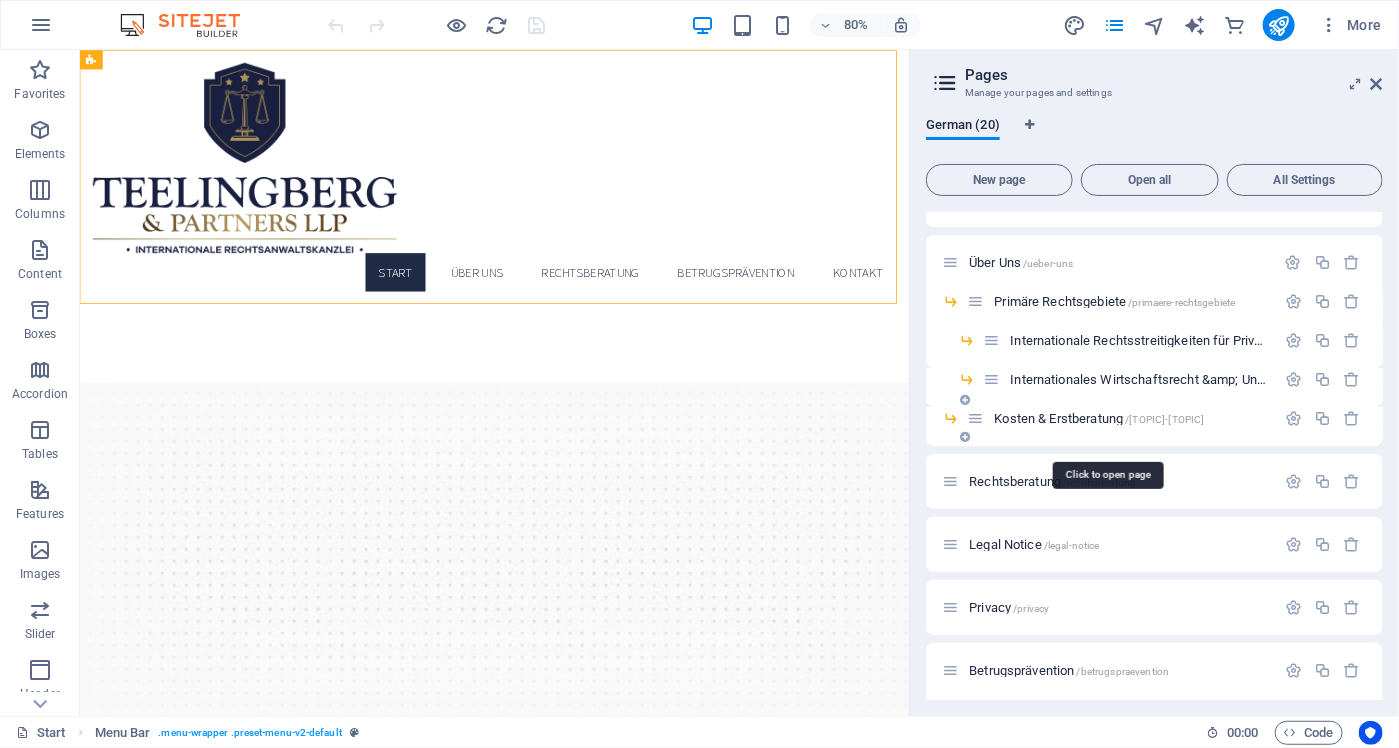 scroll, scrollTop: 0, scrollLeft: 0, axis: both 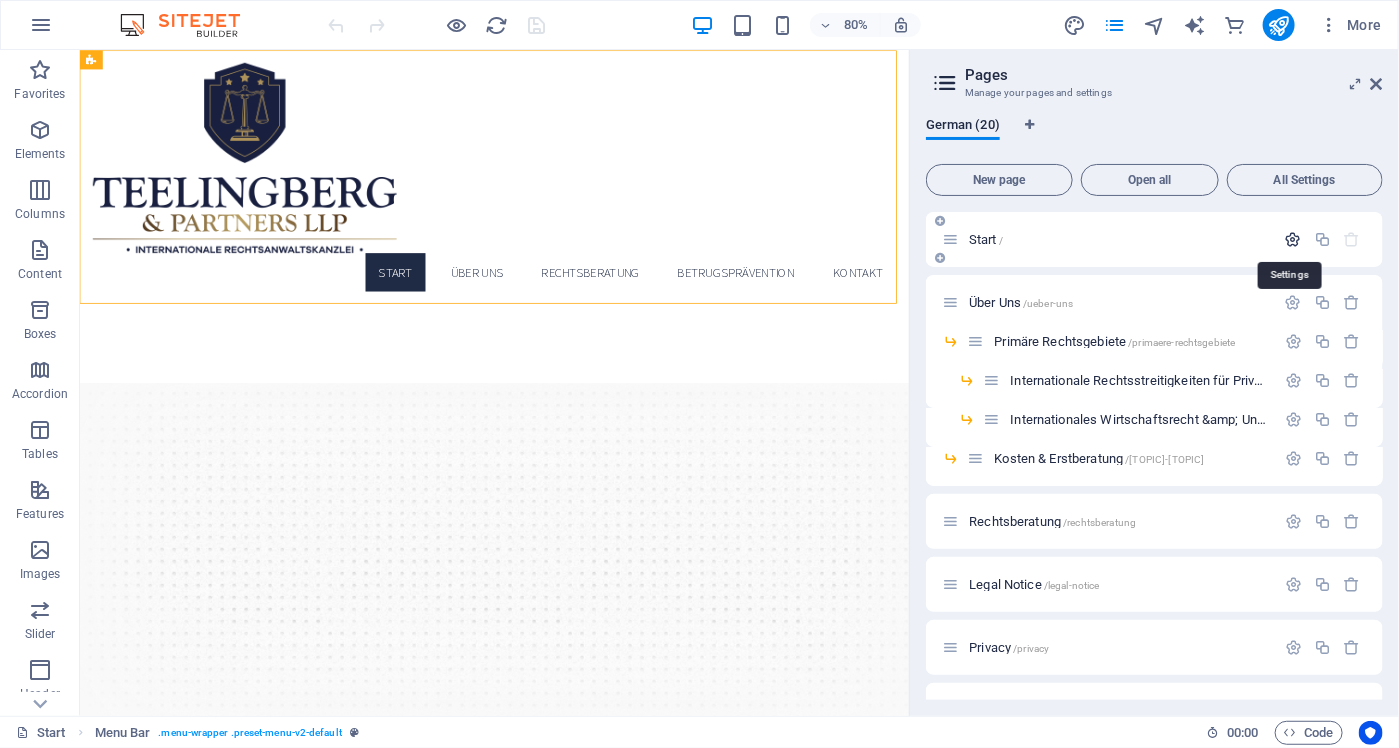 click at bounding box center [1293, 239] 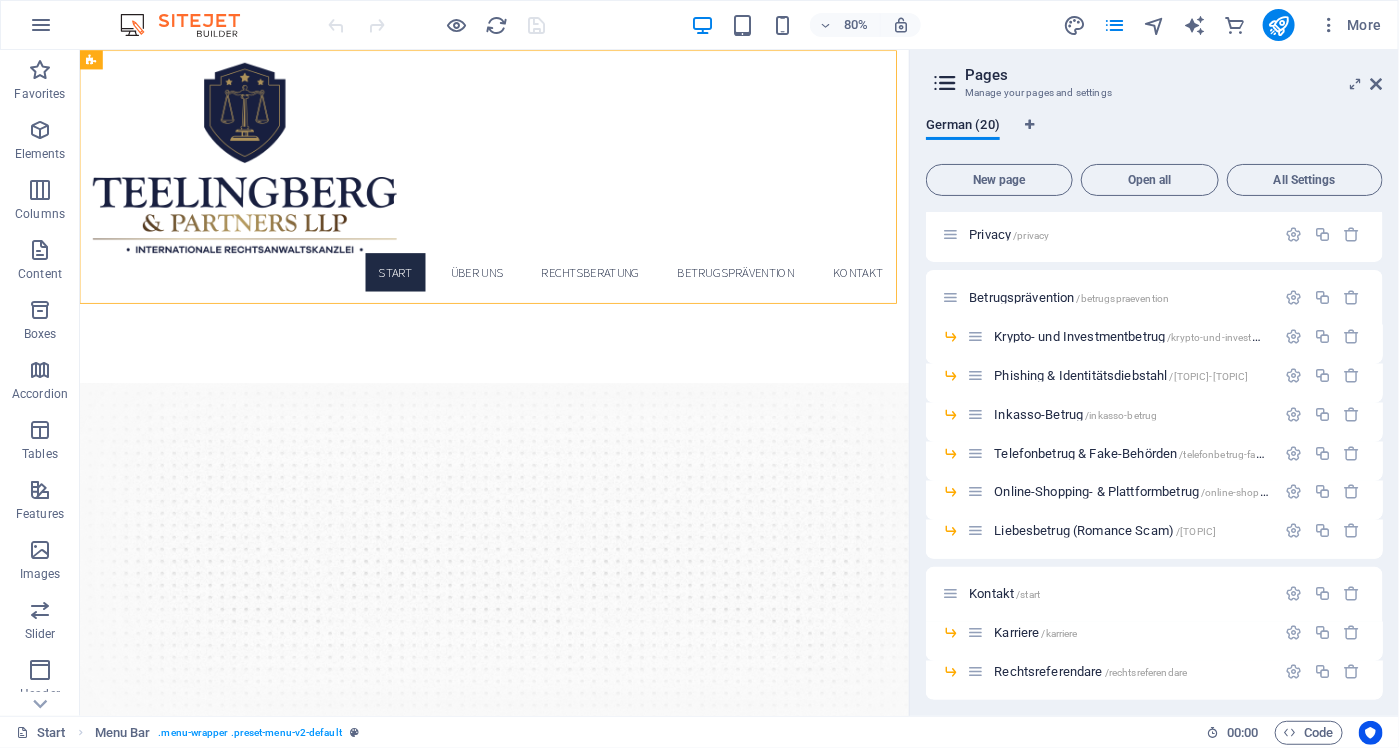 scroll, scrollTop: 1335, scrollLeft: 0, axis: vertical 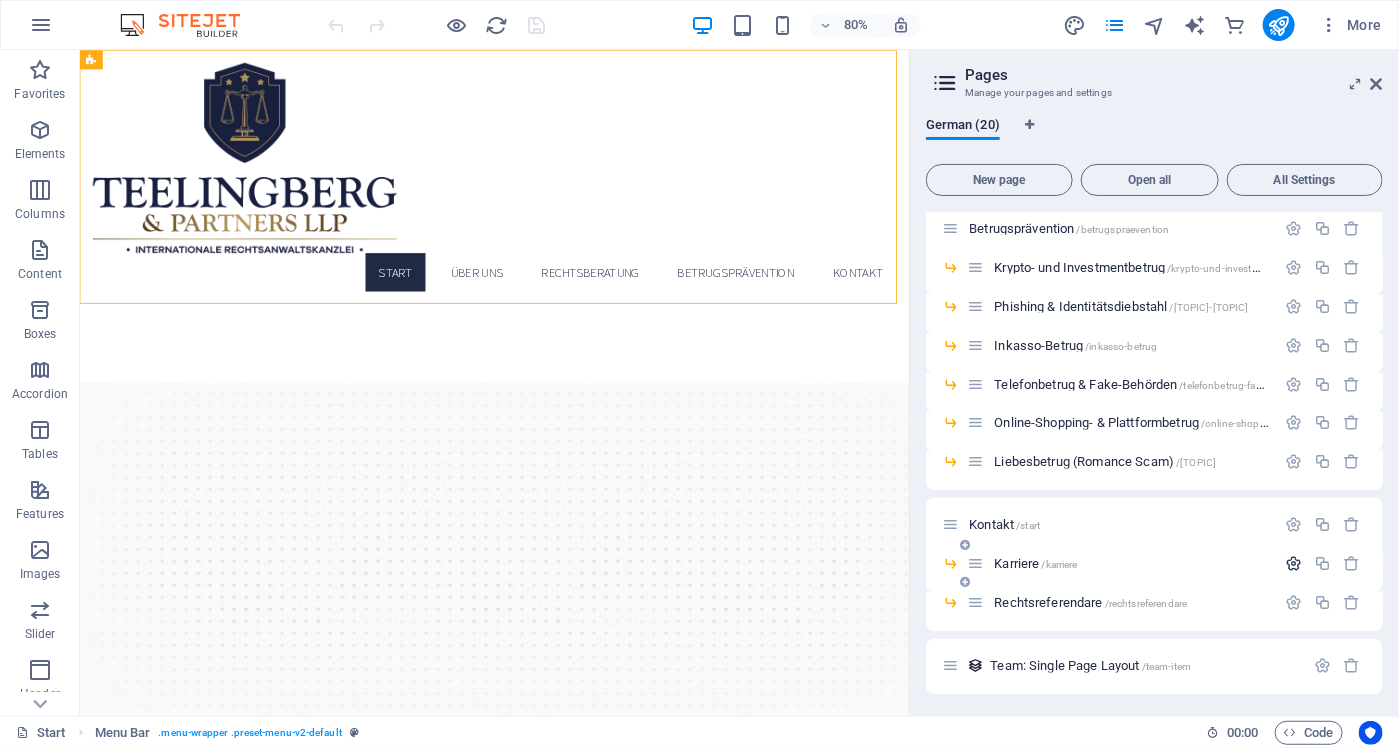 click at bounding box center [1293, 564] 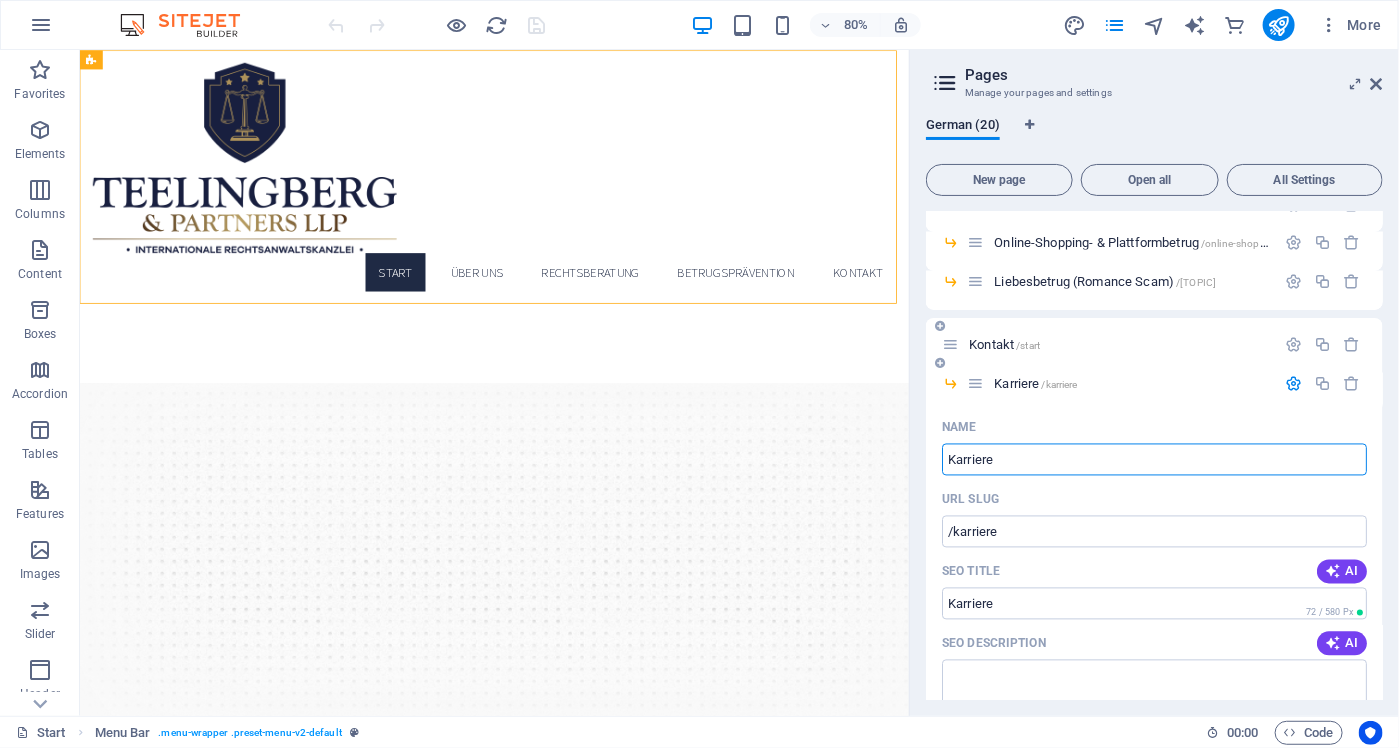 scroll, scrollTop: 1635, scrollLeft: 0, axis: vertical 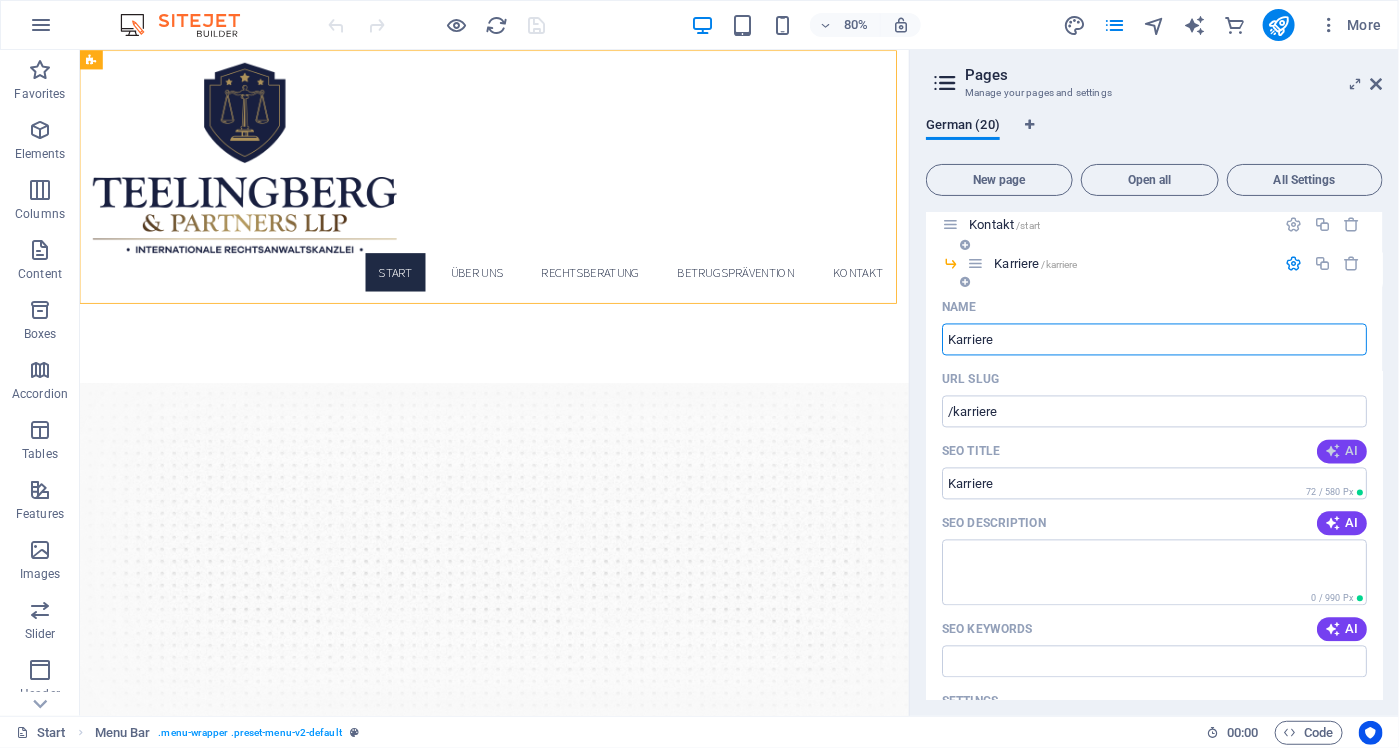 click at bounding box center [1333, 452] 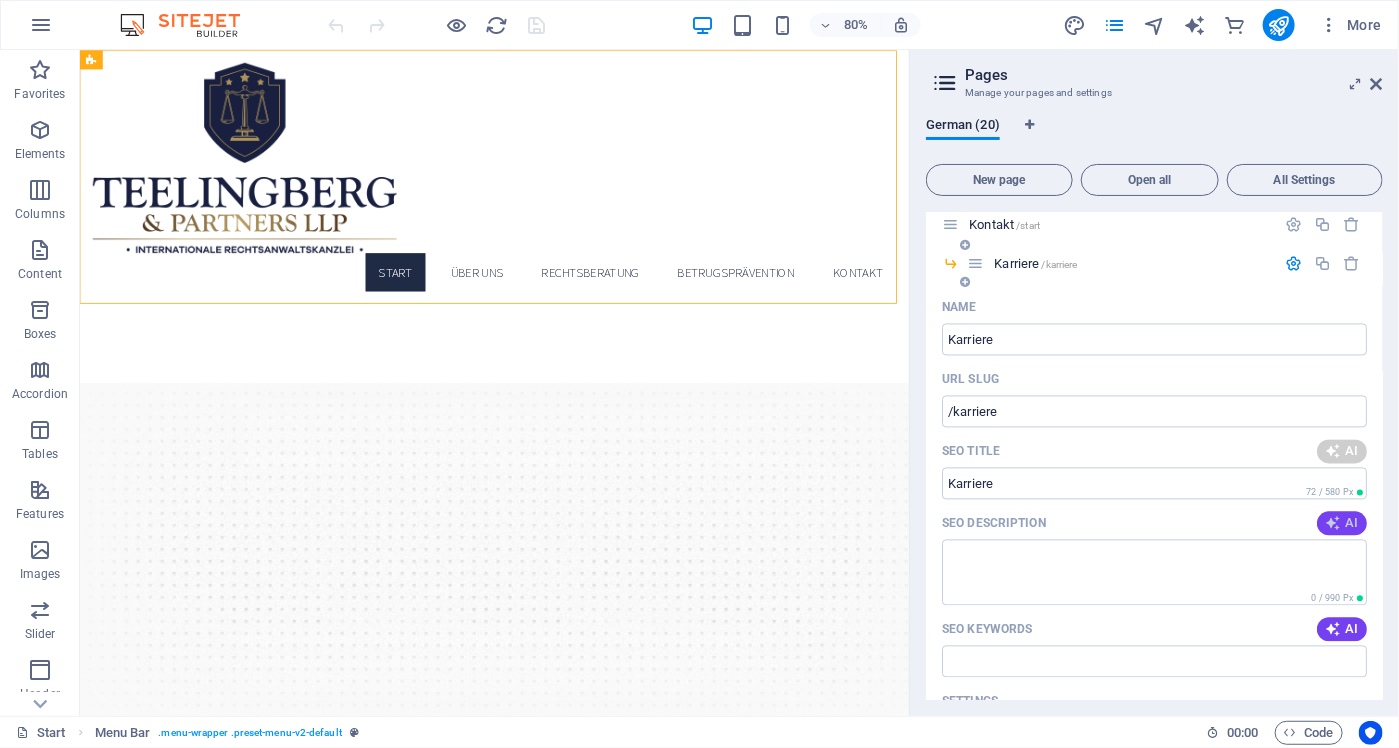 type on "**Karriere bei Teelingberg & Partners**" 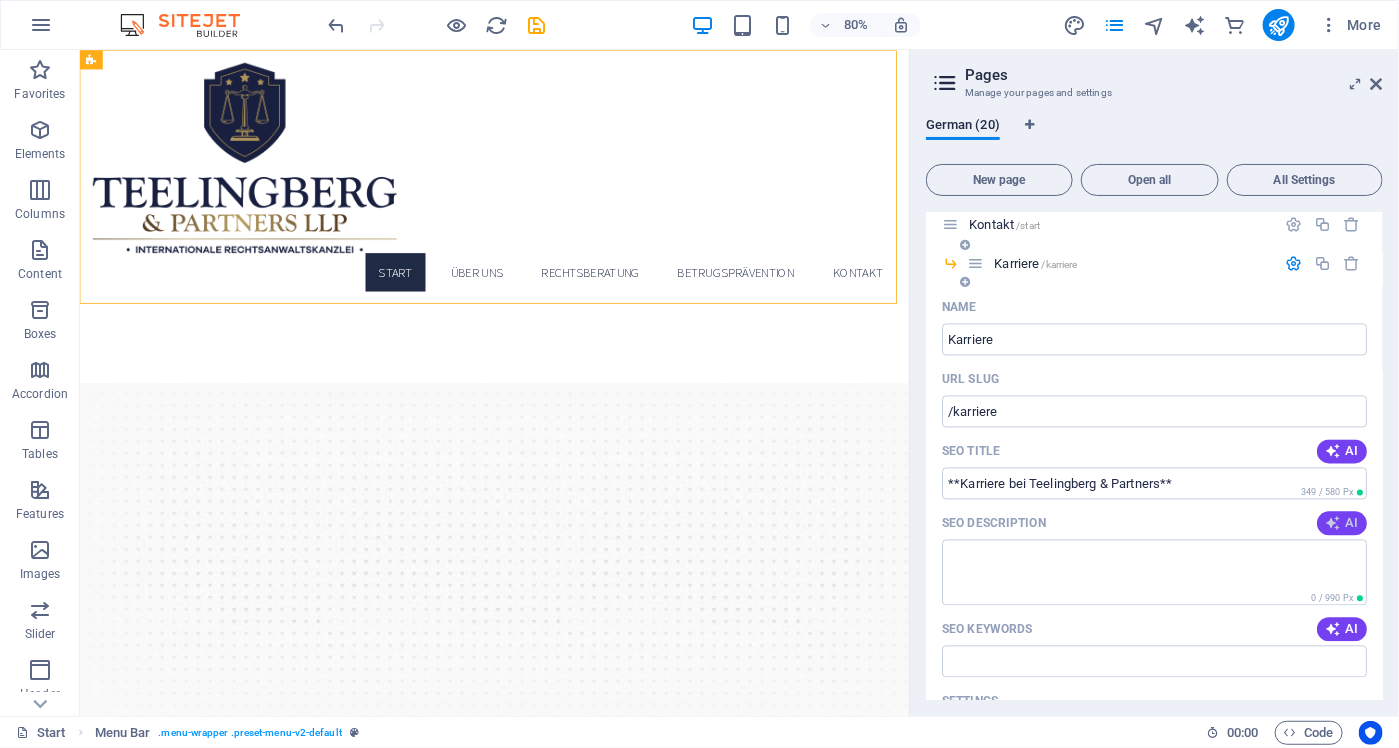 click on "AI" at bounding box center [1342, 524] 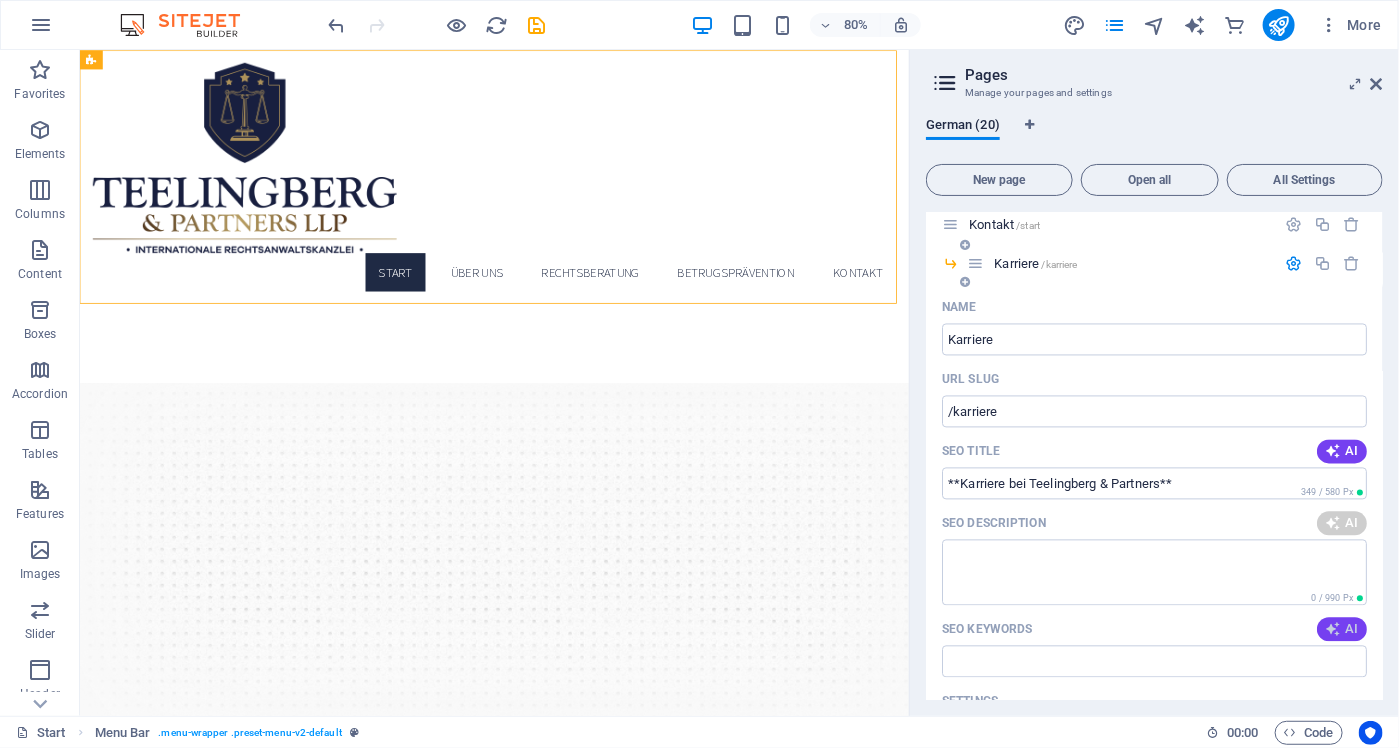 type on "Karriere bei Teelingberg & Partners: Gestalten Sie die Zukunft des Rechts in einem dynamischen, internationalen Umfeld. Bewerben Sie sich jetzt!" 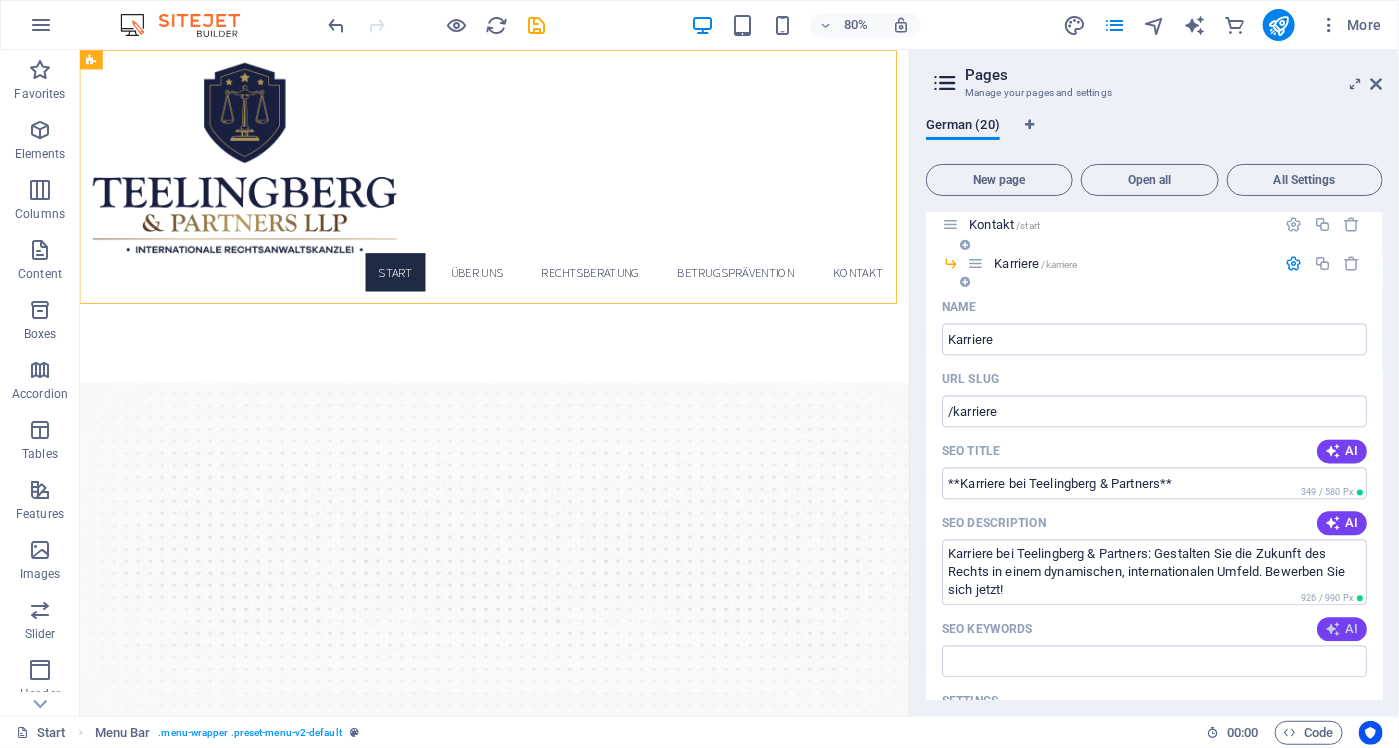 click at bounding box center (1333, 630) 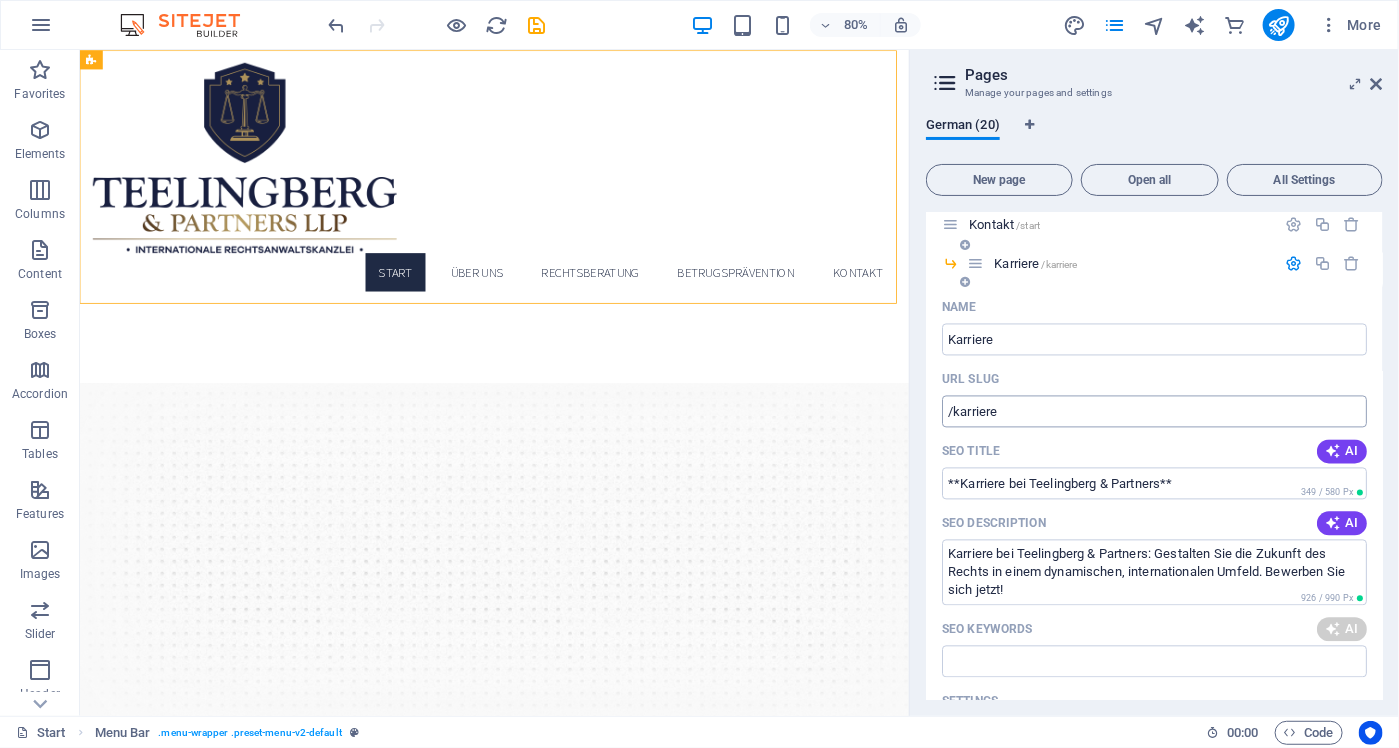 type on "Karriere Teelingberg, internationale Rechtskanzlei, Krypto-Recht Jobs, flexible Arbeitsmodelle, juristische Heimat, Weiterentwicklung in der Kanzlei" 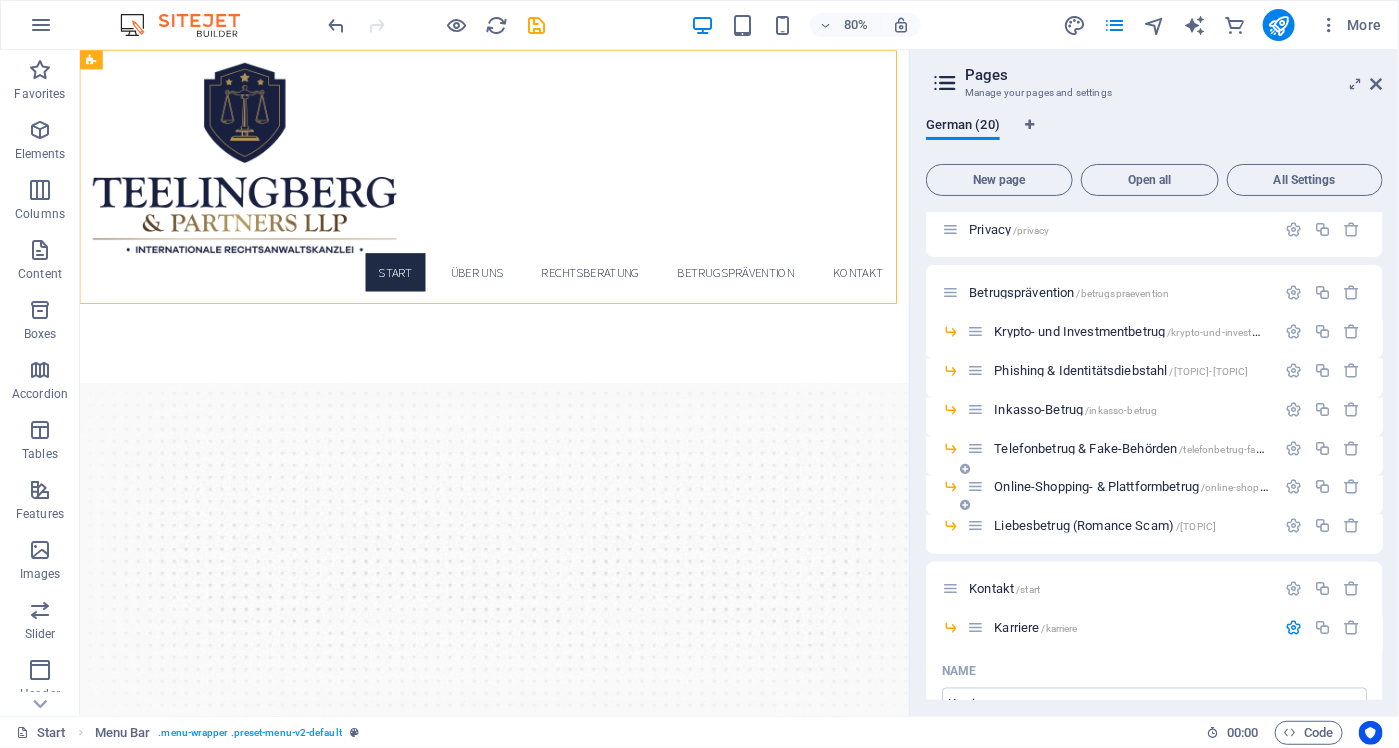 scroll, scrollTop: 1235, scrollLeft: 0, axis: vertical 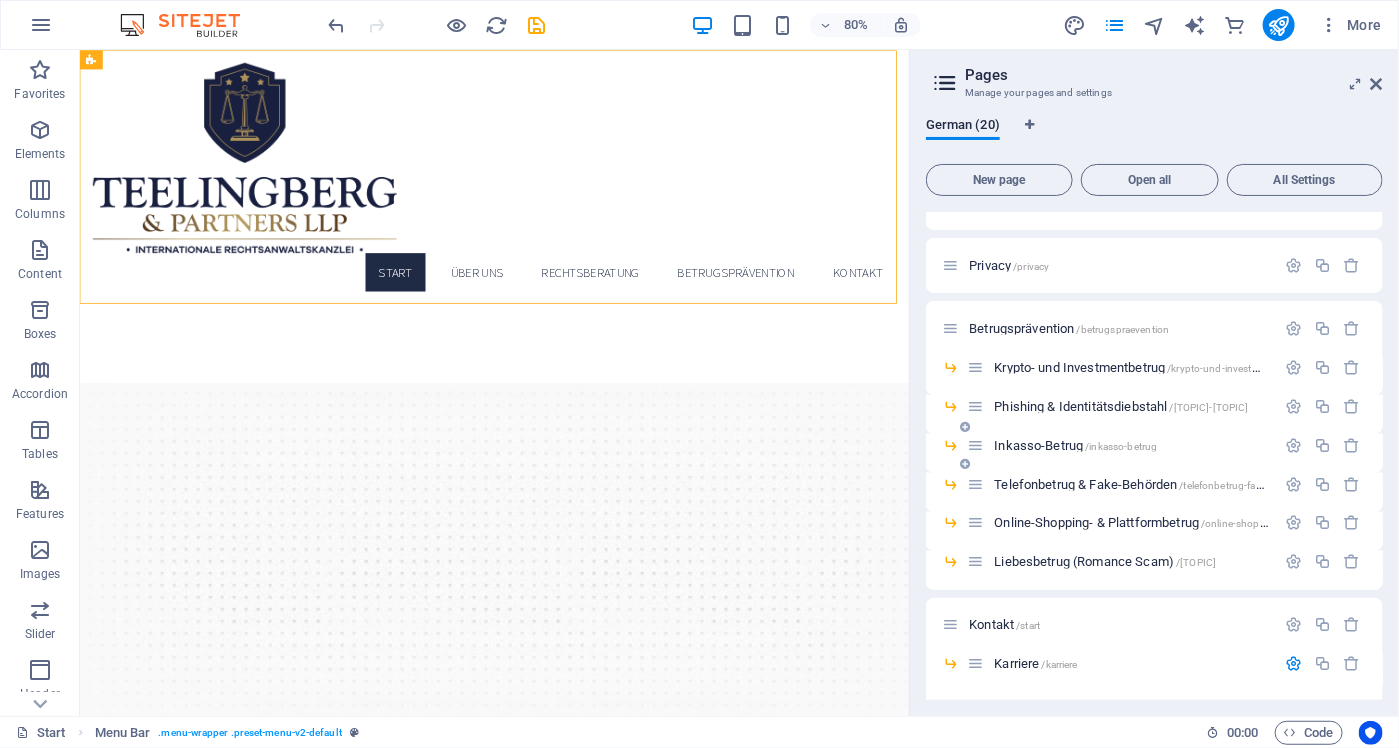 click on "Inkasso-Betrug /inkasso-betrug" at bounding box center [1075, 445] 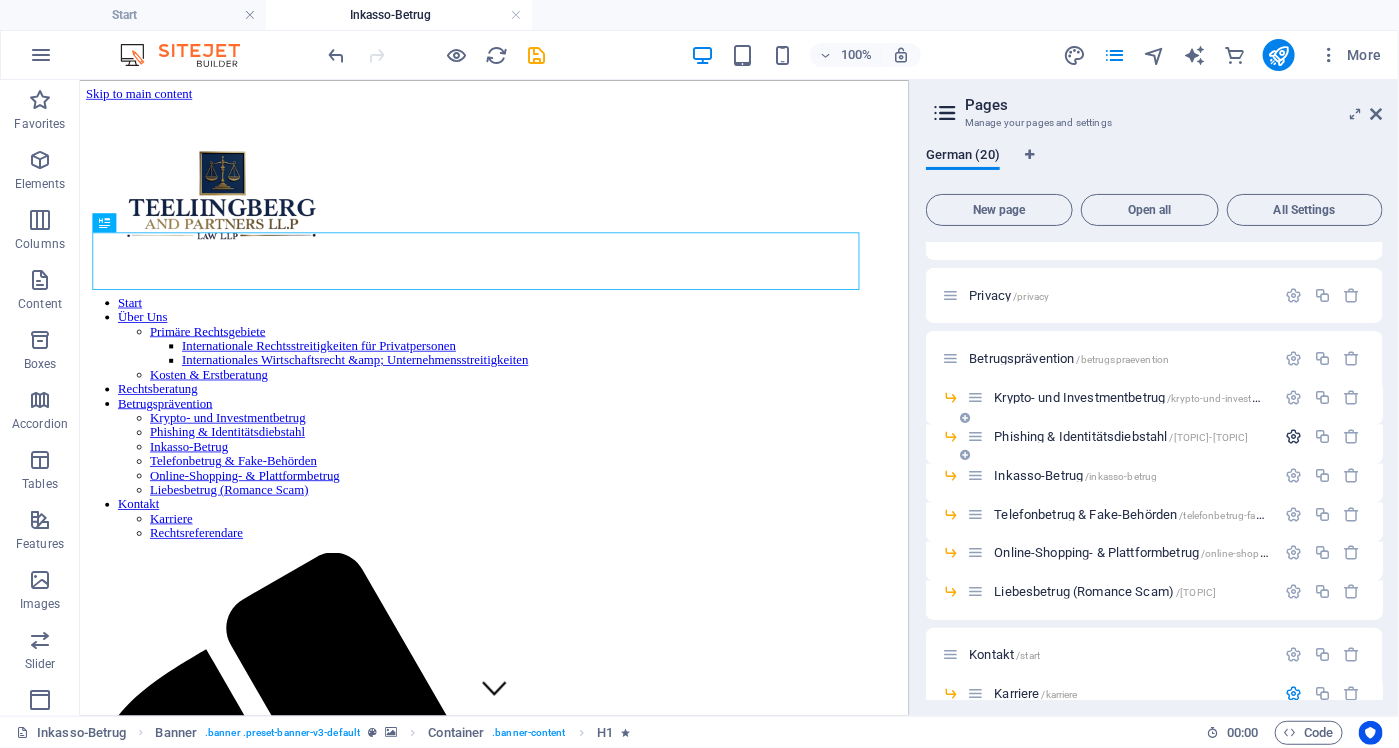 scroll, scrollTop: 0, scrollLeft: 0, axis: both 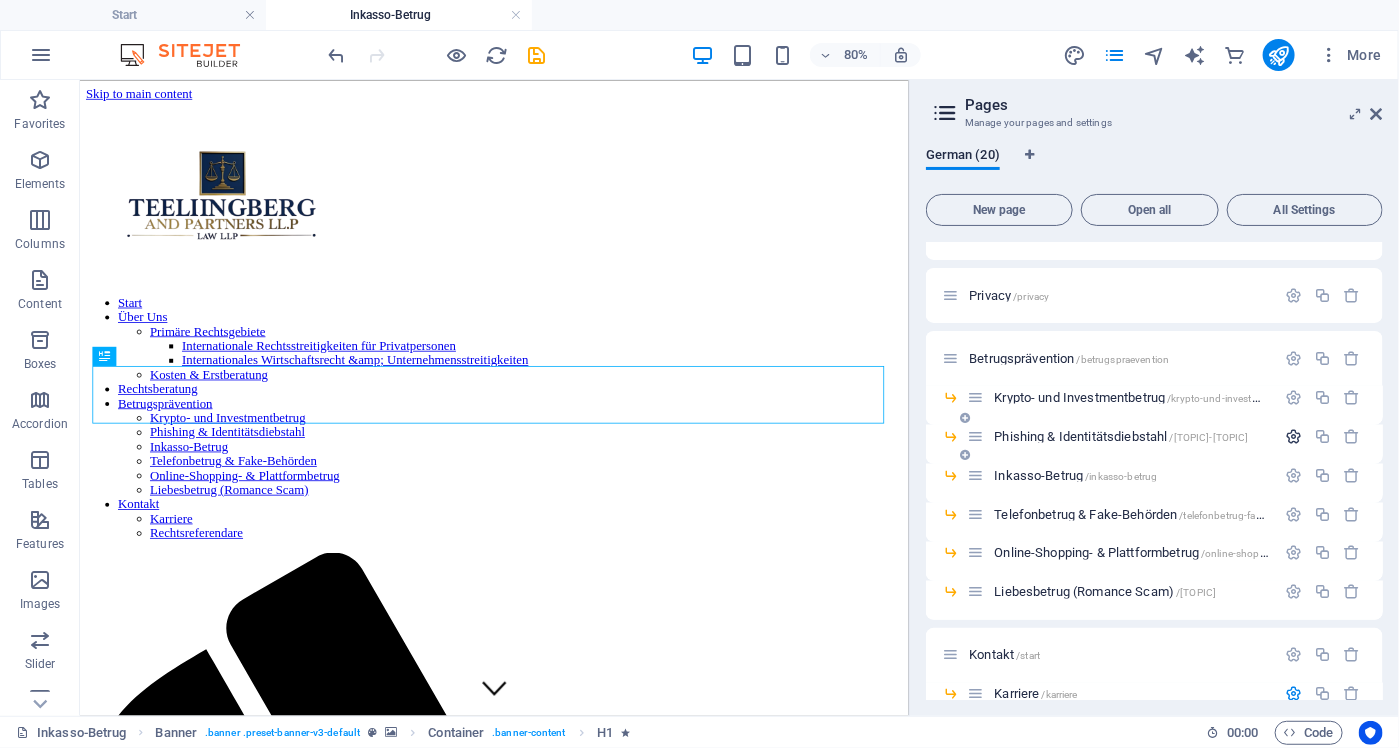 click at bounding box center (1293, 436) 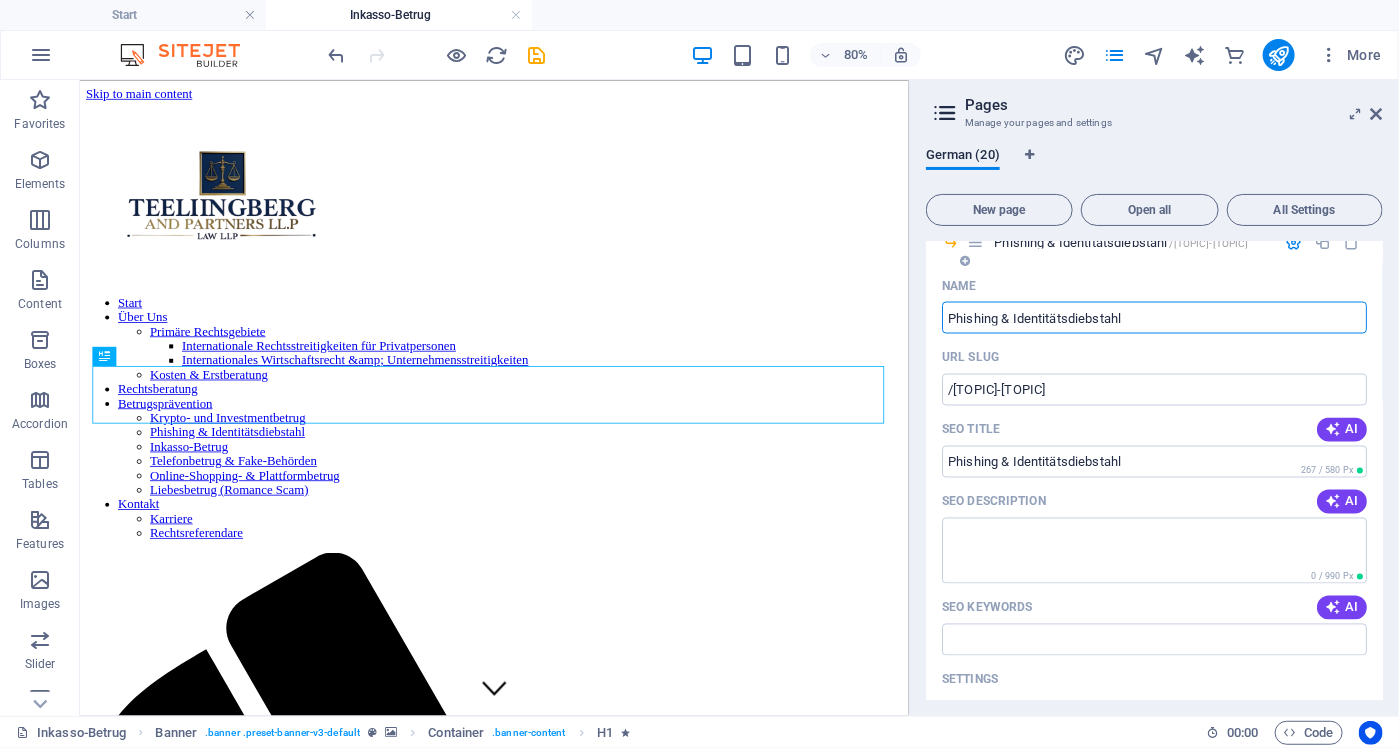 scroll, scrollTop: 1435, scrollLeft: 0, axis: vertical 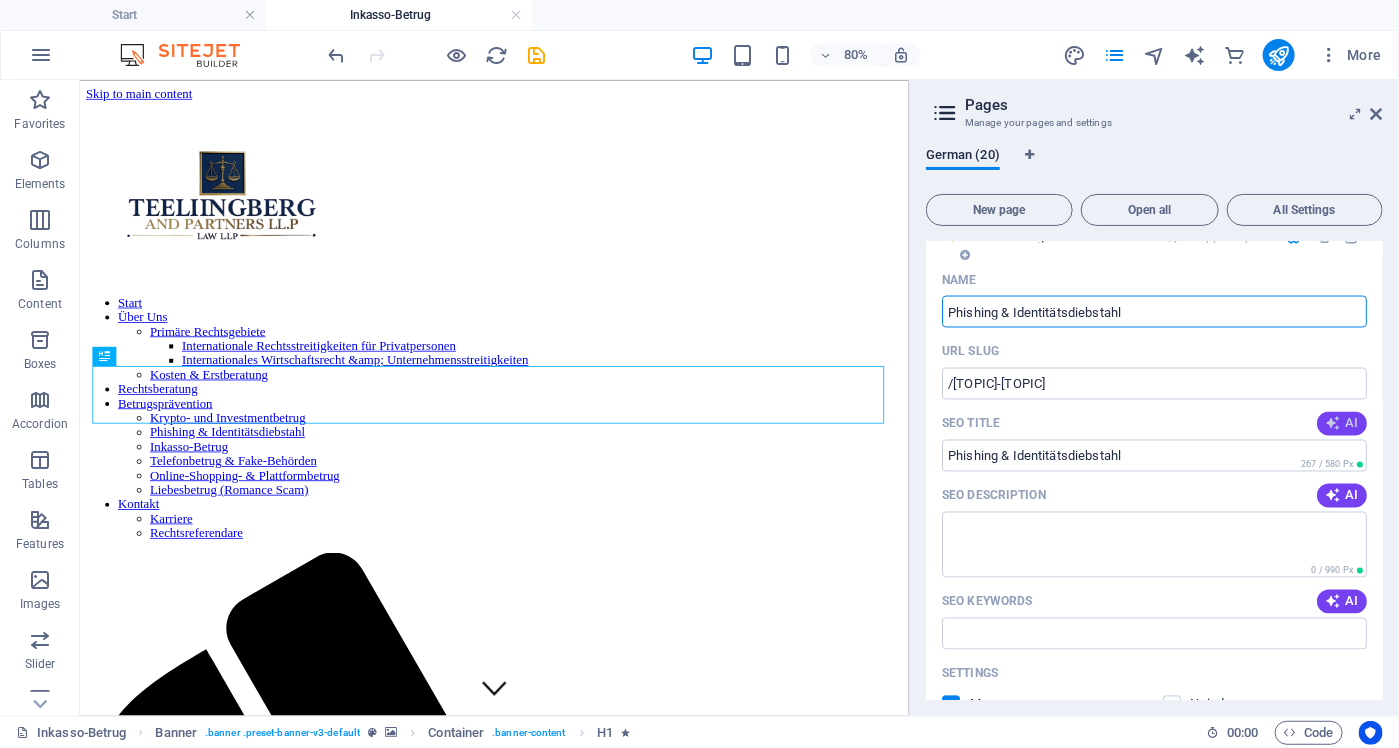 click on "AI" at bounding box center (1342, 424) 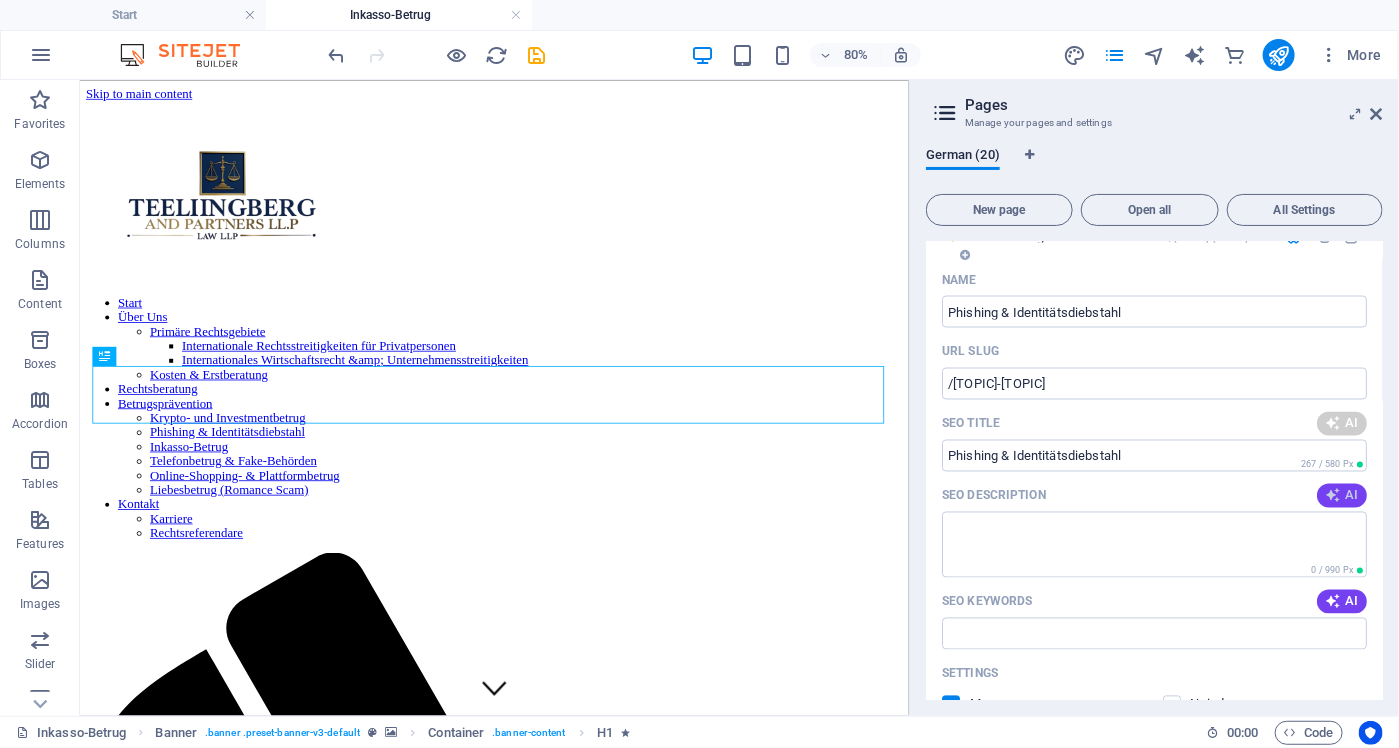 type on "**SEO Titel: Phishing & Identitätsdiebstahl**" 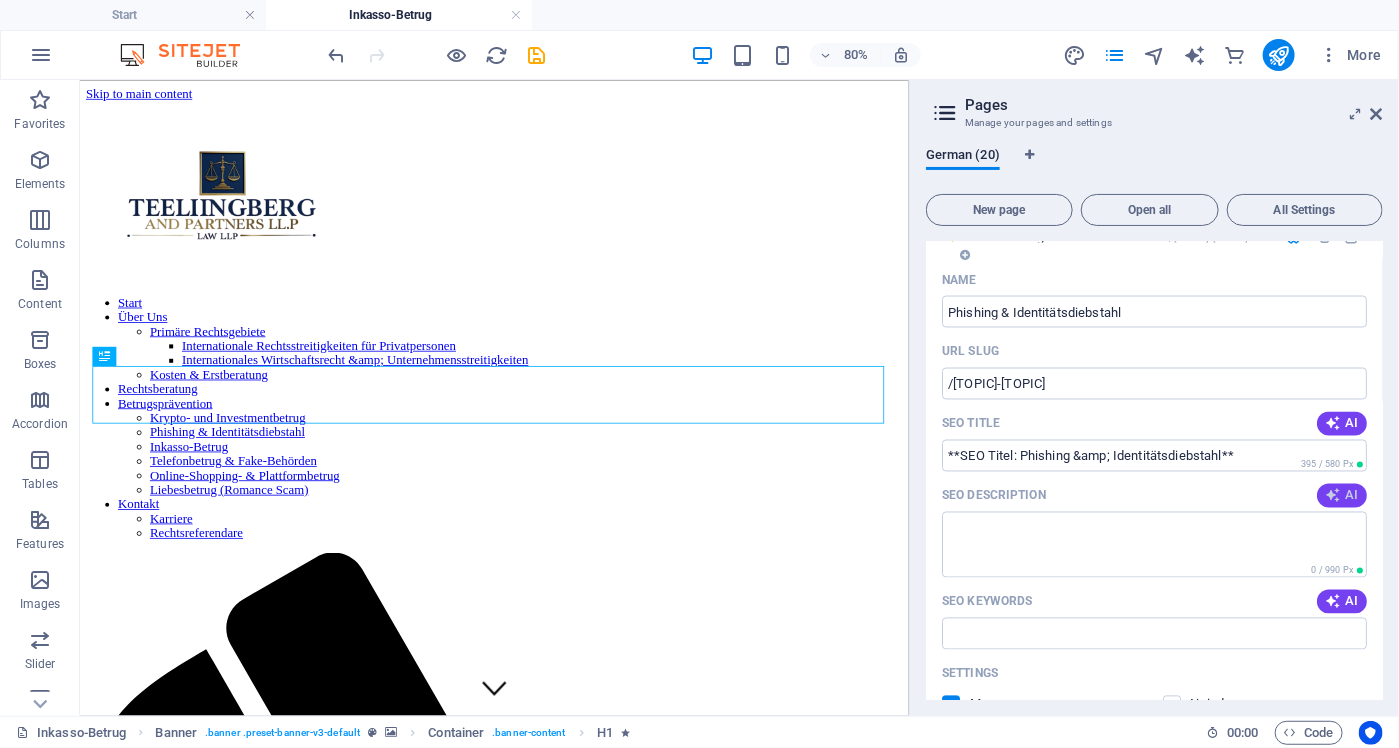 click at bounding box center [1333, 496] 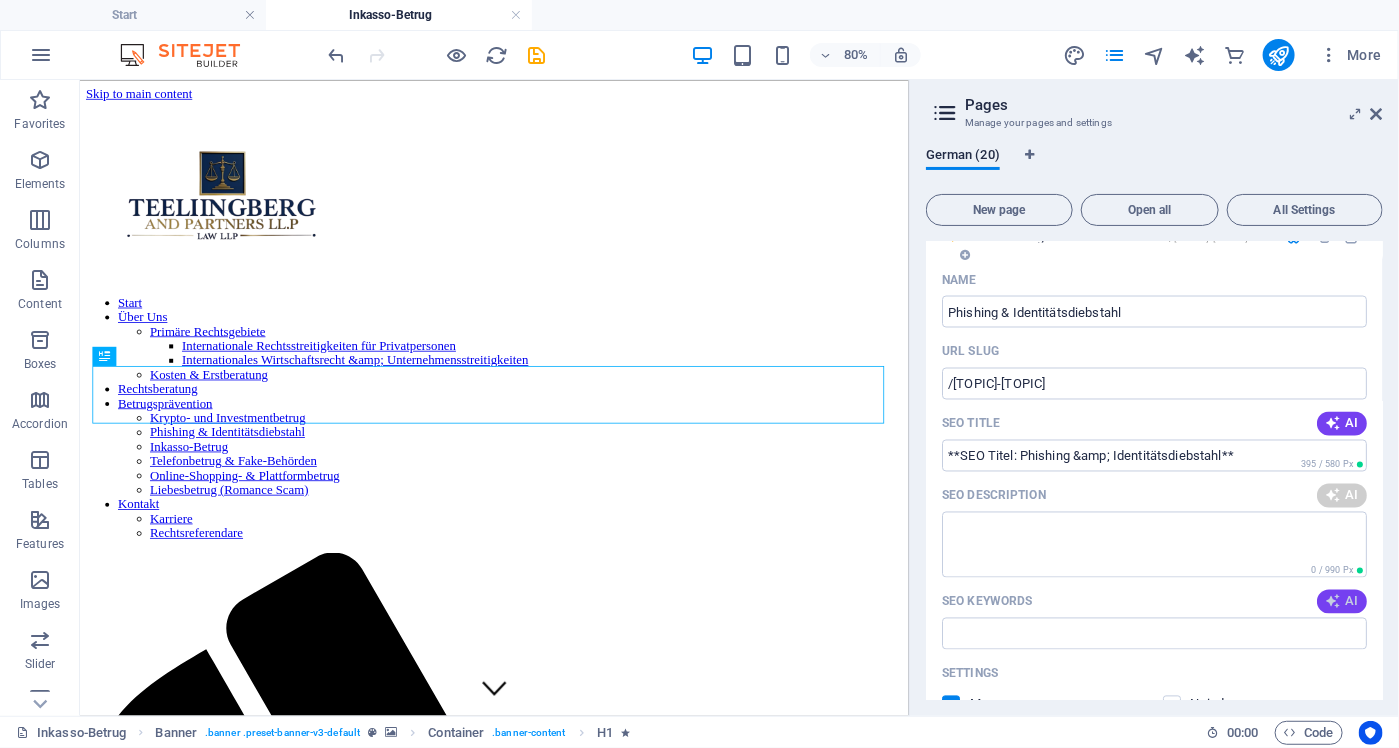 type on "Schützen Sie Ihre Daten! Teelingberg & Partner bietet rechtliche Unterstützung bei Phishing und Identitätsdiebstahl. Kontaktieren Sie uns!" 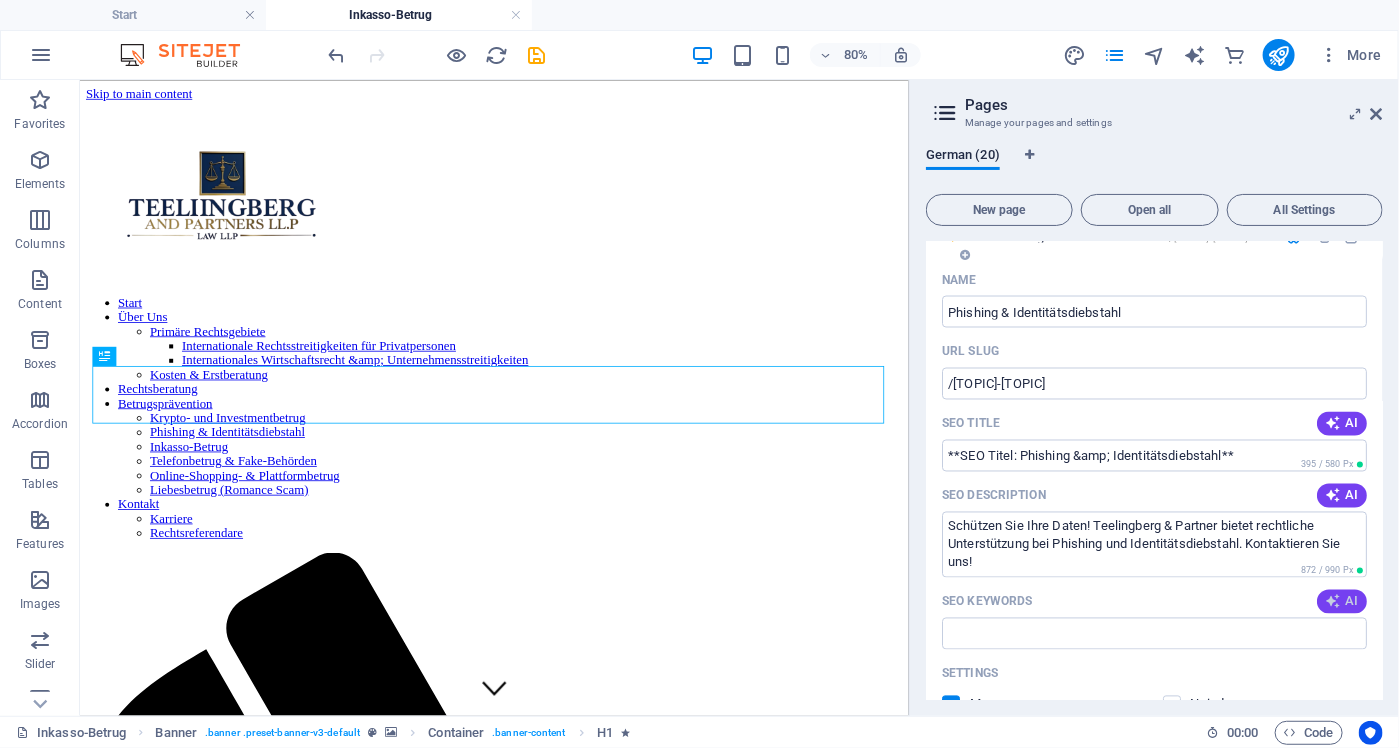 click at bounding box center [1333, 602] 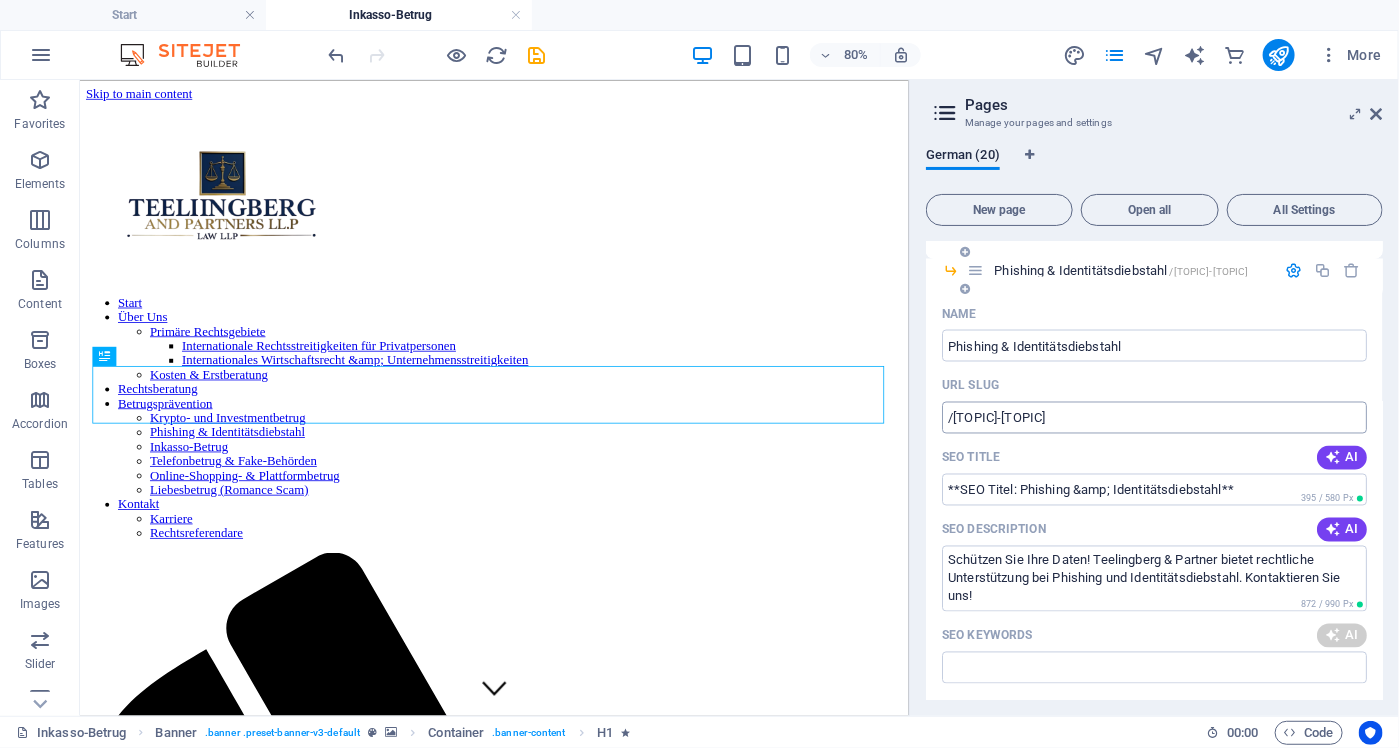 type on "Phishing, Identitätsdiebstahl, Datenmissbrauch, Rechtsberatung Betrugsfälle, digitale Sicherheit, Online-Betrug" 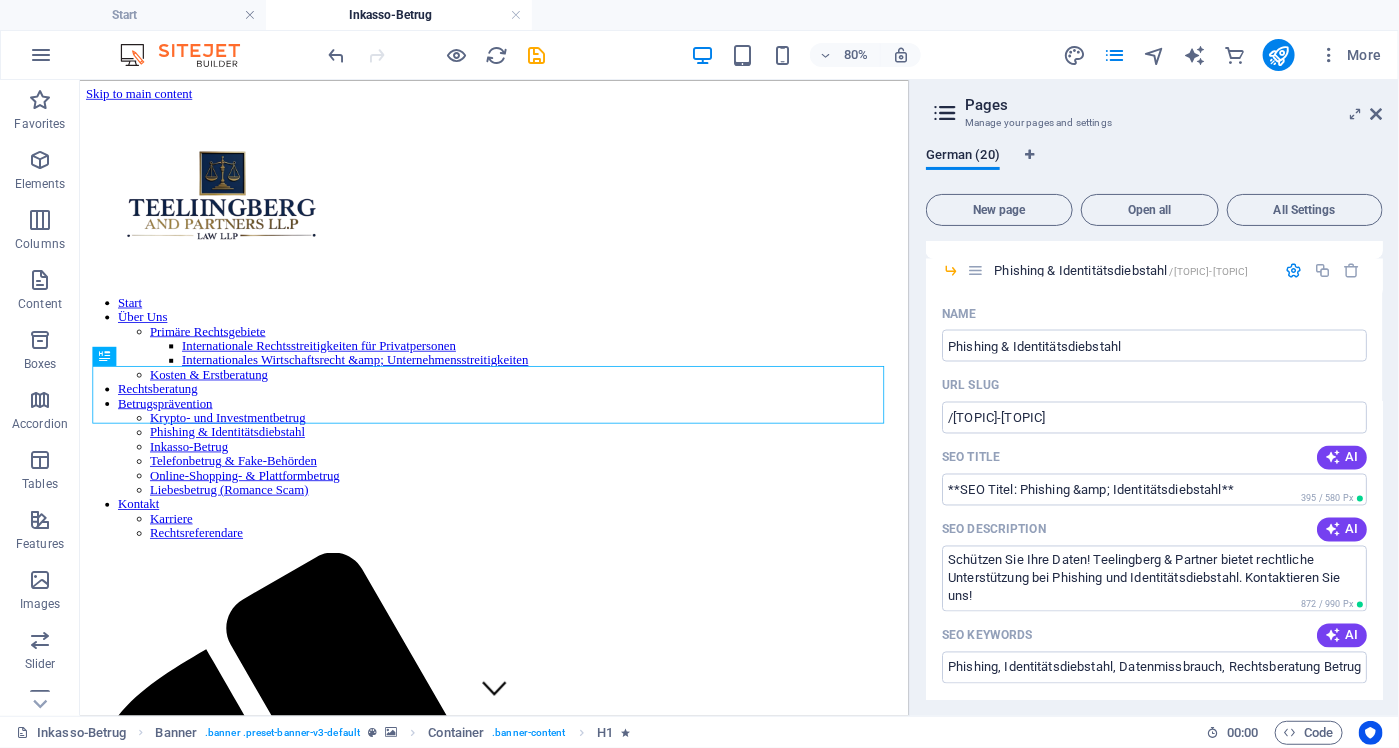 scroll, scrollTop: 1035, scrollLeft: 0, axis: vertical 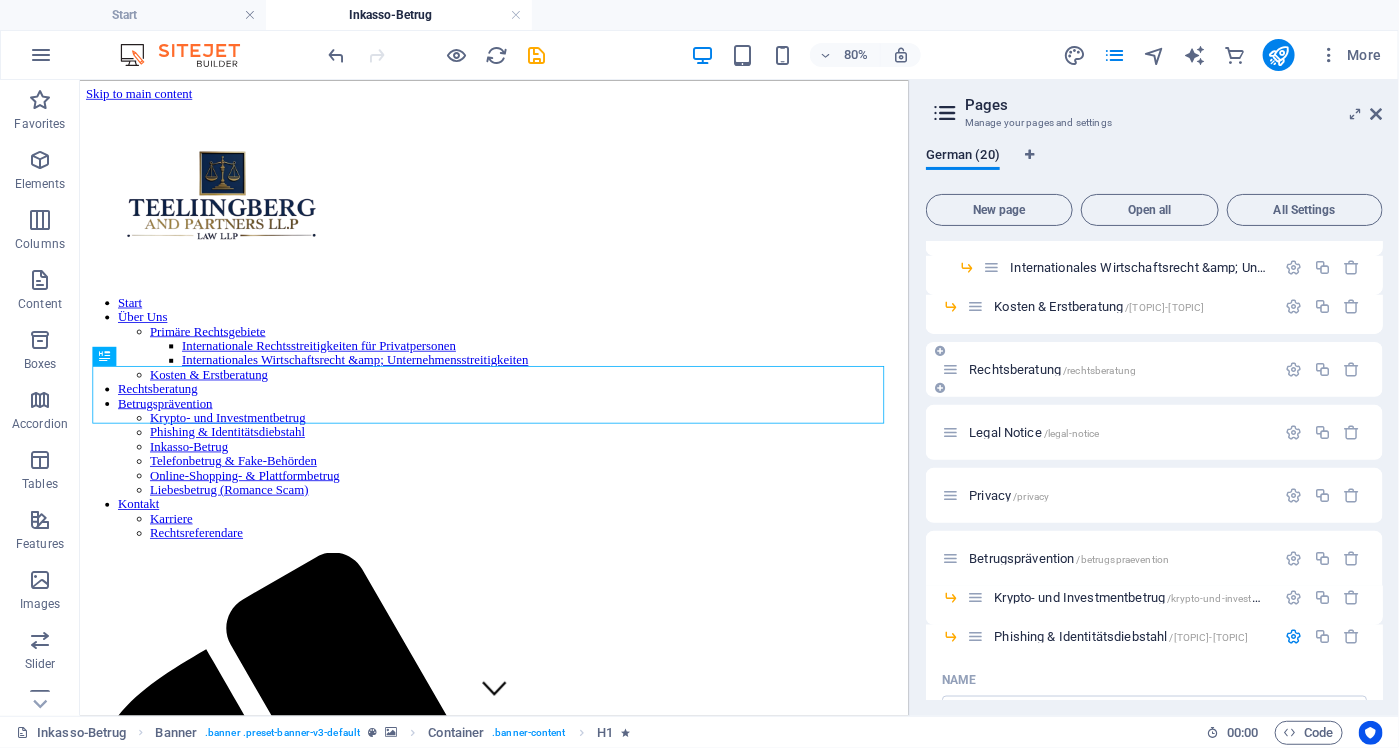 click on "Rechtsberatung /rechtsberatung" at bounding box center (1052, 369) 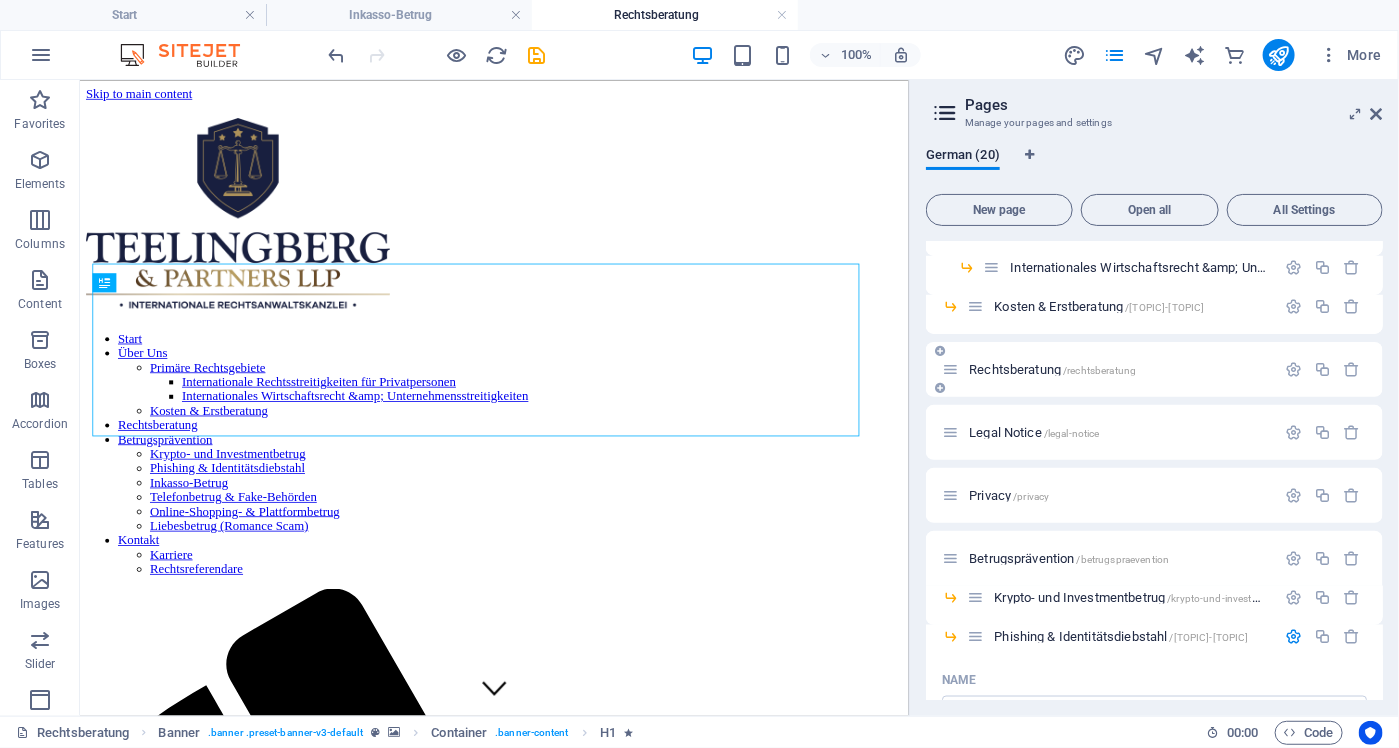 scroll, scrollTop: 0, scrollLeft: 0, axis: both 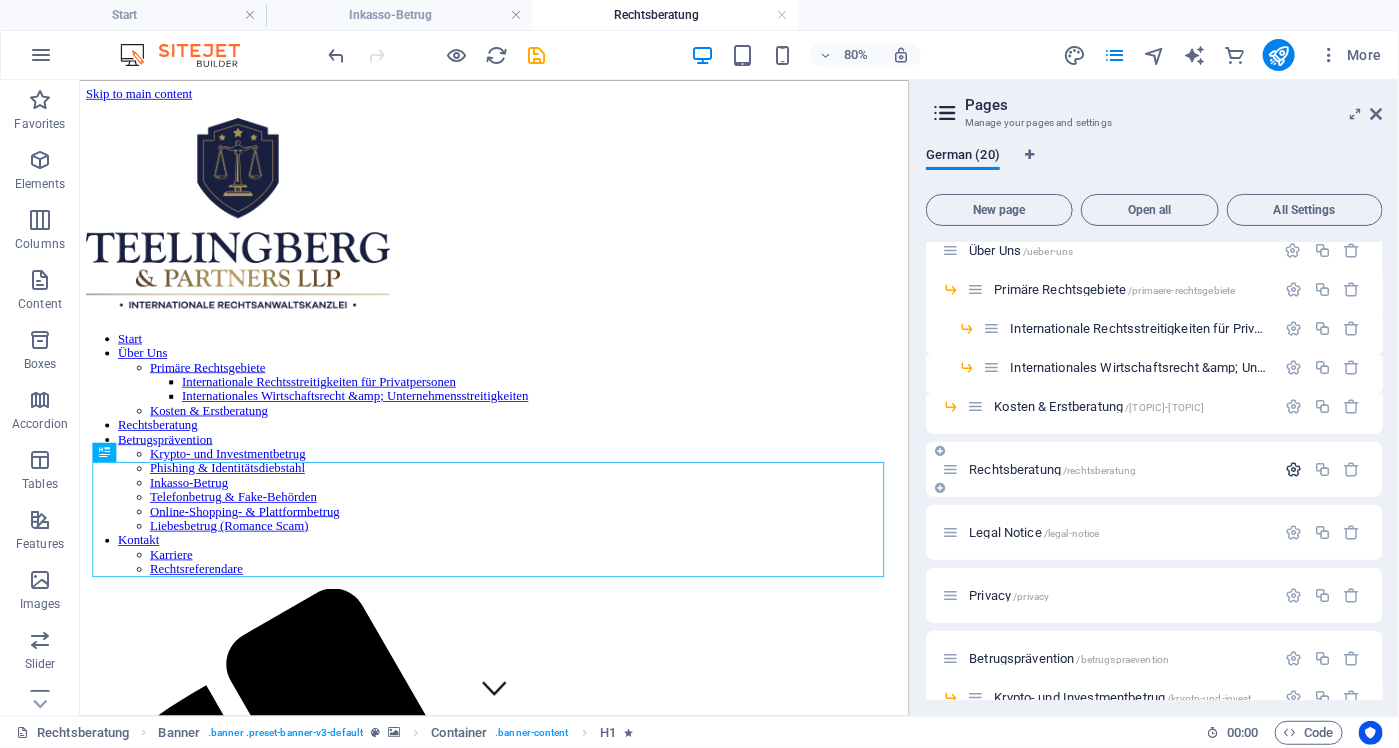 click at bounding box center [1293, 469] 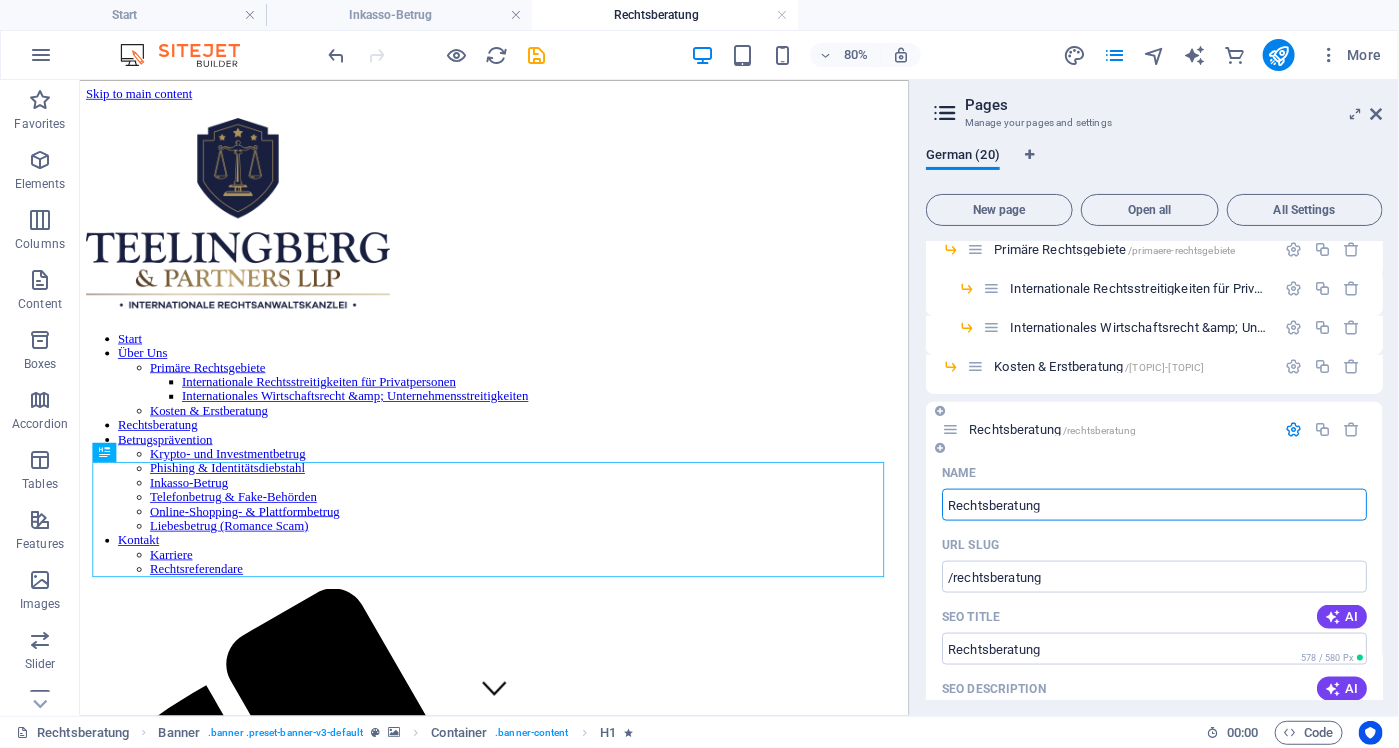 scroll, scrollTop: 1135, scrollLeft: 0, axis: vertical 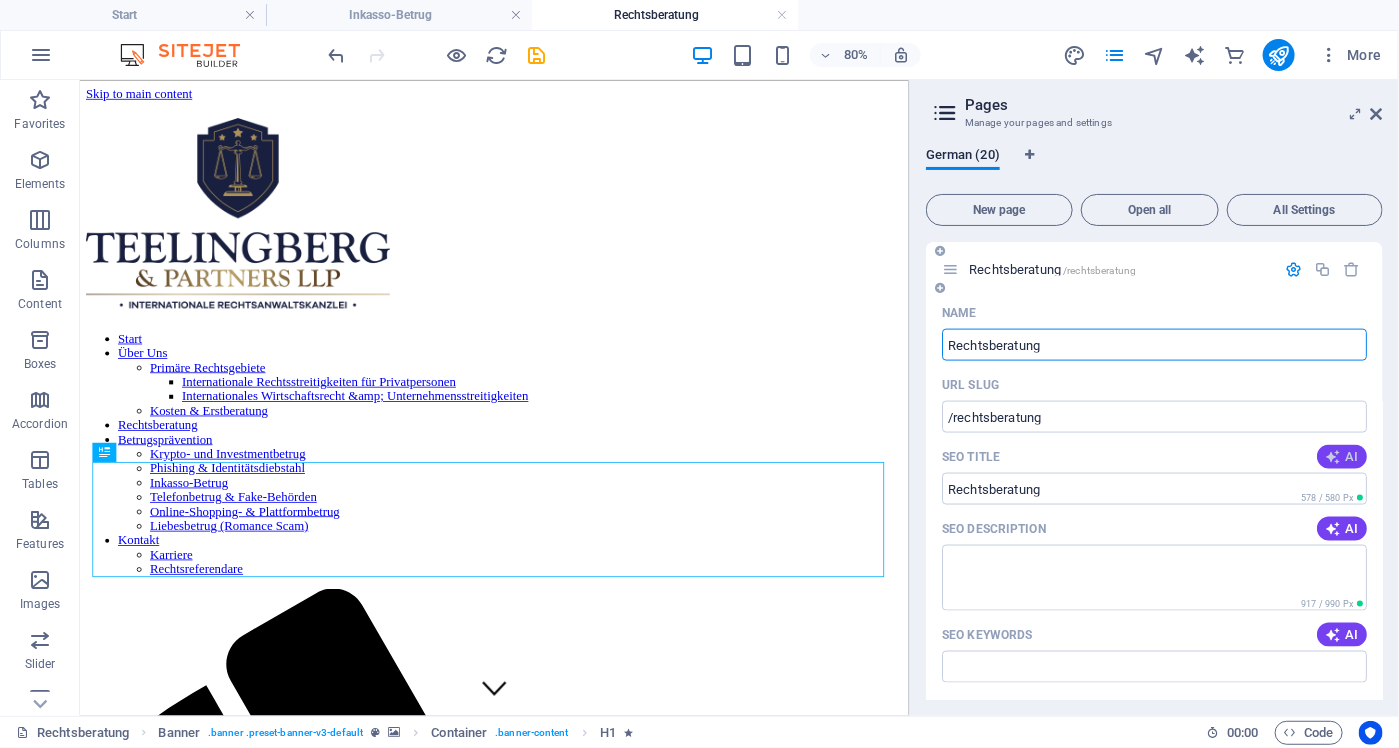 click on "AI" at bounding box center (1342, 457) 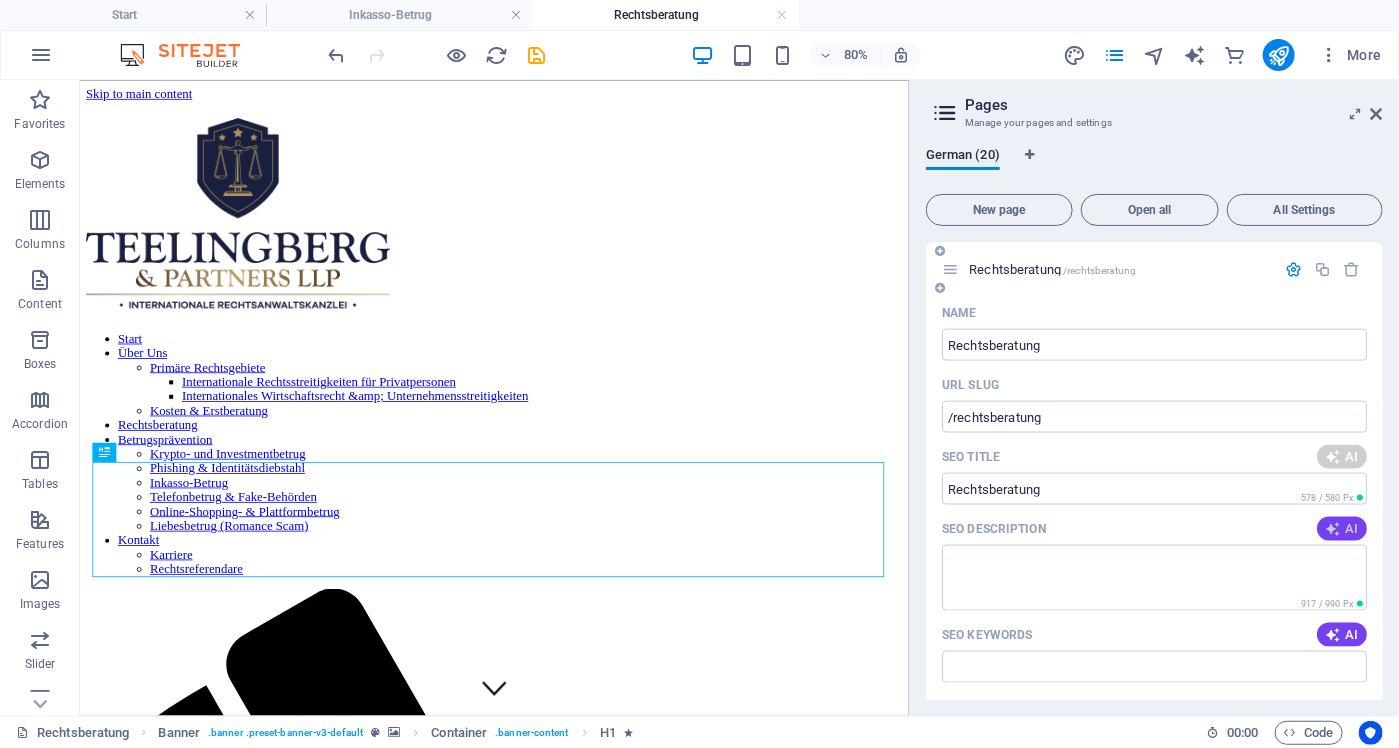 type on "Rechtsberatung Zürich: Teelingberg" 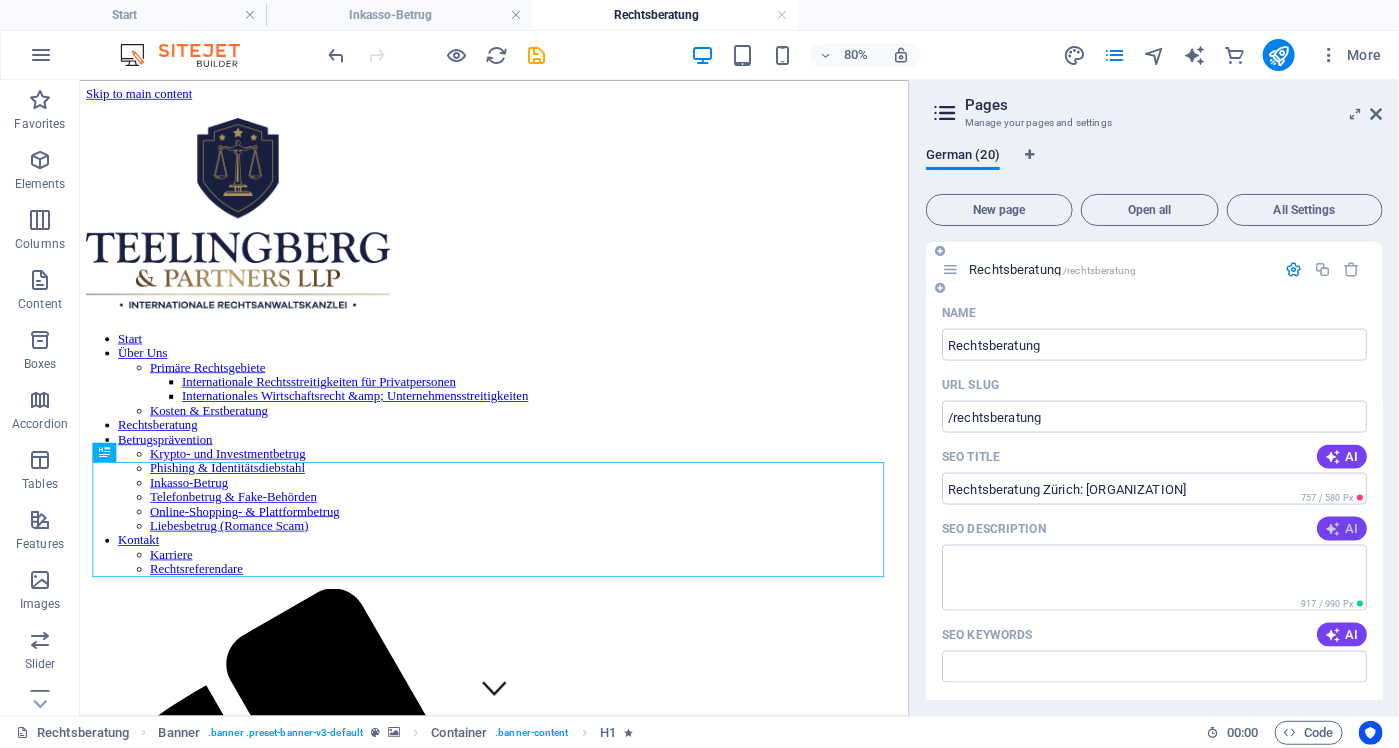 click at bounding box center [1333, 529] 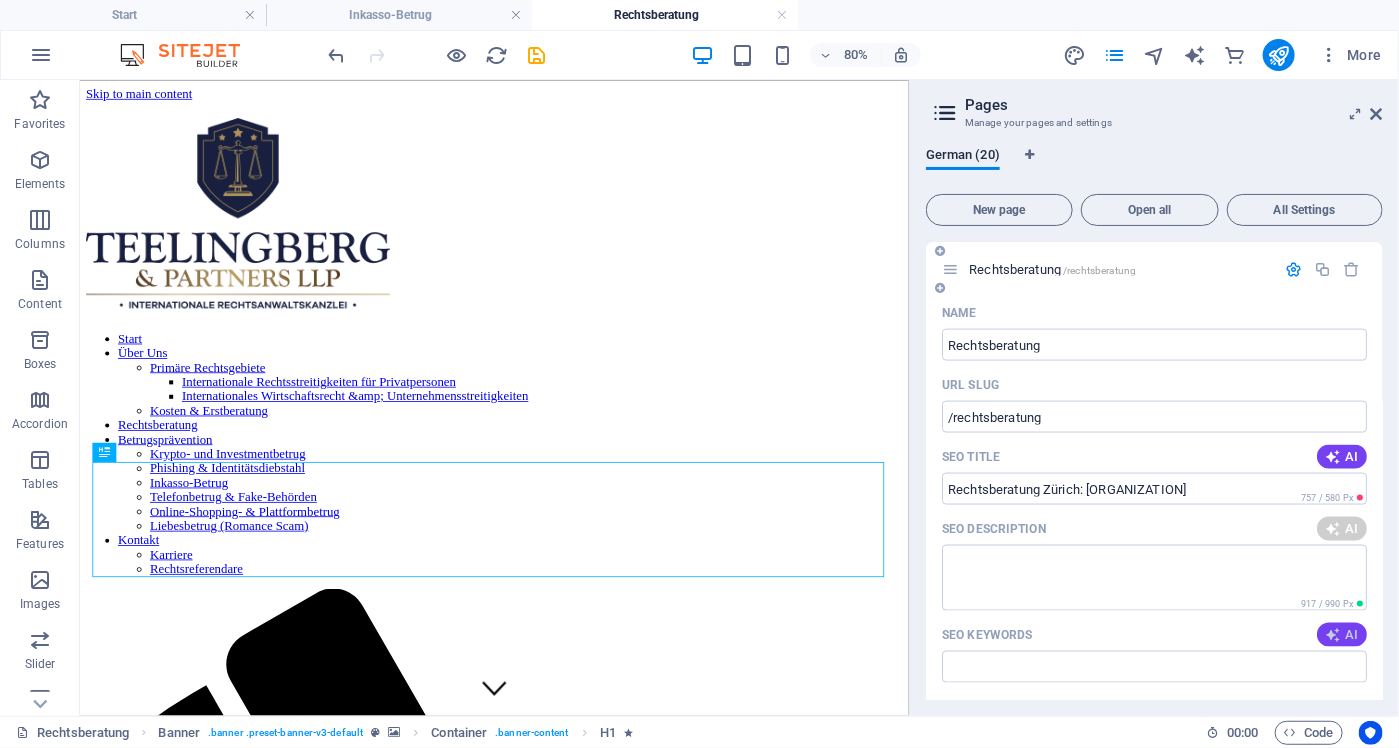 type on "Rechtsberatung international und individuell bei Teelingberg & Partner LLP in Zürich. Kompetente Strategien für Ihr Recht!" 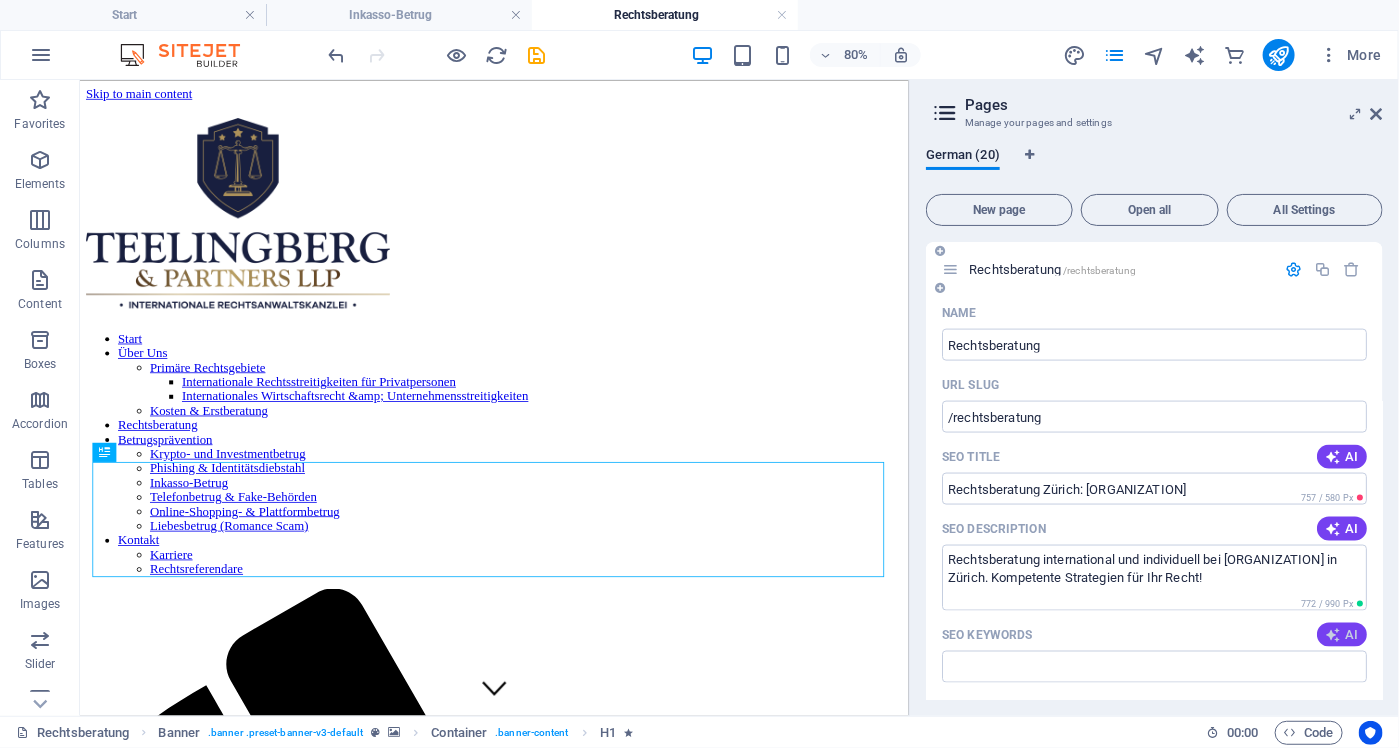 click at bounding box center [1333, 635] 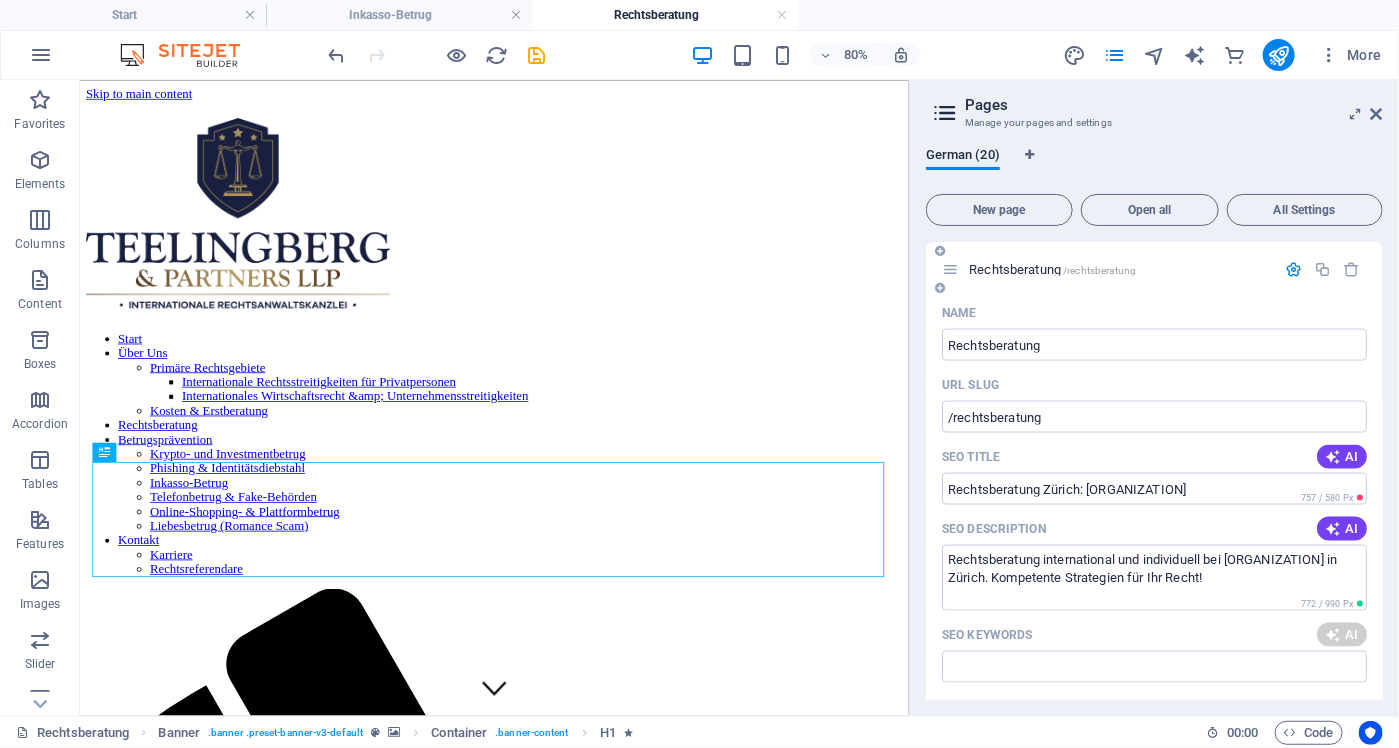 scroll, scrollTop: 1235, scrollLeft: 0, axis: vertical 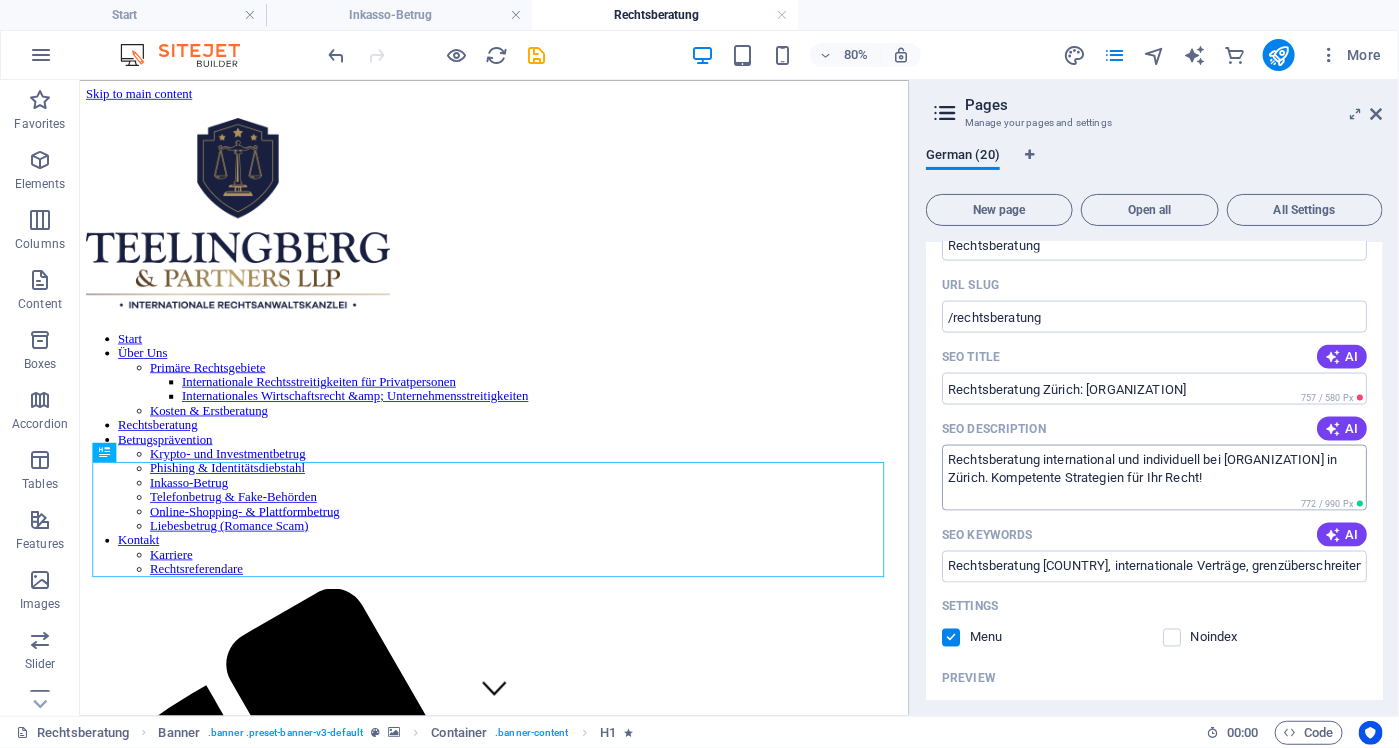 type on "Rechtsberatung Schweiz, internationale Verträge, grenzüberschreitendes Recht, Unternehmensgründung Ausland, internationales Handelsrecht, Erbrecht international" 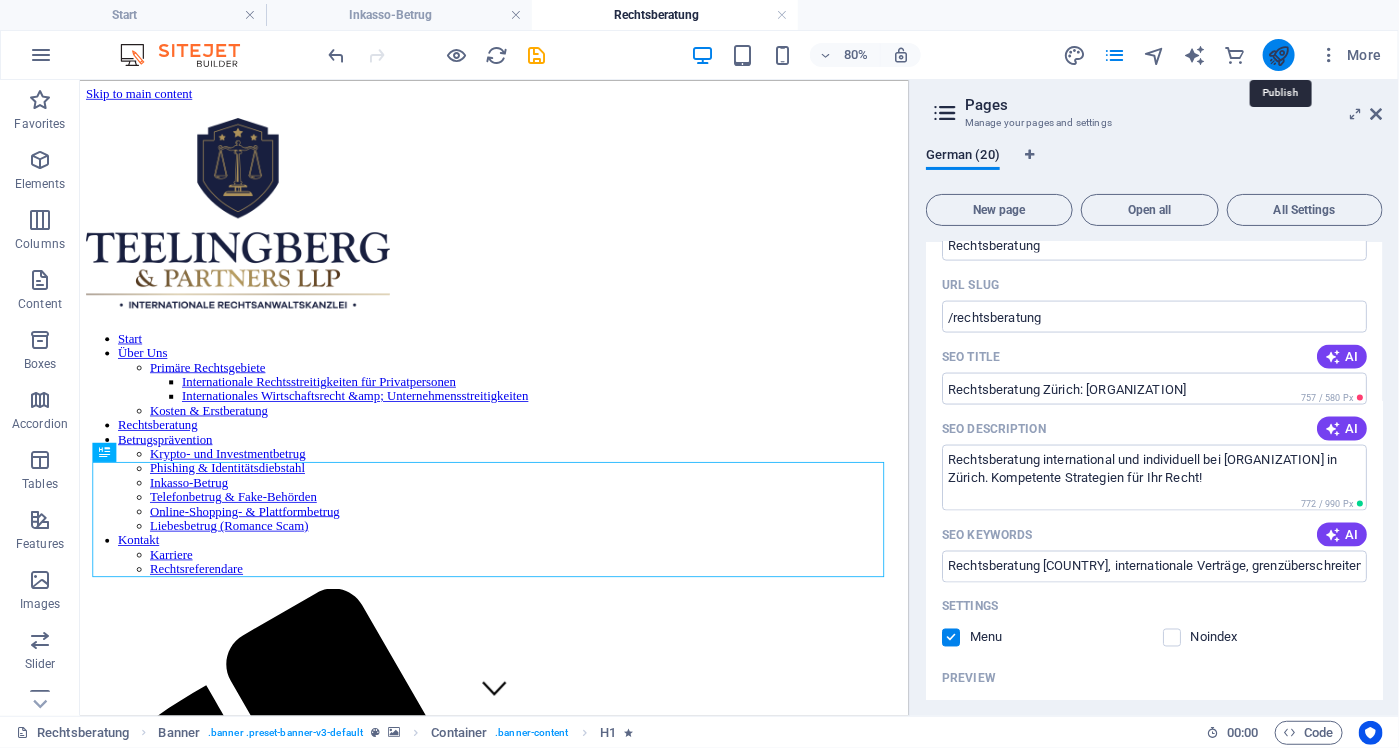 click at bounding box center [1278, 55] 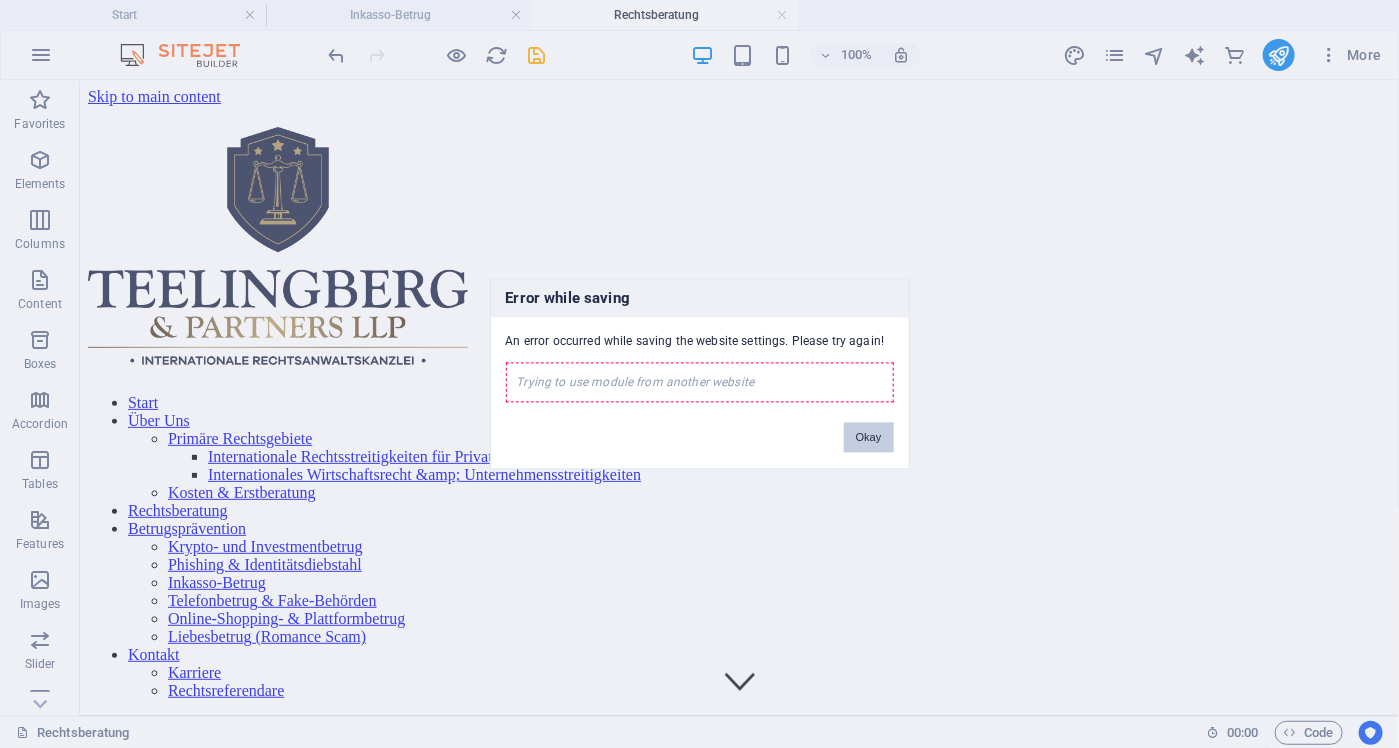 drag, startPoint x: 869, startPoint y: 434, endPoint x: 742, endPoint y: 357, distance: 148.51936 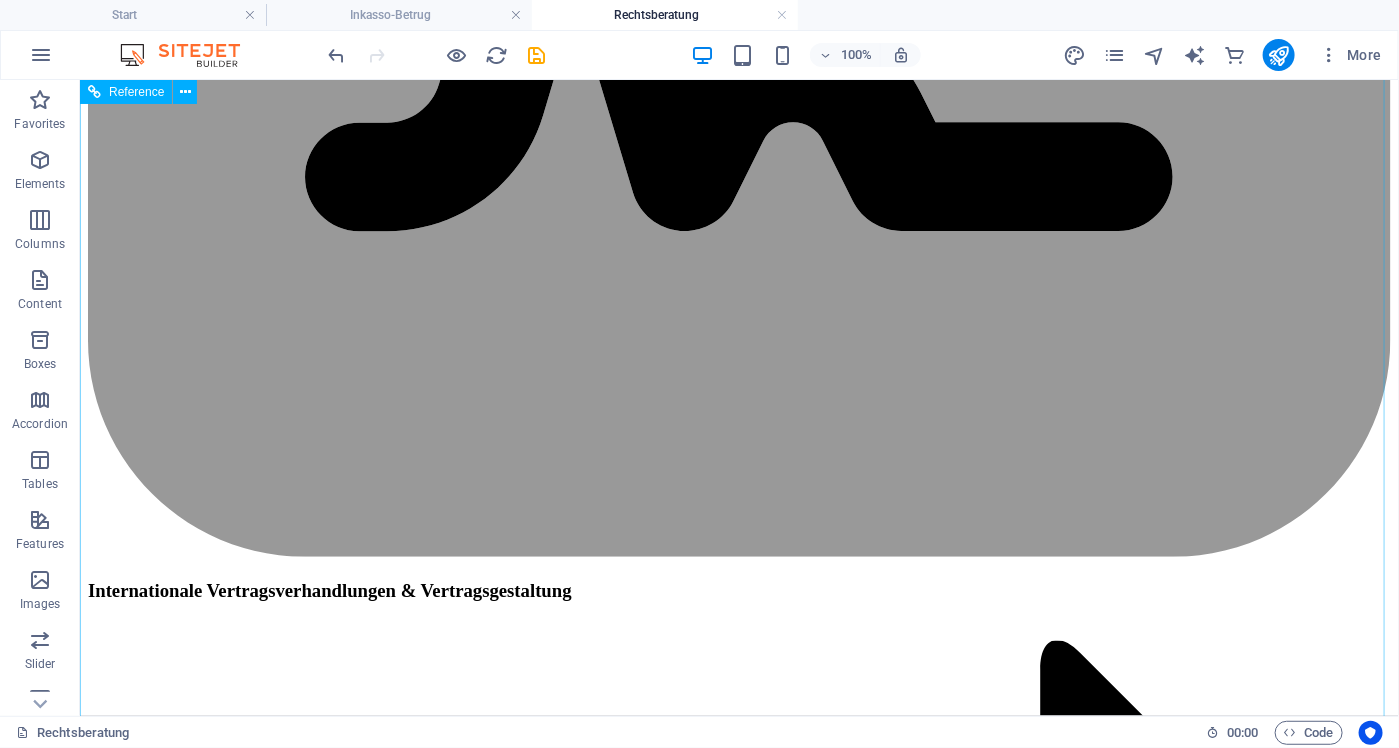scroll, scrollTop: 4839, scrollLeft: 0, axis: vertical 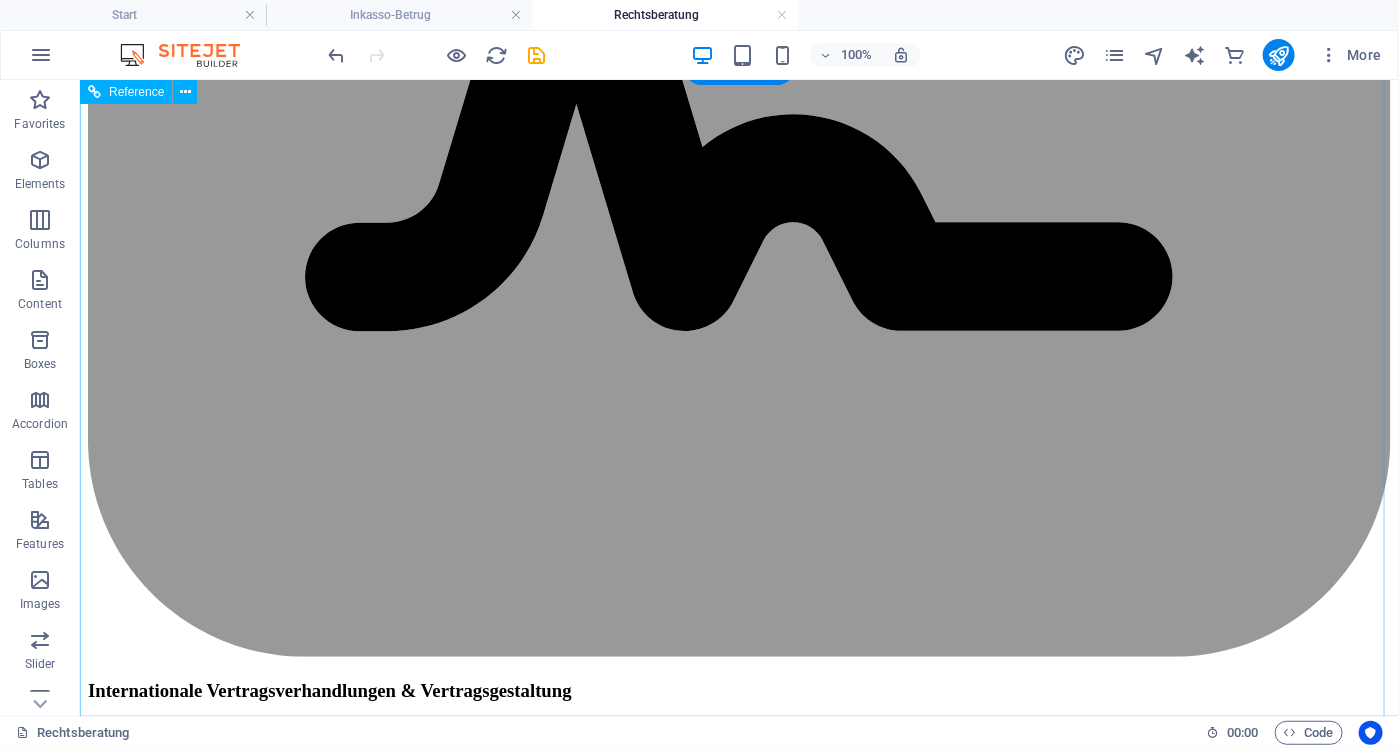 click on "Phone:+41 41 677 13 21 E-Mail: info@teelingberg-Partner.com Open hours:   Monday - Friday: 8am - 8pm" at bounding box center [738, 51437] 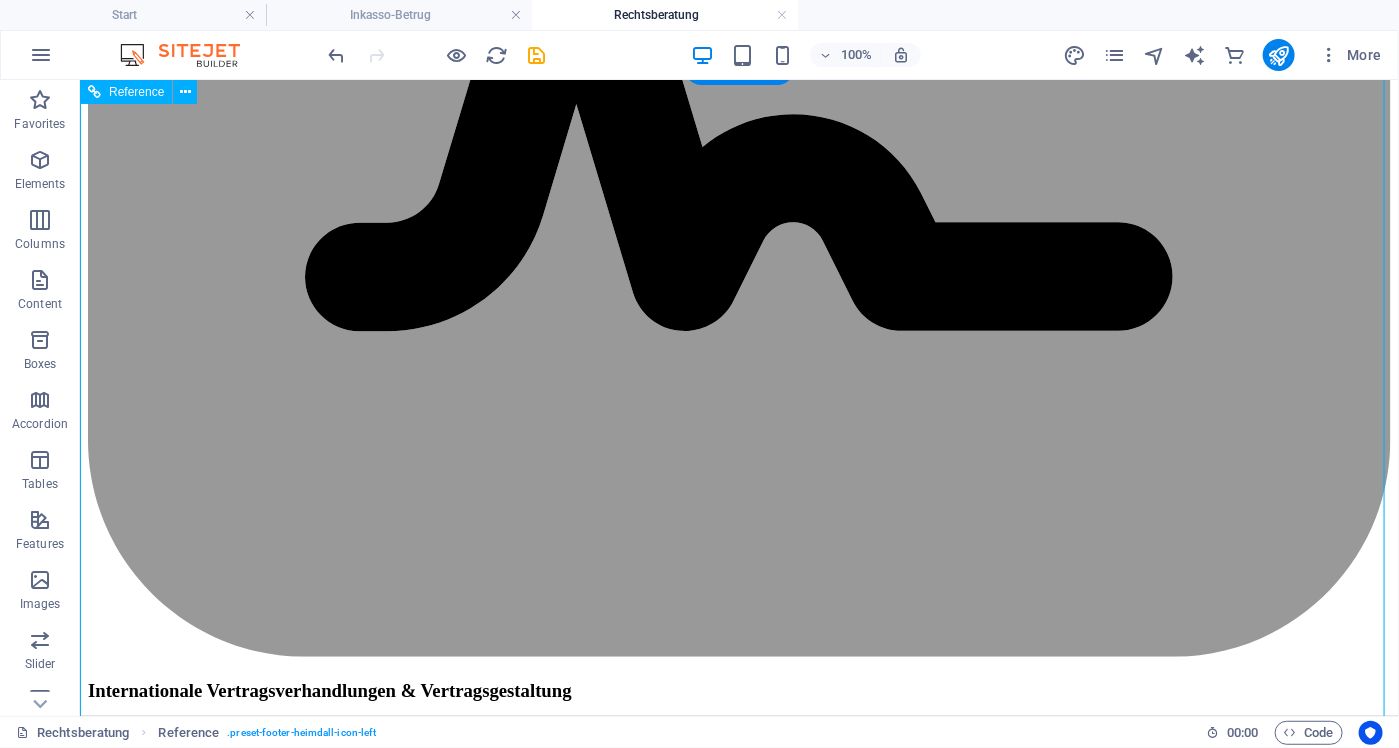 click on "Phone:+41 41 677 13 21 E-Mail: info@teelingberg-Partner.com Open hours:   Monday - Friday: 8am - 8pm" at bounding box center [738, 51437] 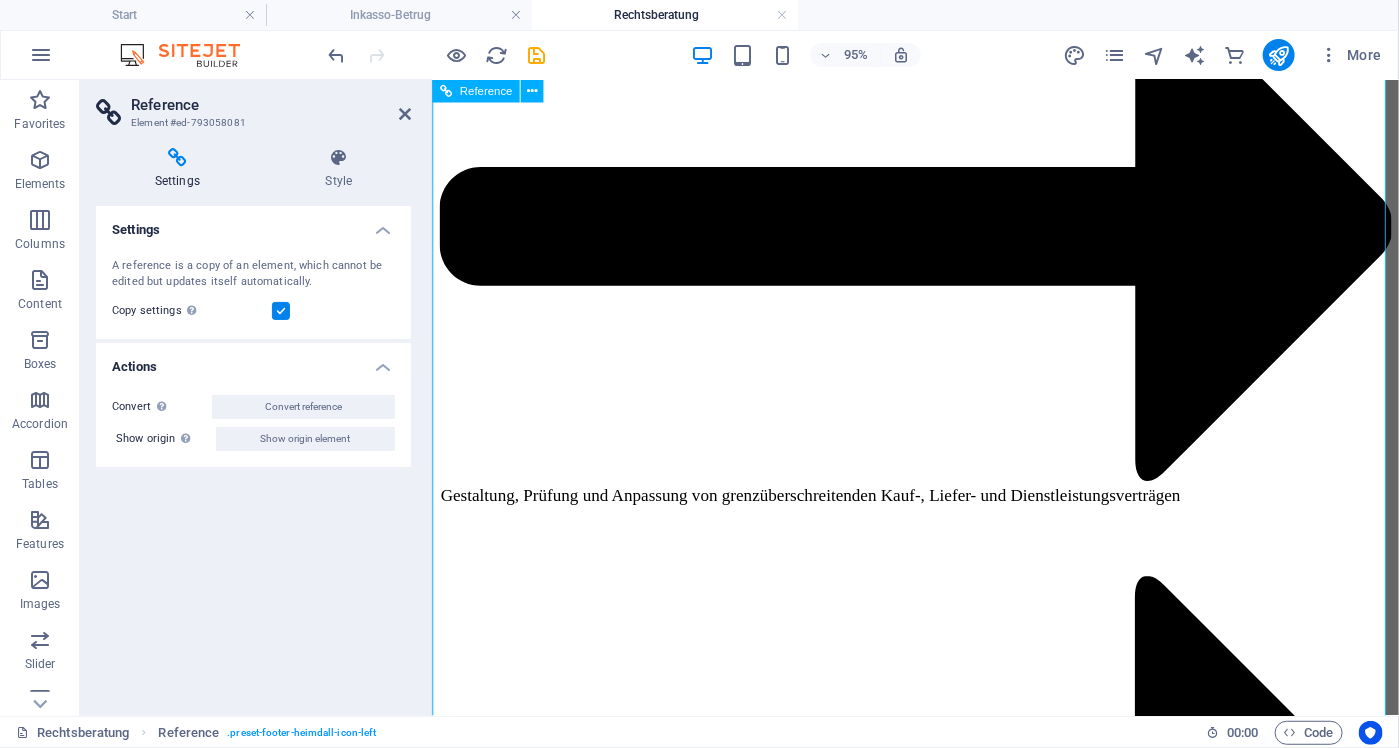scroll, scrollTop: 5266, scrollLeft: 0, axis: vertical 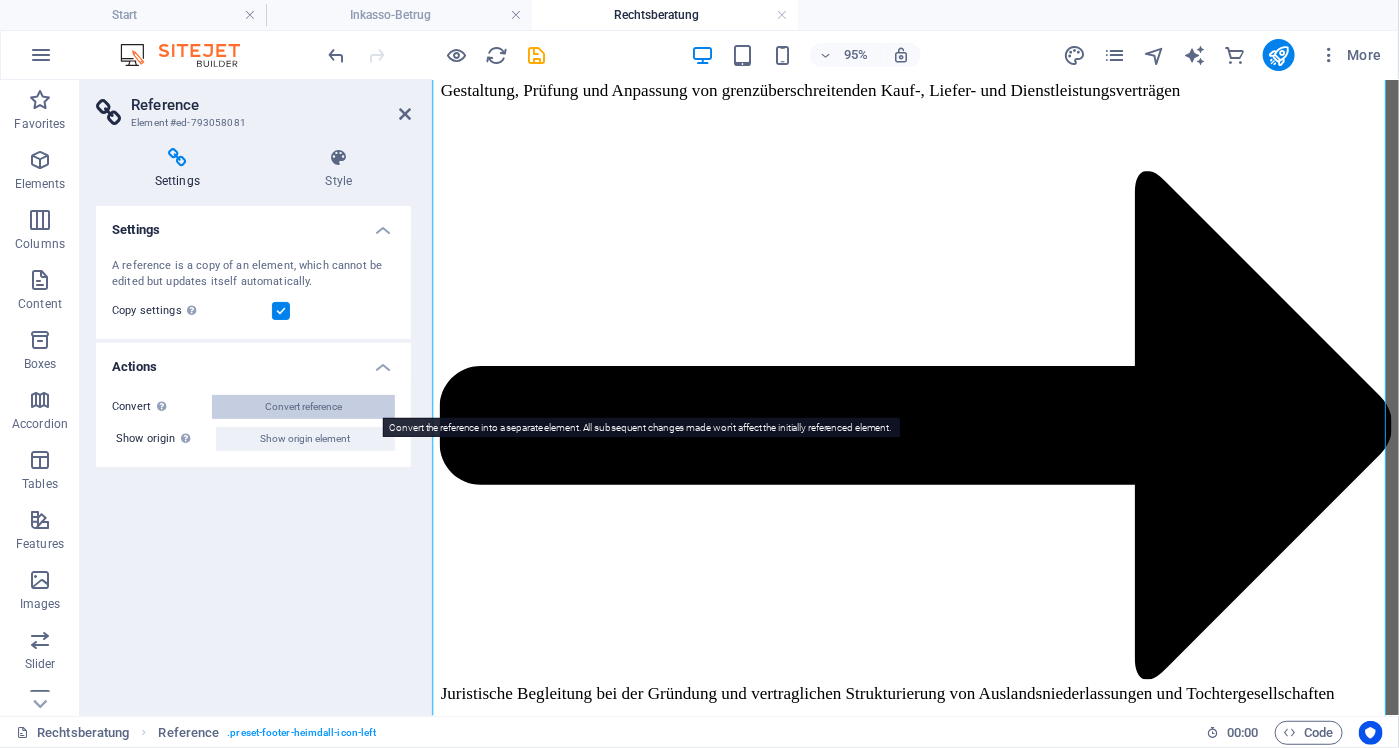 click on "Convert reference" at bounding box center (303, 407) 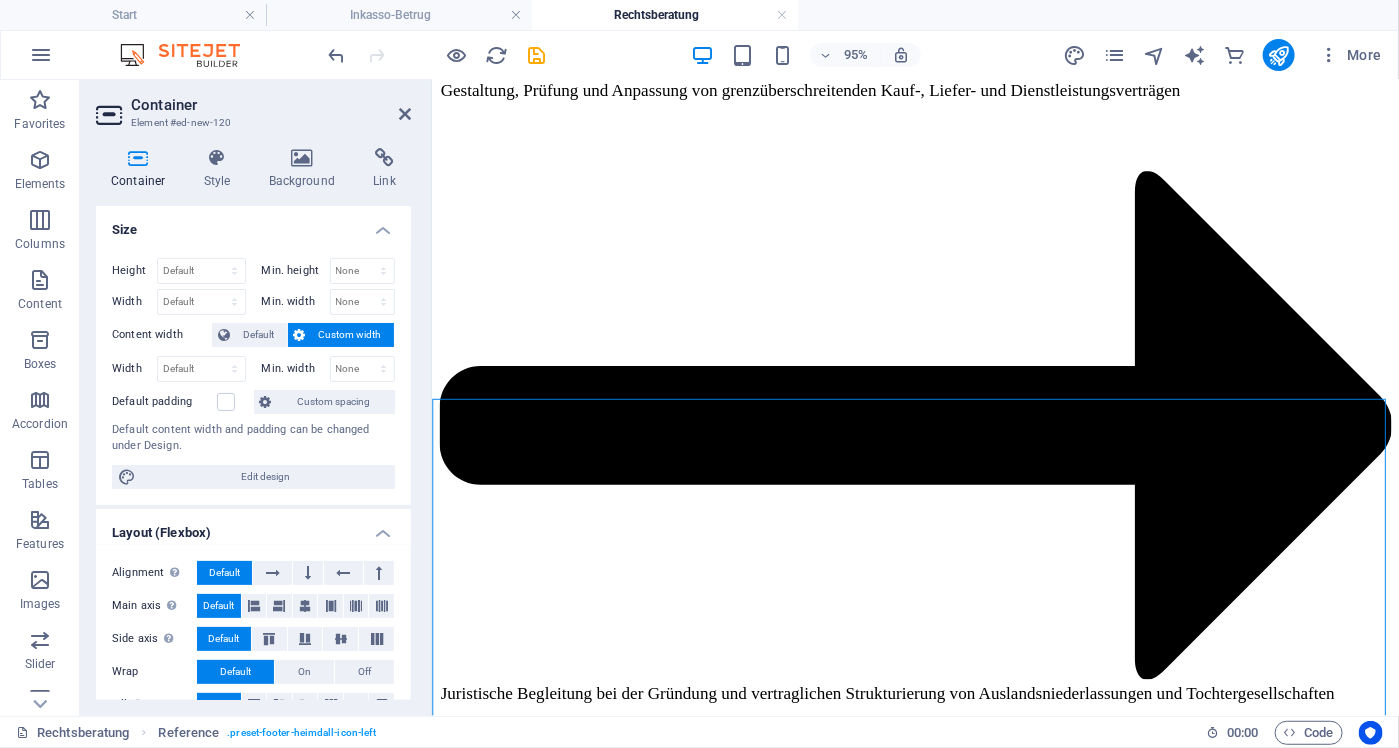 scroll, scrollTop: 4887, scrollLeft: 0, axis: vertical 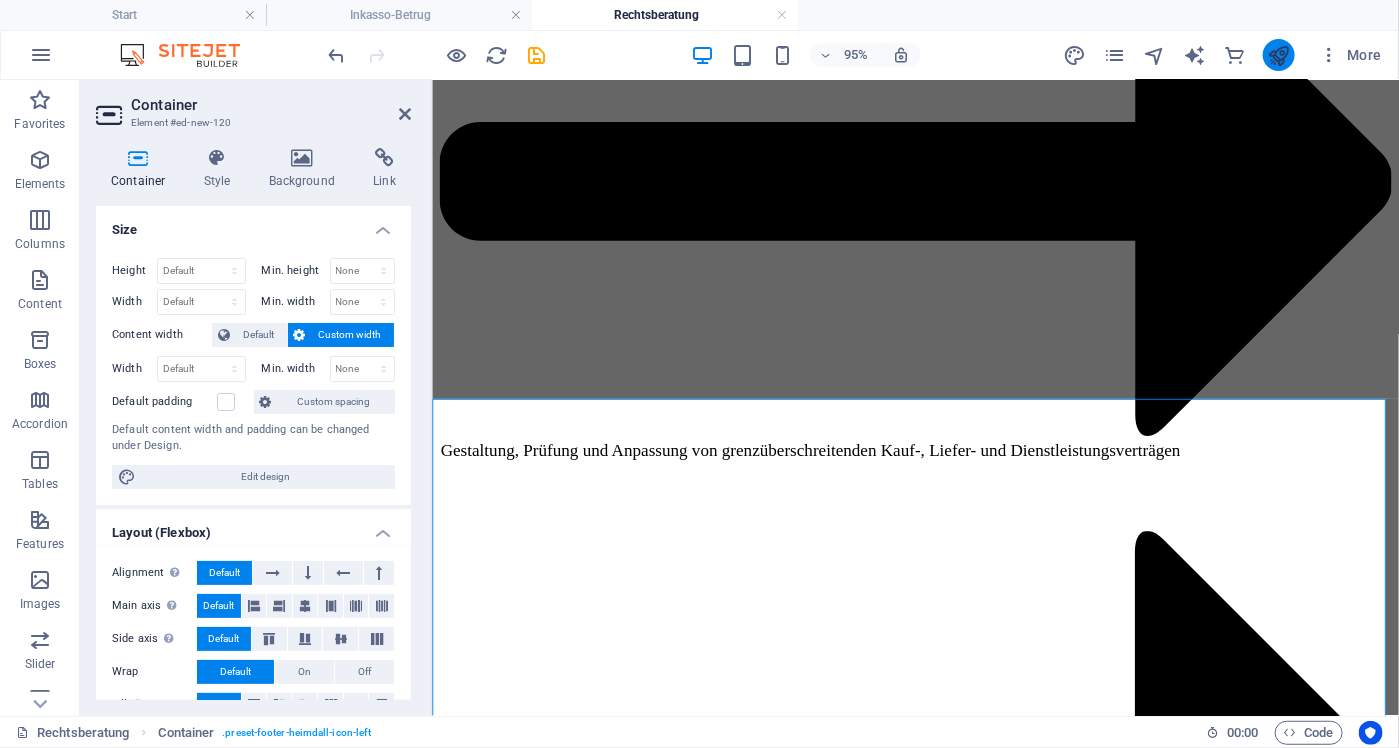 click at bounding box center [1278, 55] 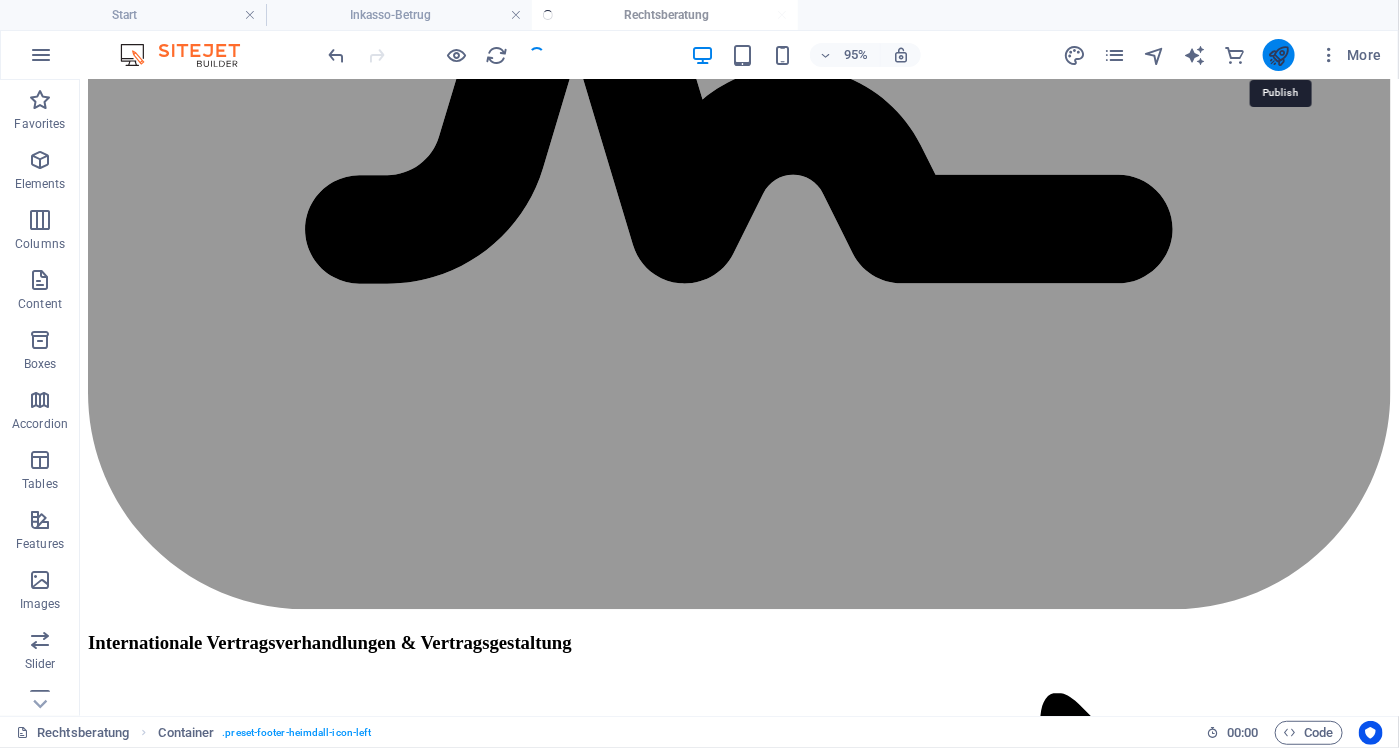 scroll, scrollTop: 4839, scrollLeft: 0, axis: vertical 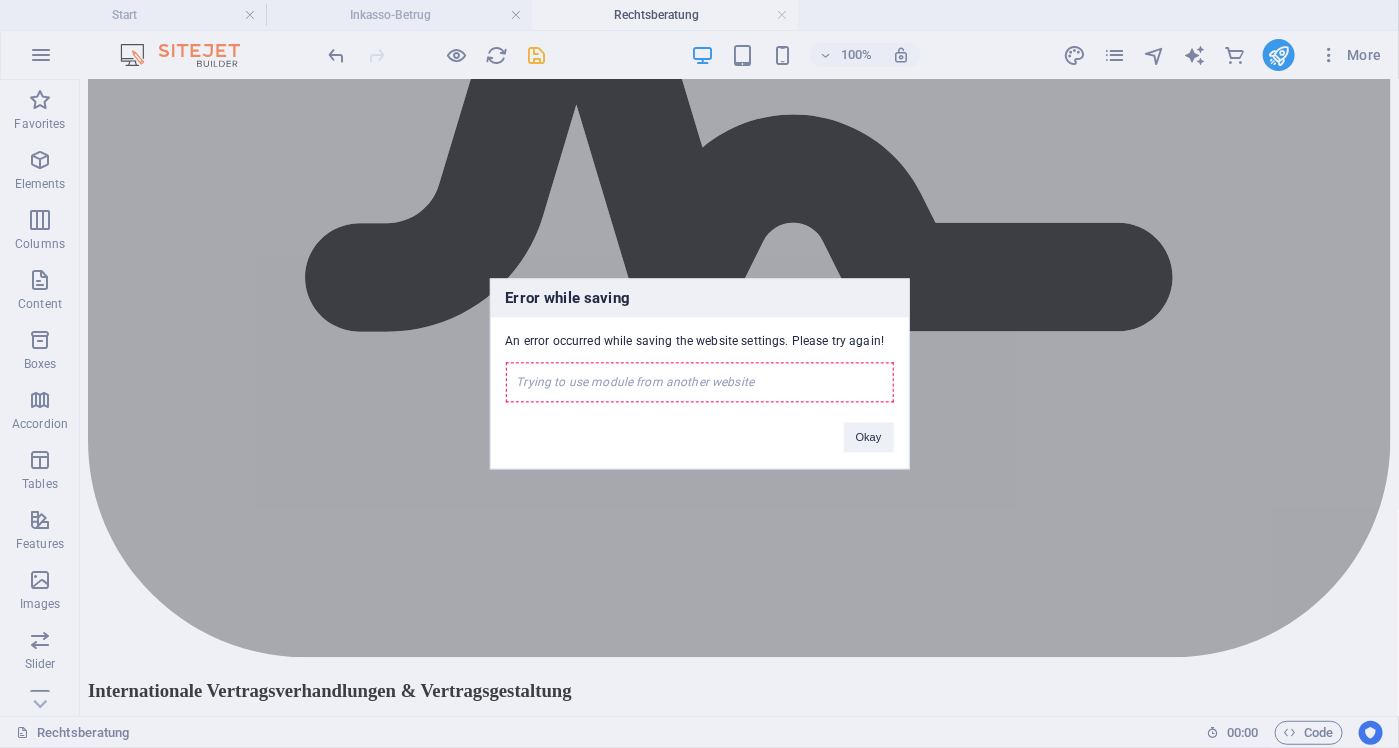 click on "Okay" at bounding box center [869, 428] 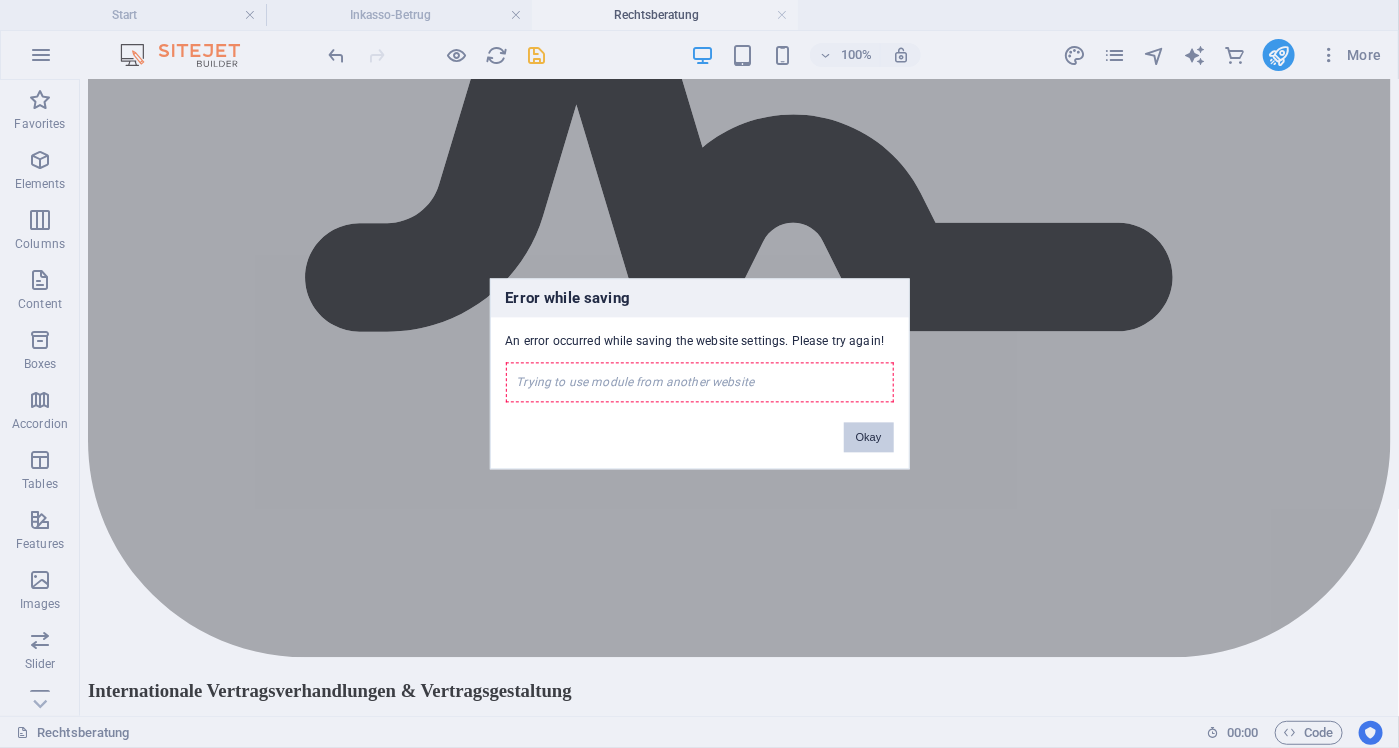 click on "Okay" at bounding box center [869, 438] 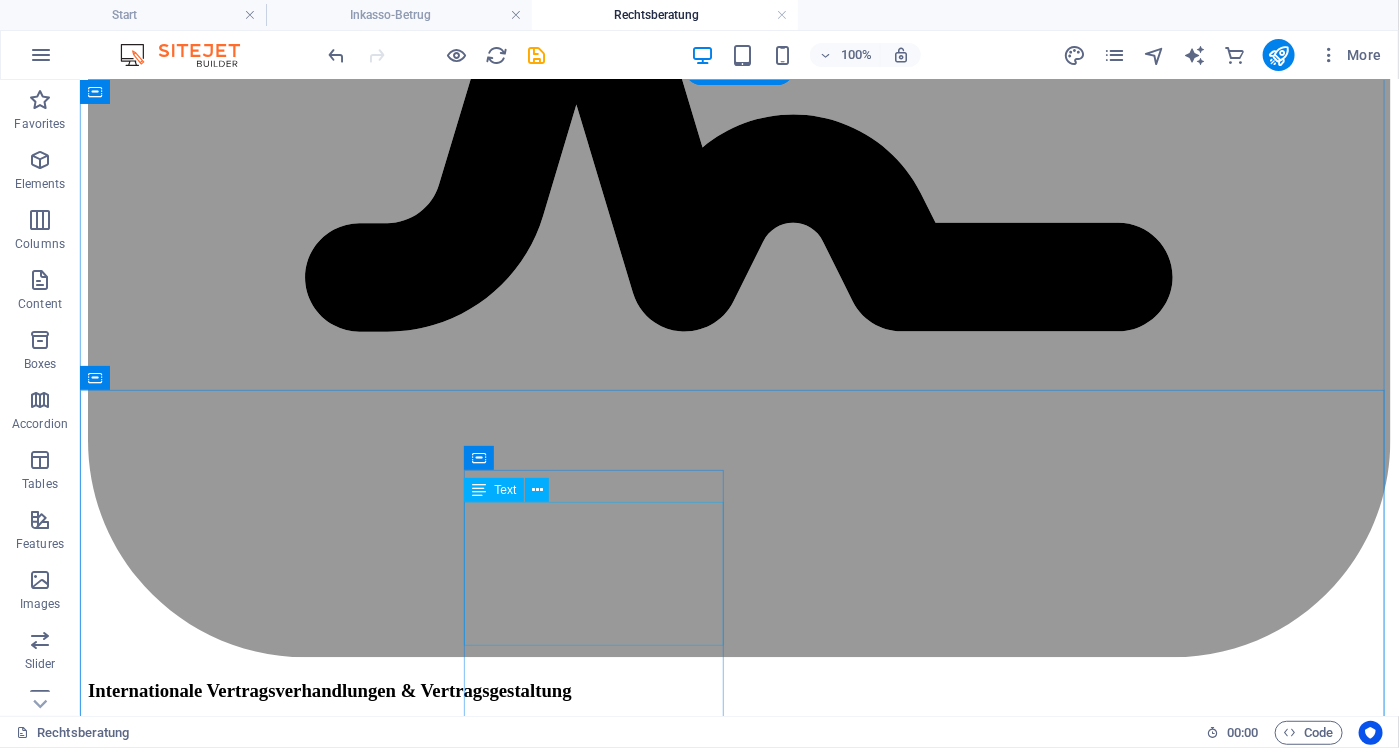 click on "Phone:+41 41 677 13 21 E-Mail: info@teelingberg-Partner.com Open hours:   Monday - Friday: 8am - 8pm" at bounding box center [738, 51437] 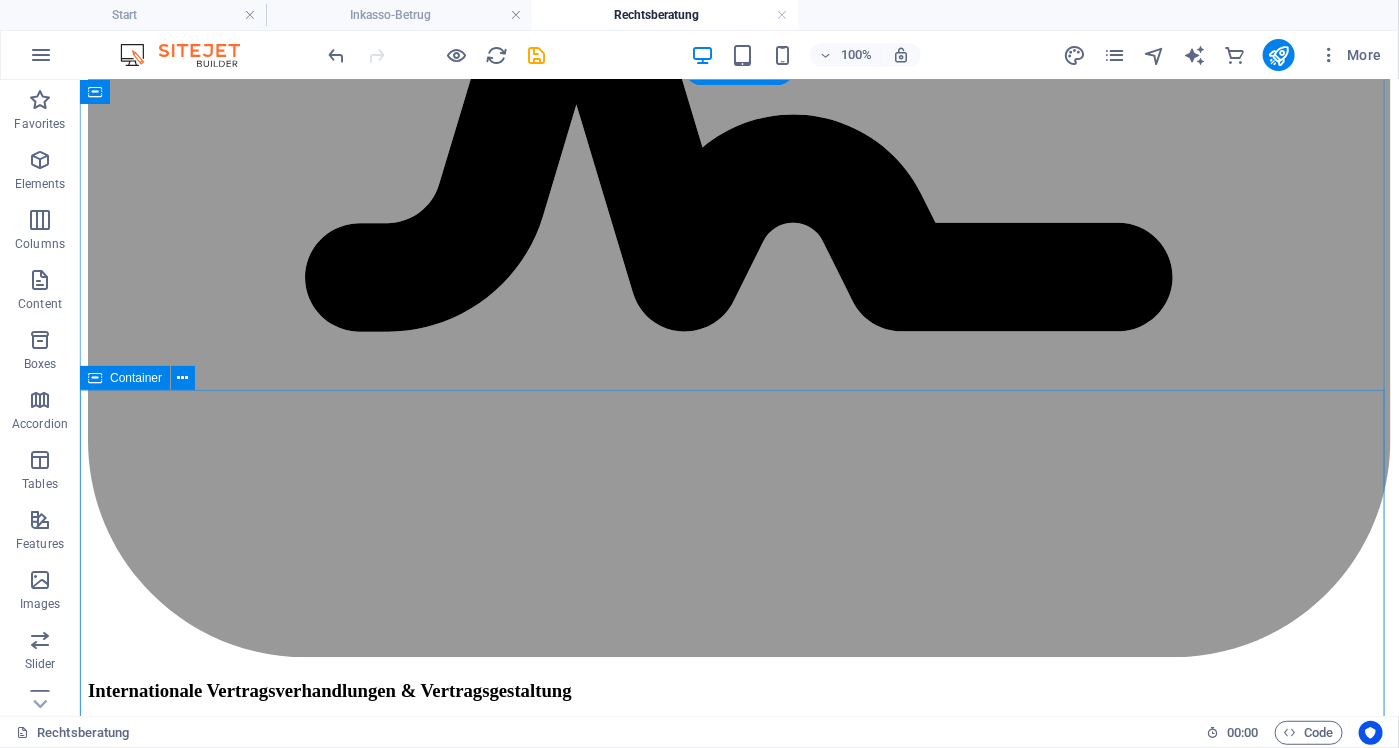 click on "Addresse teelingberg-partner.com Buchen Sie Ihren Wunschtermin direkt online oder kontaktieren Sie uns telefonisch. kontakt Navigation Start Our Practice Doctors Services Appointments Legal Notice   Privacy Rückruf buchen   * Dies ist ein Pflichtfeld Bei der Übermittlung des Formulars gelten unsere Datenschutzbestimmungen. Unreadable? Load new SENDEN" at bounding box center [738, 51352] 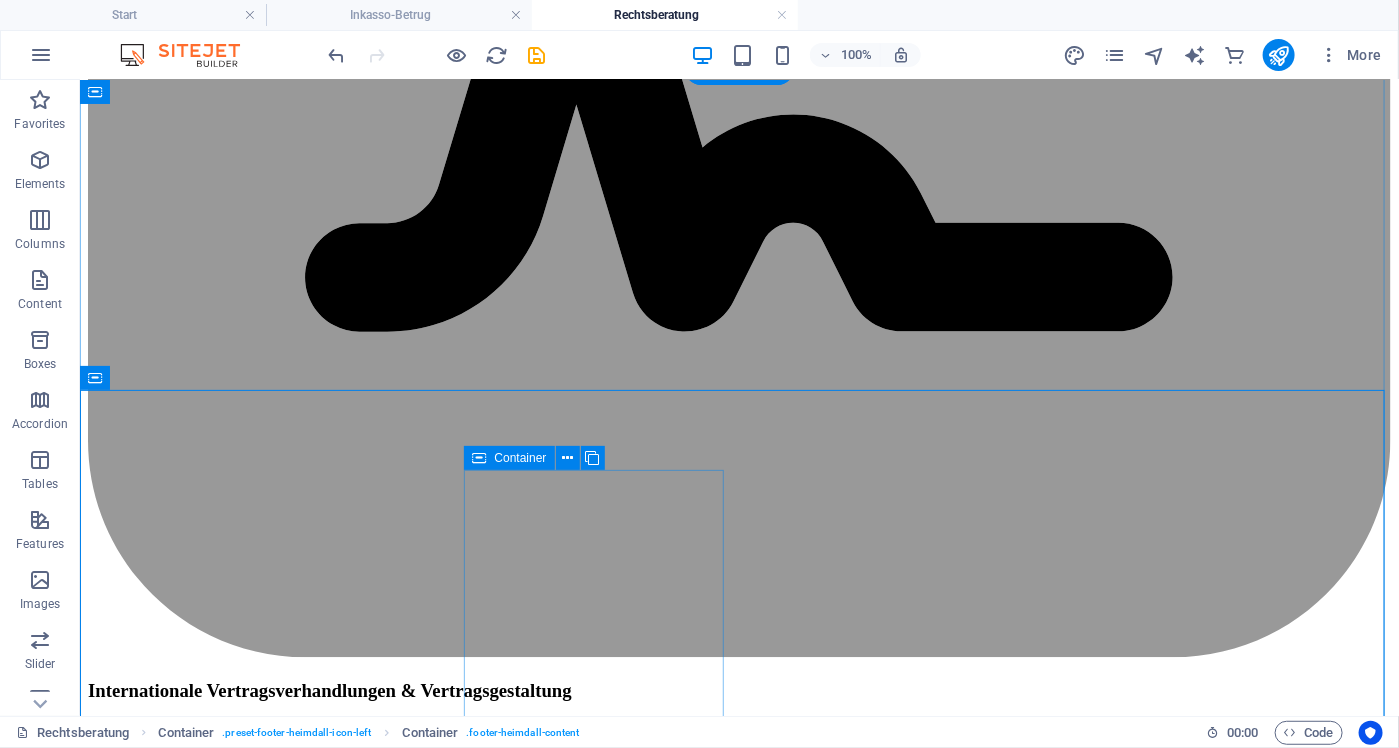 click on "kontakt" at bounding box center [738, 50674] 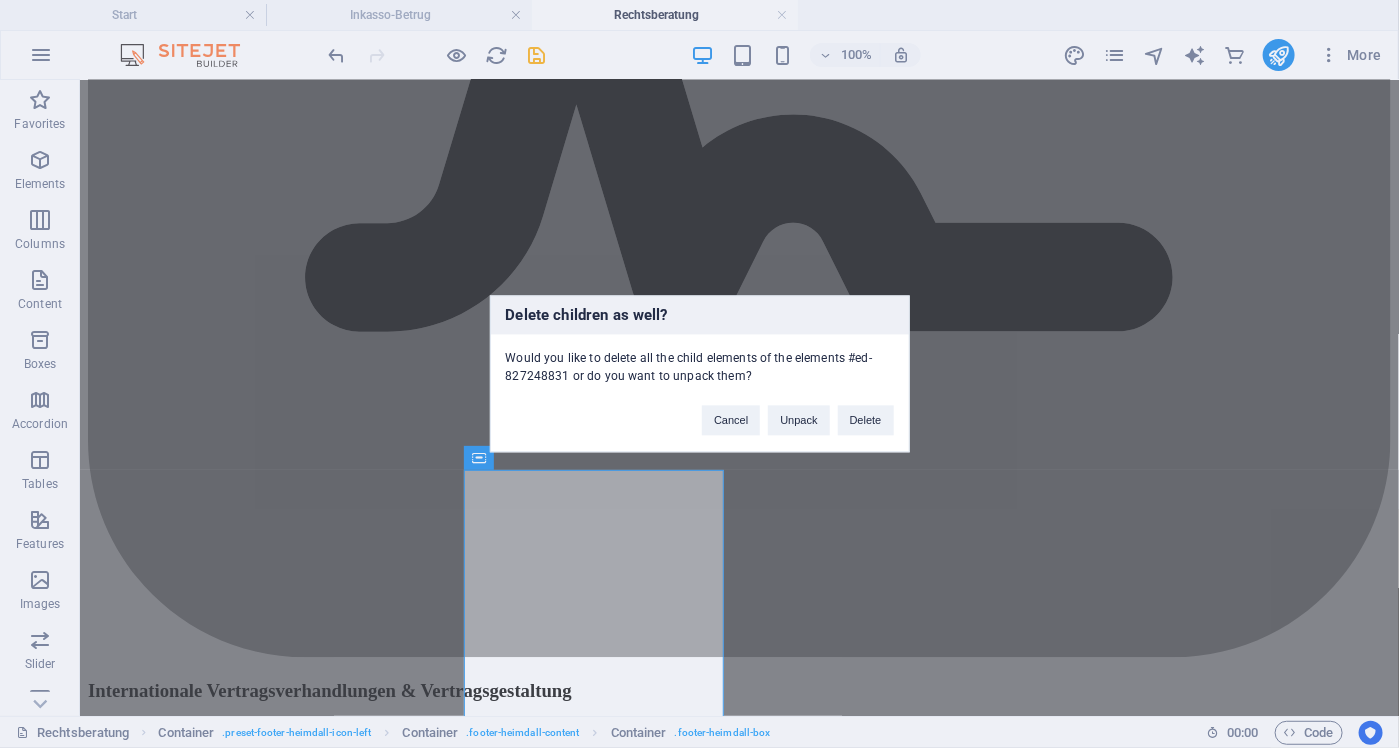 type 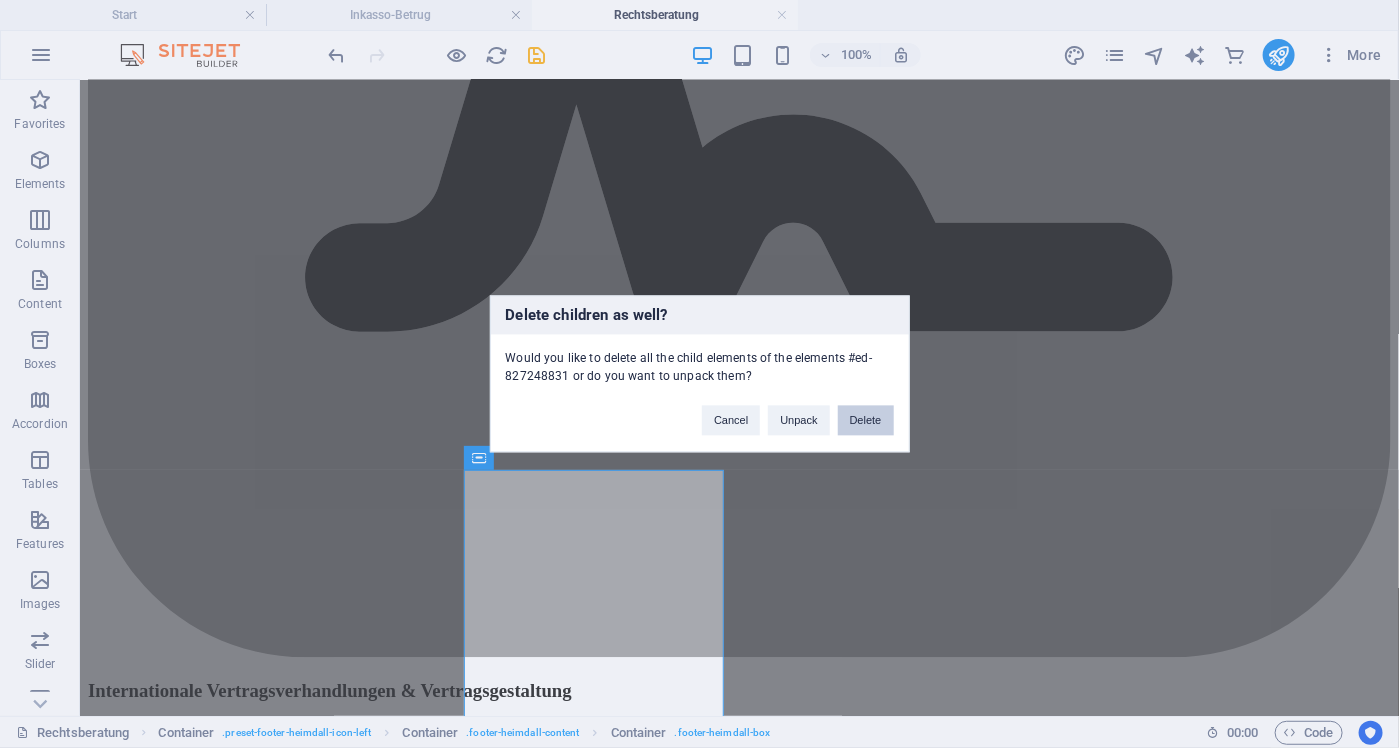 click on "Delete" at bounding box center [866, 421] 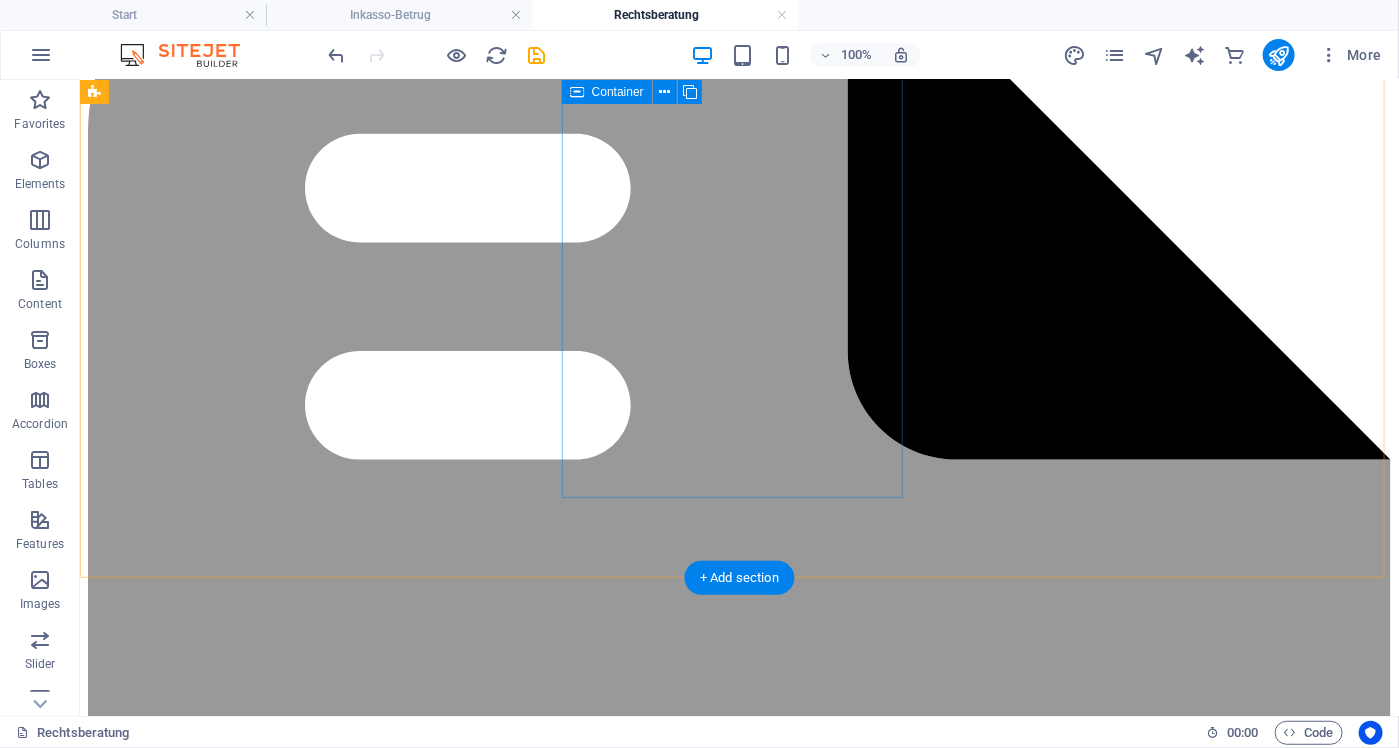 scroll, scrollTop: 3839, scrollLeft: 0, axis: vertical 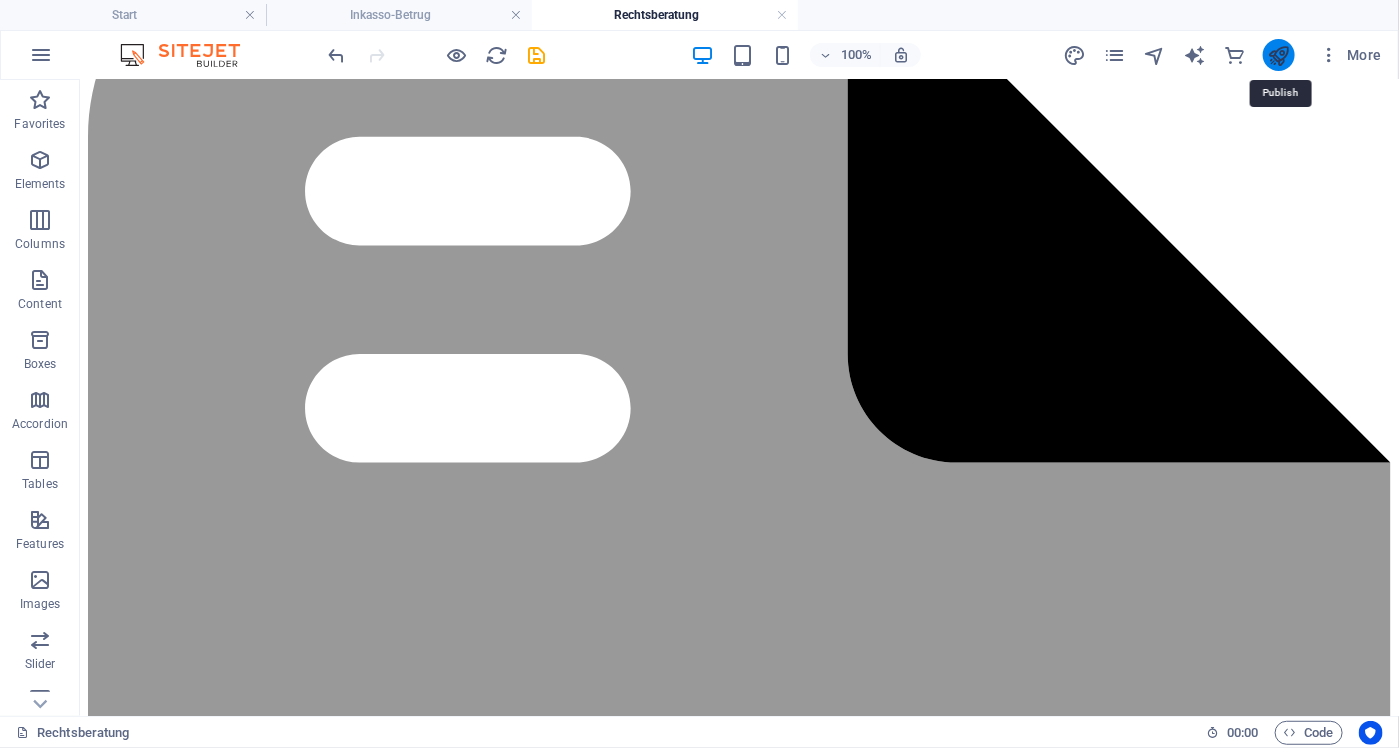 click at bounding box center (1278, 55) 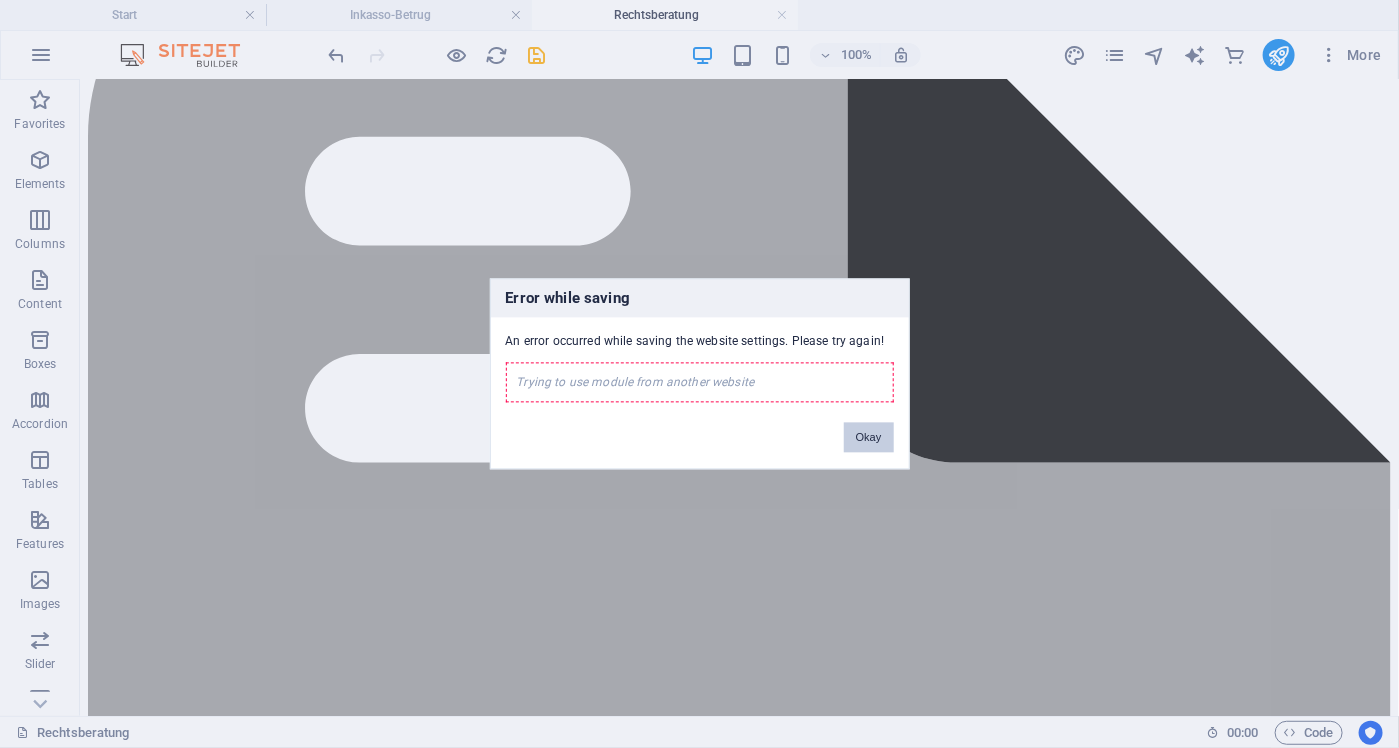 click on "Okay" at bounding box center [869, 438] 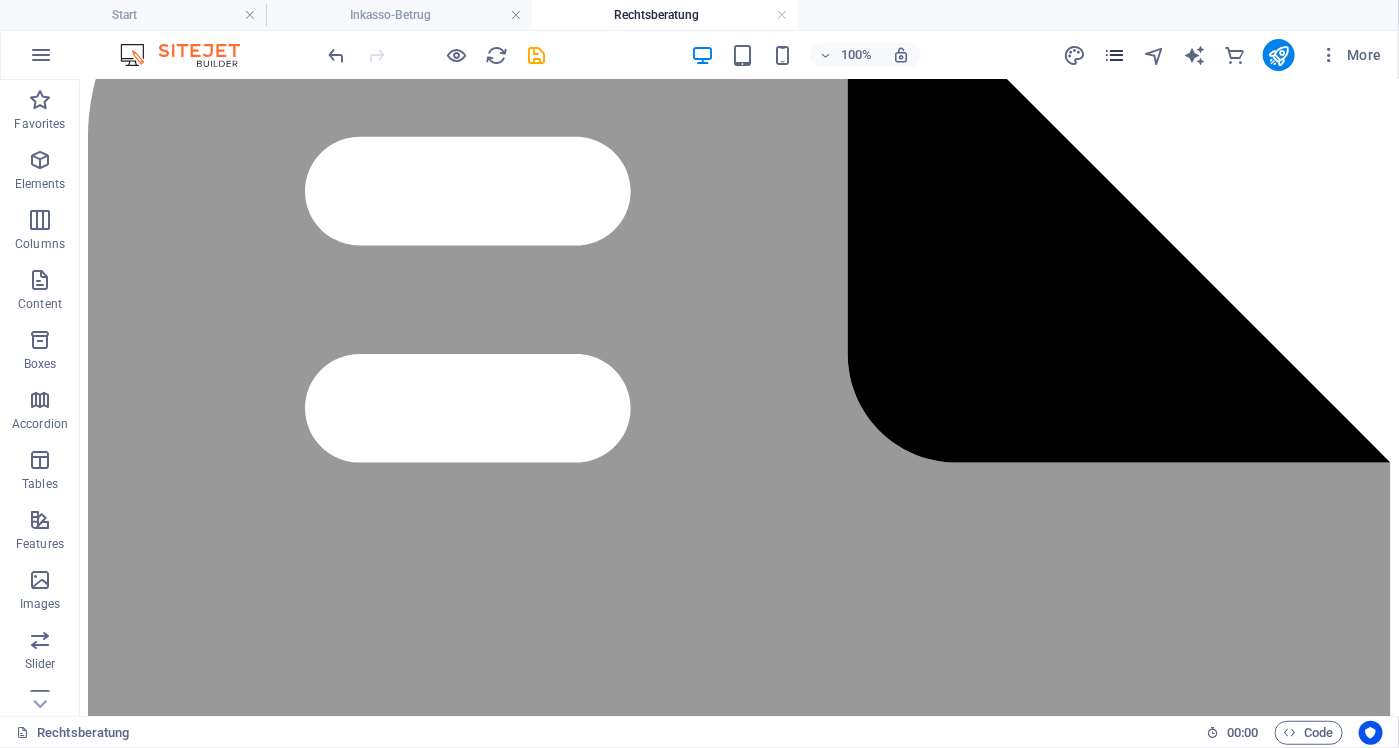 click at bounding box center [1114, 55] 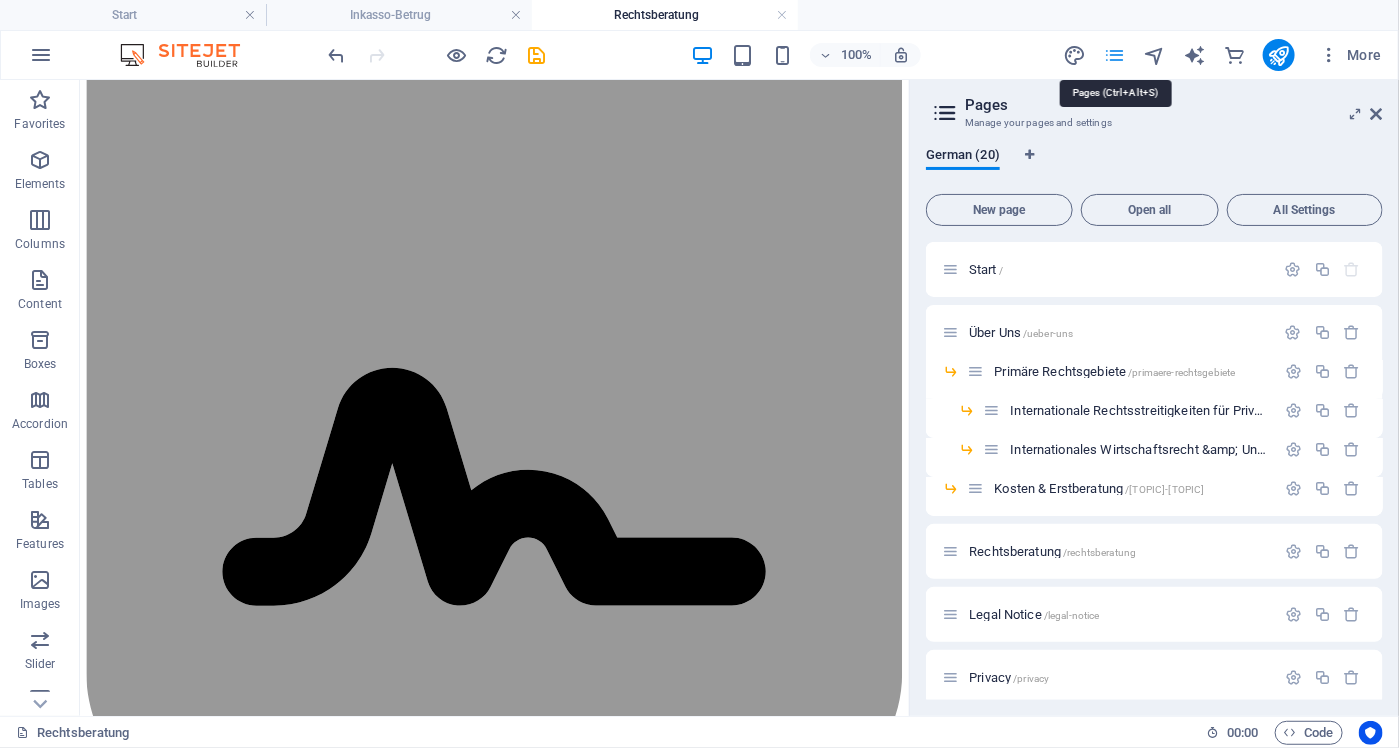 scroll, scrollTop: 4126, scrollLeft: 0, axis: vertical 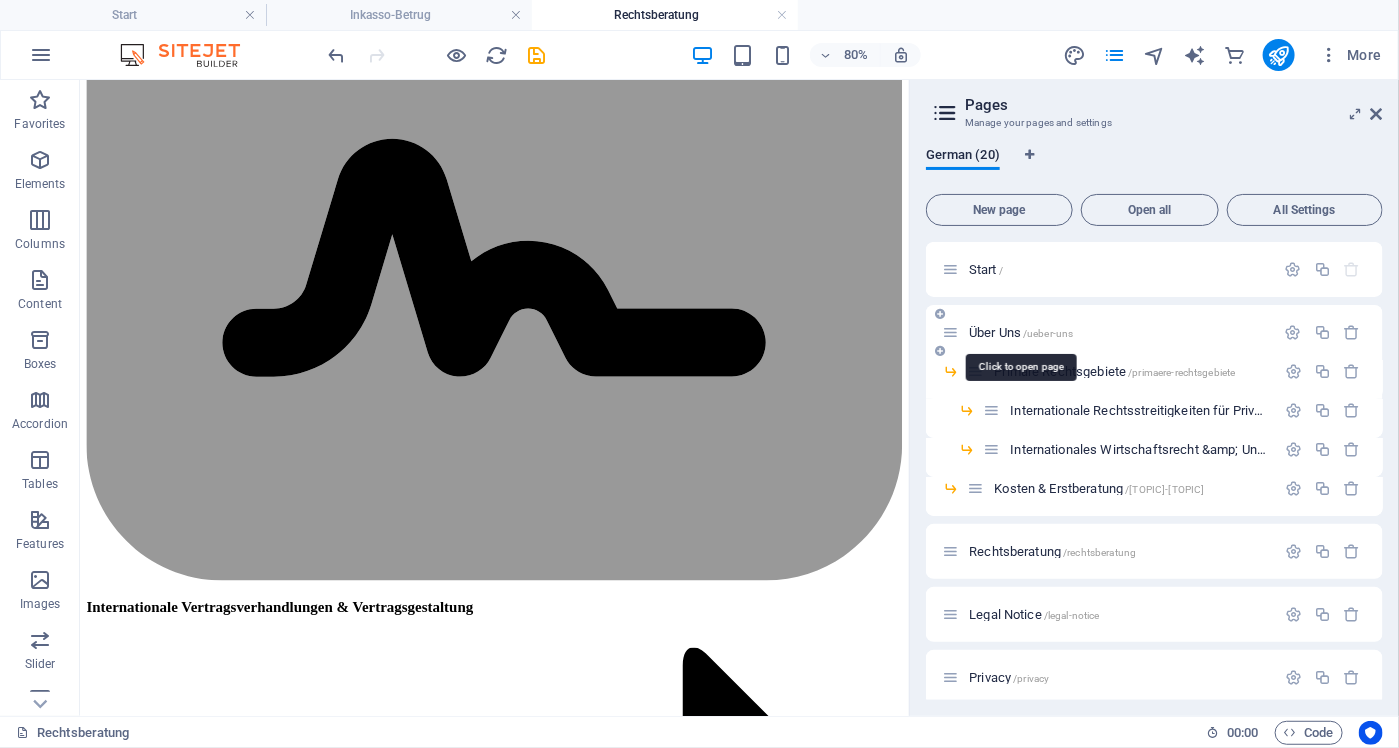 click on "Über Uns /ueber-uns" at bounding box center (1021, 332) 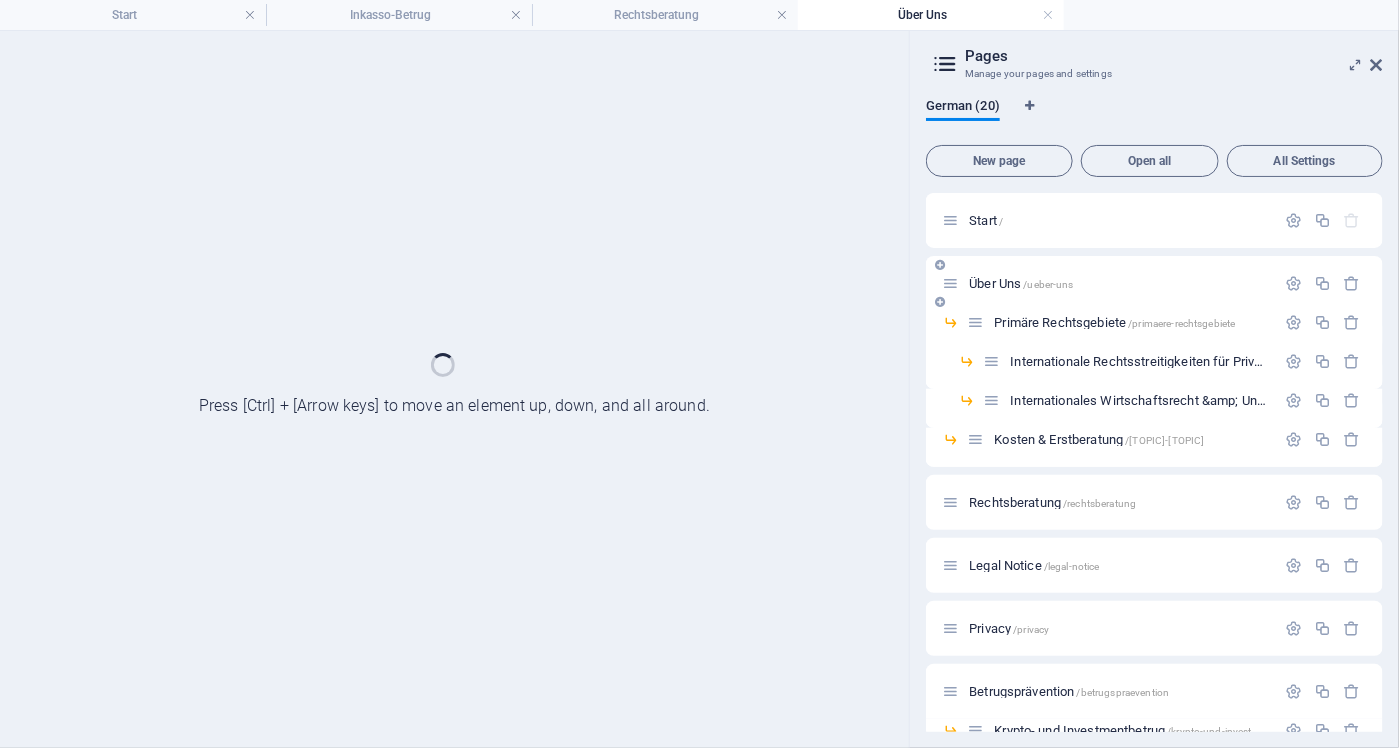 scroll, scrollTop: 0, scrollLeft: 0, axis: both 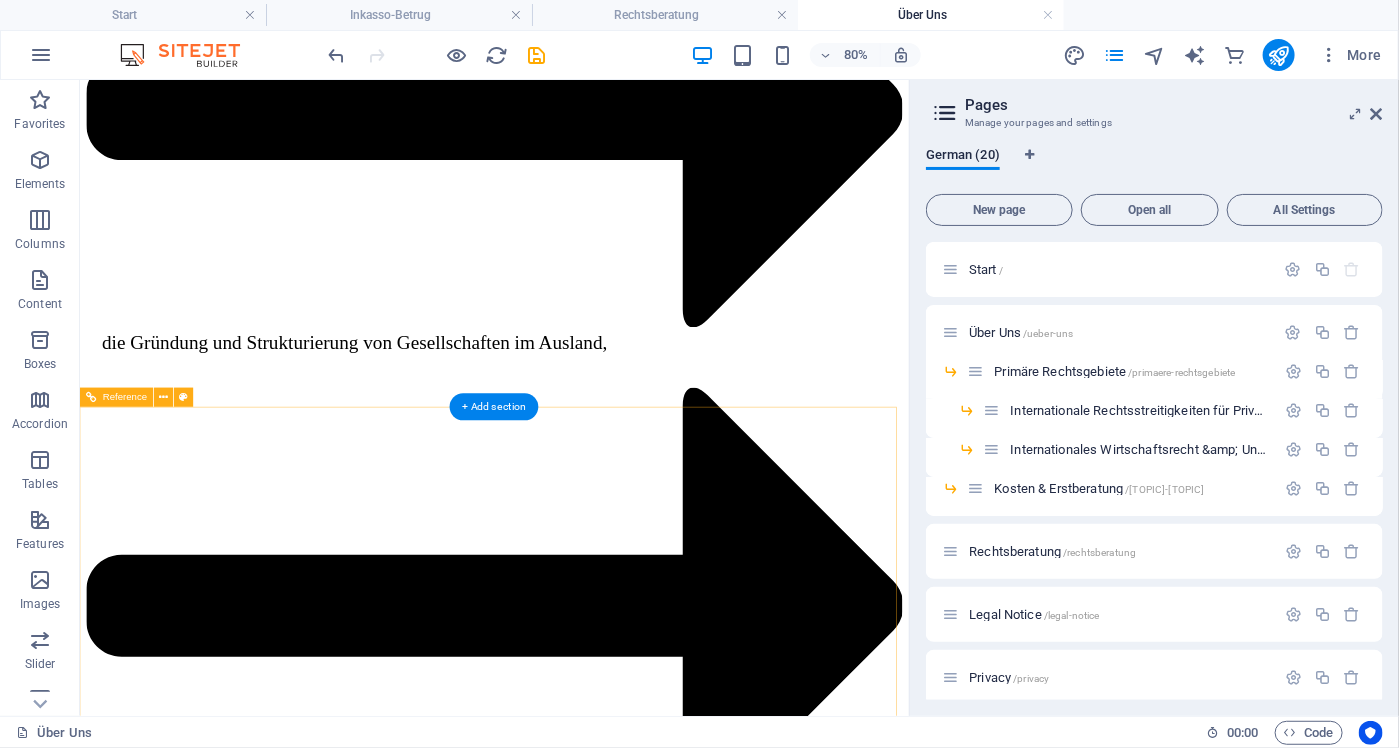 click on "+ [PHONE]" at bounding box center (597, 12464) 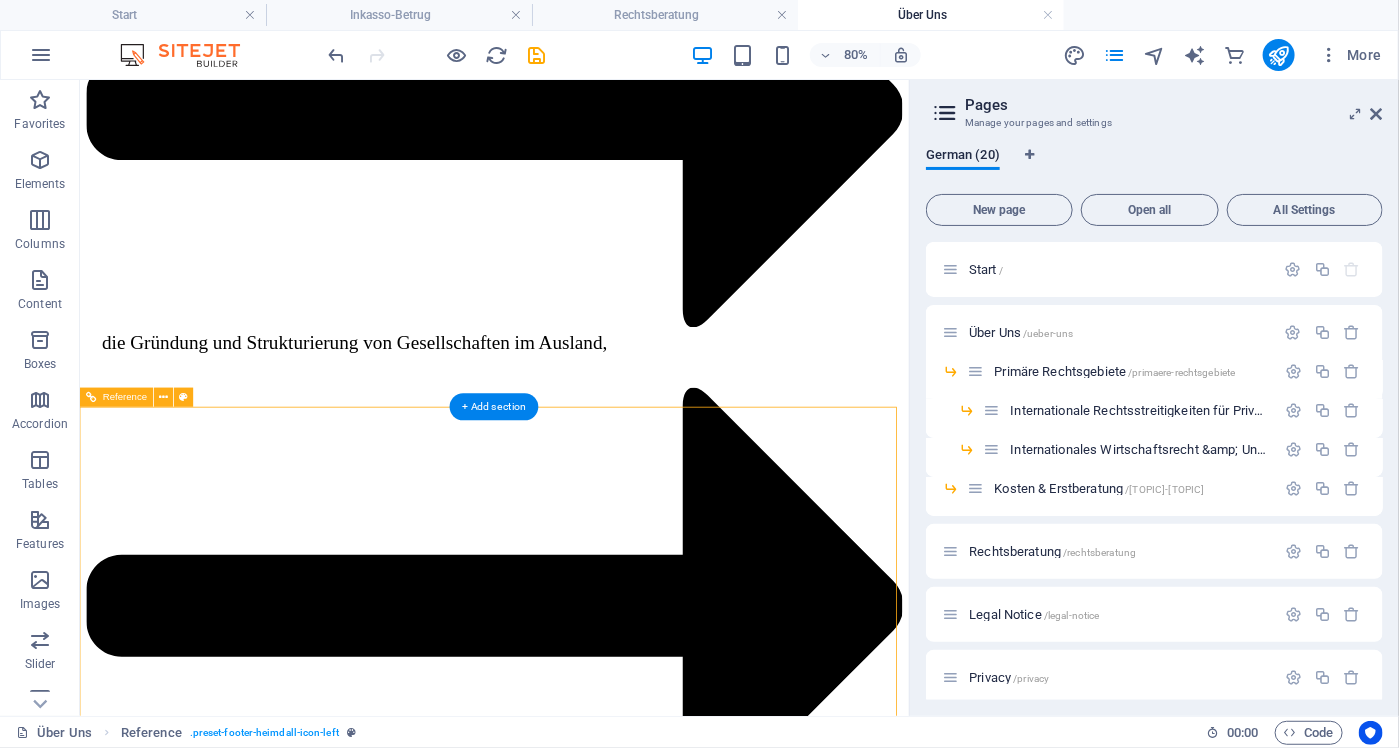 click on "+ [PHONE]" at bounding box center (597, 12464) 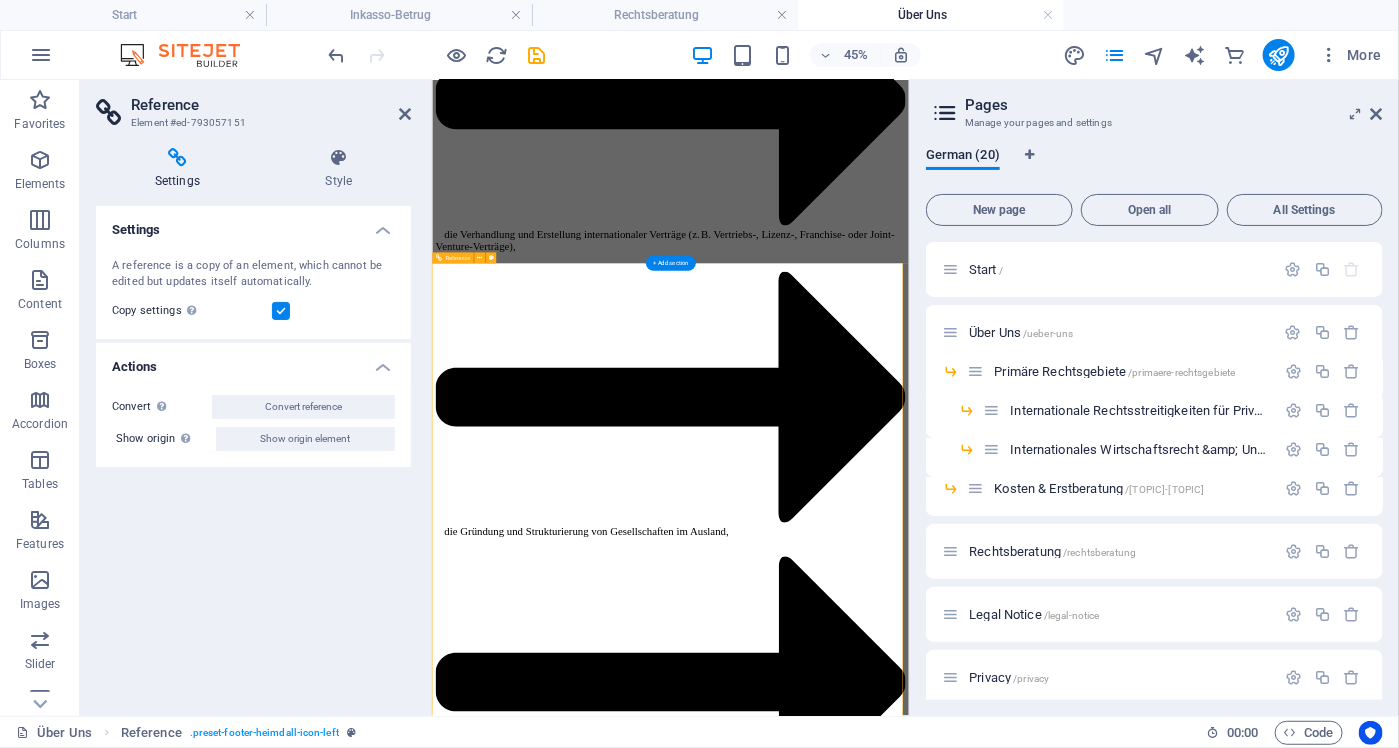 scroll, scrollTop: 8563, scrollLeft: 0, axis: vertical 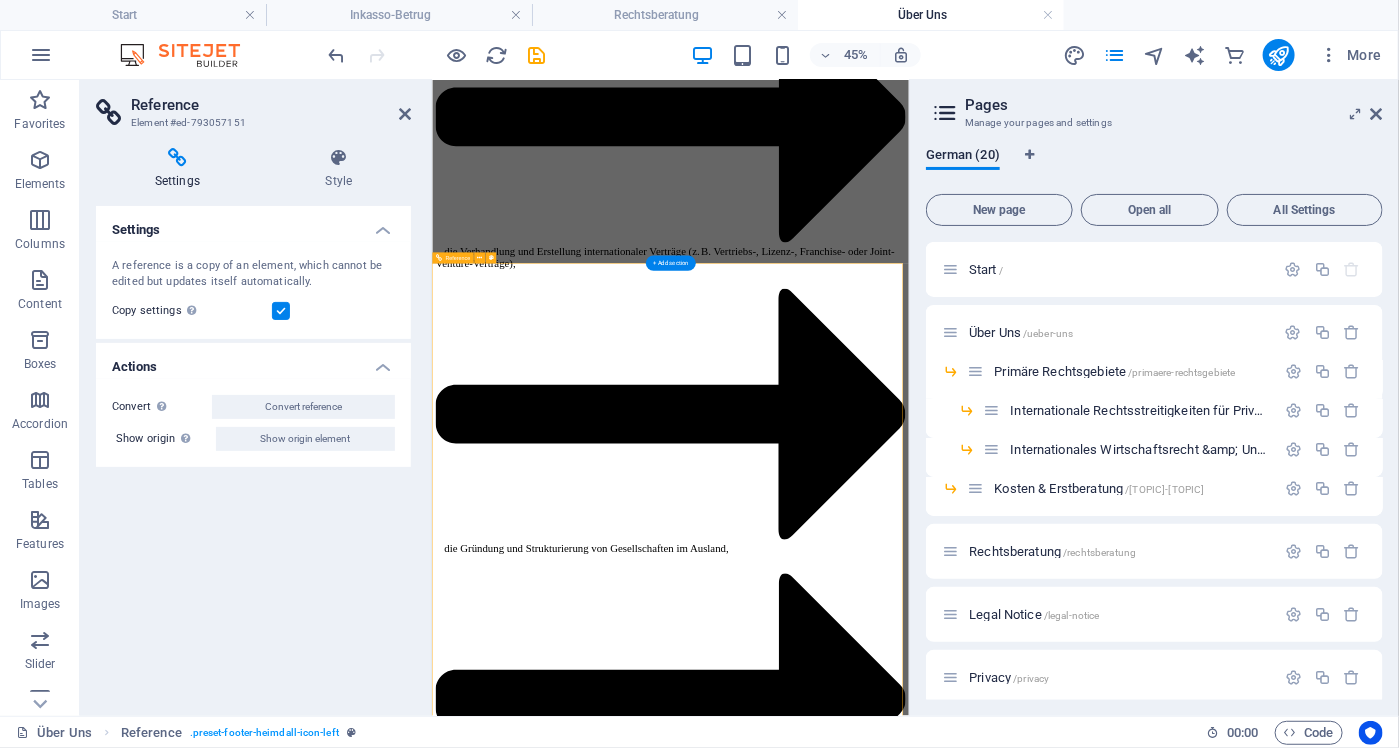 click on "+ [PHONE]" at bounding box center (961, 13224) 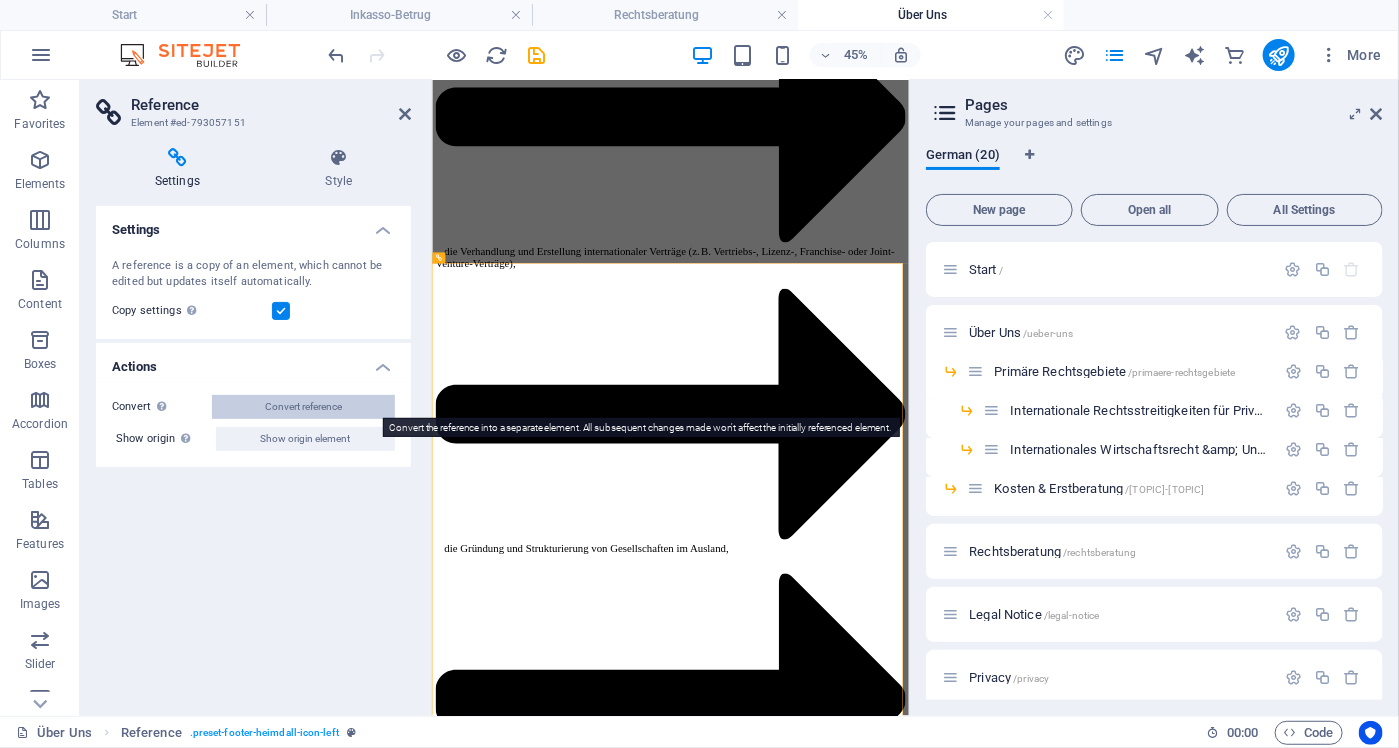 click on "Convert reference" at bounding box center [303, 407] 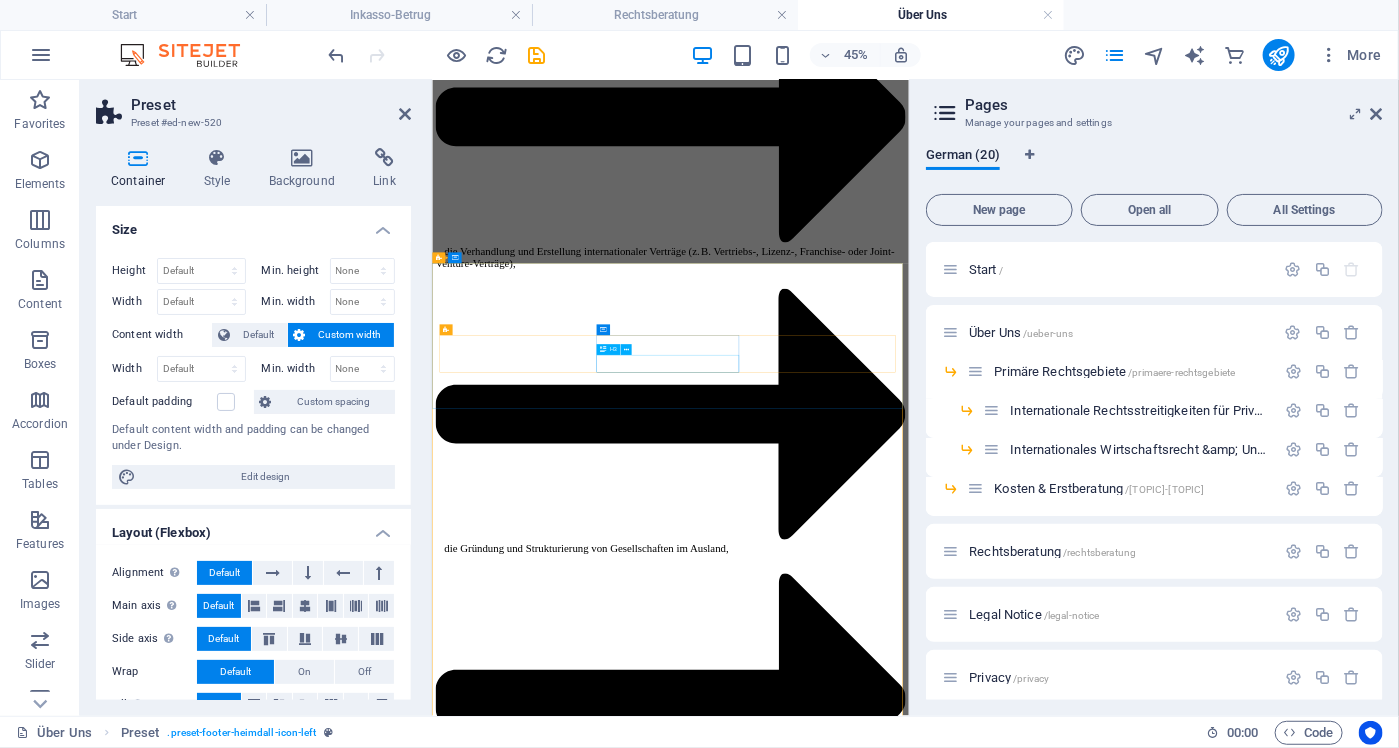 click on "+ [PHONE]" at bounding box center (961, 13224) 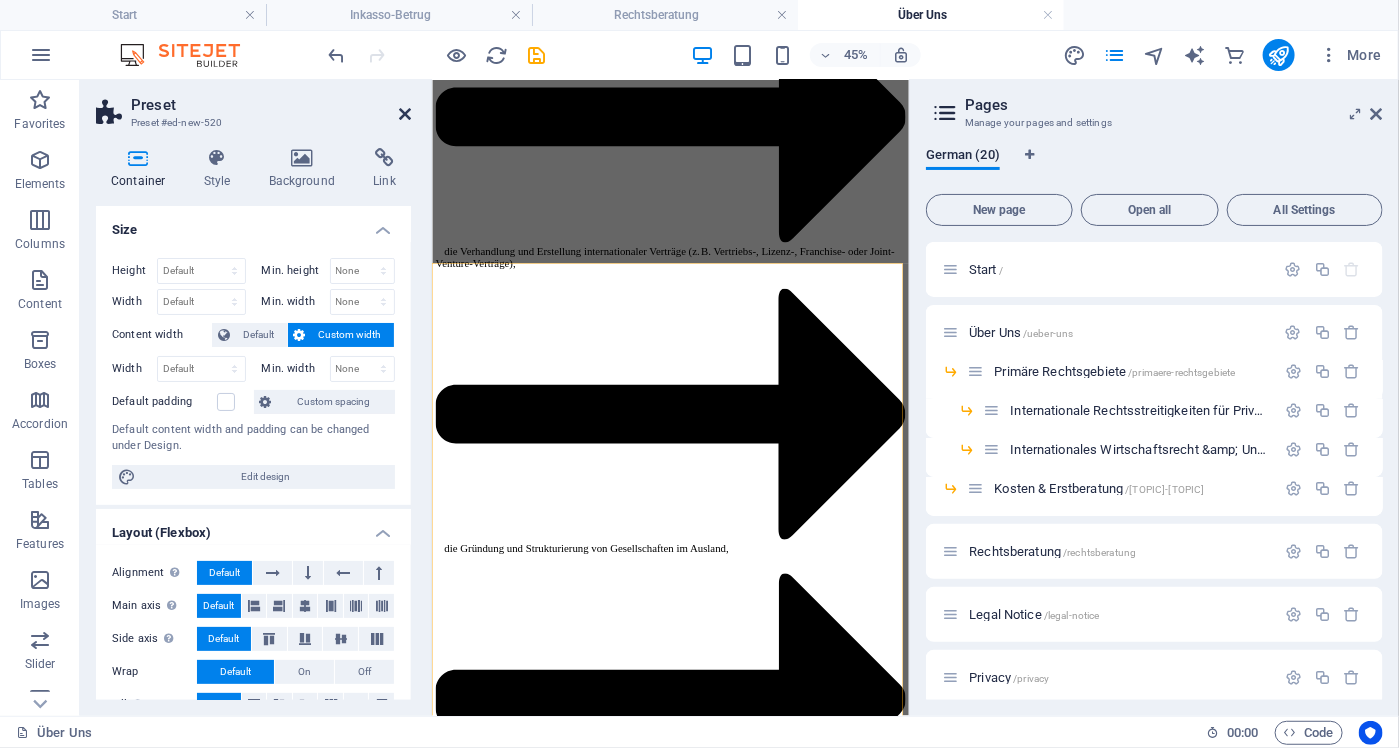 click at bounding box center [405, 114] 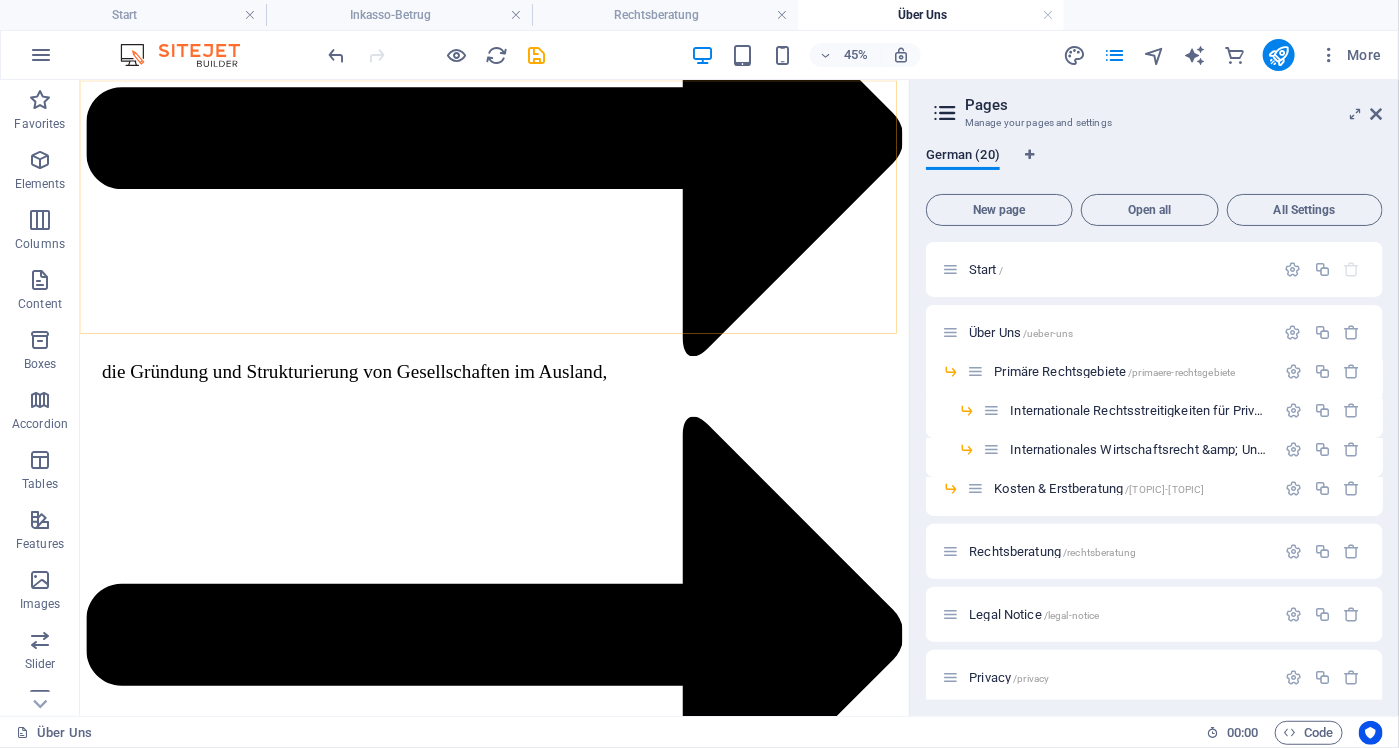 scroll, scrollTop: 8600, scrollLeft: 0, axis: vertical 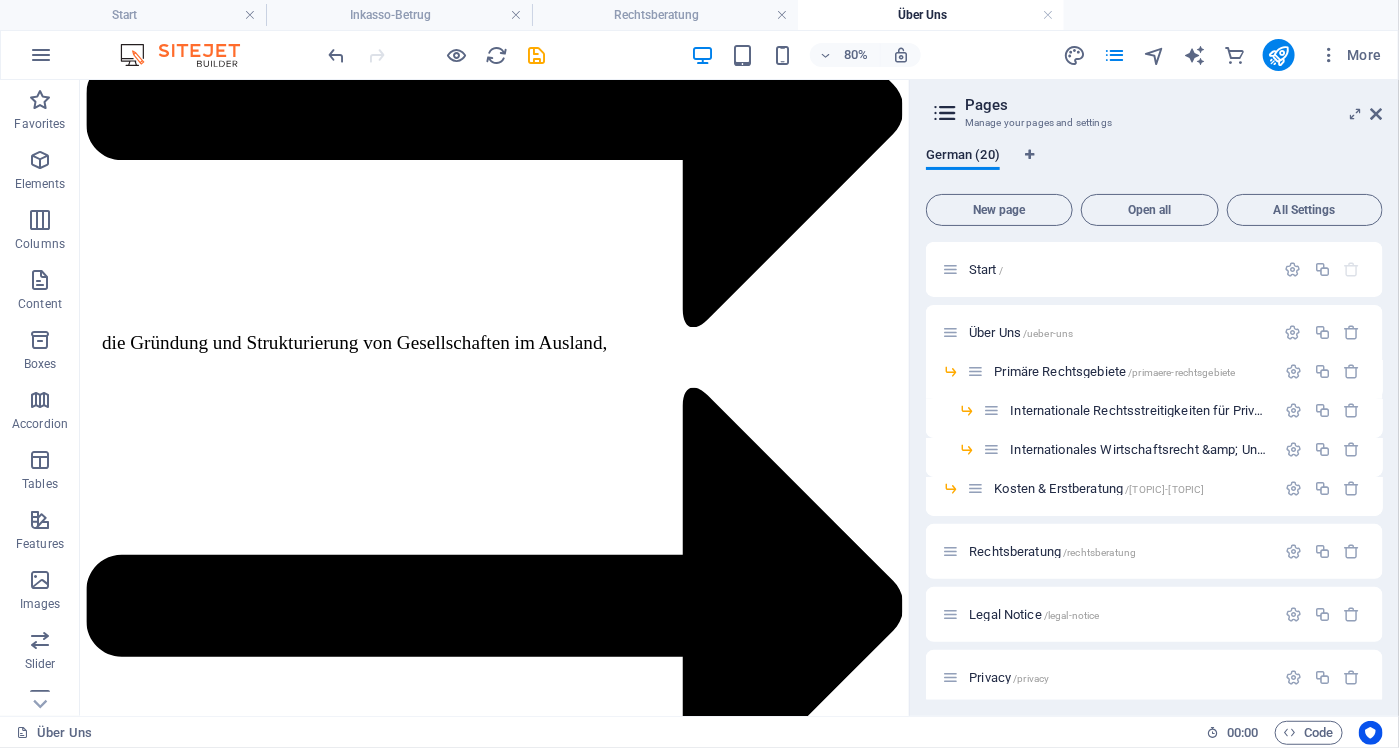 click on "More" at bounding box center [1226, 55] 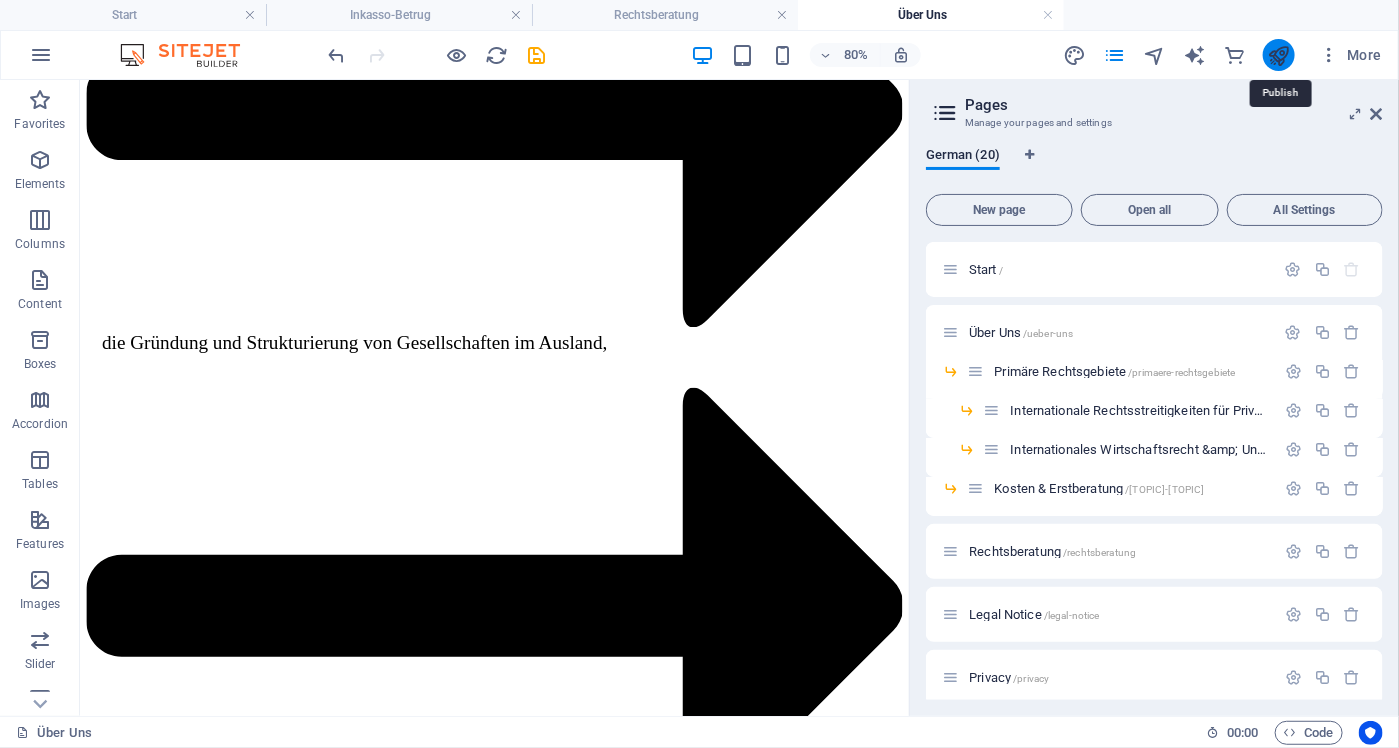 click at bounding box center [1278, 55] 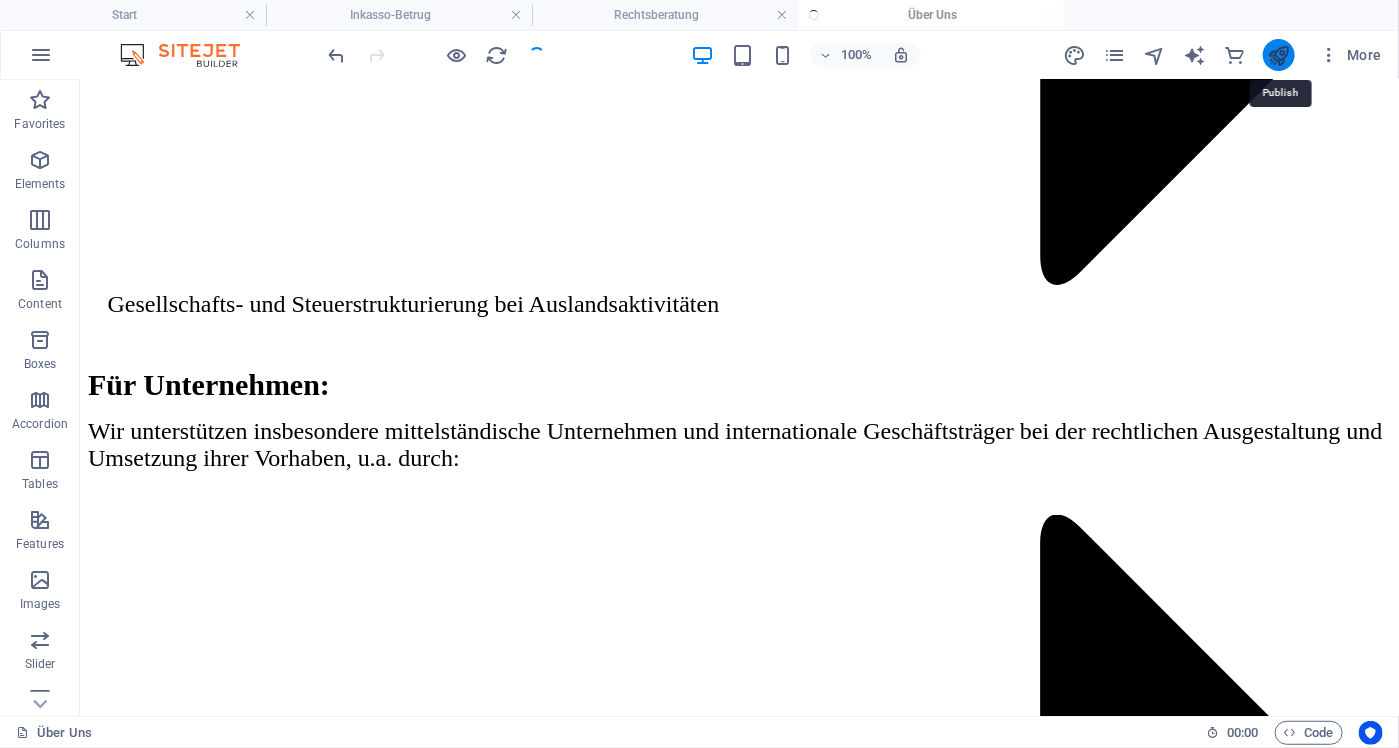 scroll, scrollTop: 7956, scrollLeft: 0, axis: vertical 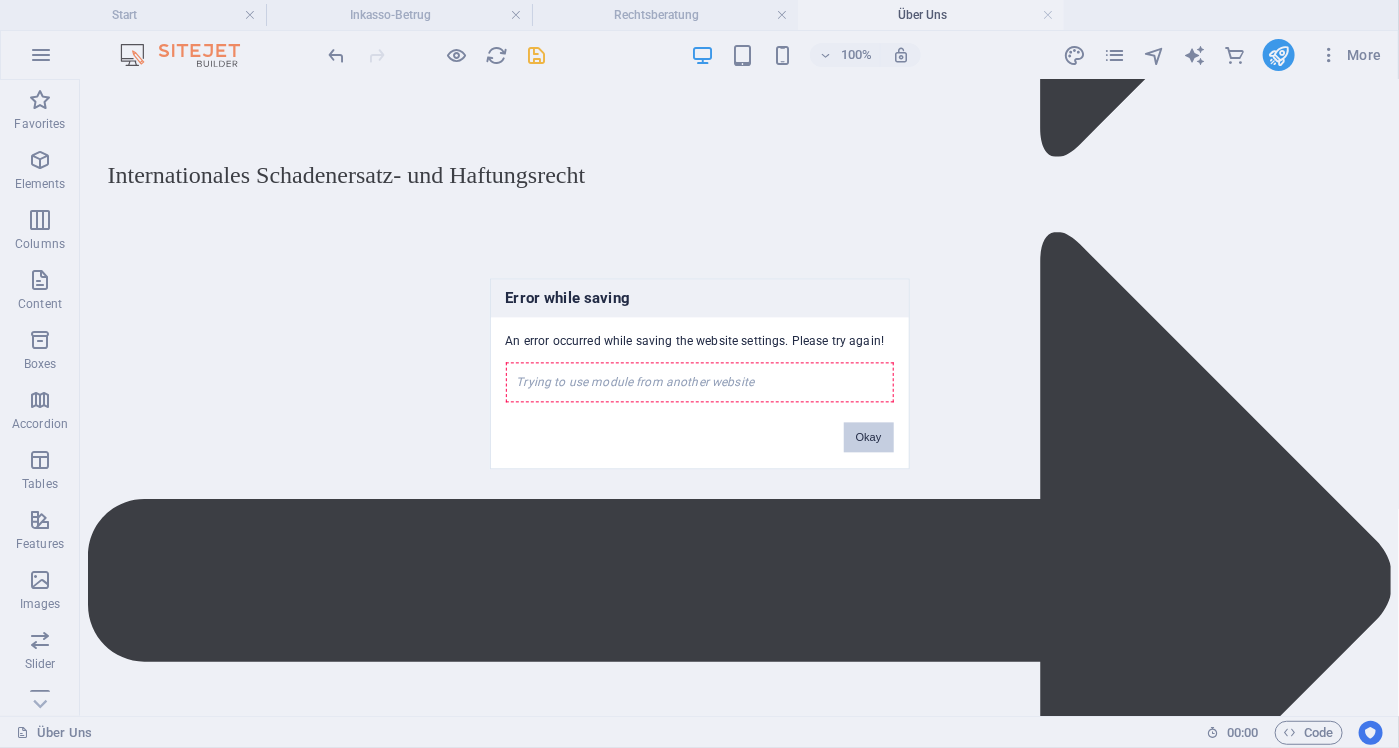 click on "Okay" at bounding box center [869, 438] 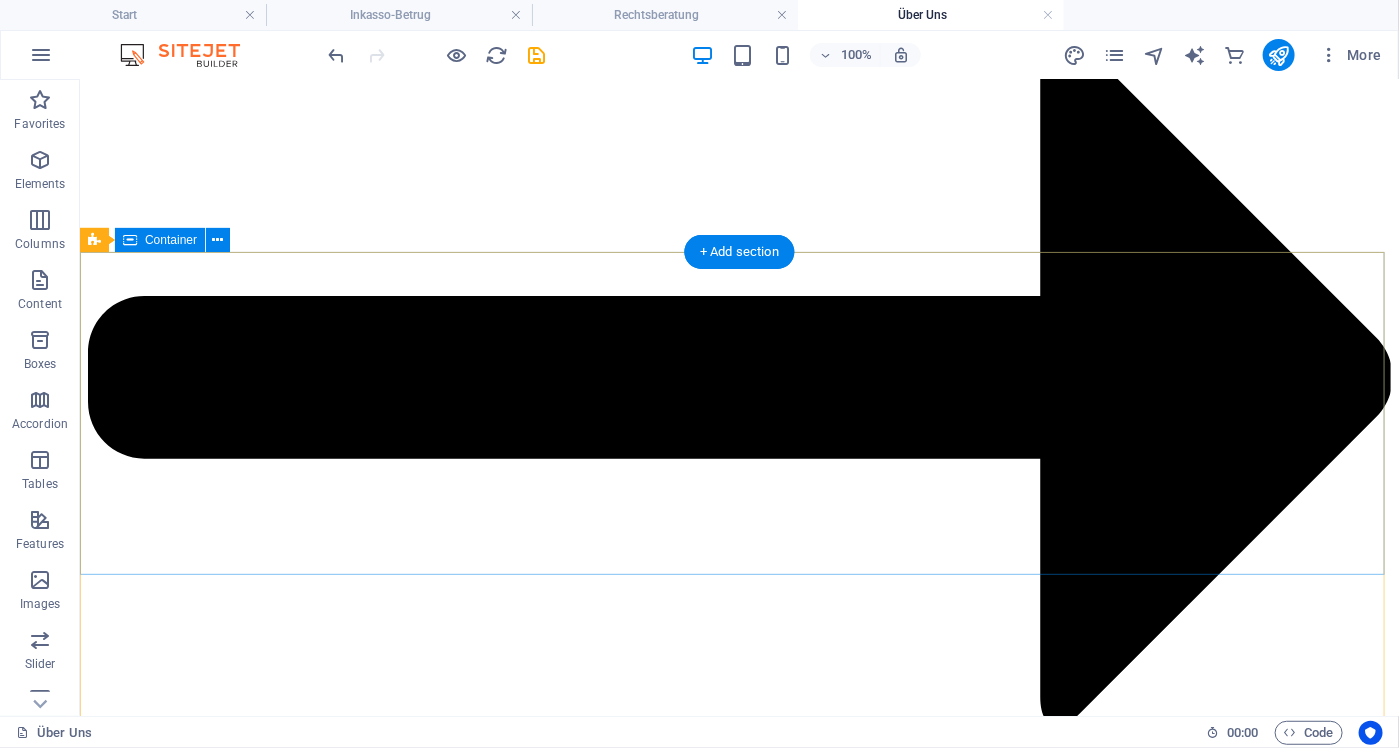 scroll, scrollTop: 8156, scrollLeft: 0, axis: vertical 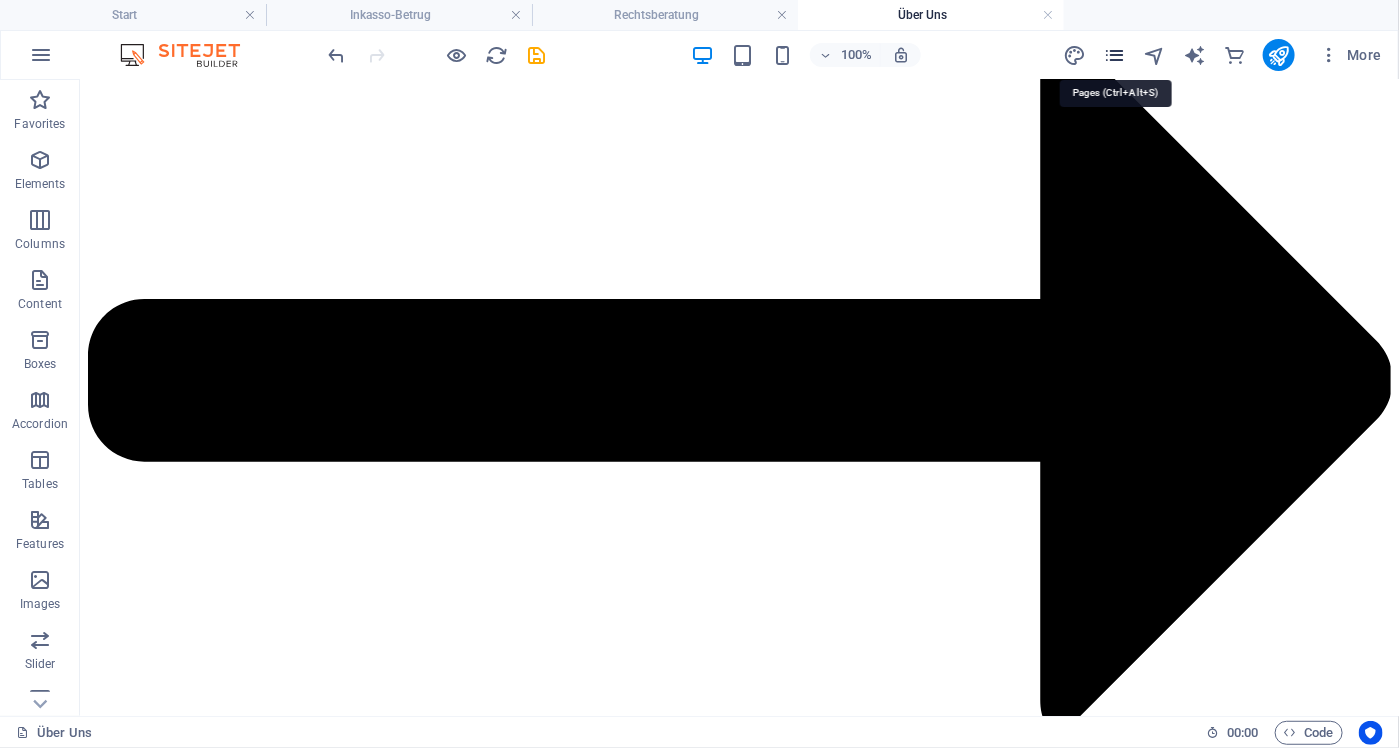 click at bounding box center [1114, 55] 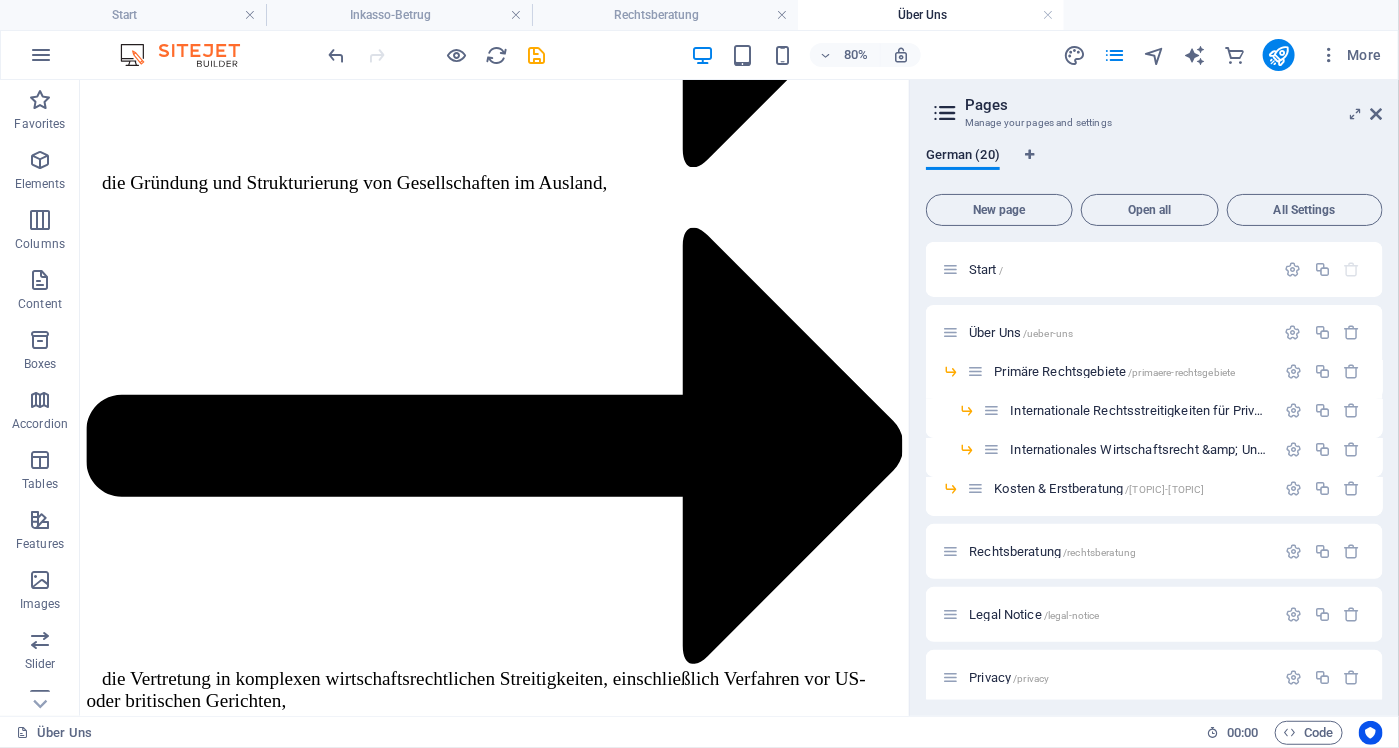 click at bounding box center [782, 15] 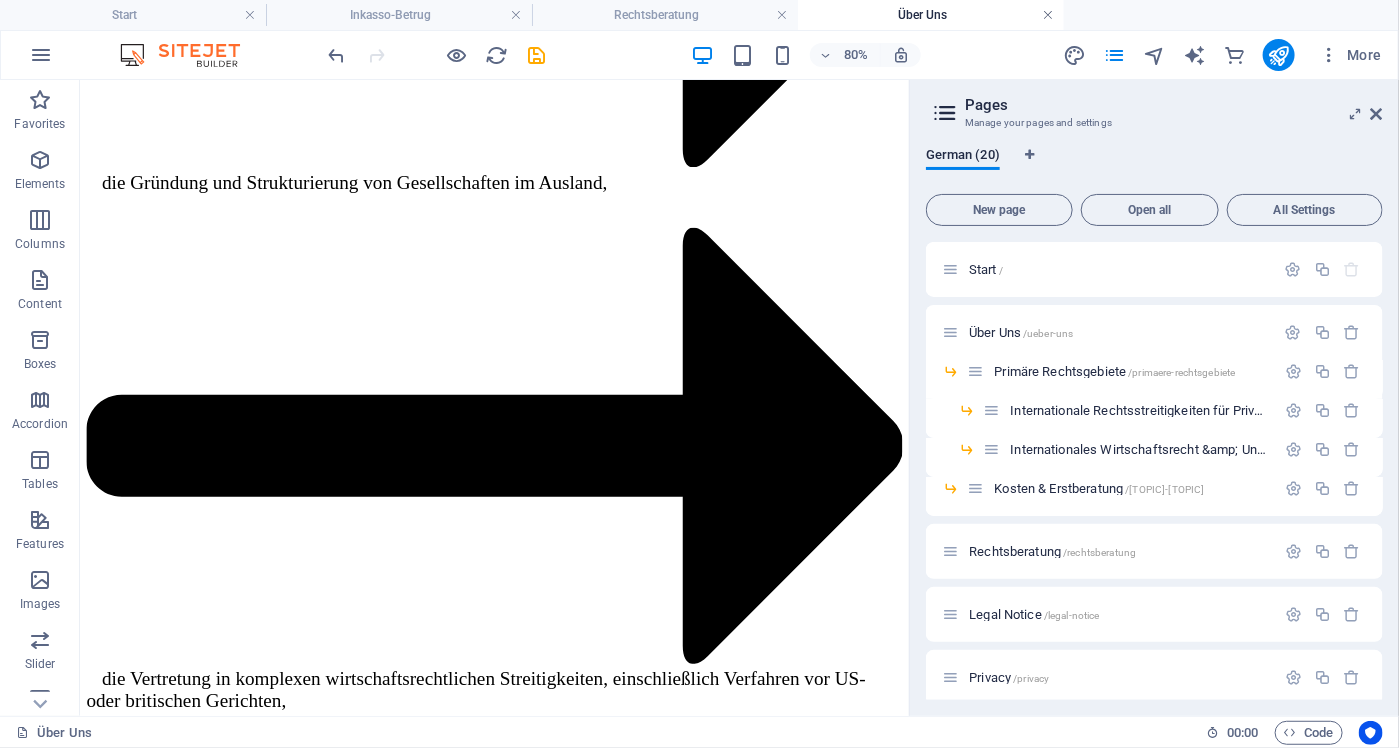 click at bounding box center [1048, 15] 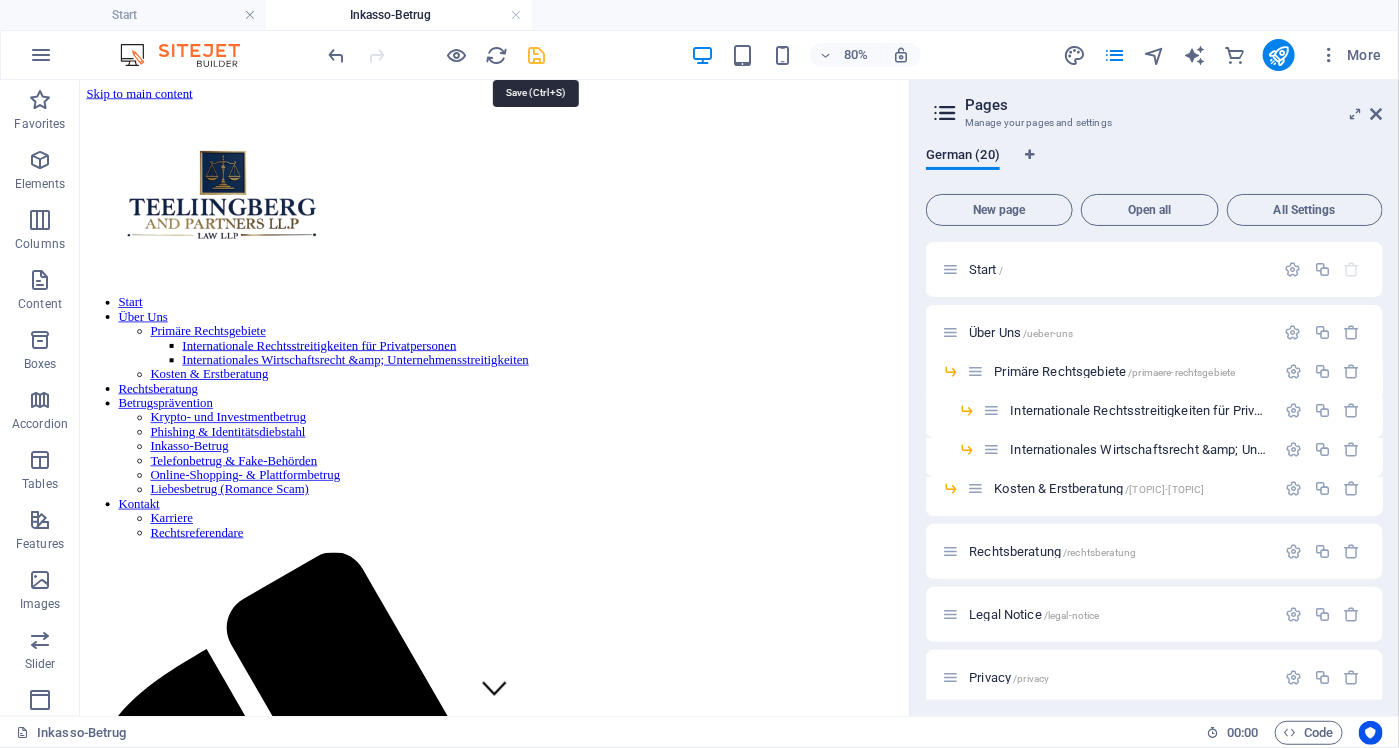 click at bounding box center (537, 55) 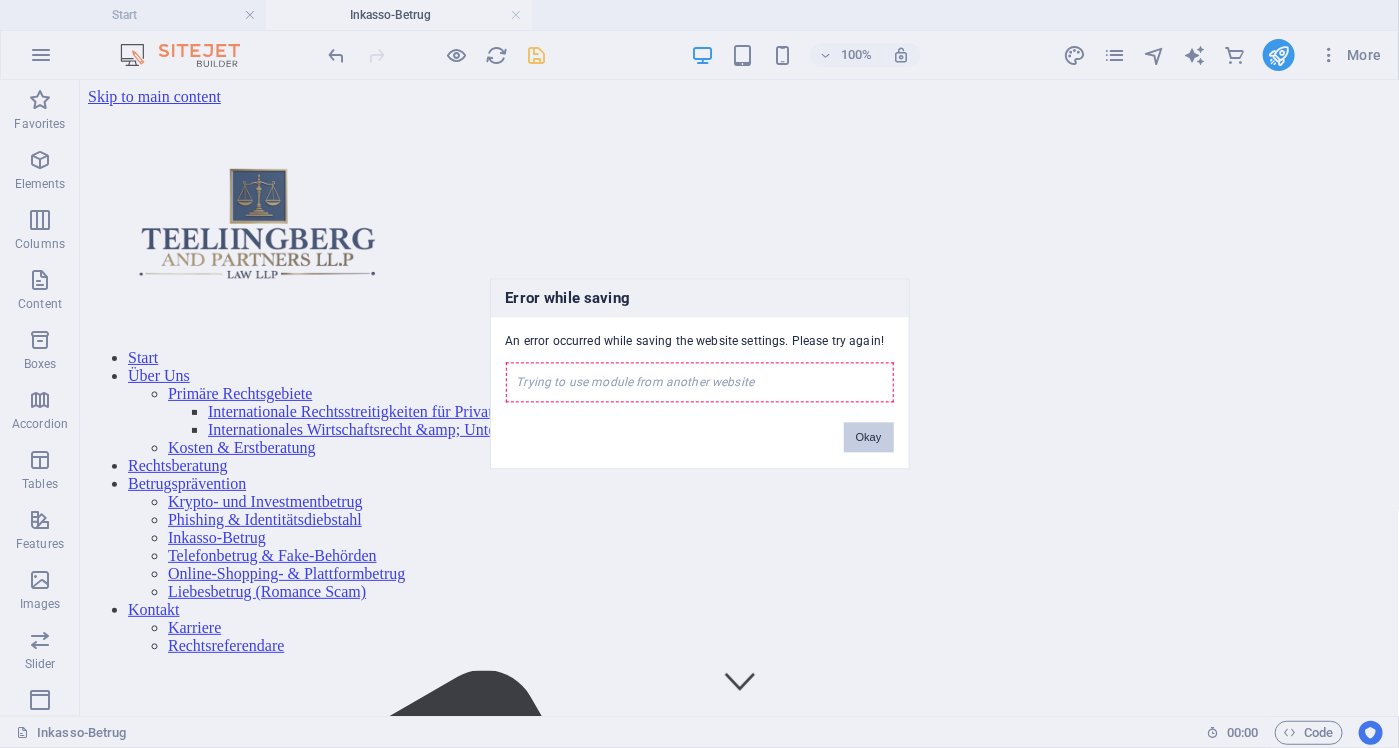 click on "Okay" at bounding box center [869, 438] 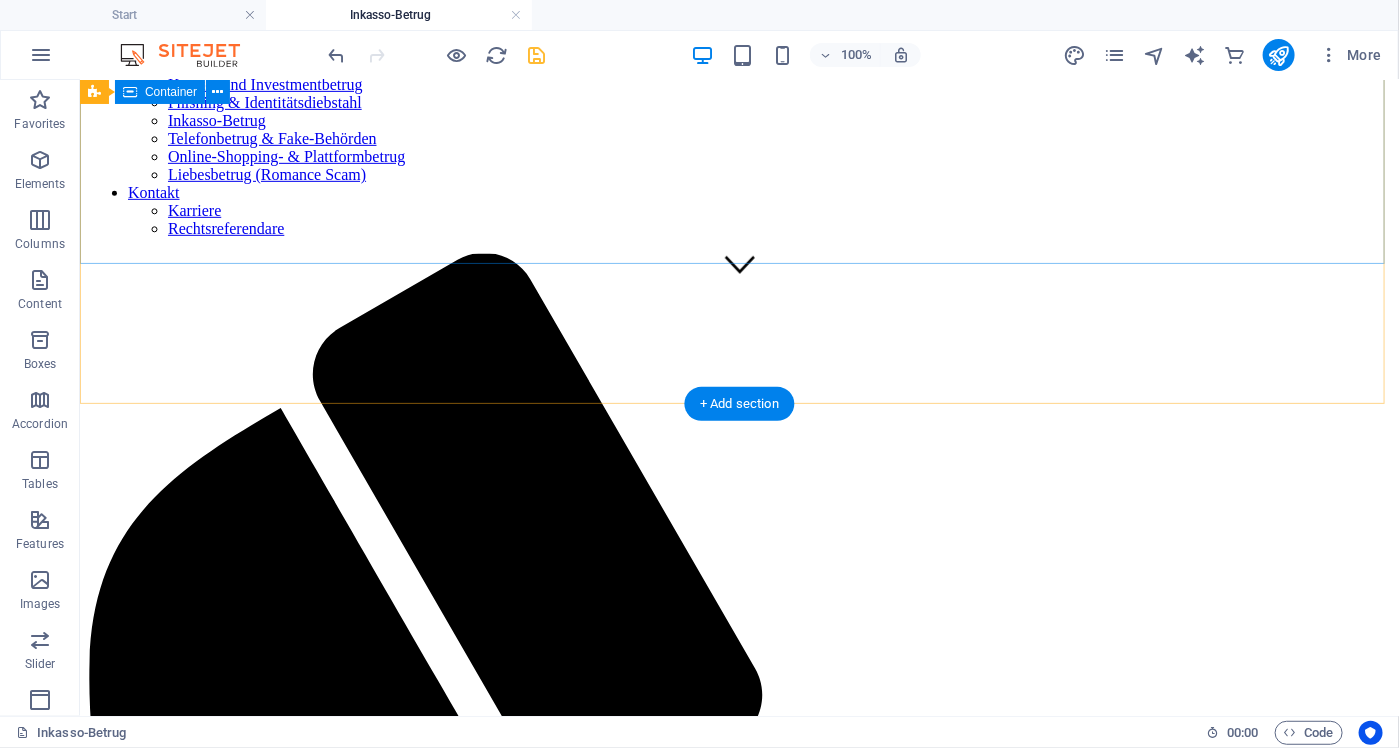 scroll, scrollTop: 400, scrollLeft: 0, axis: vertical 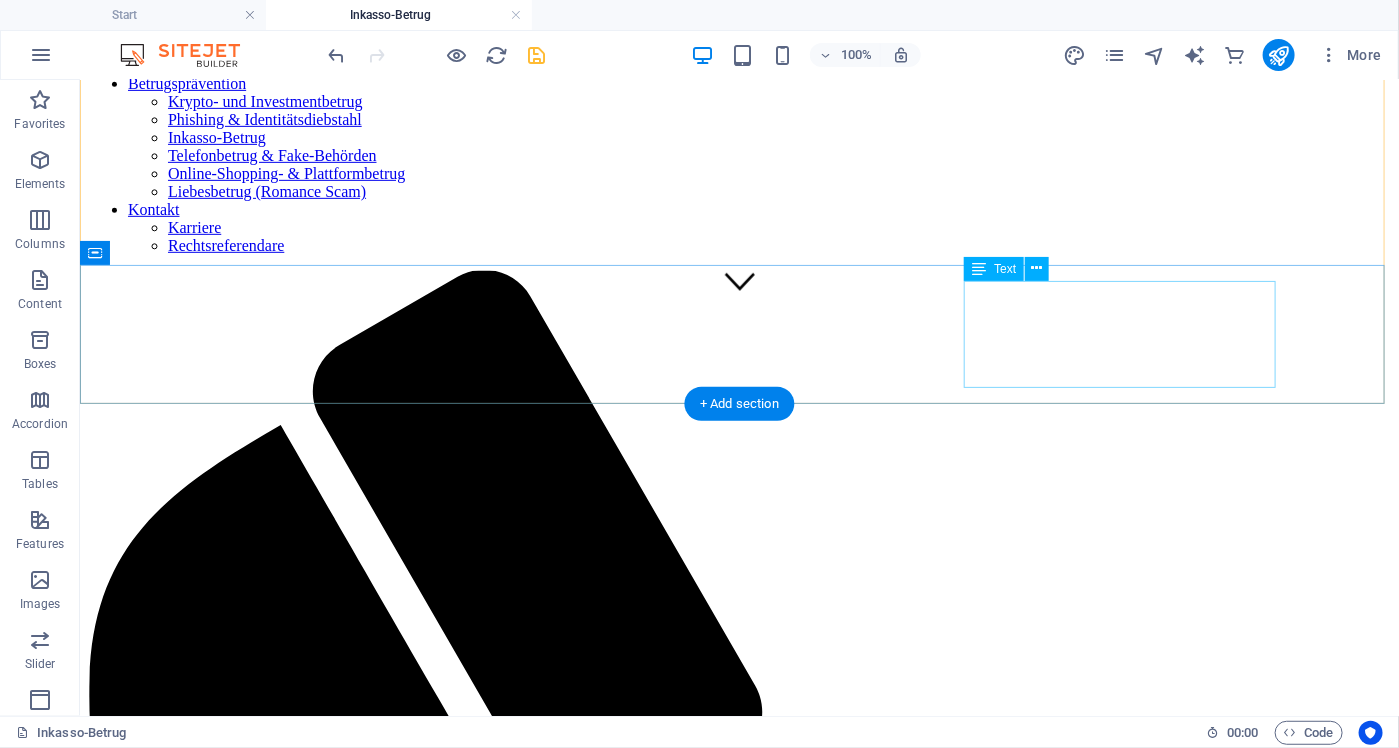 click on "Jederzeit Erreichbar d31838ccce14935fa61cf029ad5c91@cpanel.local Schreiben Sie uns" at bounding box center [738, 2832] 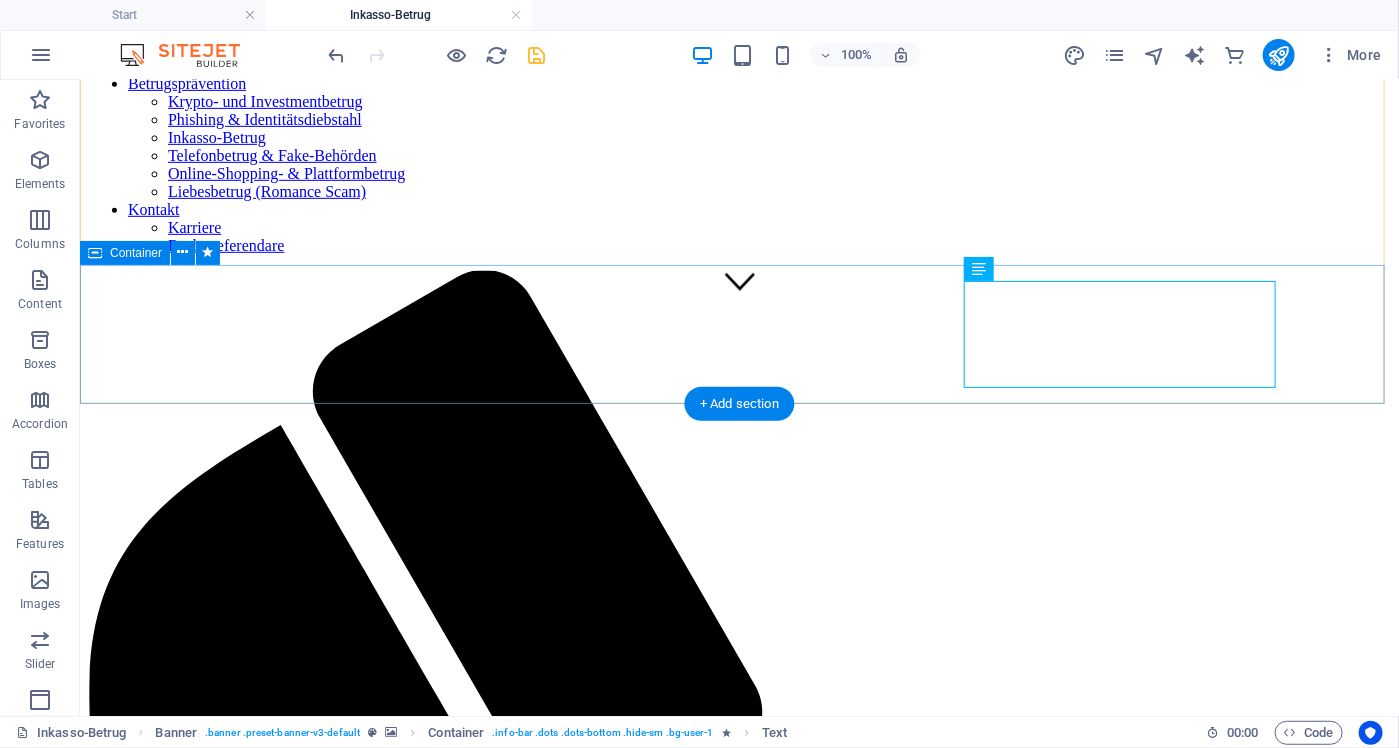 click on "Addresse   Internationale Hotline Rufen Sie uns an! Jederzeit Erreichbar d31838ccce14935fa61cf029ad5c91@cpanel.local Schreiben Sie uns" at bounding box center [738, 2772] 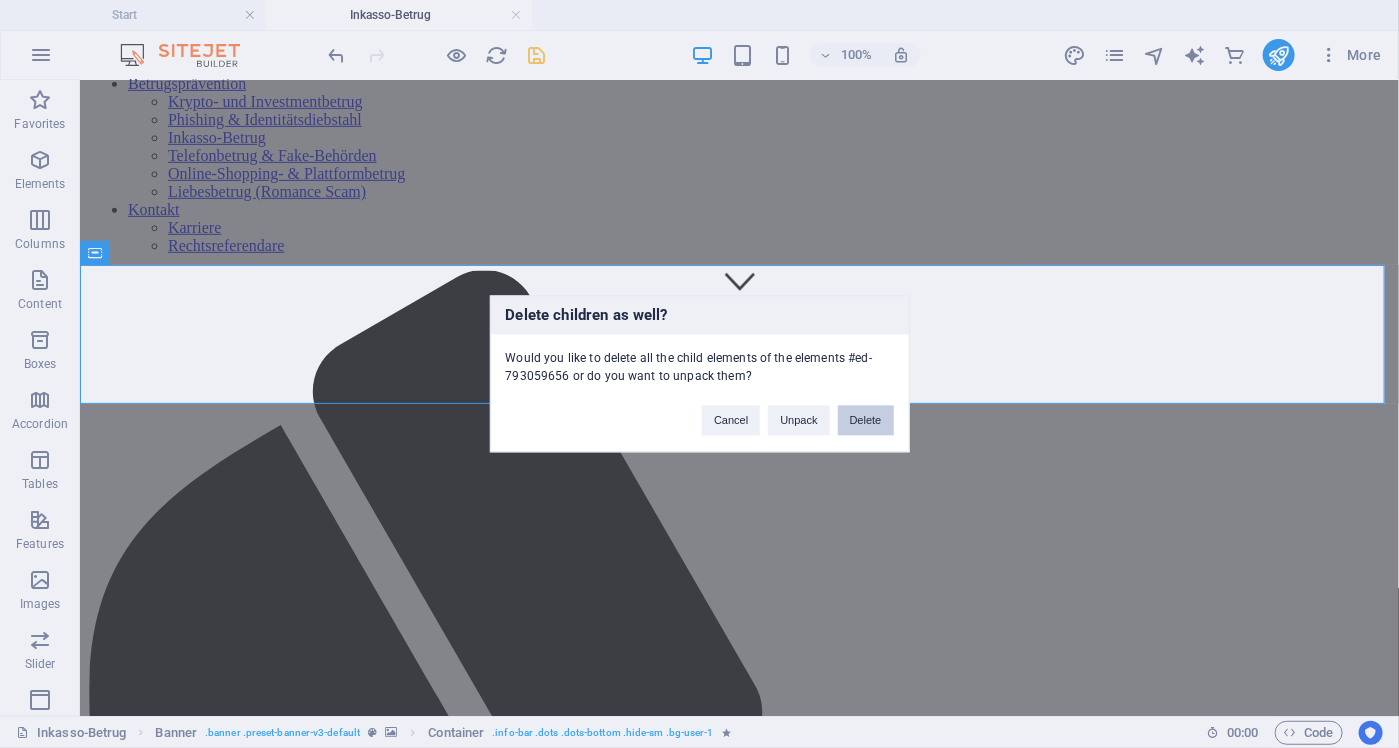 click on "Delete" at bounding box center (866, 421) 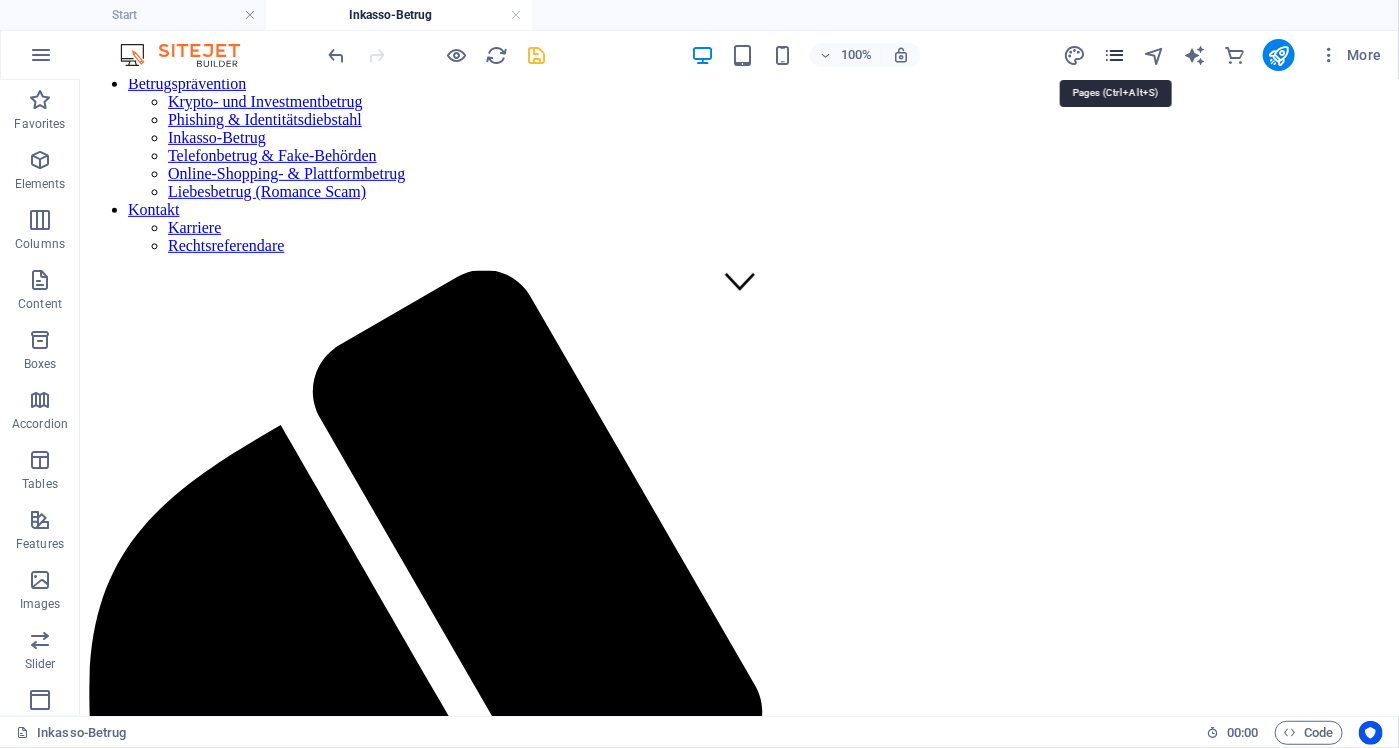 click at bounding box center (1114, 55) 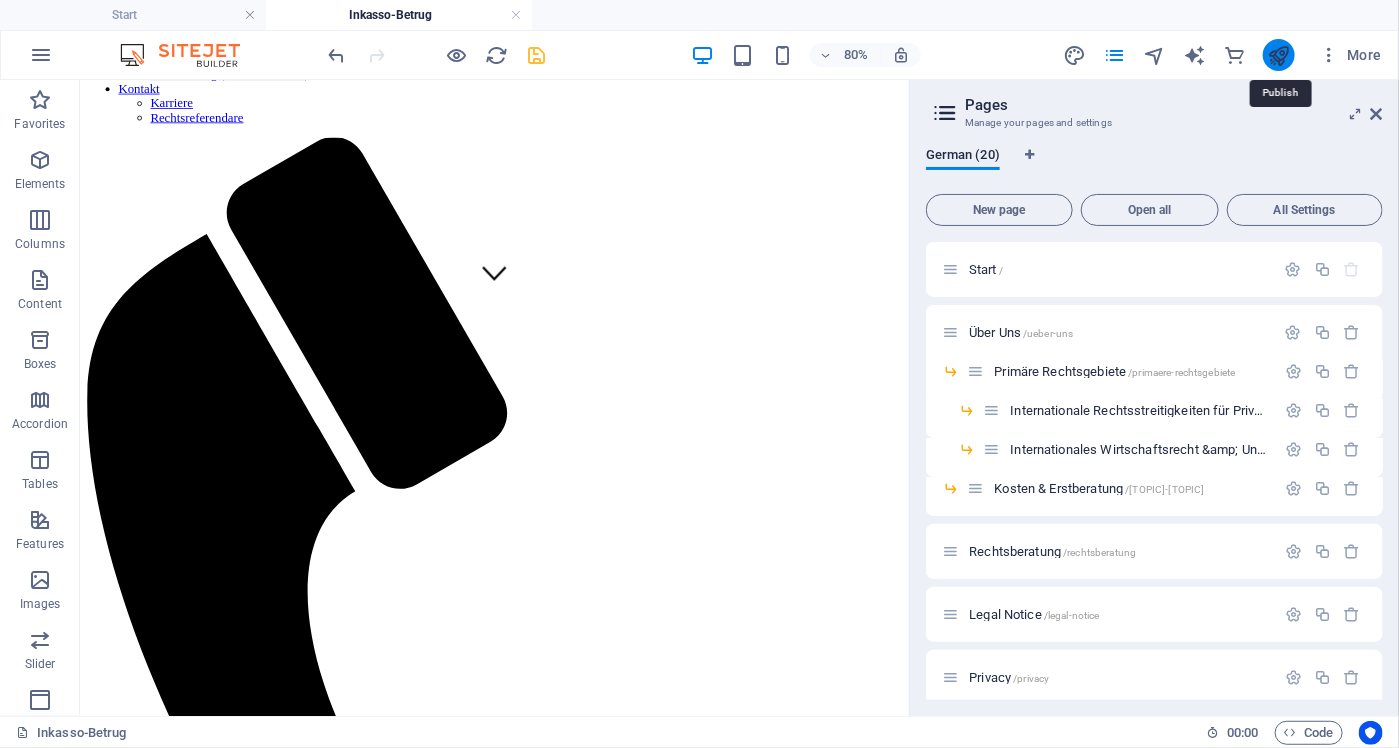 click at bounding box center (1278, 55) 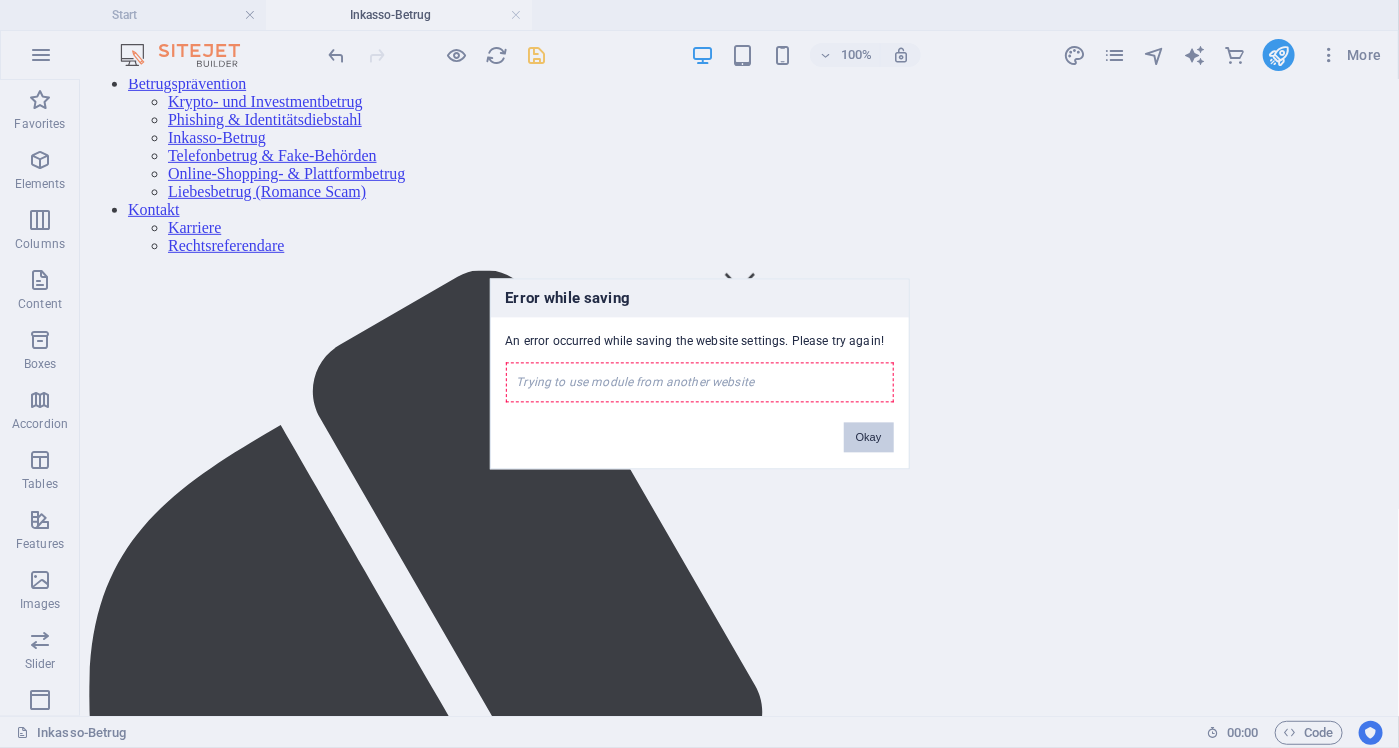 click on "Okay" at bounding box center [869, 438] 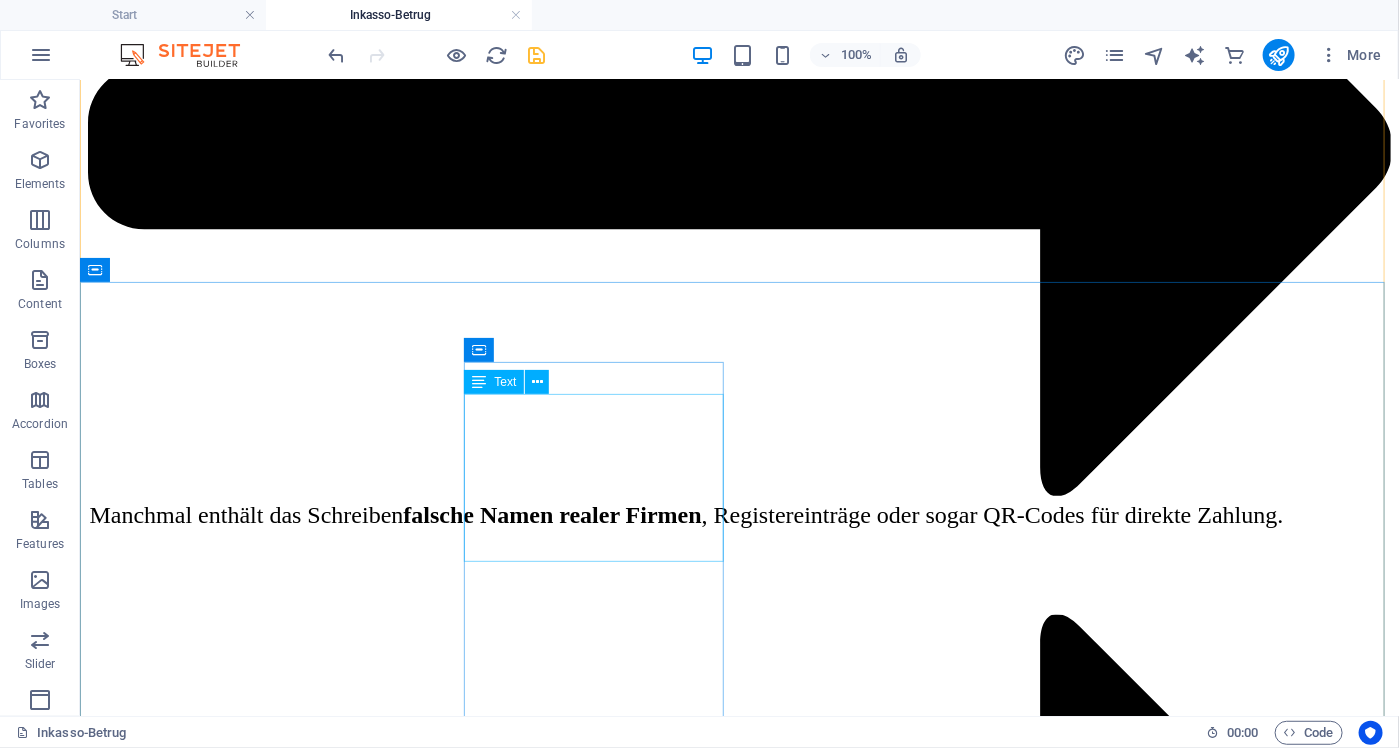 scroll, scrollTop: 6300, scrollLeft: 0, axis: vertical 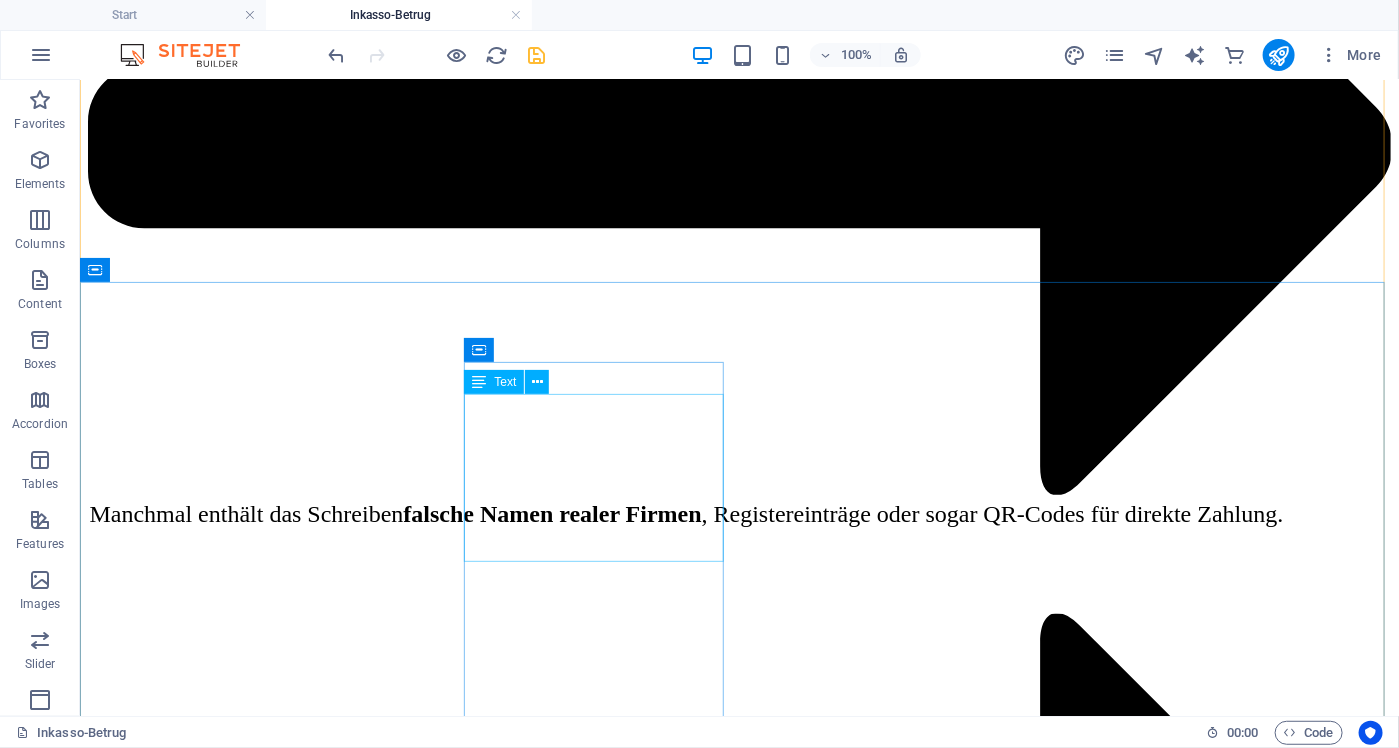 click on "Phone:  E-Mail:  [EMAIL] Open hours: &nbsp; Monday - Friday: 8am - 8pm" at bounding box center (738, 20134) 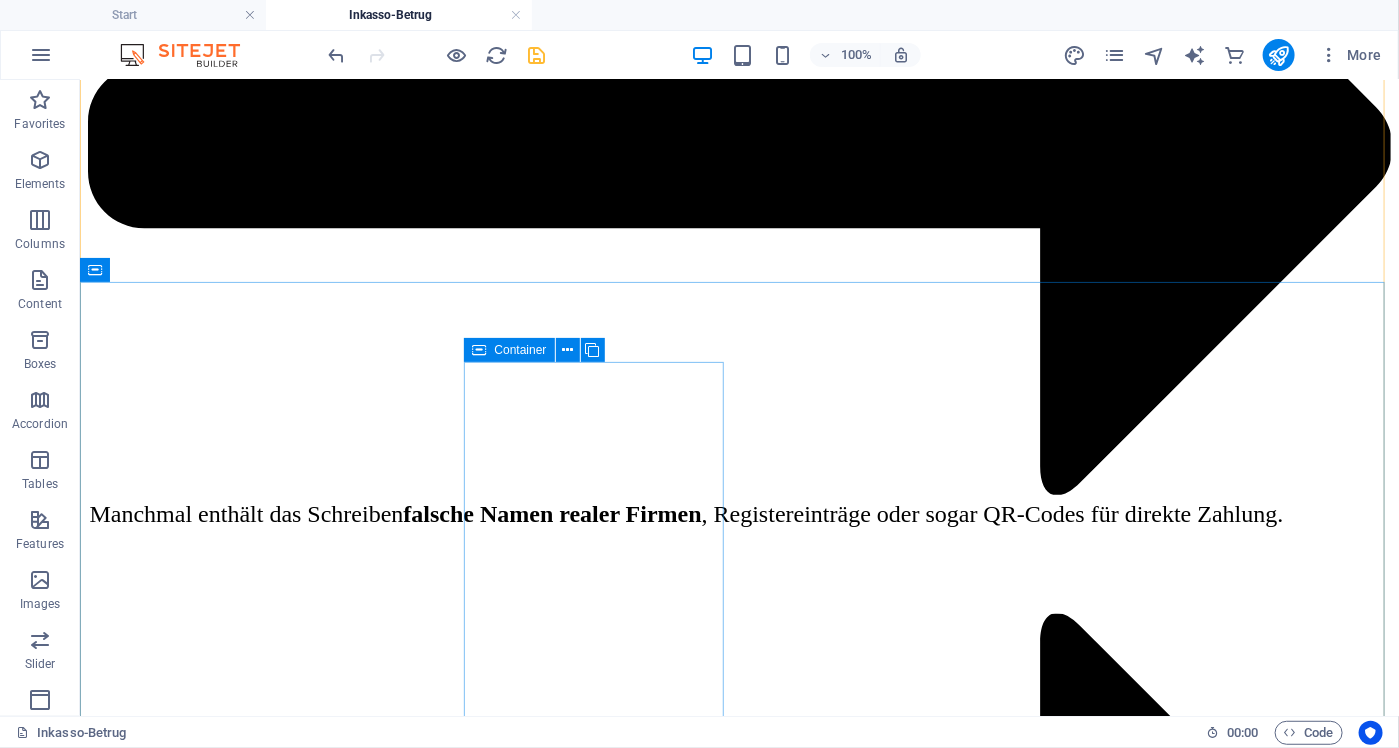 click on "kontakt" at bounding box center [738, 19372] 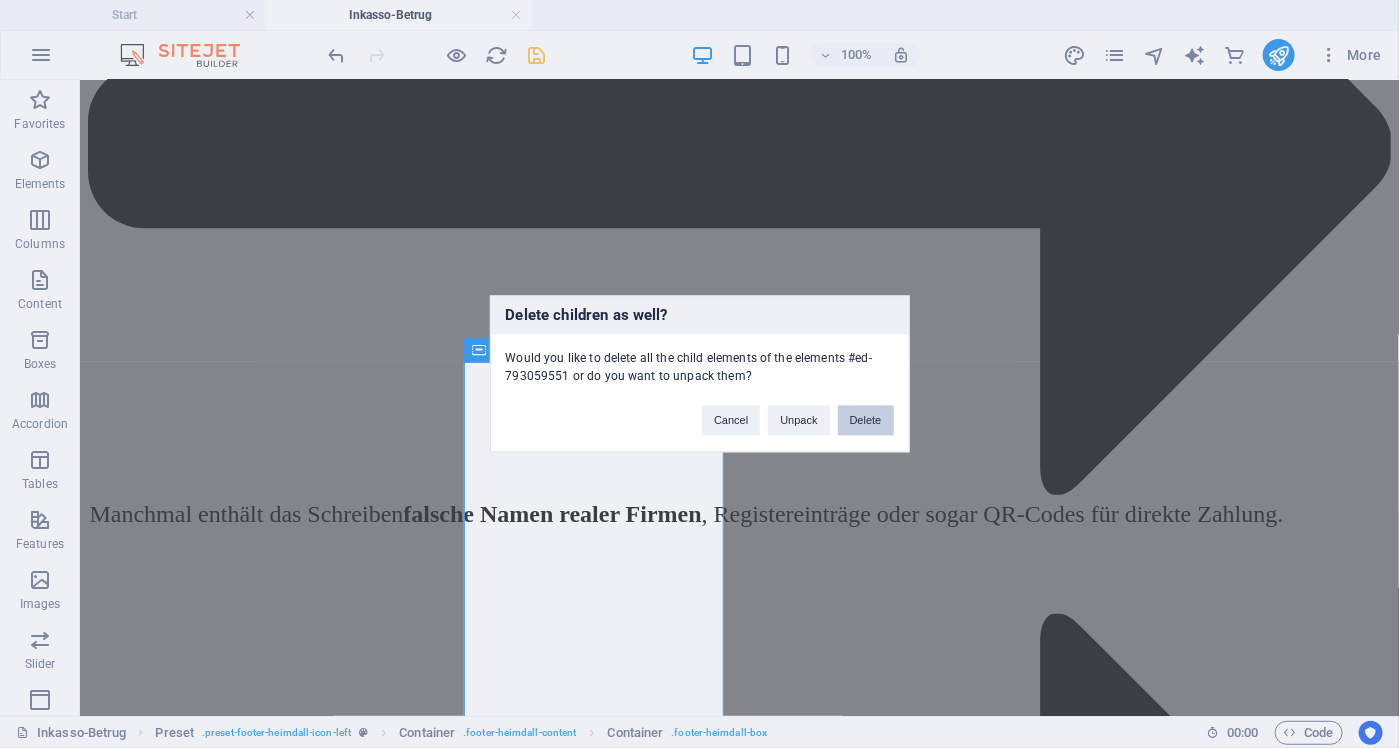 click on "Delete" at bounding box center (866, 421) 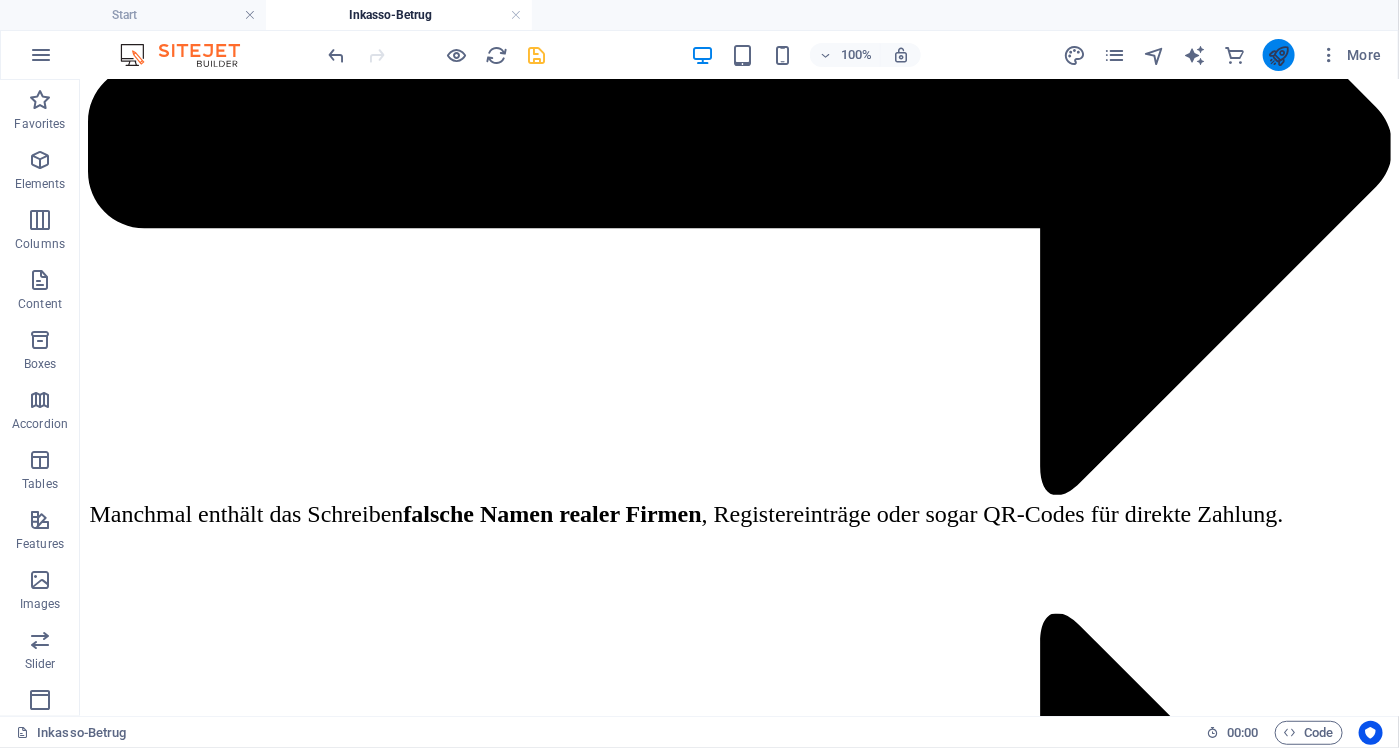click at bounding box center [1278, 55] 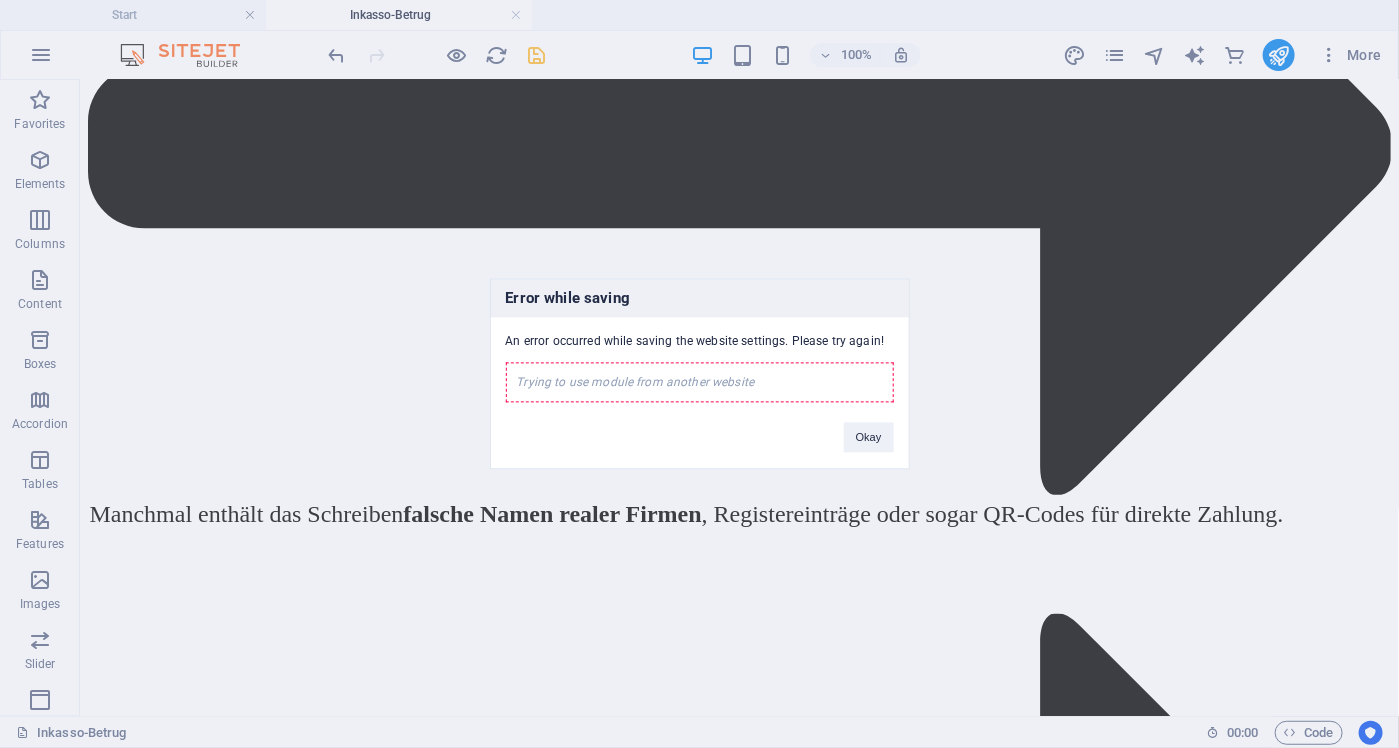 click on "Trying to use module from another website" at bounding box center (700, 383) 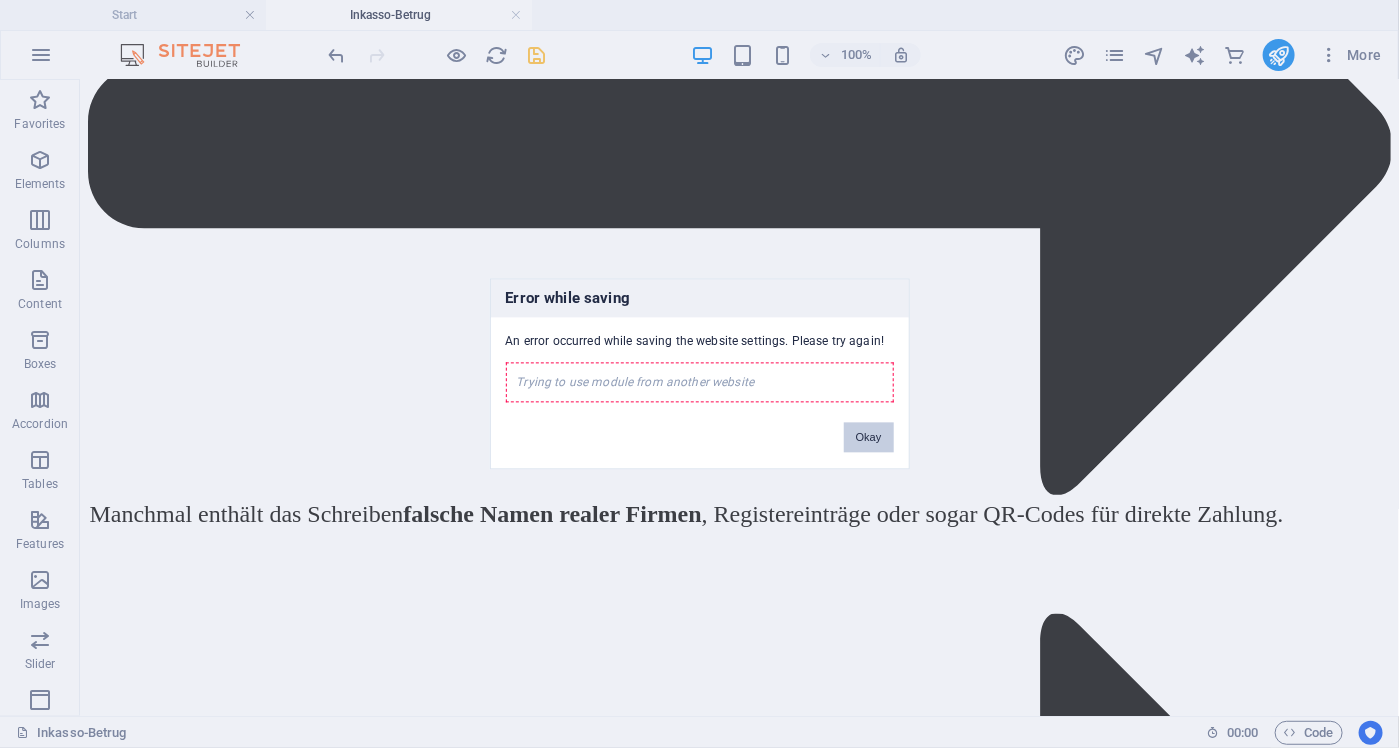 click on "Okay" at bounding box center (869, 438) 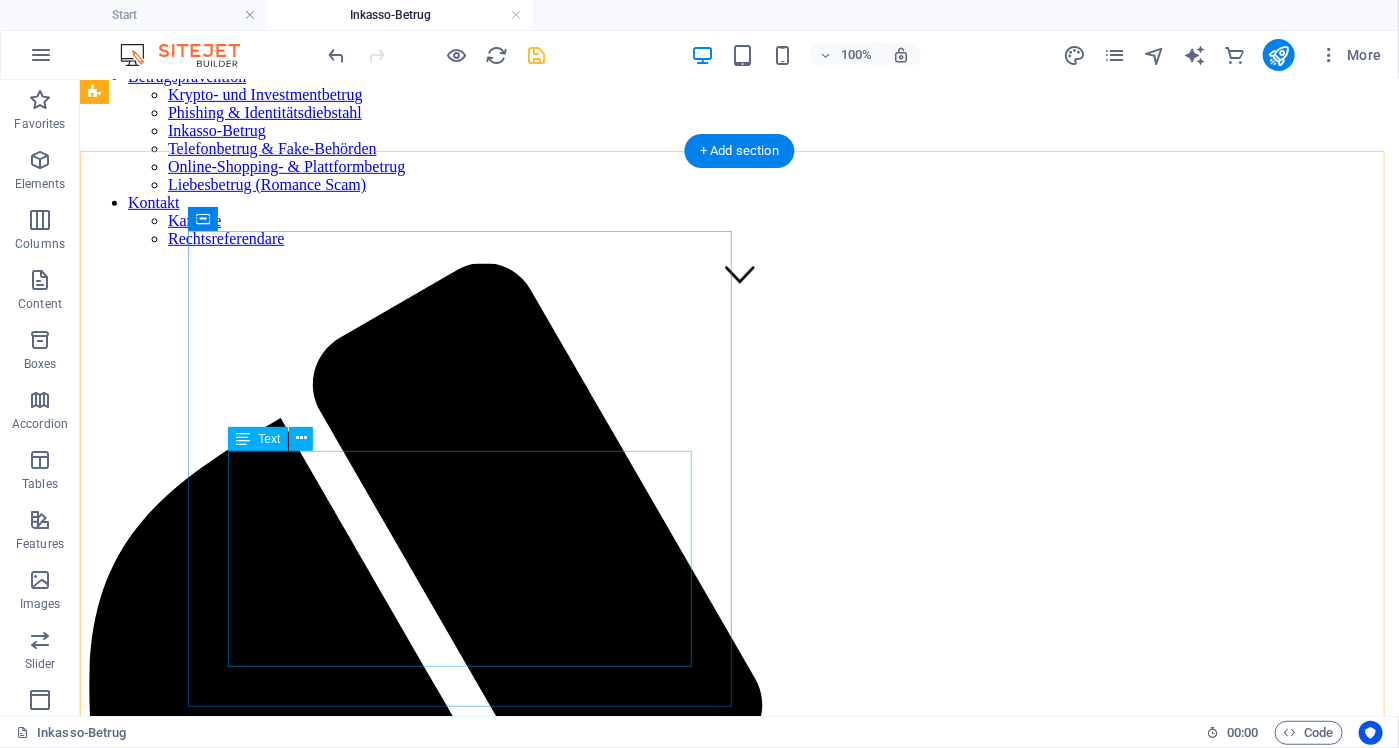 scroll, scrollTop: 0, scrollLeft: 0, axis: both 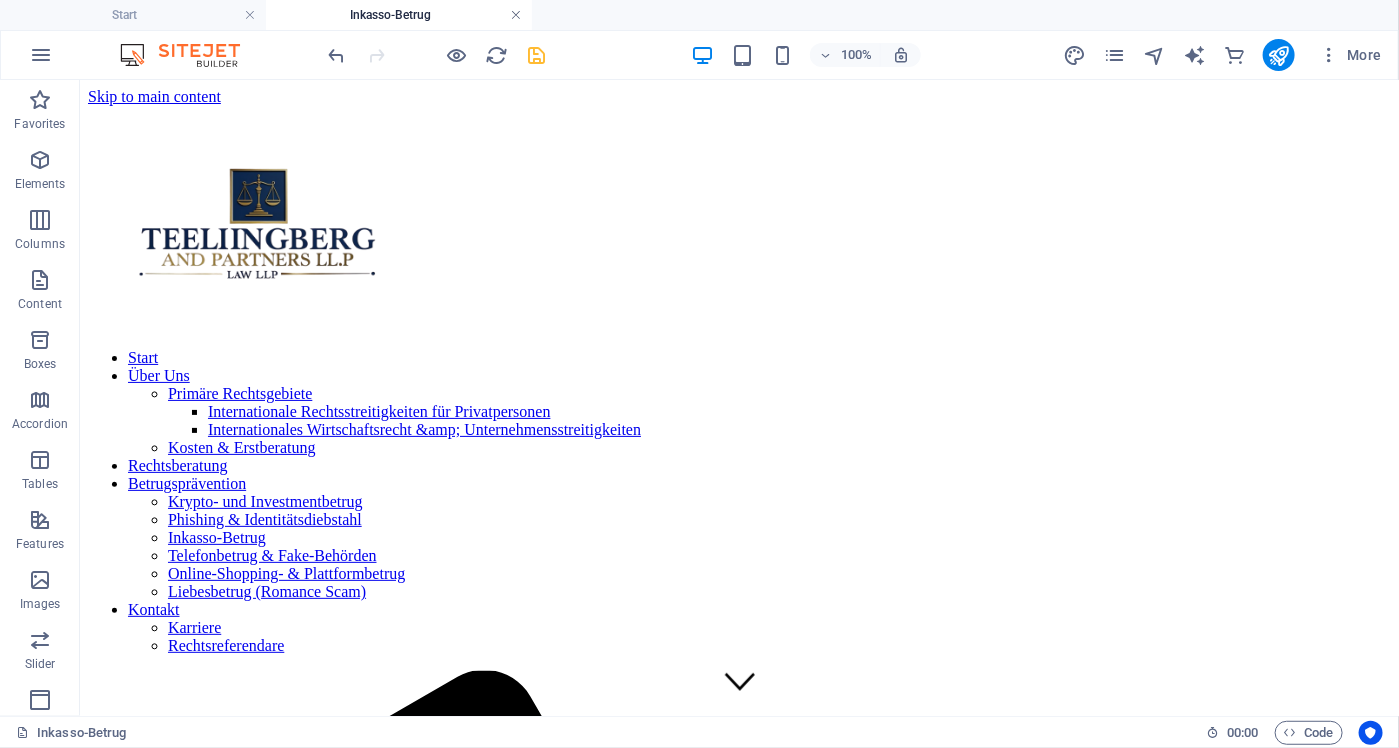 click at bounding box center [516, 15] 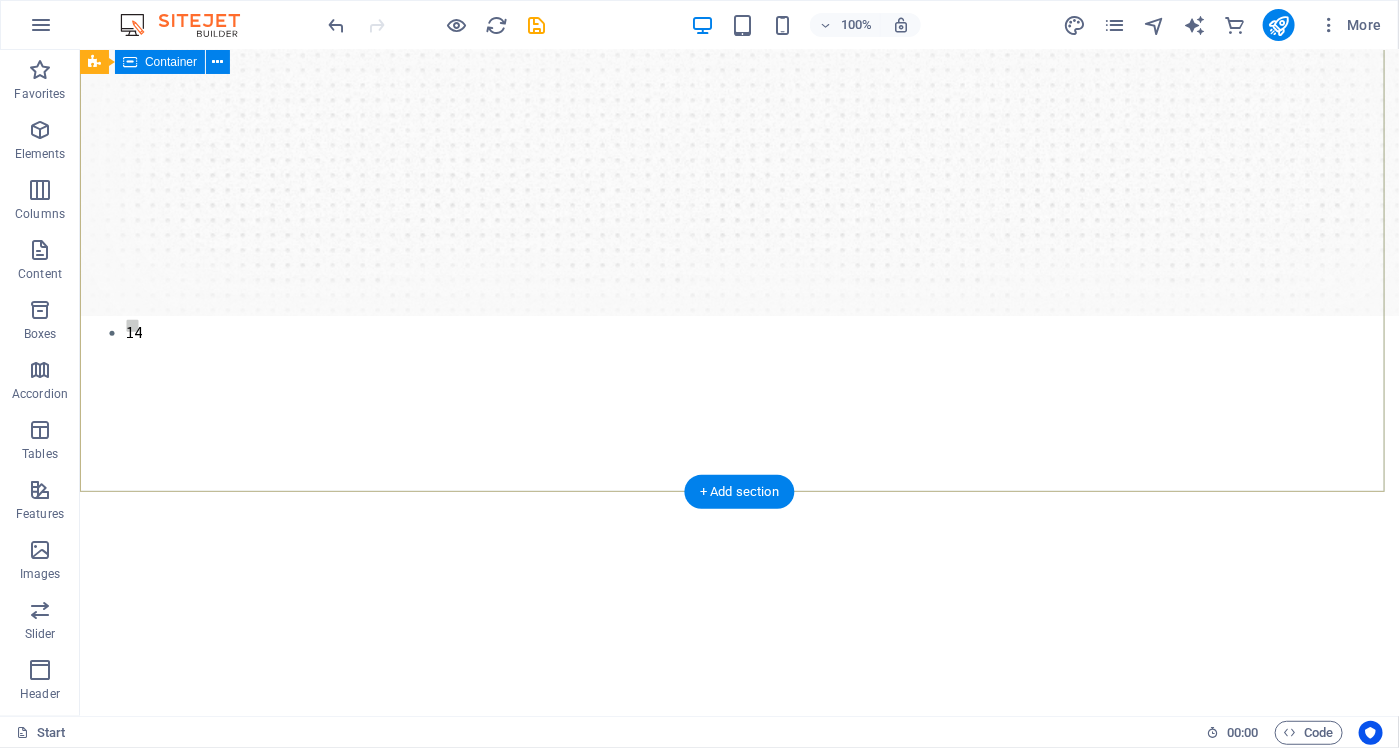 scroll, scrollTop: 0, scrollLeft: 0, axis: both 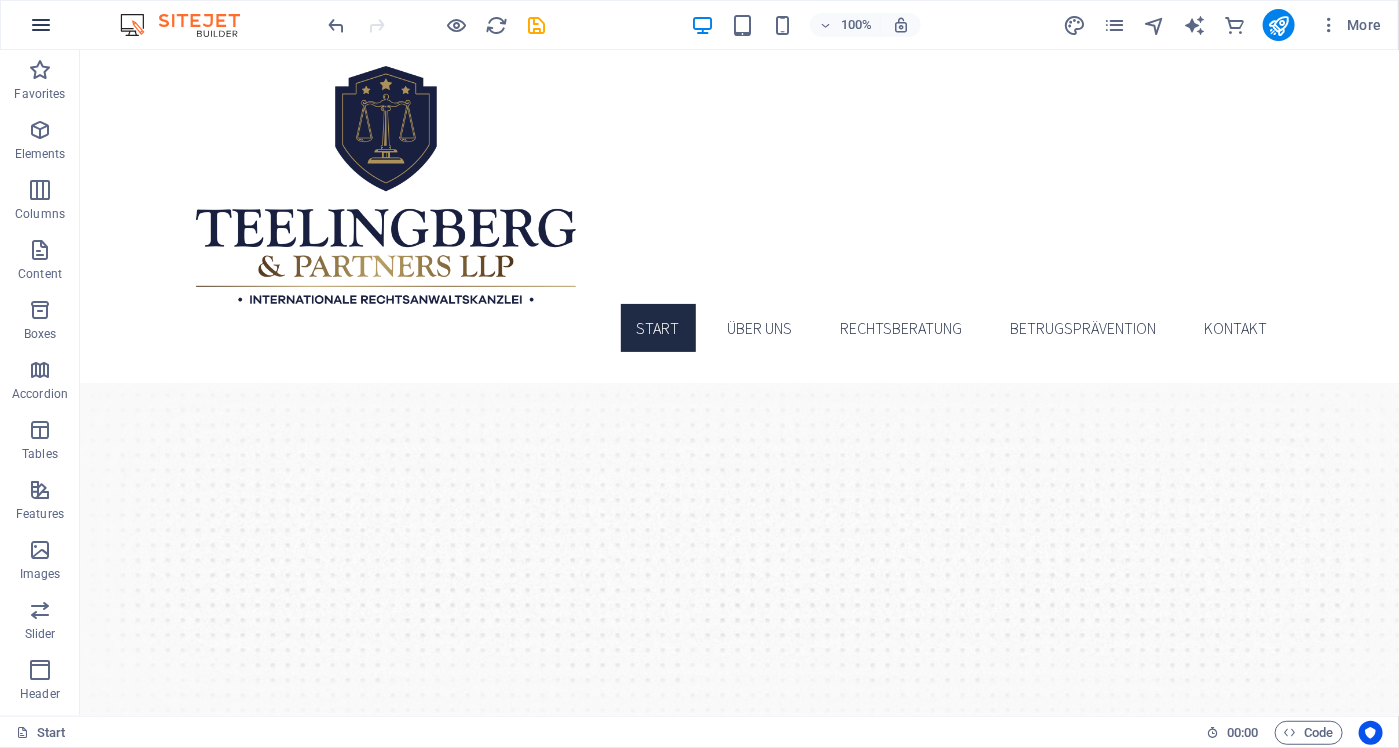 click at bounding box center (41, 25) 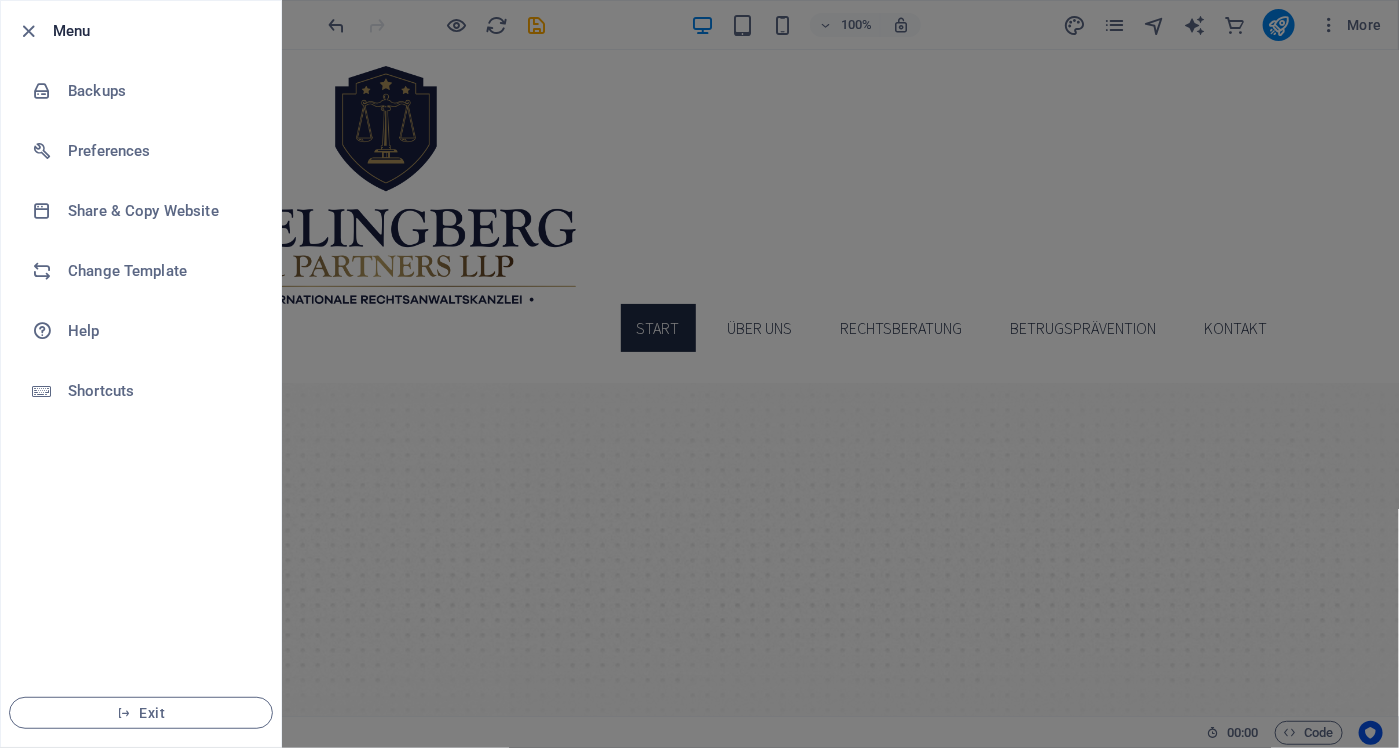 click at bounding box center (699, 374) 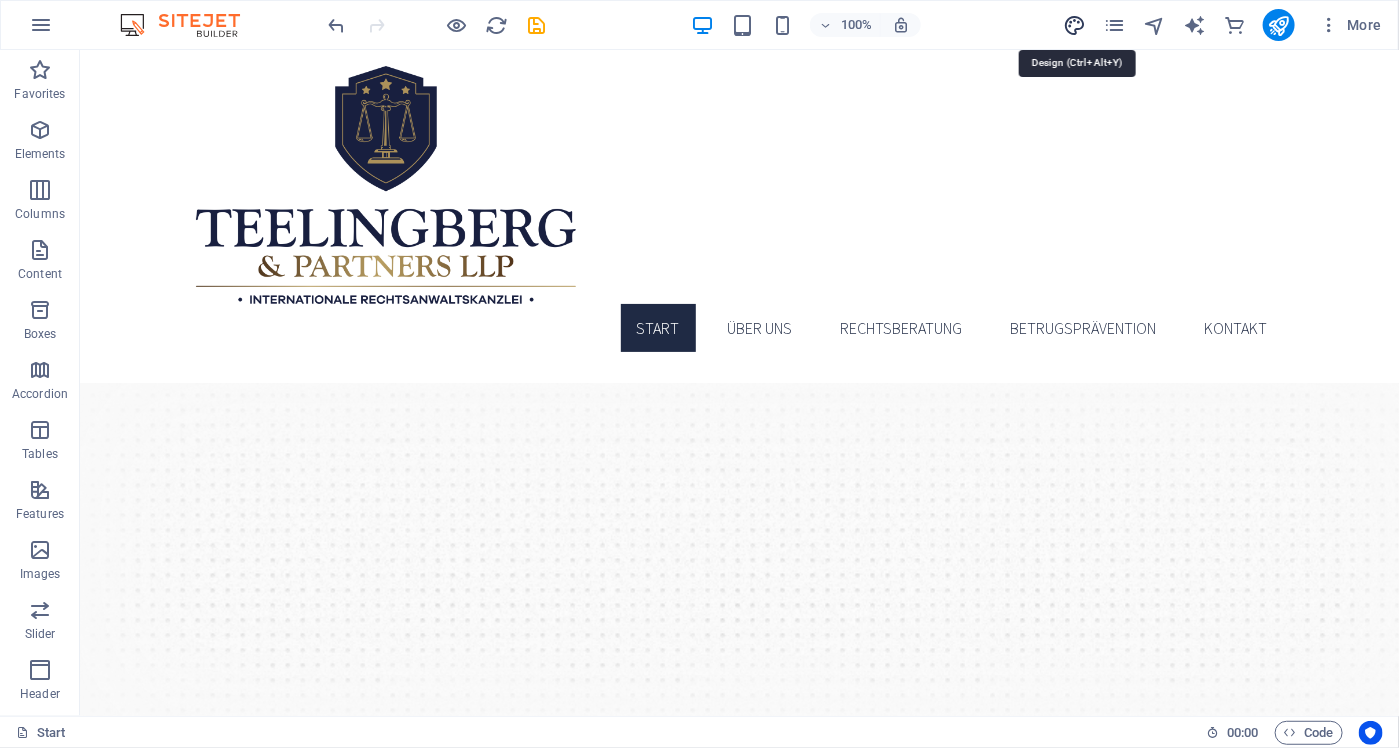 click at bounding box center (1074, 25) 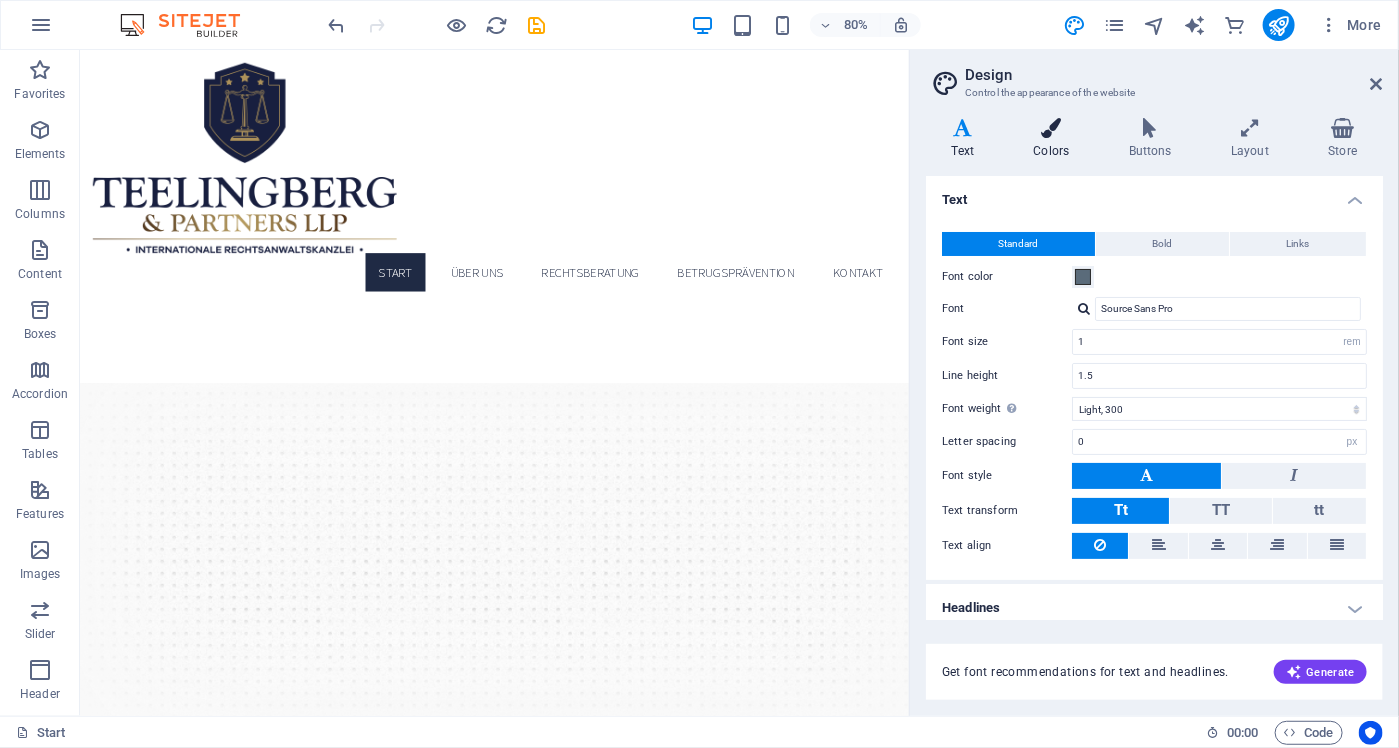 click on "Colors" at bounding box center (1055, 139) 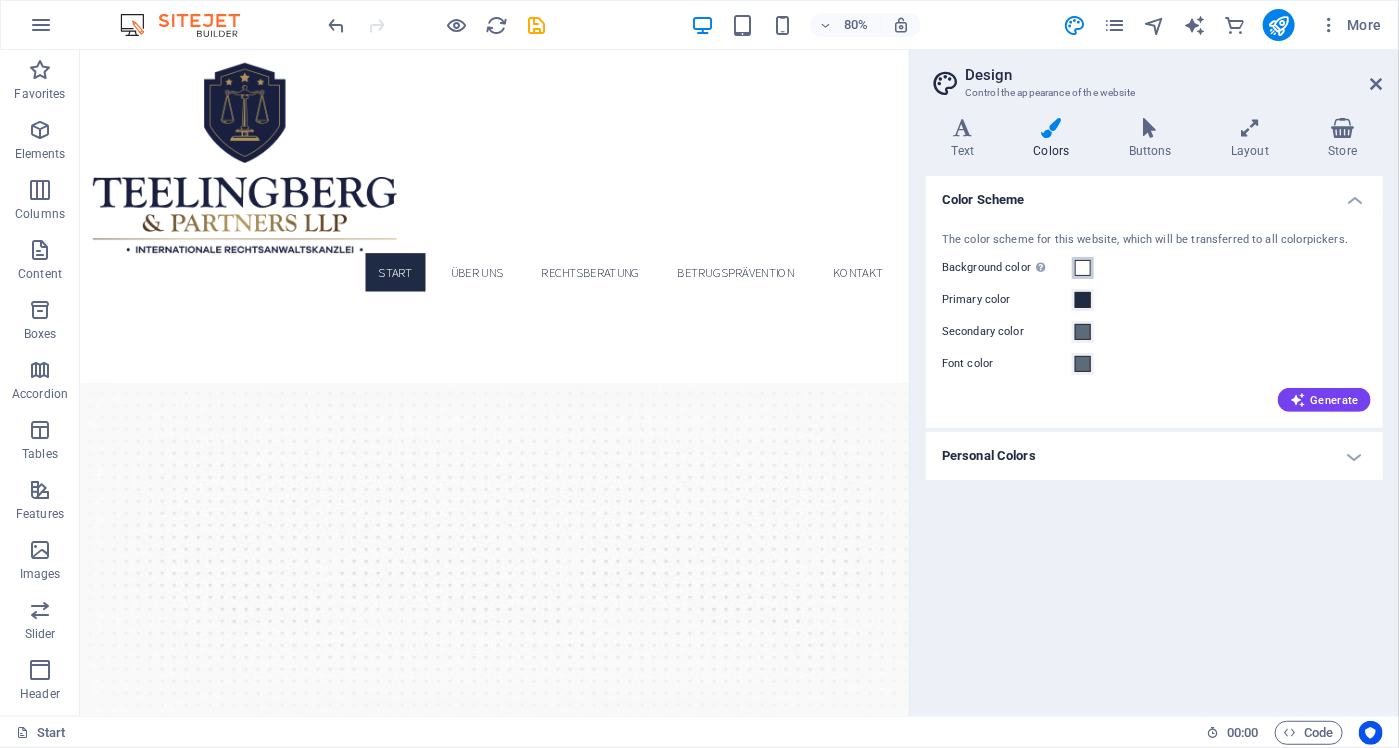 click at bounding box center (1083, 268) 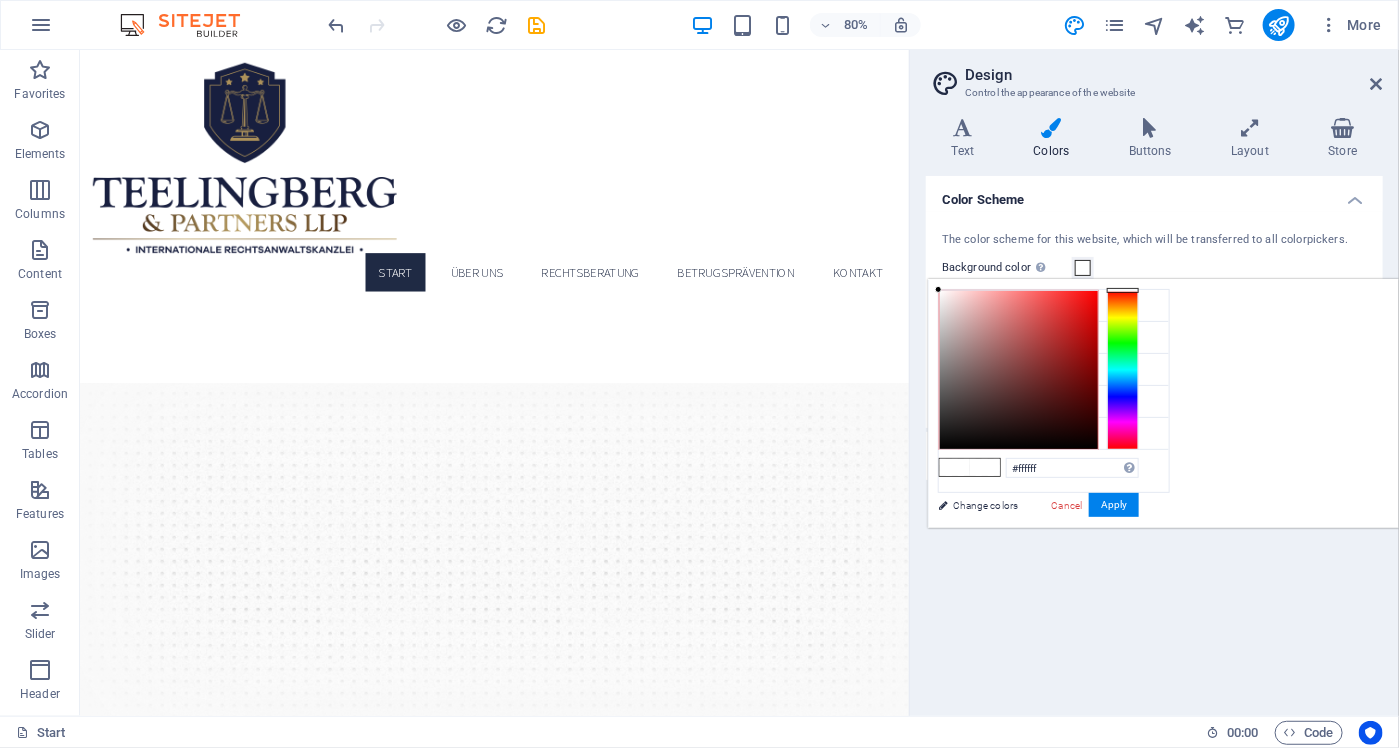 click at bounding box center (1083, 268) 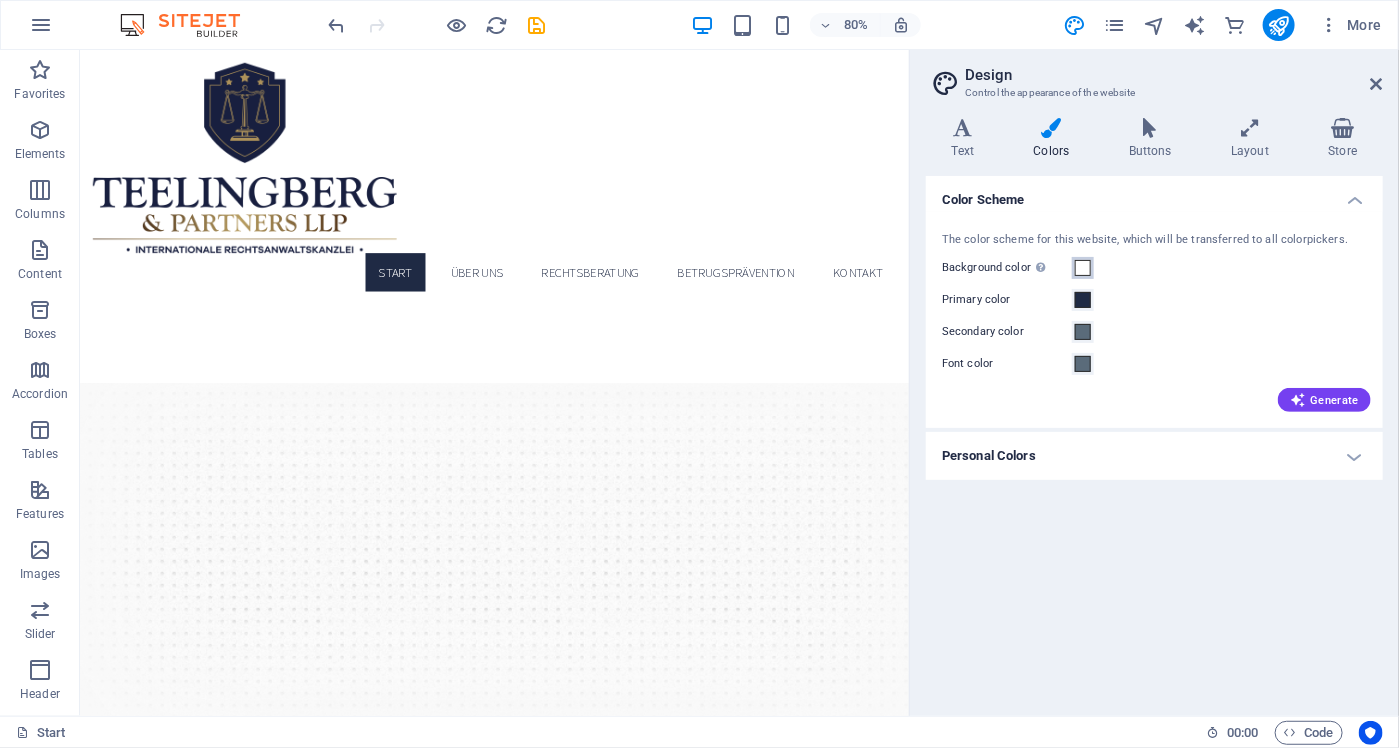 click at bounding box center (1083, 268) 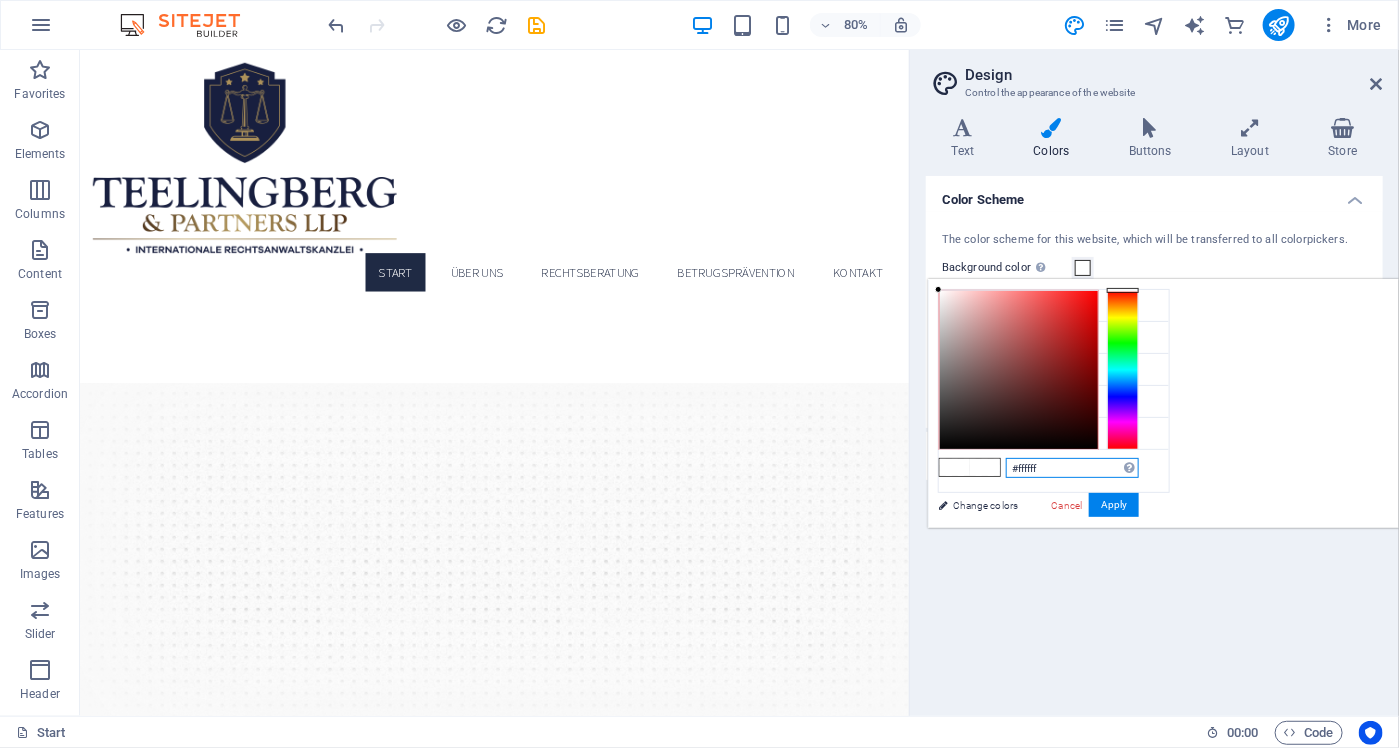 click on "#ffffff" at bounding box center [1072, 468] 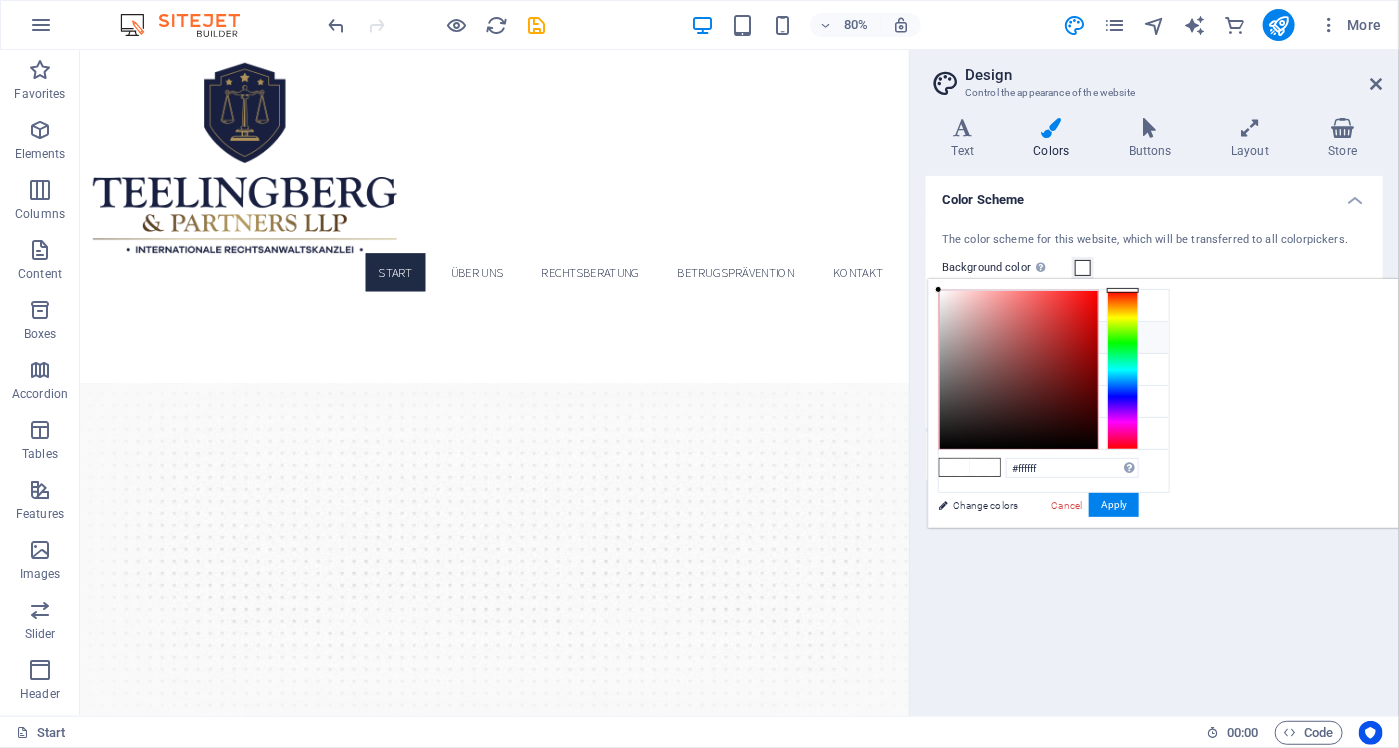 click on "Primary color
#1f2a44" at bounding box center (1054, 338) 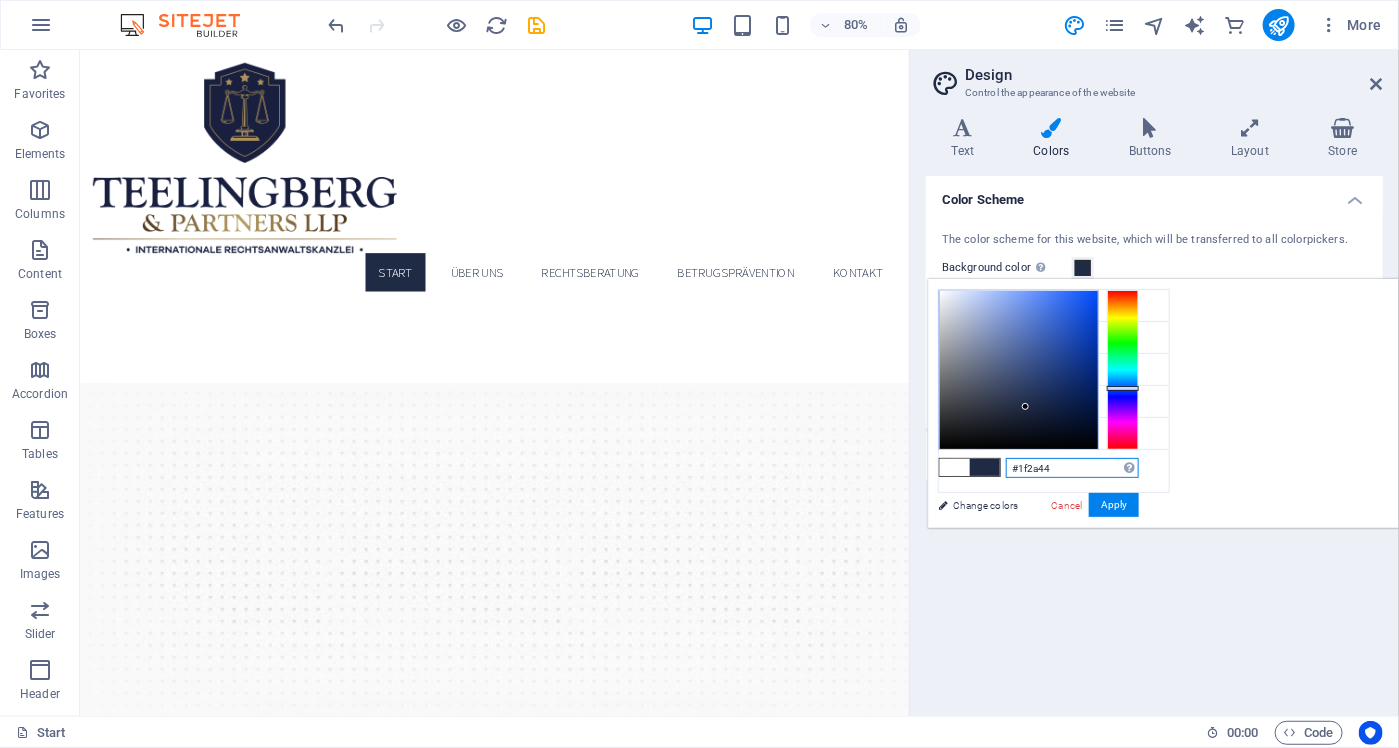 click on "#1f2a44" at bounding box center [1072, 468] 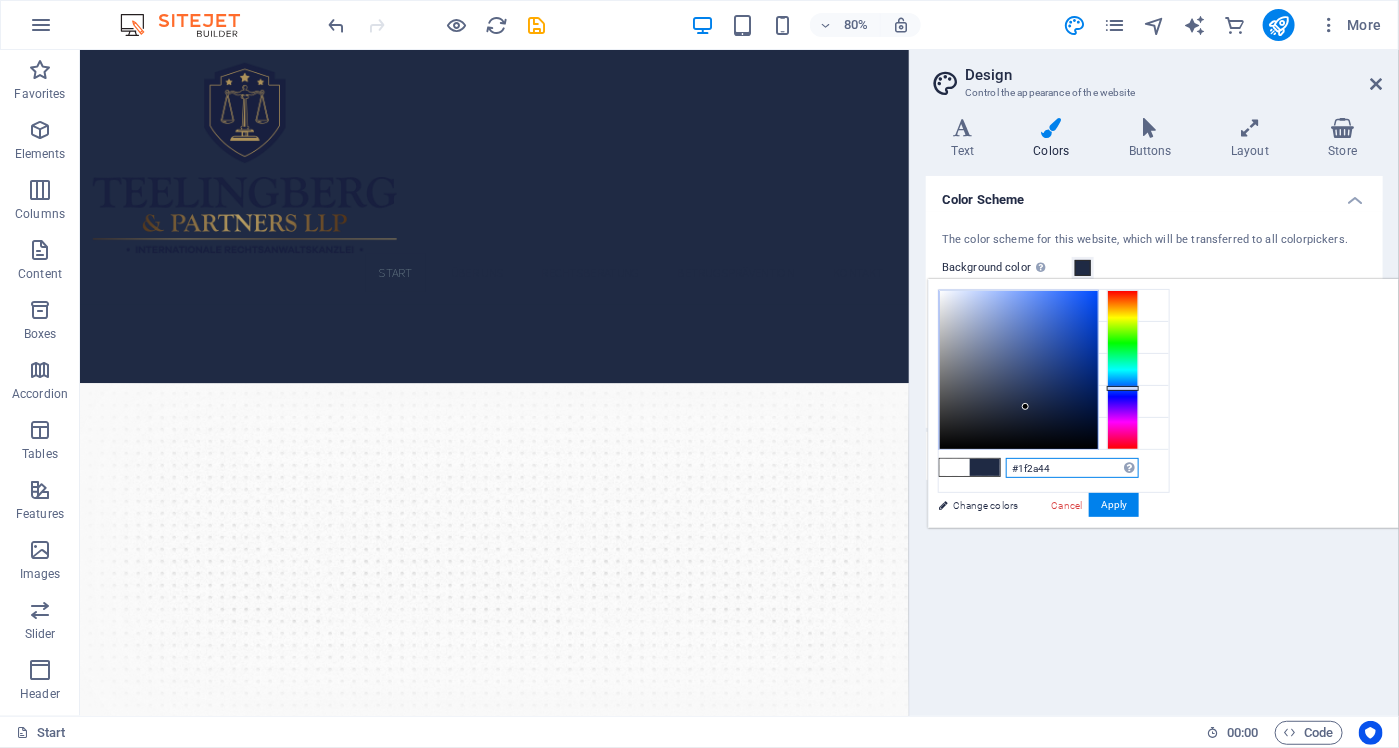 click on "#1f2a44" at bounding box center (1072, 468) 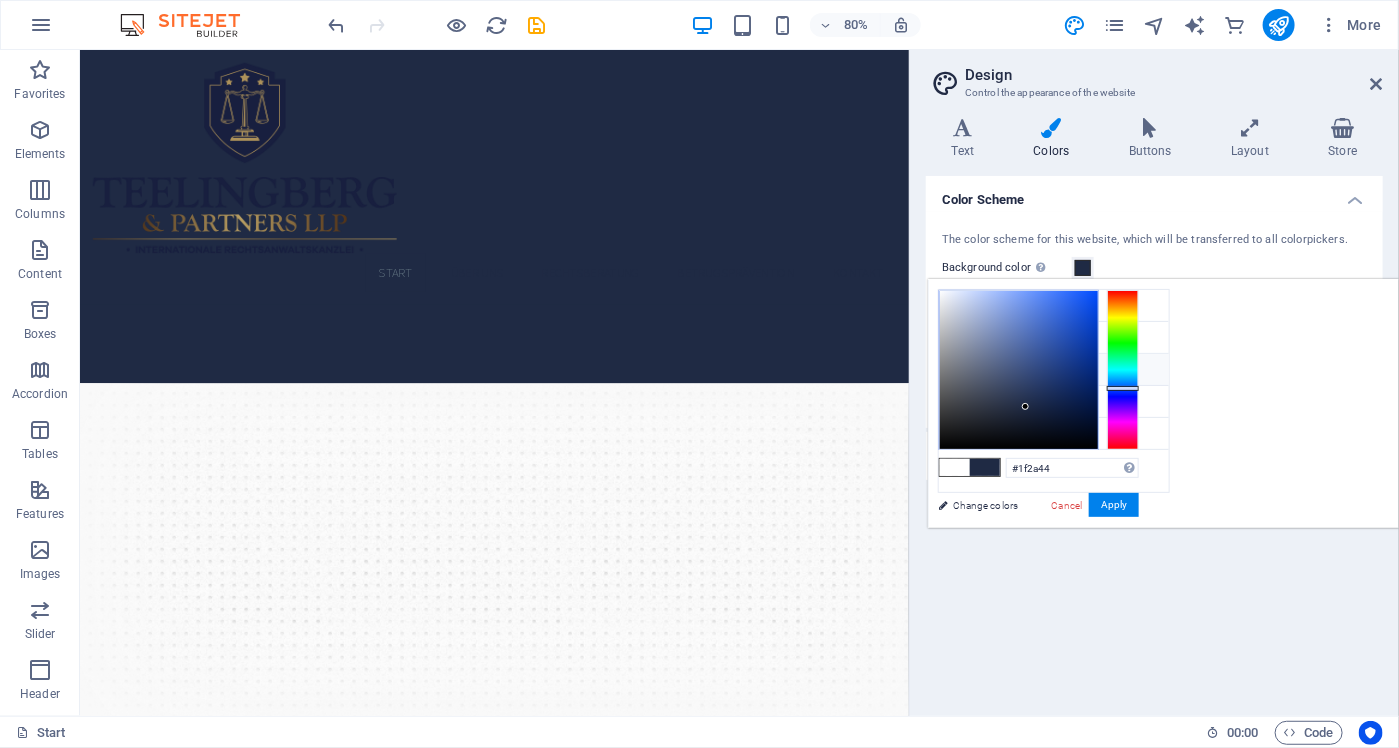 click on "Secondary color
#5a6b7a" at bounding box center (1054, 370) 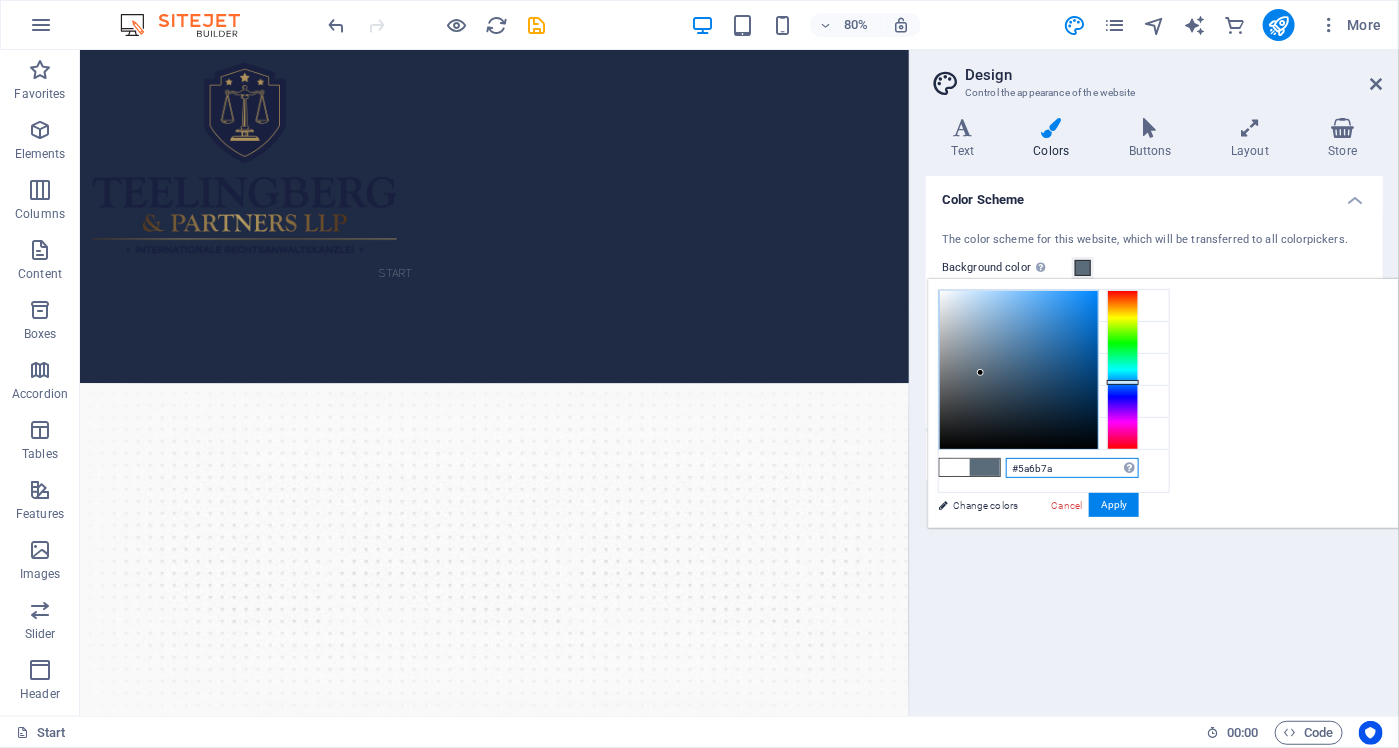 click on "#5a6b7a" at bounding box center [1072, 468] 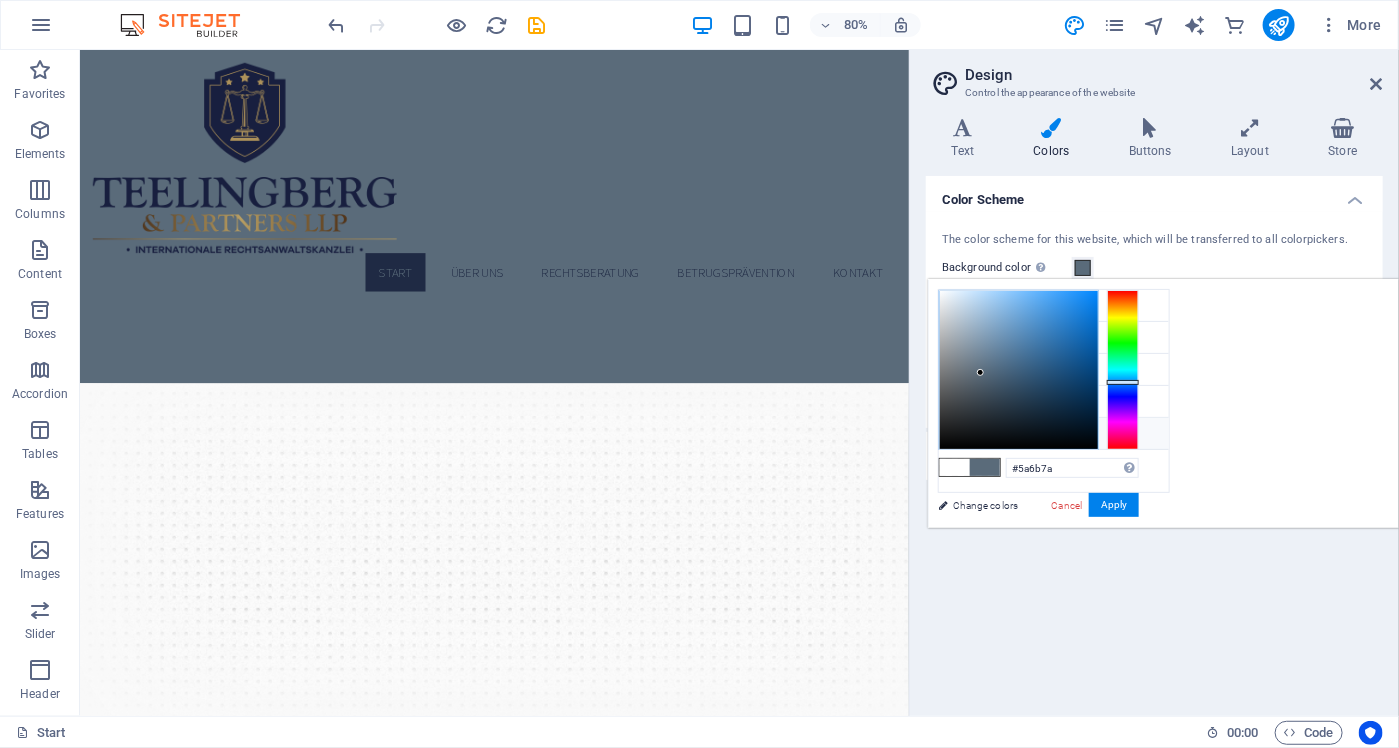 click on "Custom color 1
#F9F9F9" at bounding box center (1054, 434) 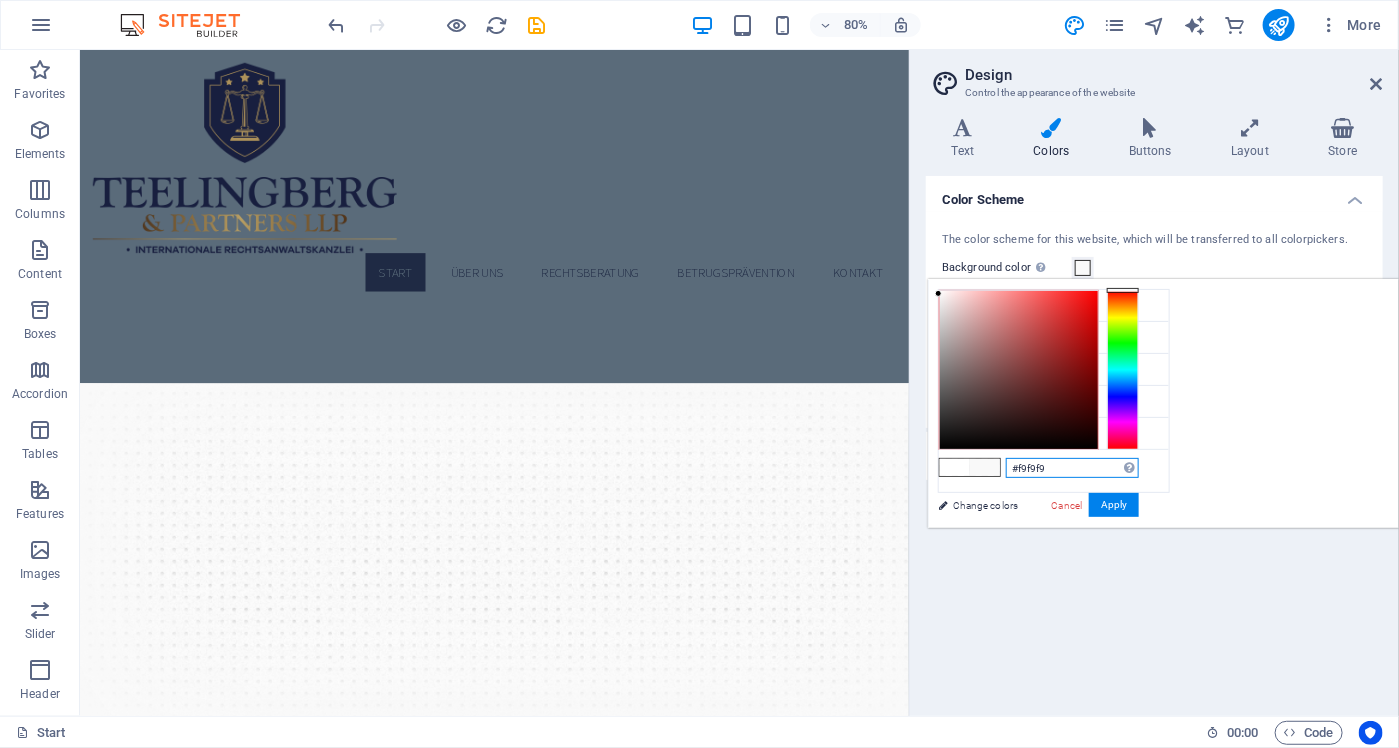 click on "#f9f9f9" at bounding box center [1072, 468] 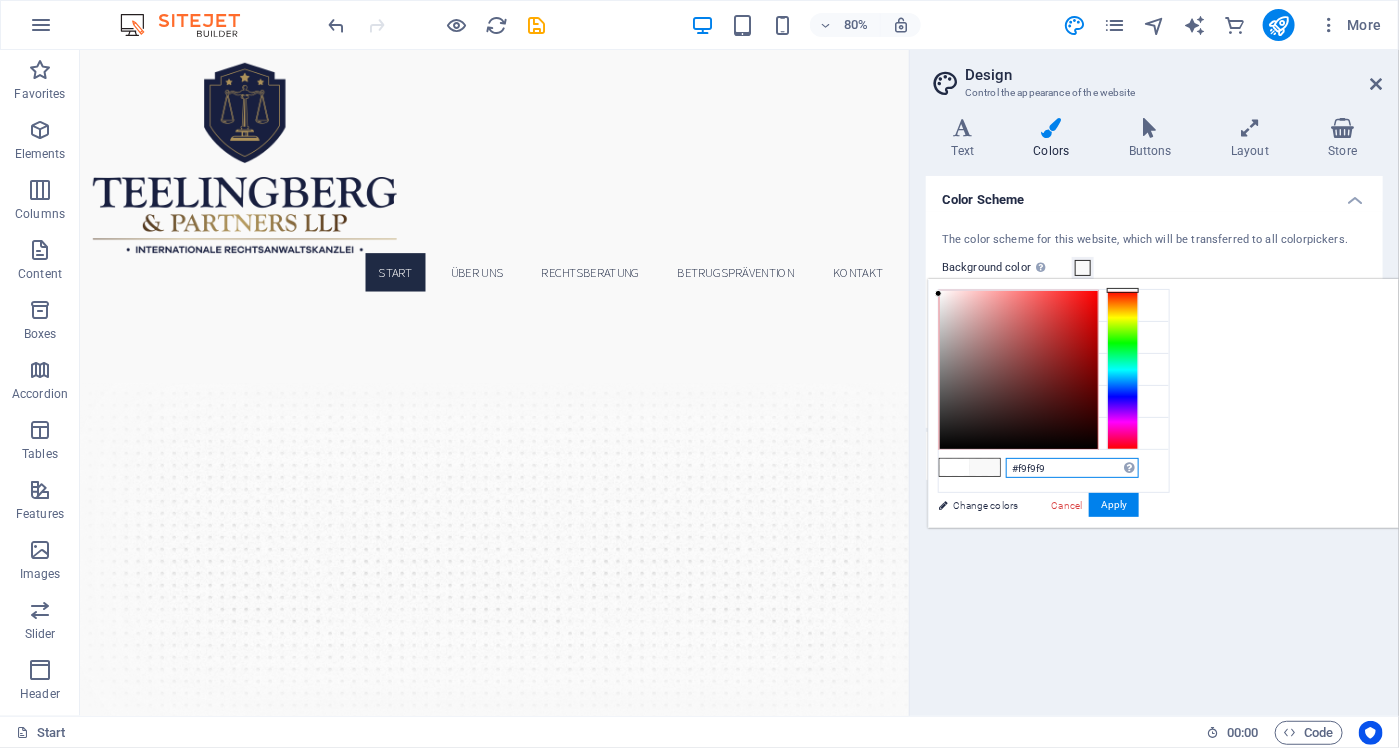 click on "#f9f9f9" at bounding box center [1072, 468] 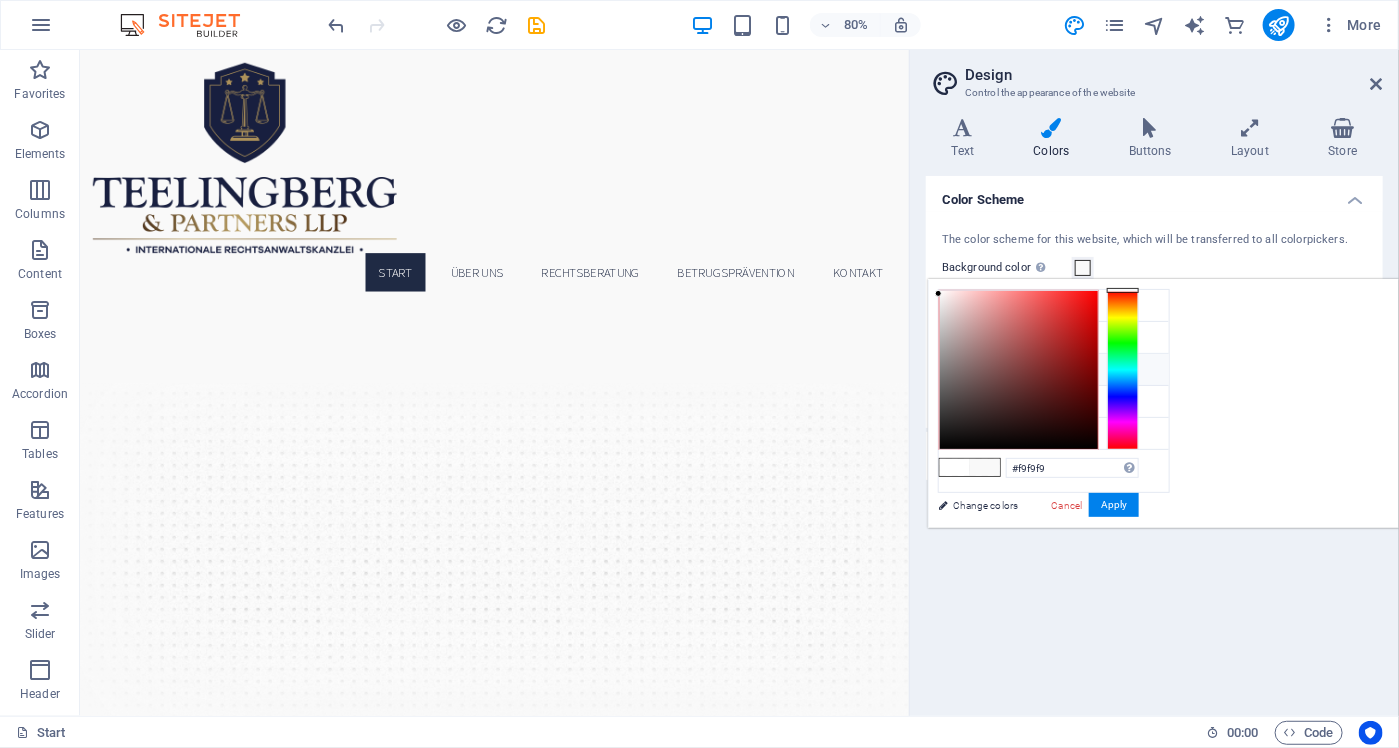 click on "Secondary color
#5a6b7a" at bounding box center [1054, 370] 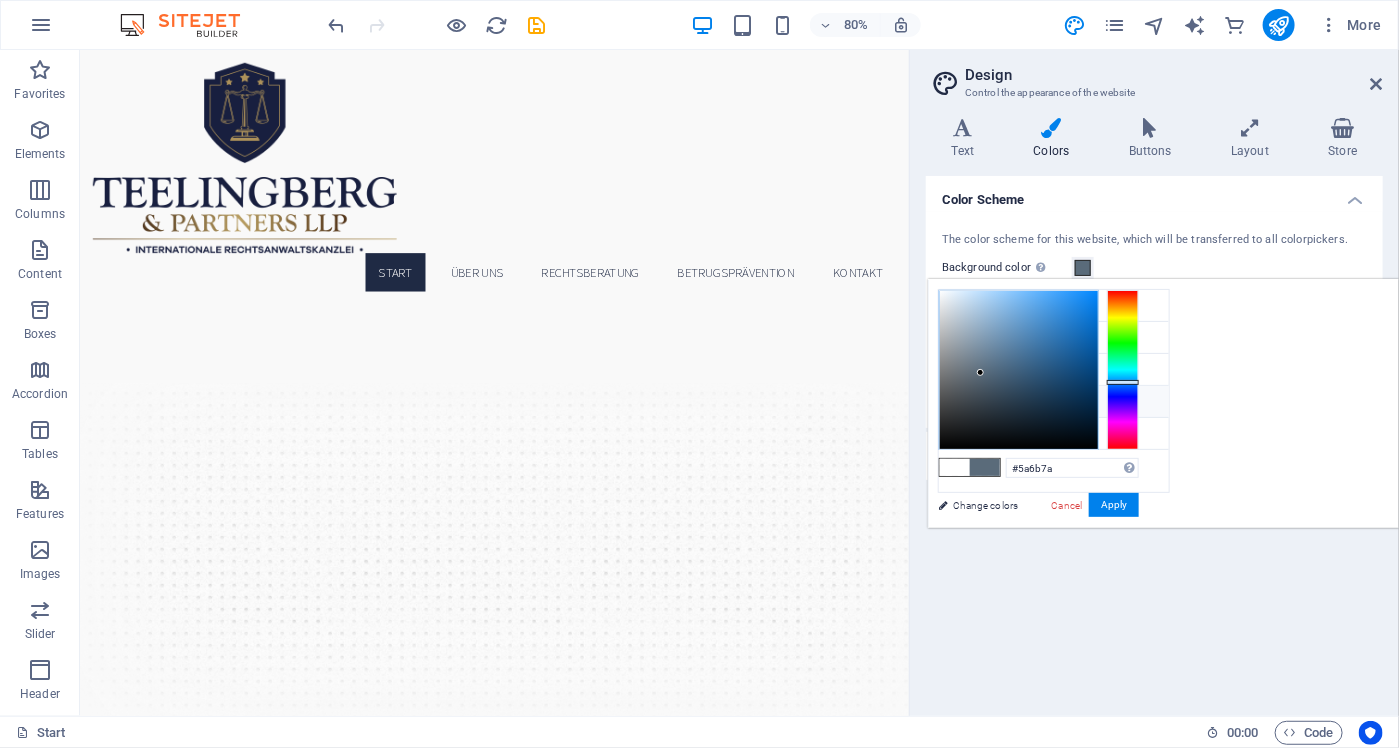 click on "Font color
#5a6b7a" at bounding box center (1054, 402) 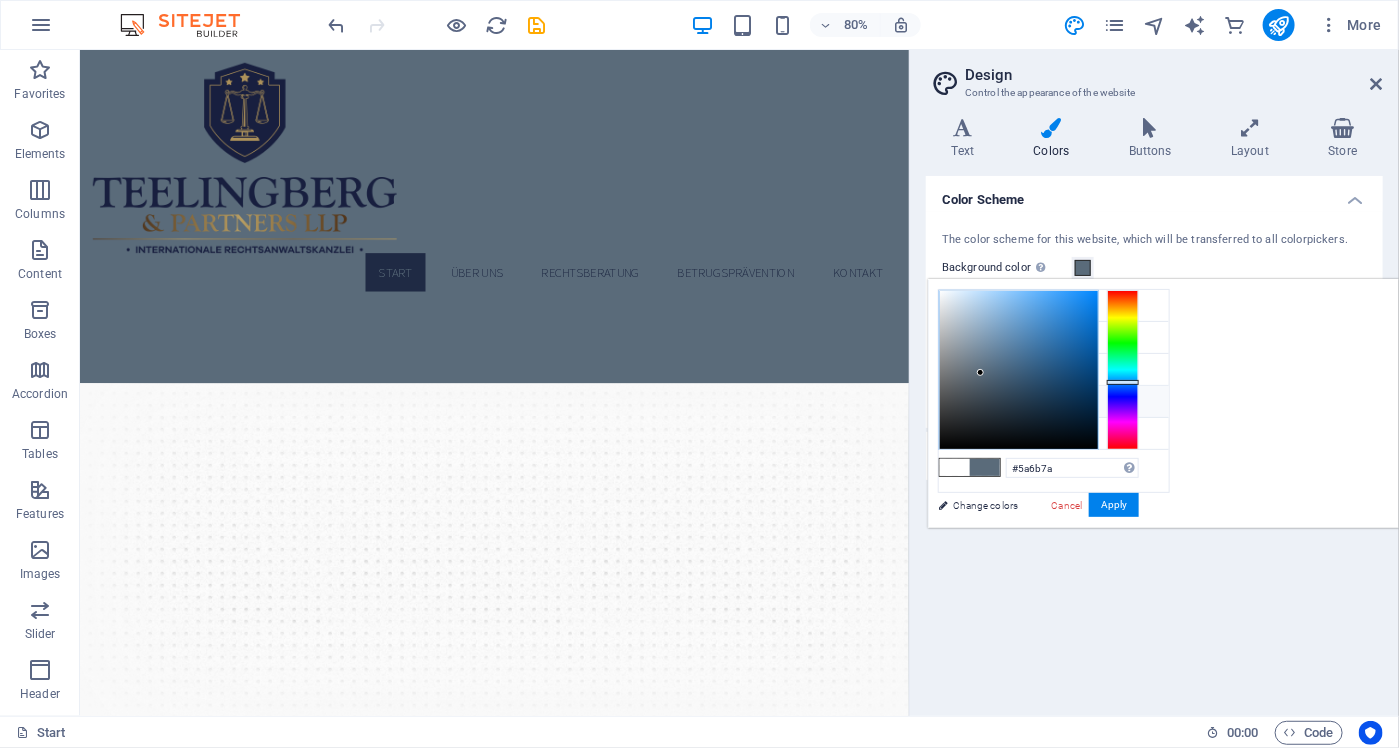 click on "Font color
#5a6b7a" at bounding box center [1054, 402] 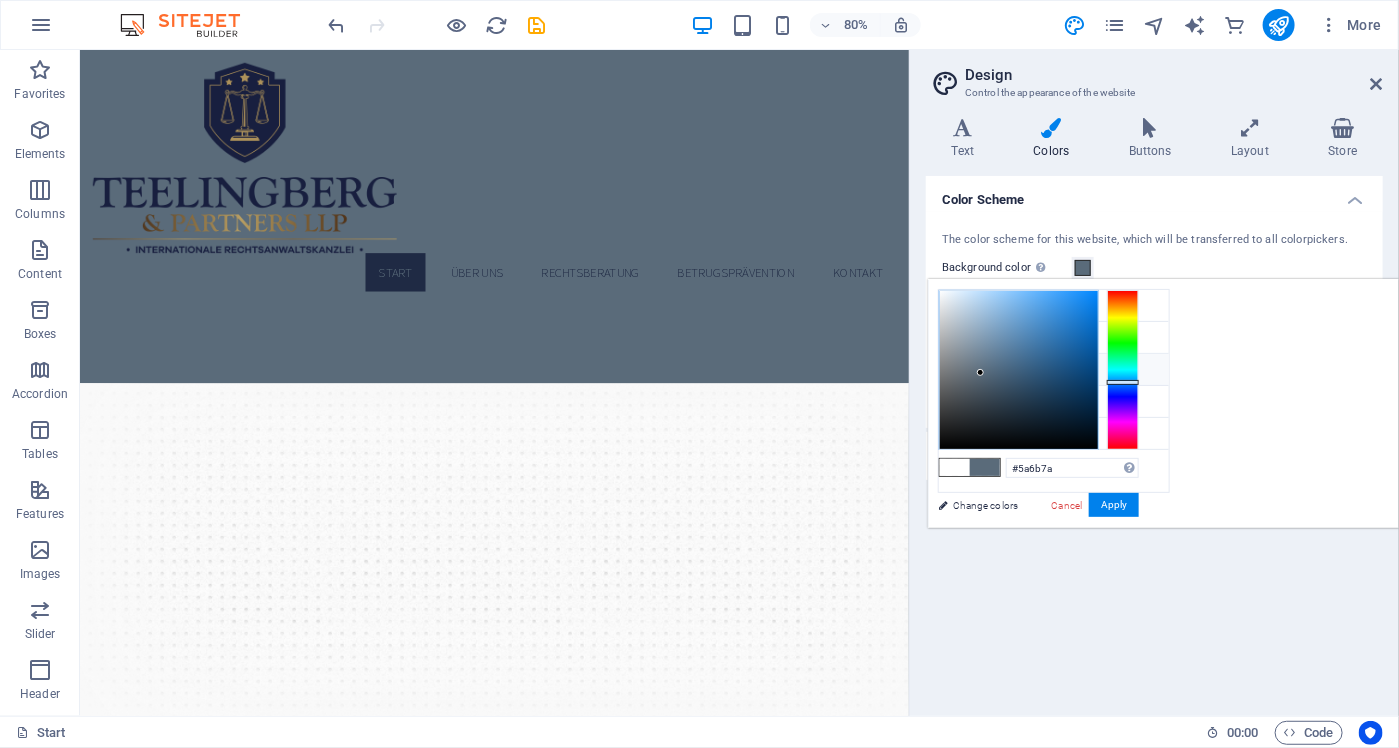 click on "Secondary color
#5a6b7a" at bounding box center [1054, 370] 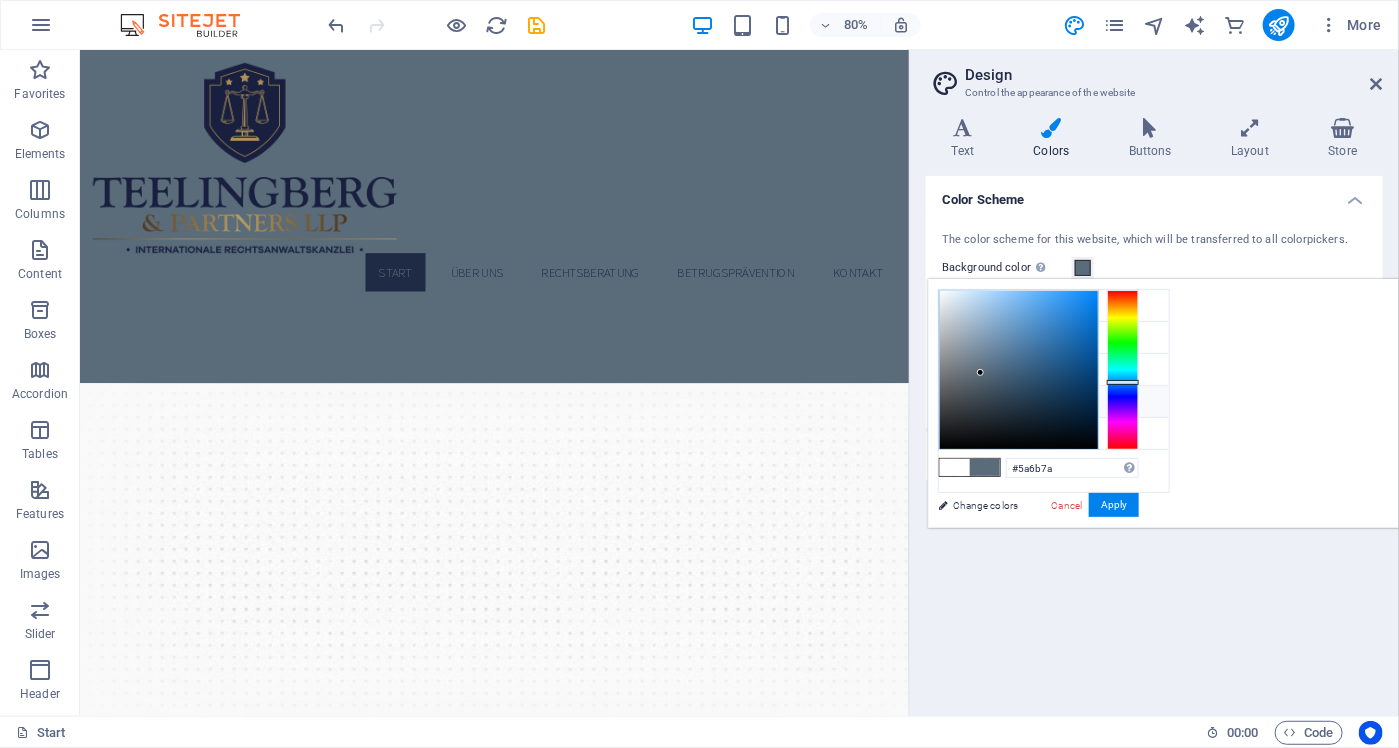 click on "Font color
#5a6b7a" at bounding box center (1054, 402) 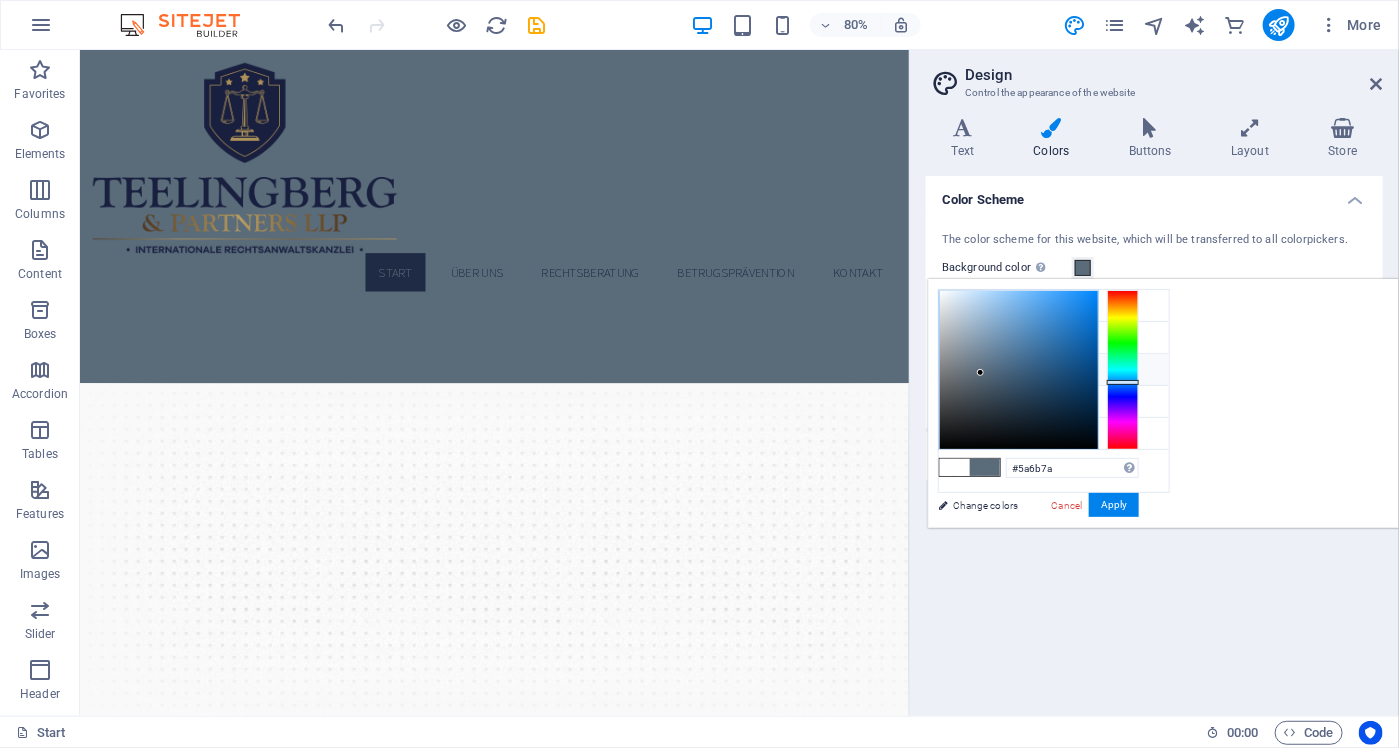 click on "Secondary color
#5a6b7a" at bounding box center [1054, 370] 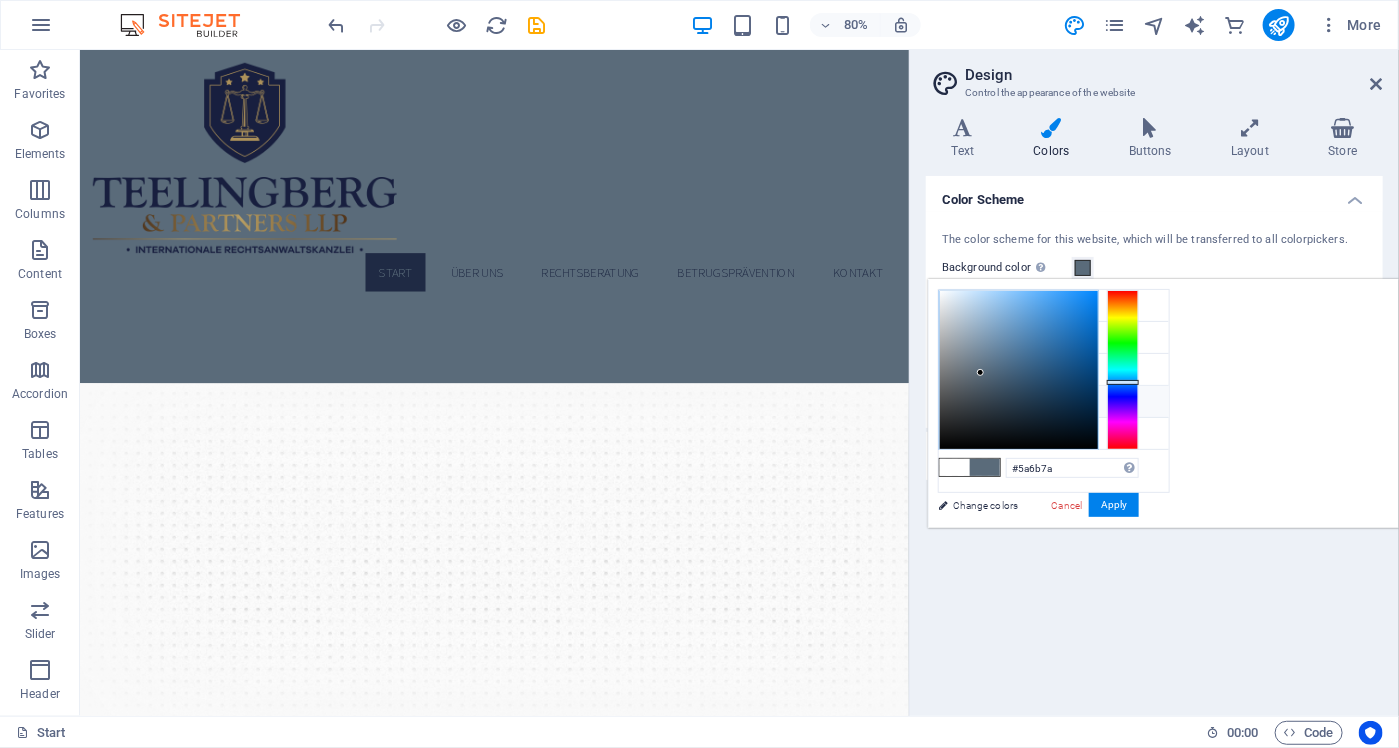 click on "Font color
#5a6b7a" at bounding box center (1054, 402) 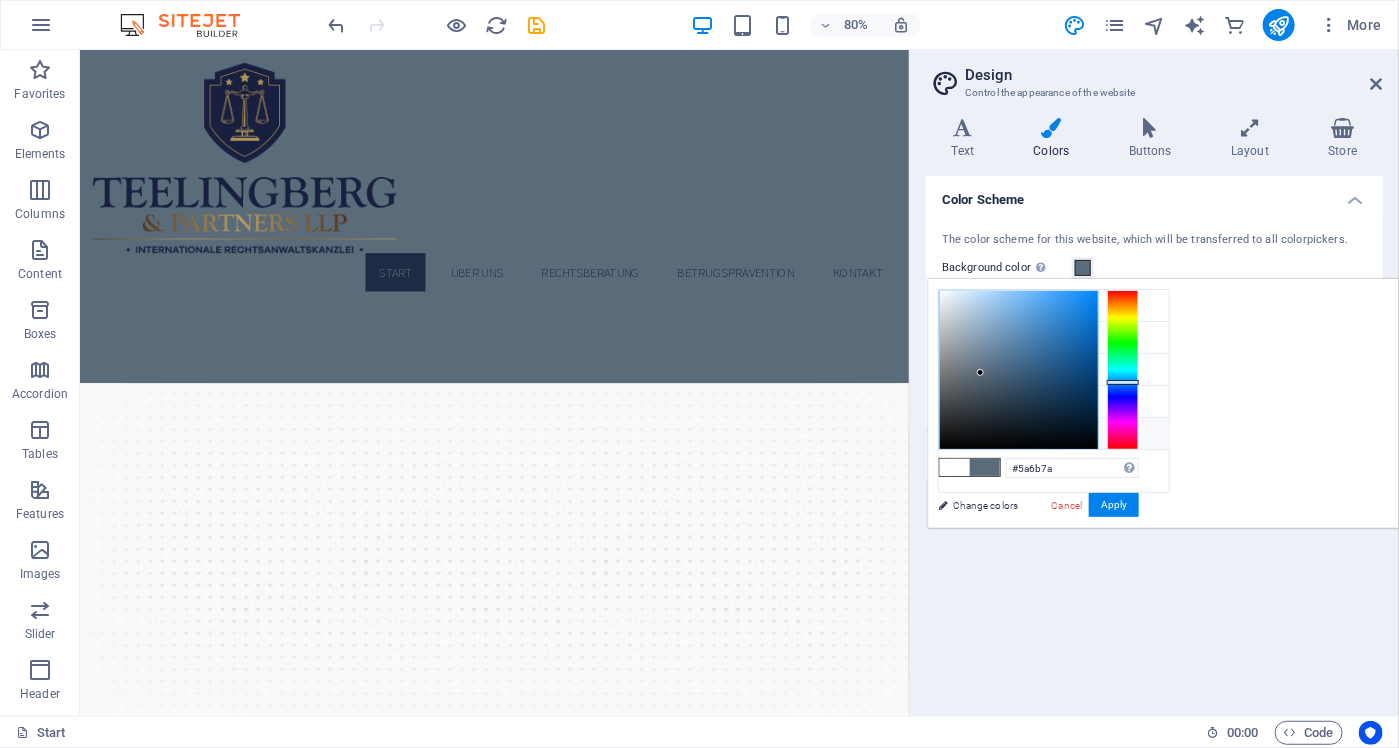 click on "Custom color 1
#F9F9F9" at bounding box center (1054, 434) 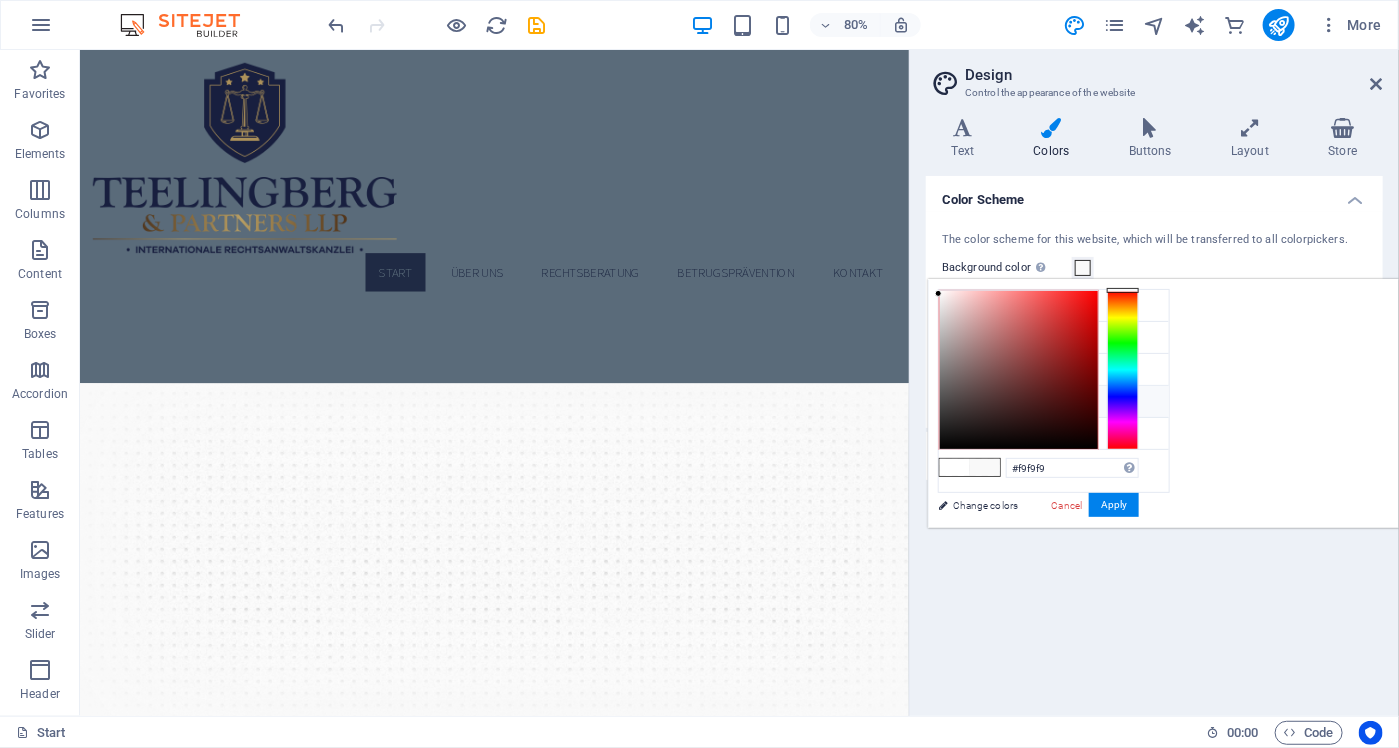 click on "Font color
#5a6b7a" at bounding box center [1054, 402] 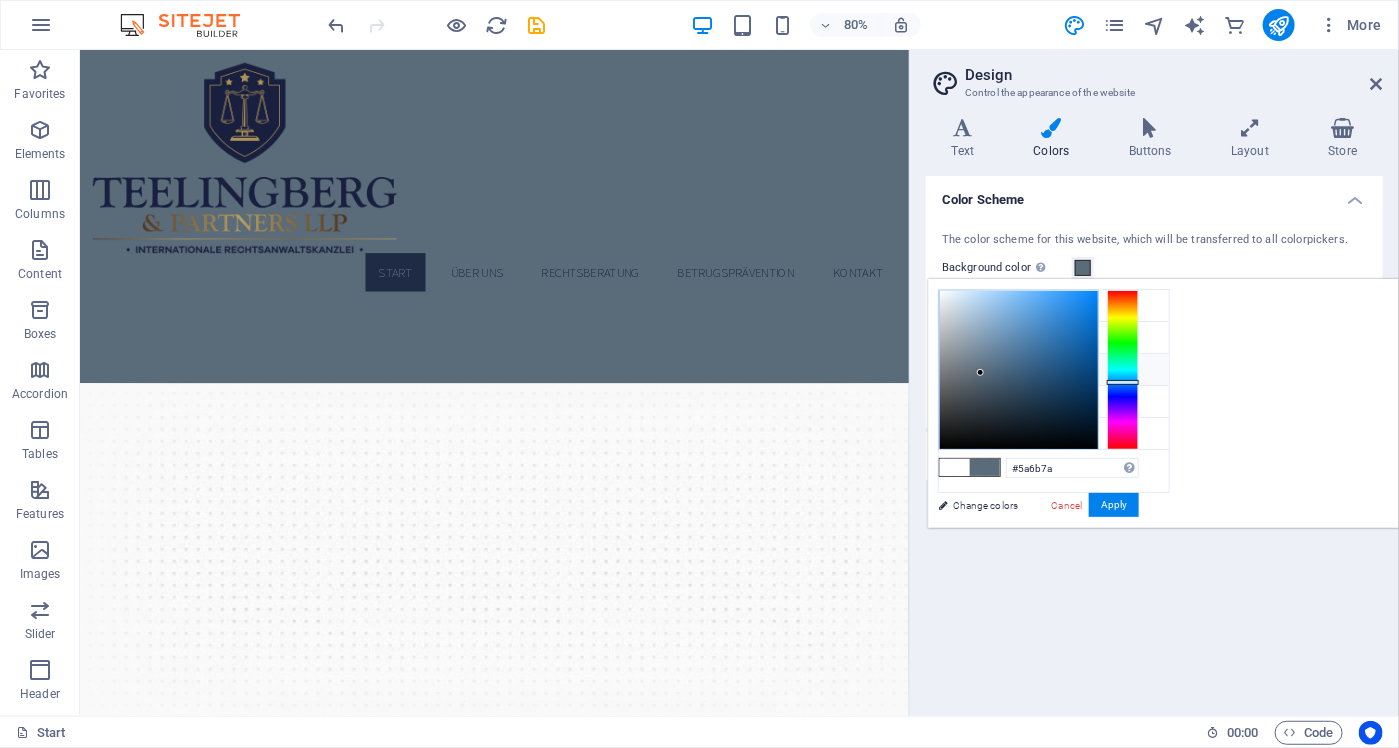 click on "Secondary color
#5a6b7a" at bounding box center (1054, 370) 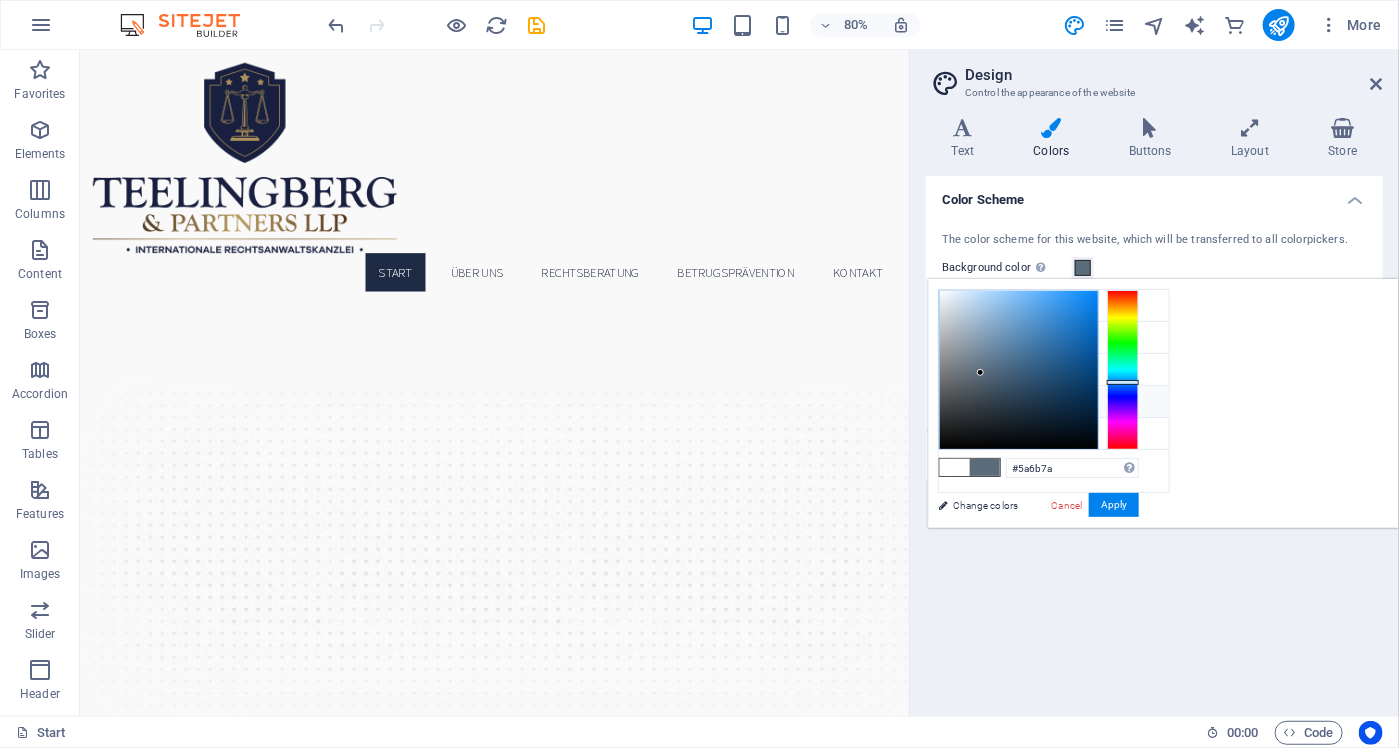 click on "Font color
#5a6b7a" at bounding box center [1054, 402] 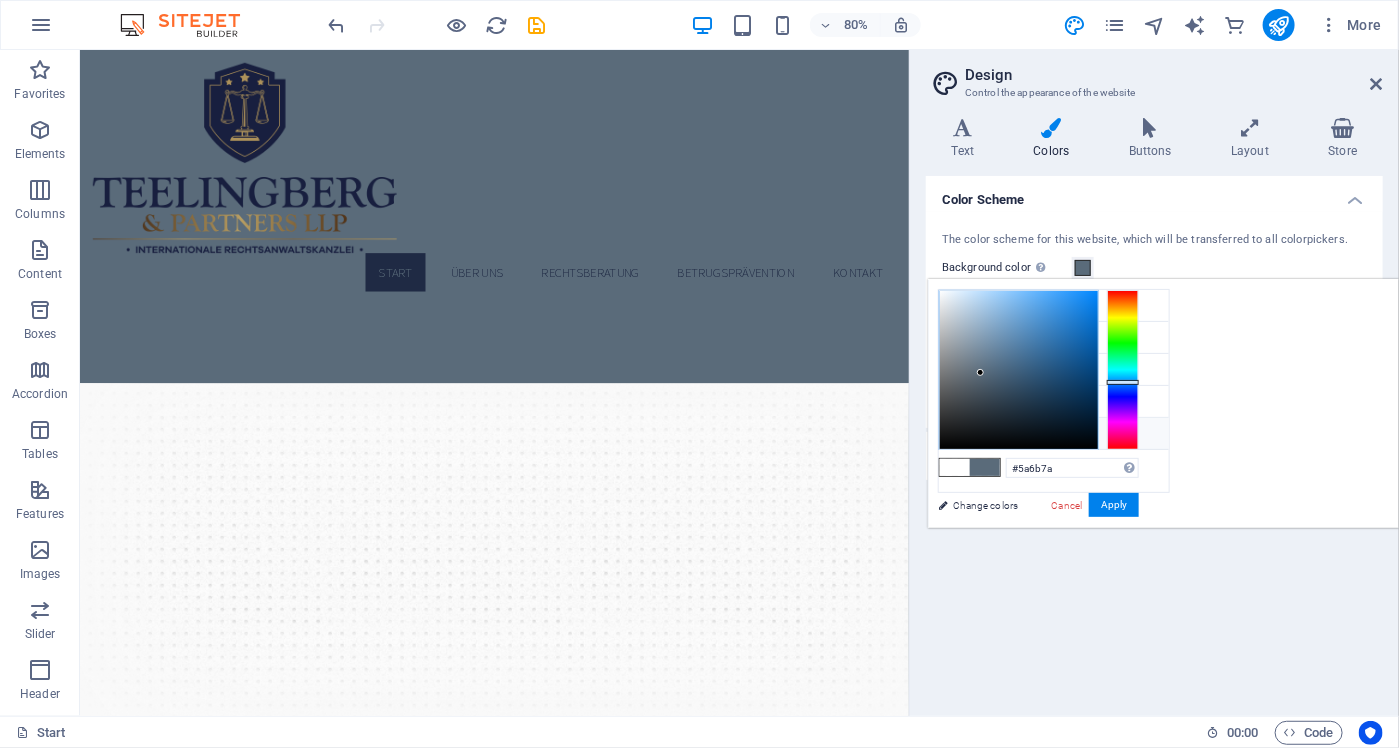 click on "Custom color 1
#F9F9F9" at bounding box center (1054, 434) 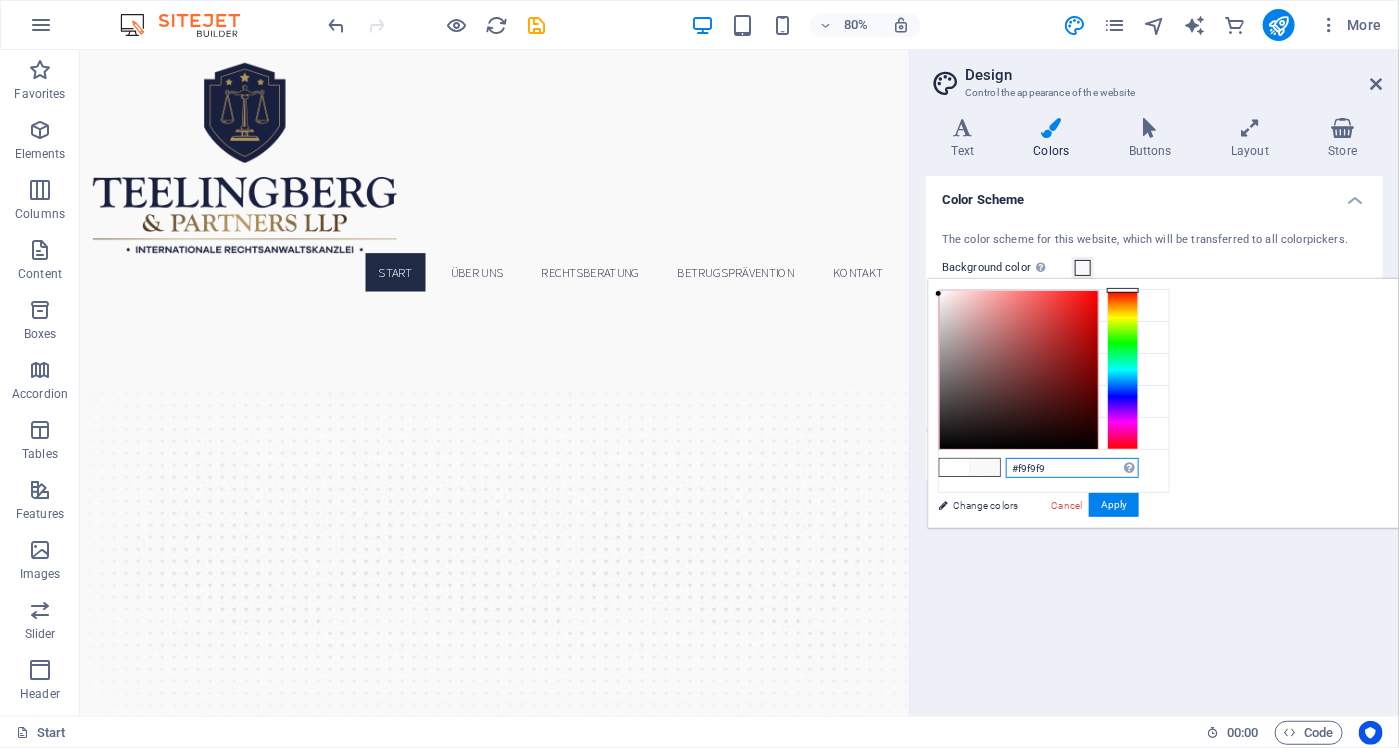 click on "#f9f9f9" at bounding box center [1072, 468] 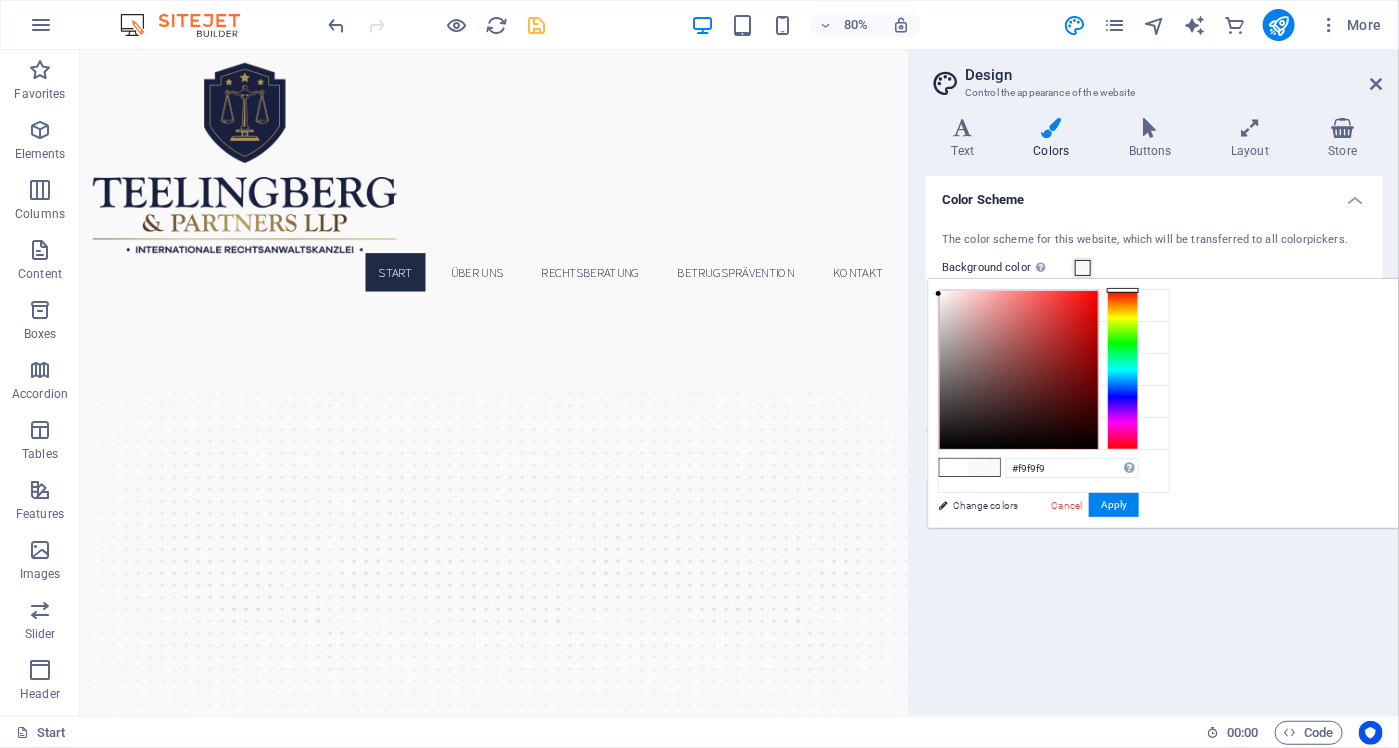 click at bounding box center (537, 25) 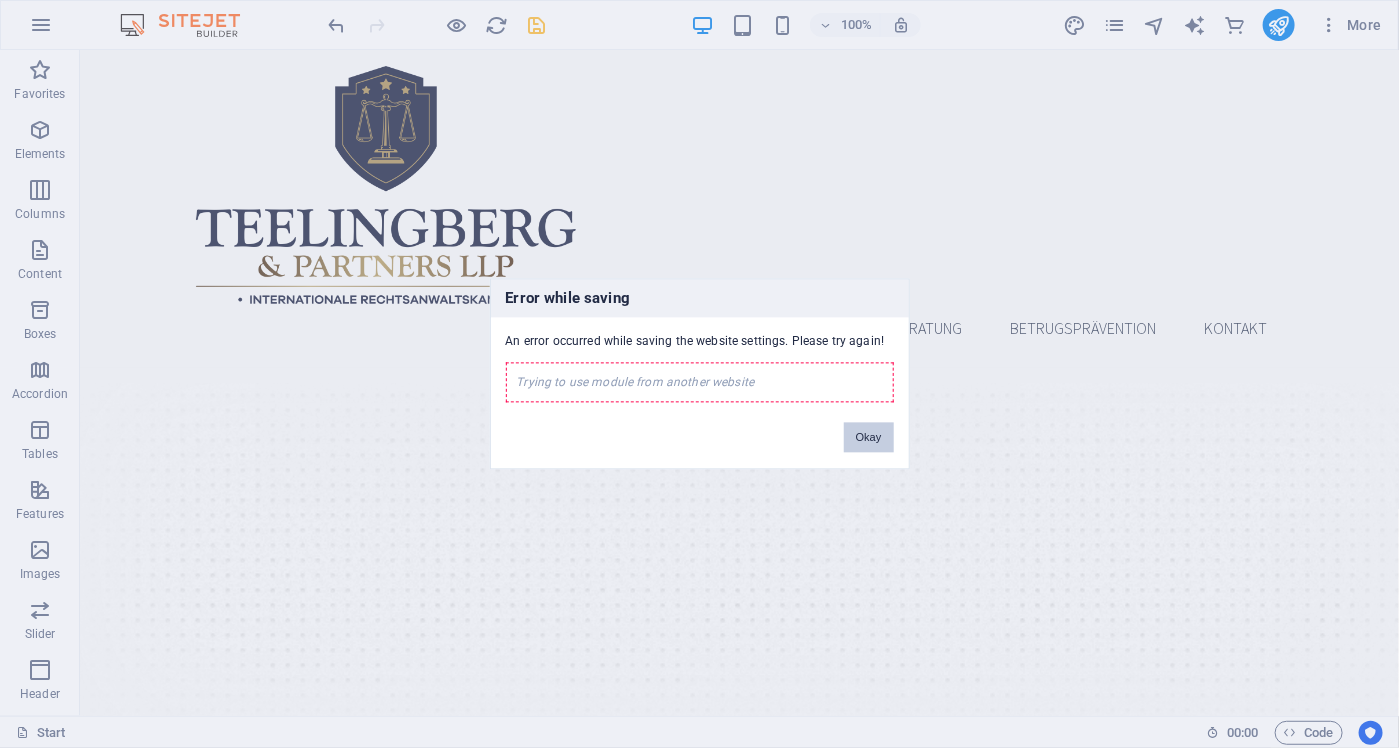 click on "Okay" at bounding box center (869, 438) 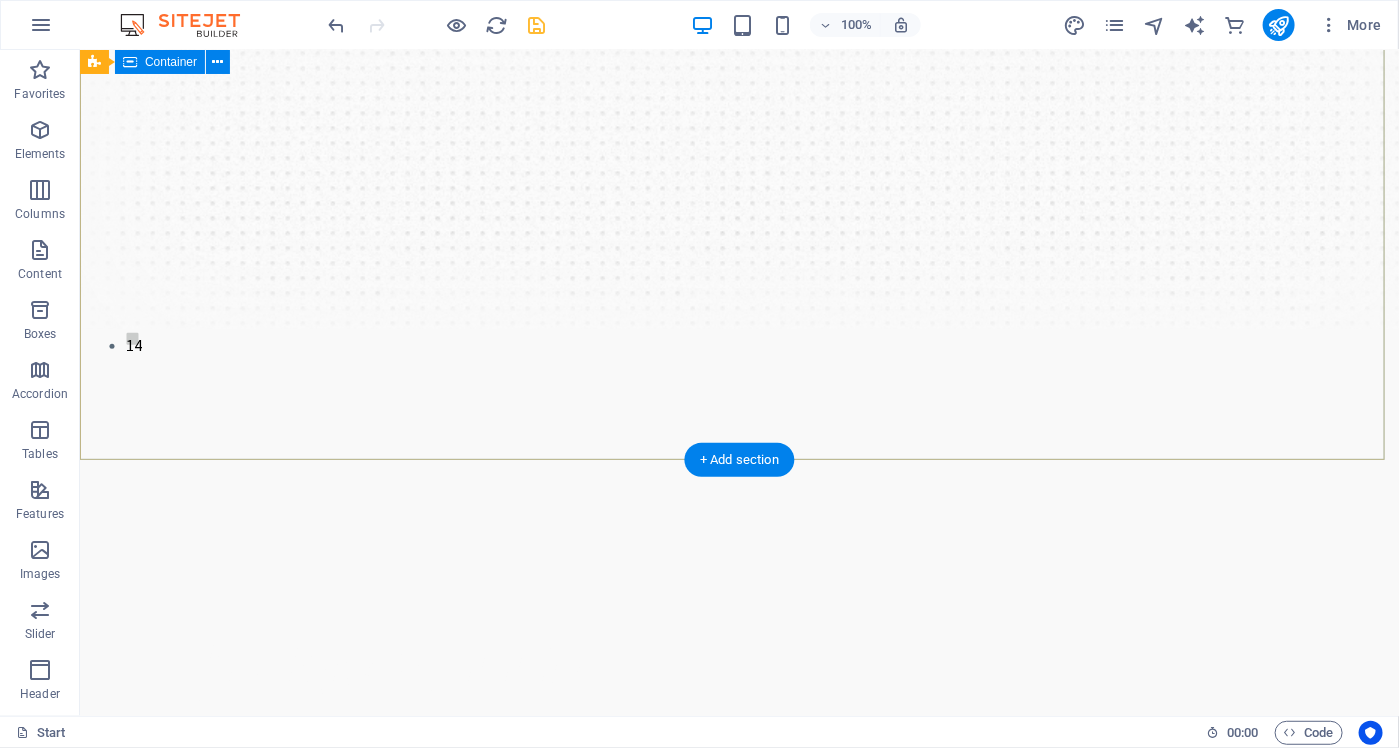 scroll, scrollTop: 0, scrollLeft: 0, axis: both 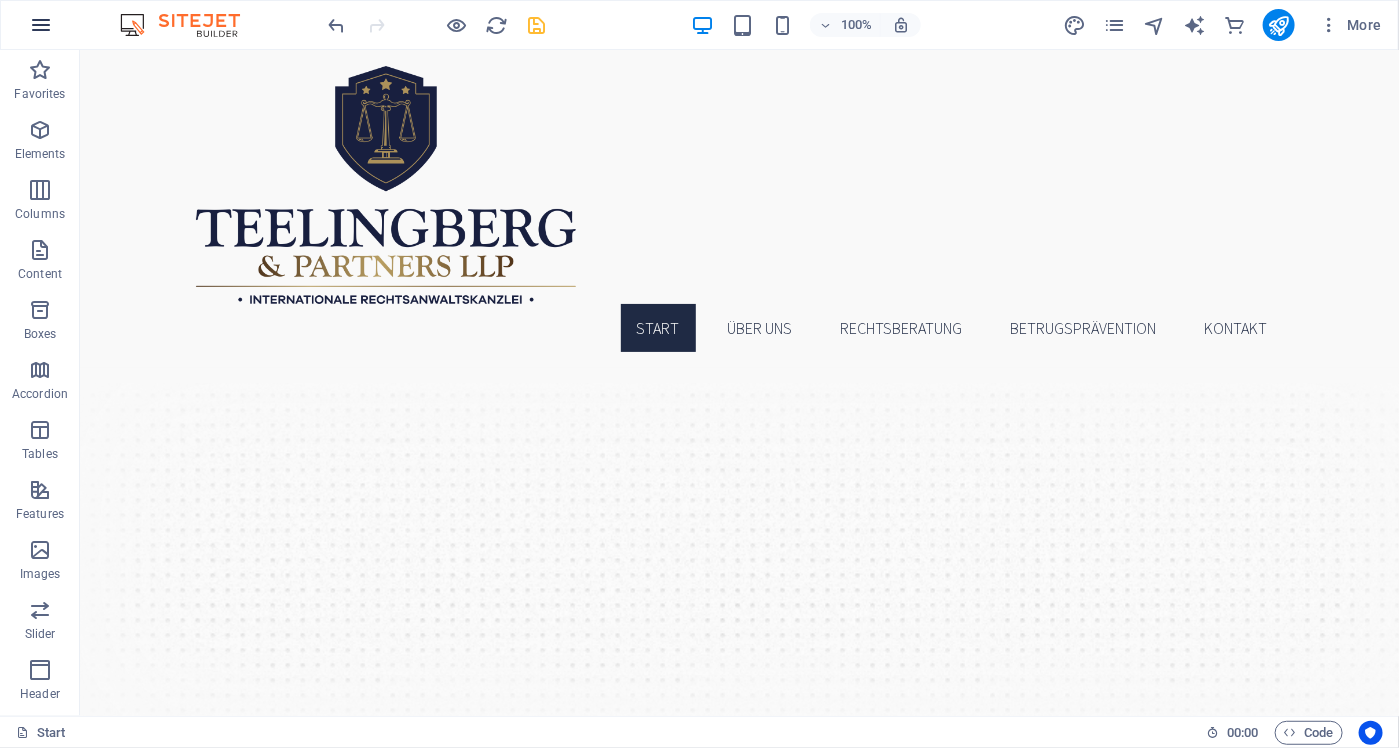 click at bounding box center [41, 25] 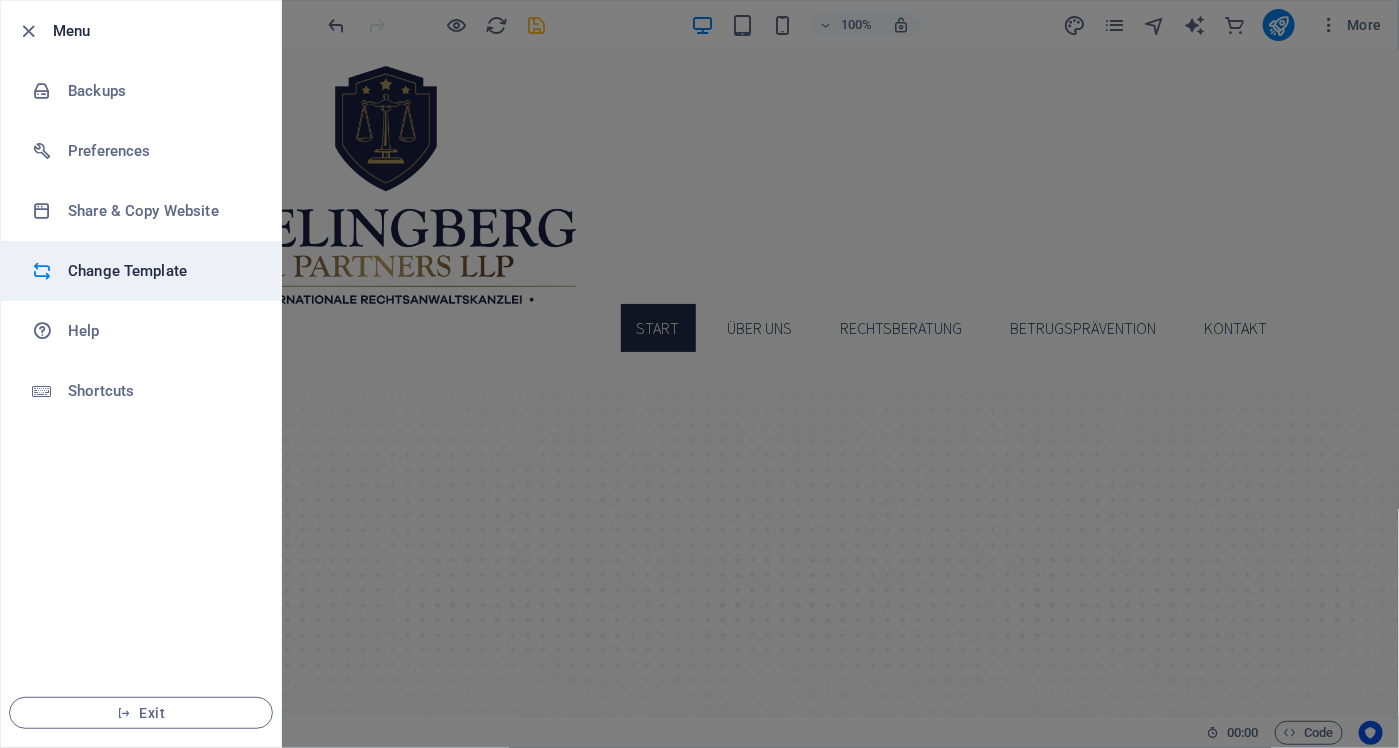 click on "Change Template" at bounding box center (160, 271) 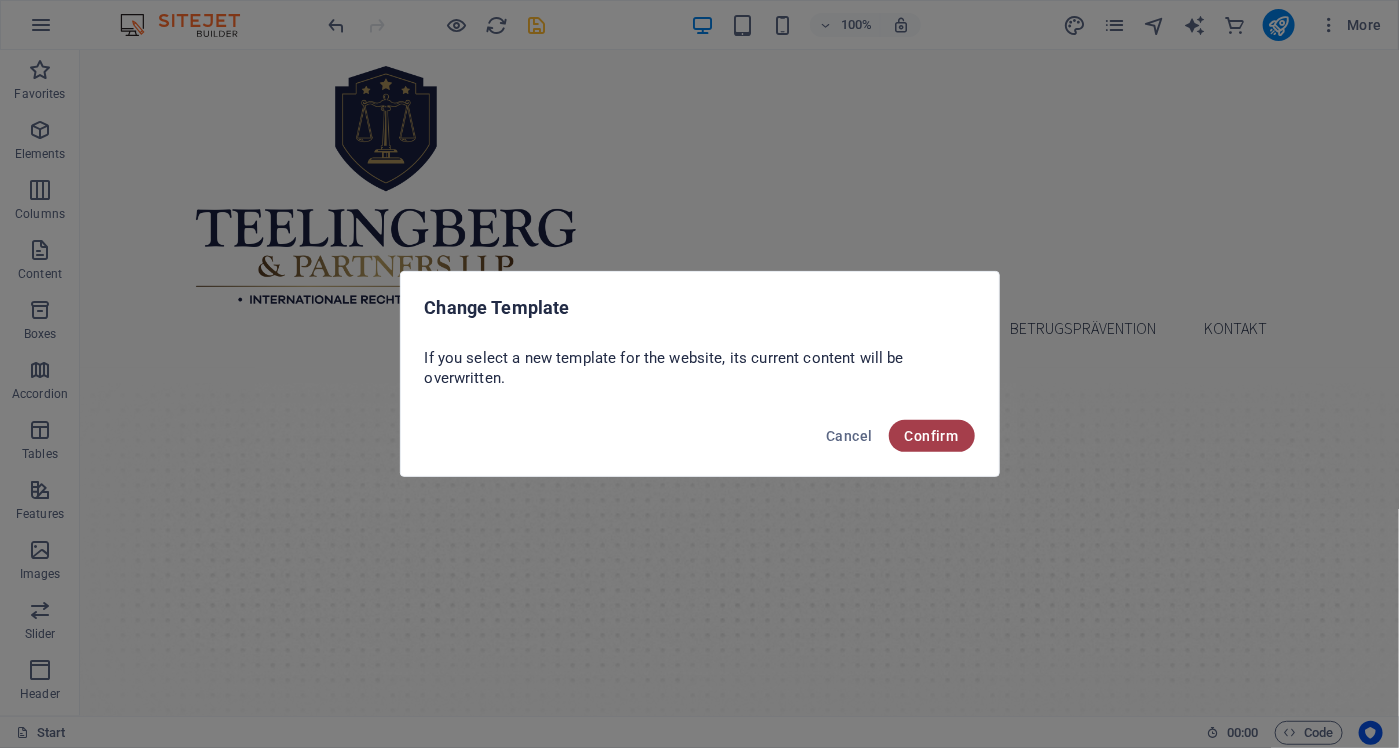 click on "Confirm" at bounding box center (932, 436) 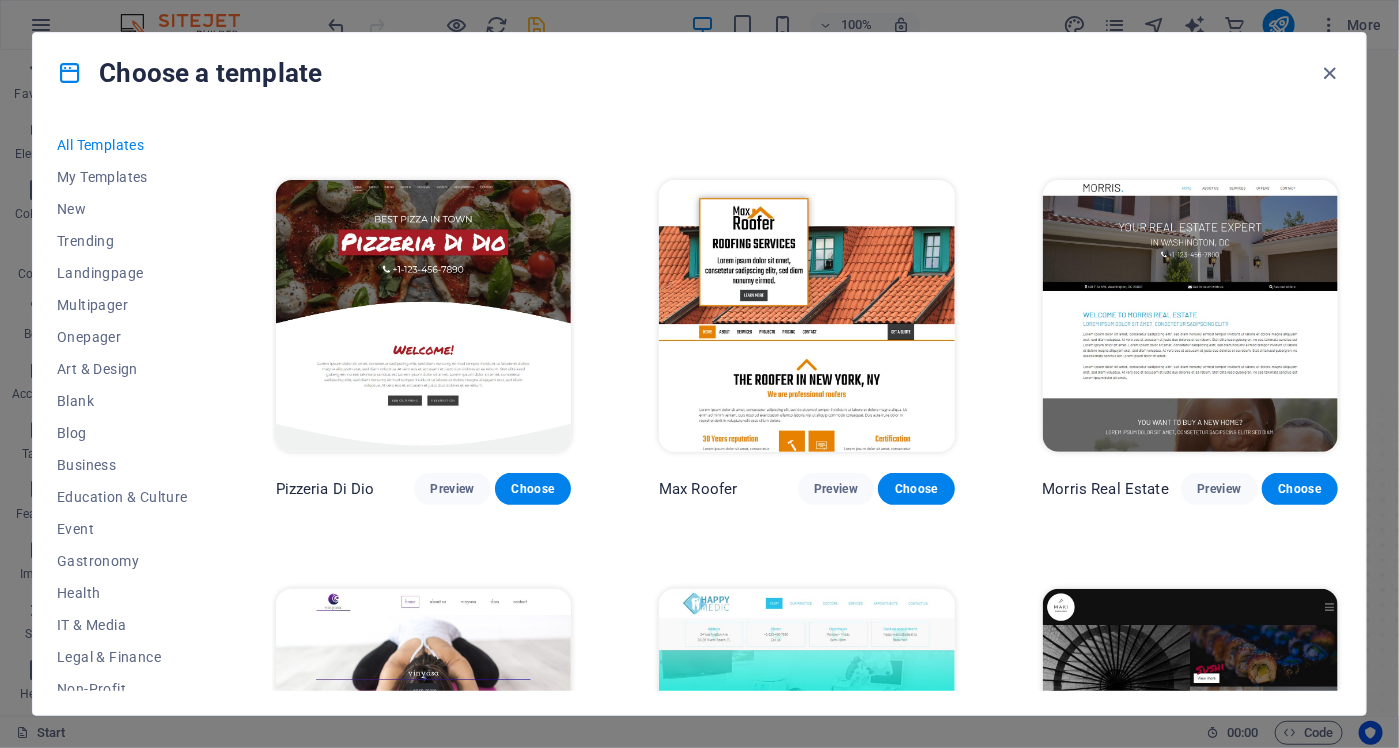 scroll, scrollTop: 9600, scrollLeft: 0, axis: vertical 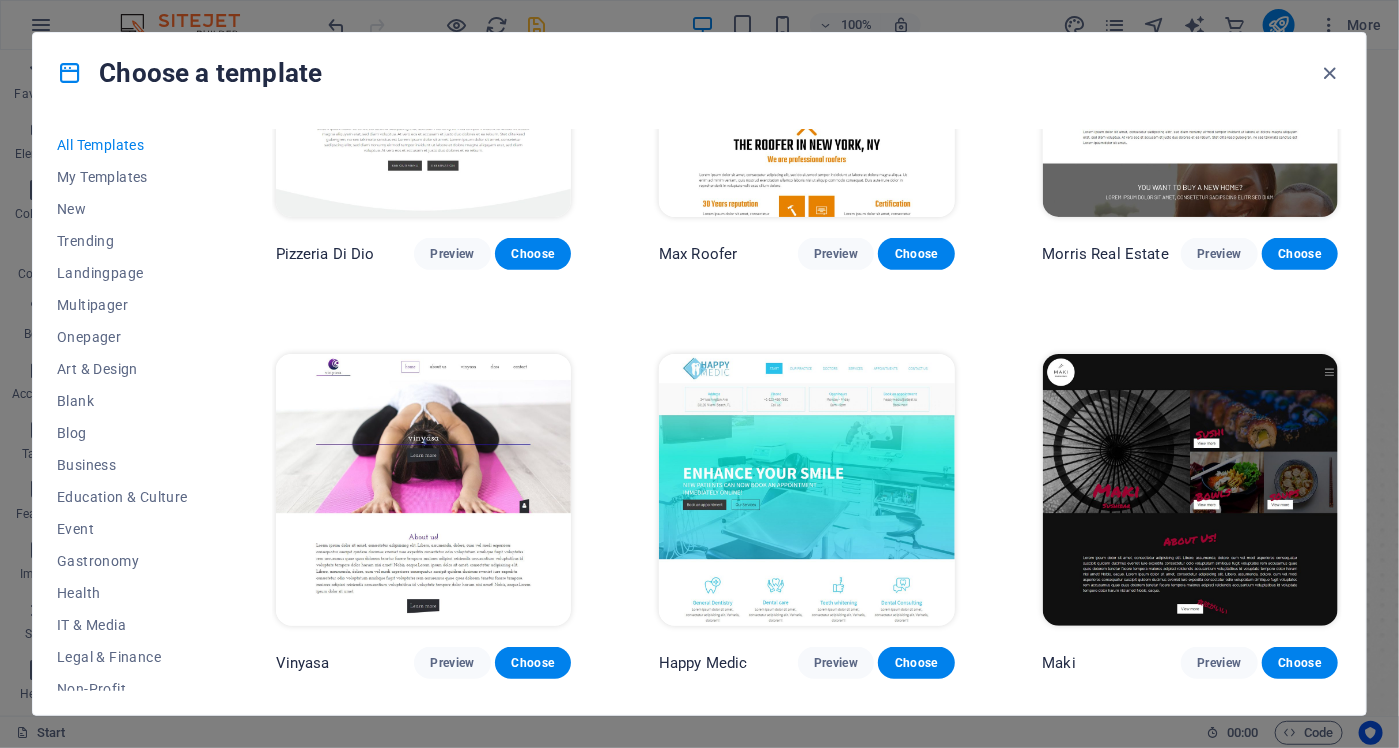 click at bounding box center (806, 490) 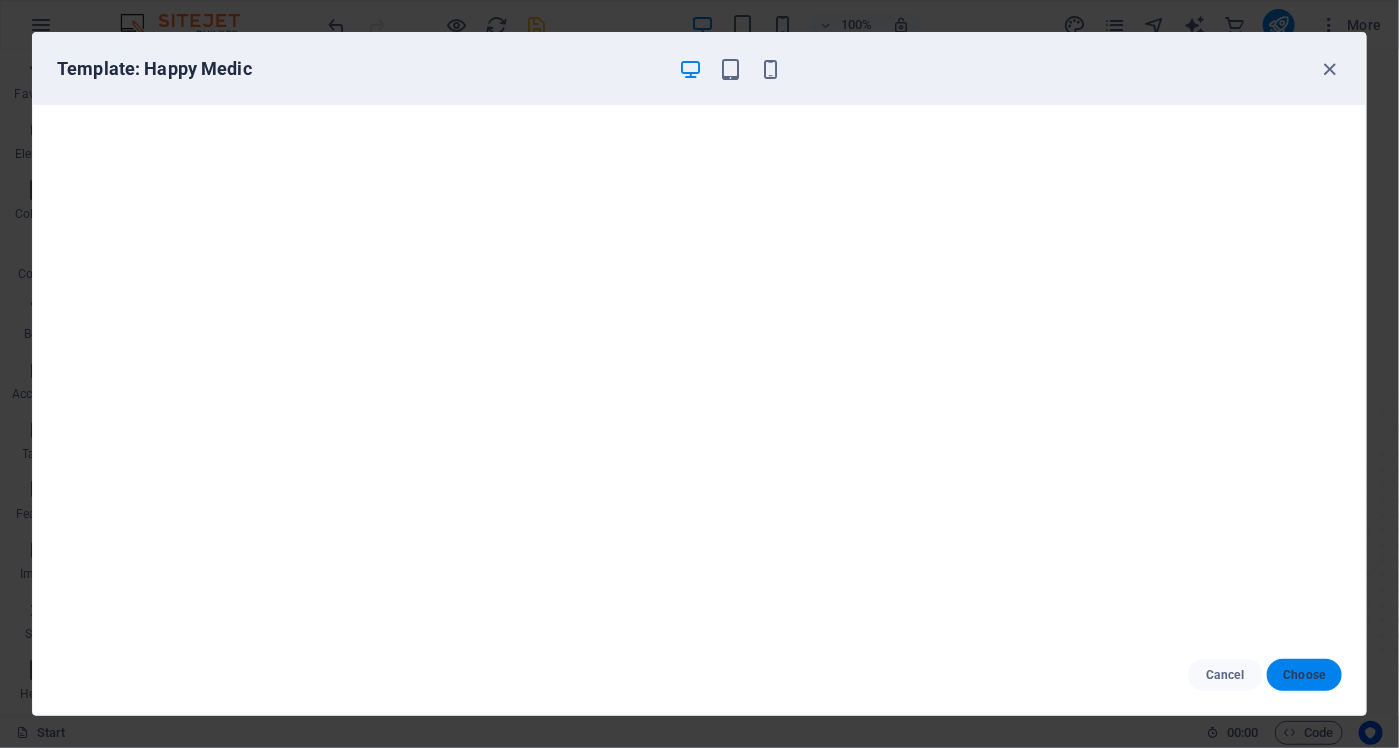 click on "Choose" at bounding box center (1304, 675) 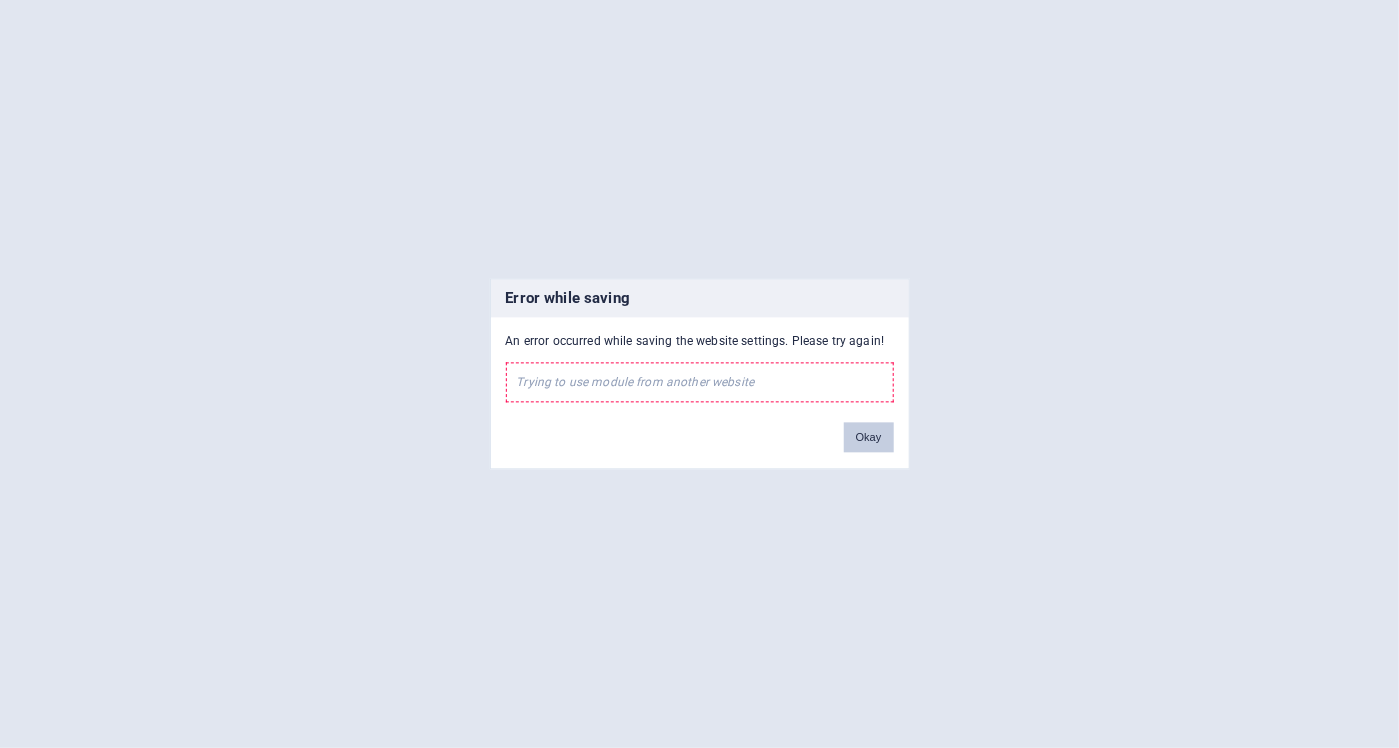 click on "Okay" at bounding box center [869, 438] 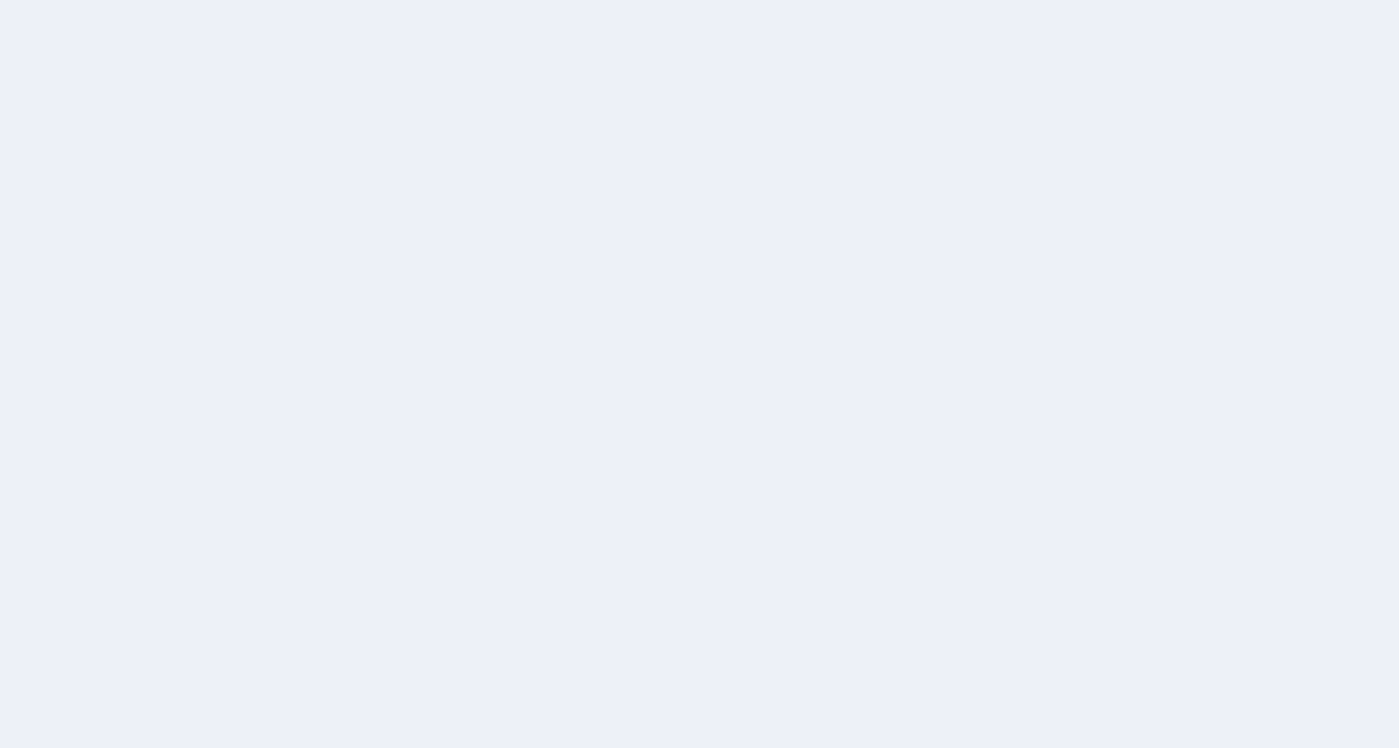 scroll, scrollTop: 0, scrollLeft: 0, axis: both 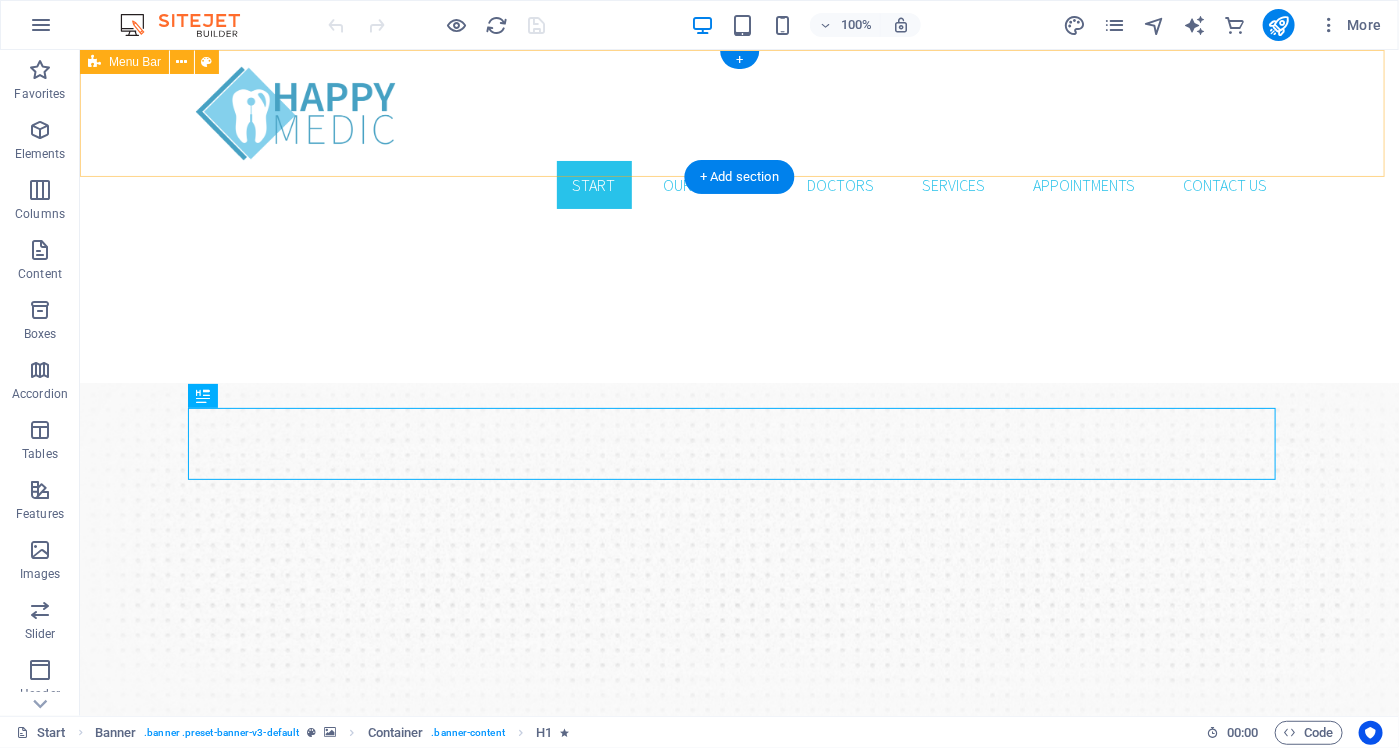 click on "Start Our Practice Doctors Services Appointments Contact us" at bounding box center (738, 136) 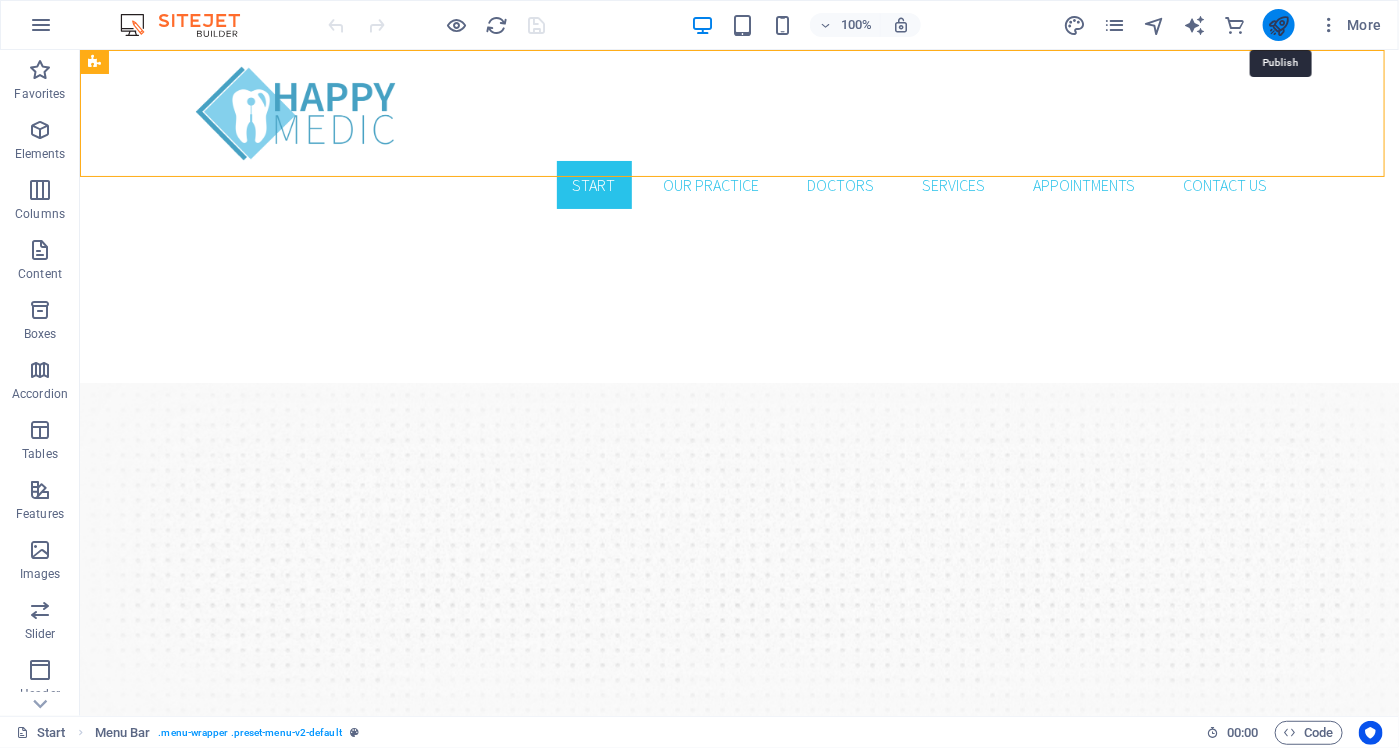 click at bounding box center [1278, 25] 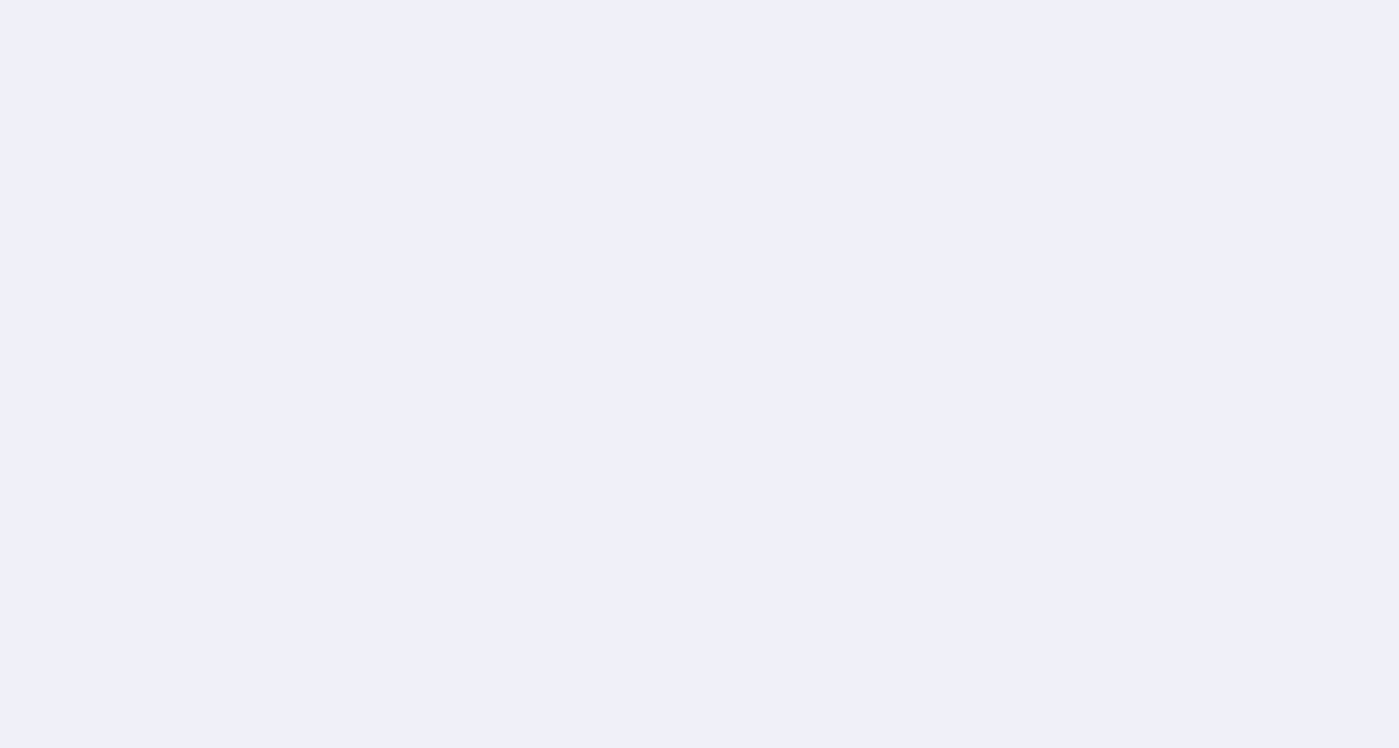 scroll, scrollTop: 0, scrollLeft: 0, axis: both 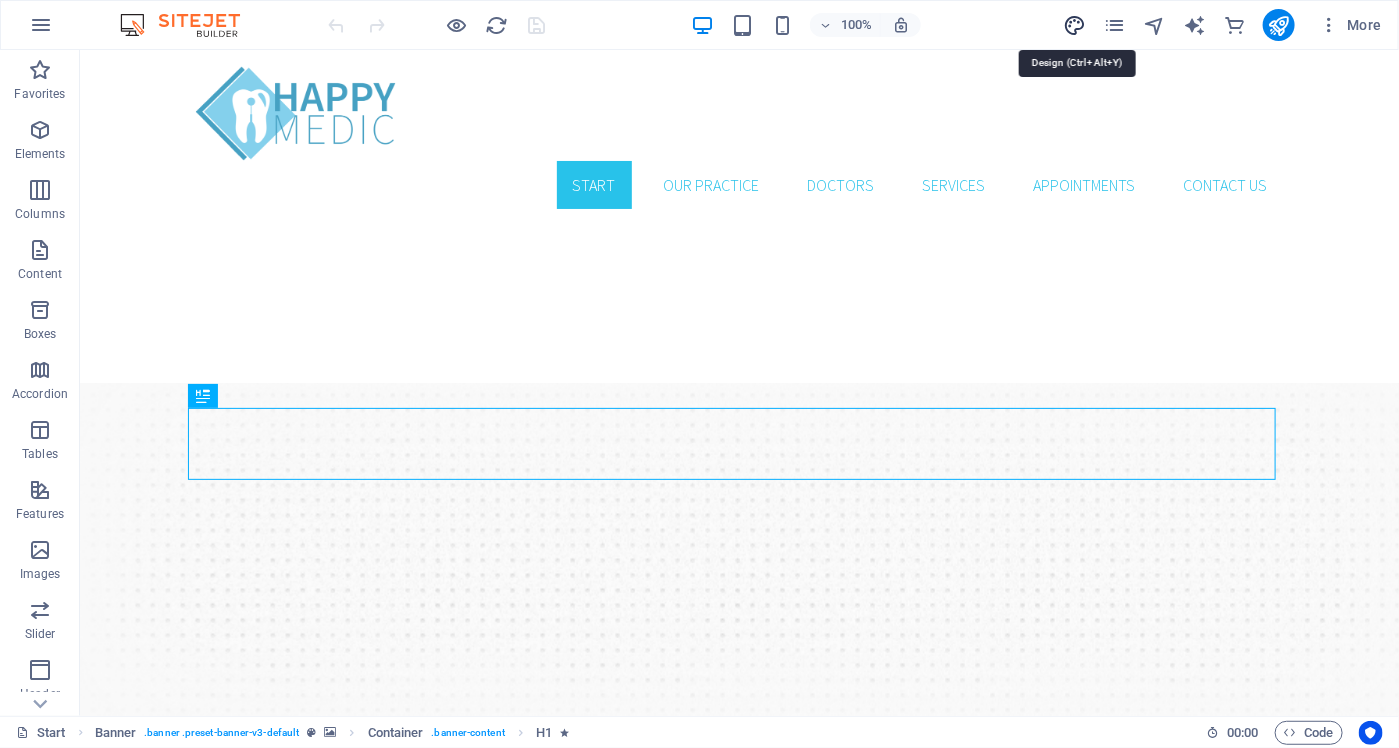 click at bounding box center (1074, 25) 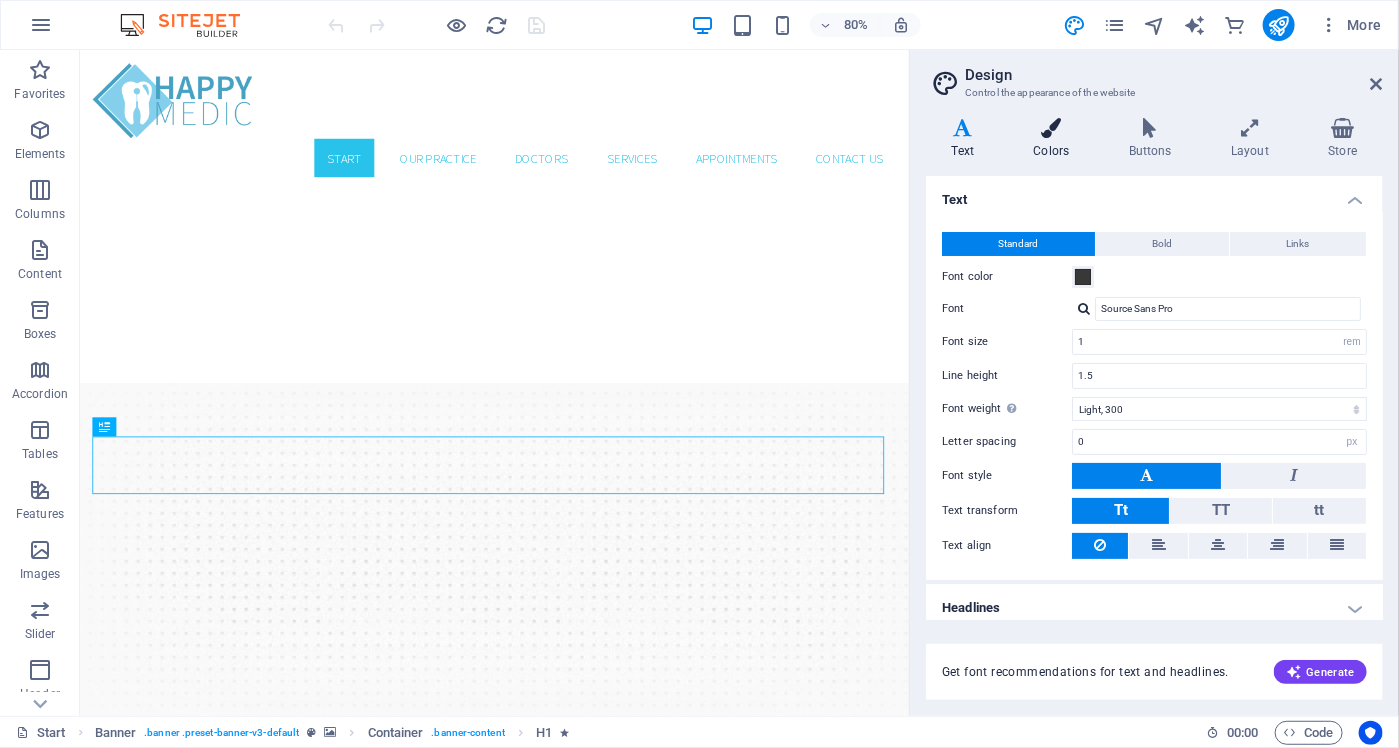 click on "Colors" at bounding box center [1055, 139] 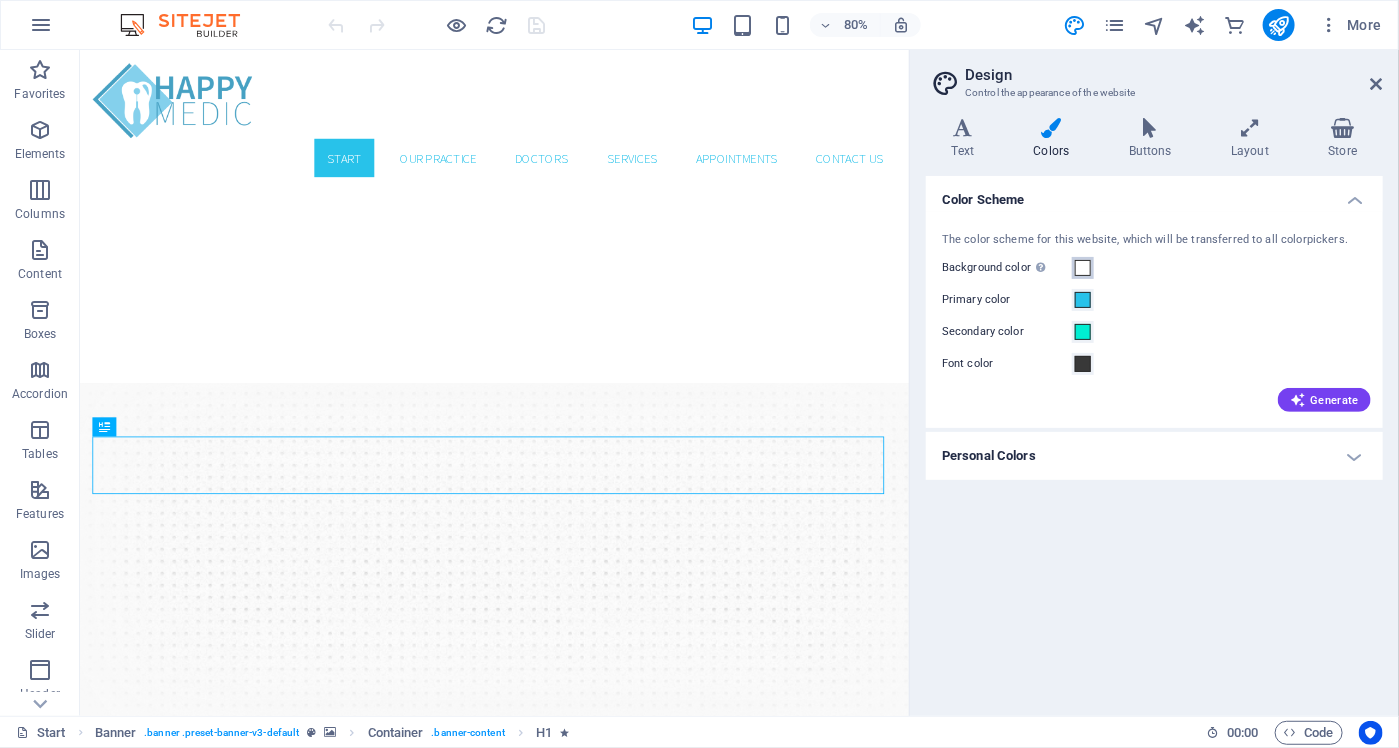 click at bounding box center [1083, 268] 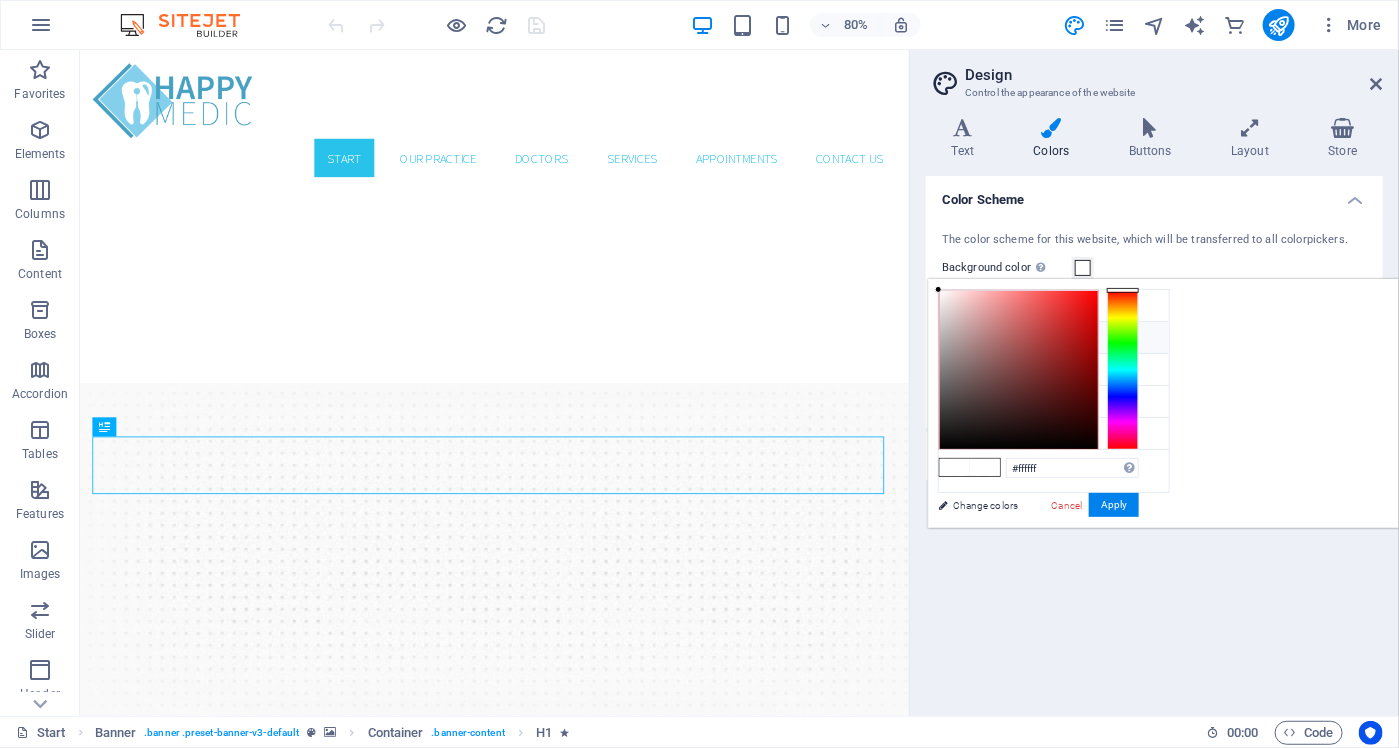 click on "Primary color
#28c2ea" at bounding box center (1054, 338) 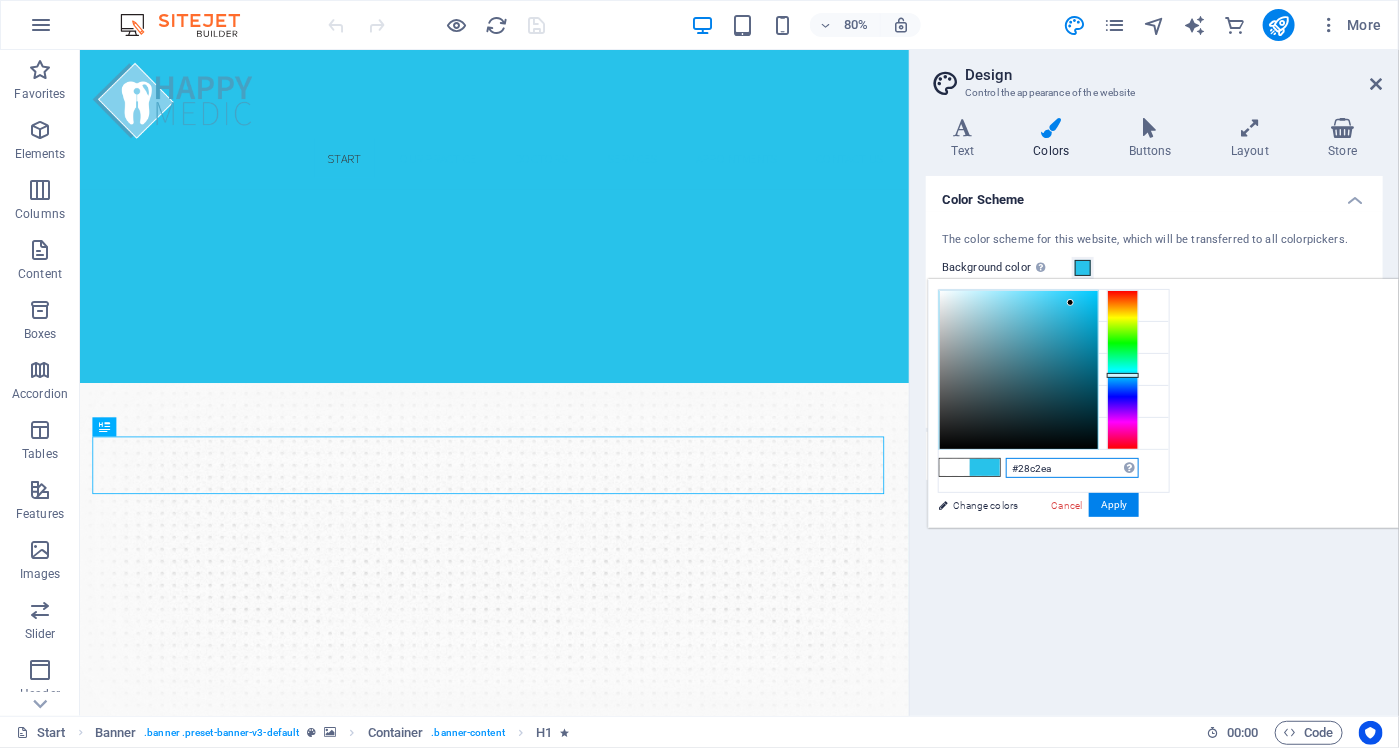 click on "#28c2ea" at bounding box center (1072, 468) 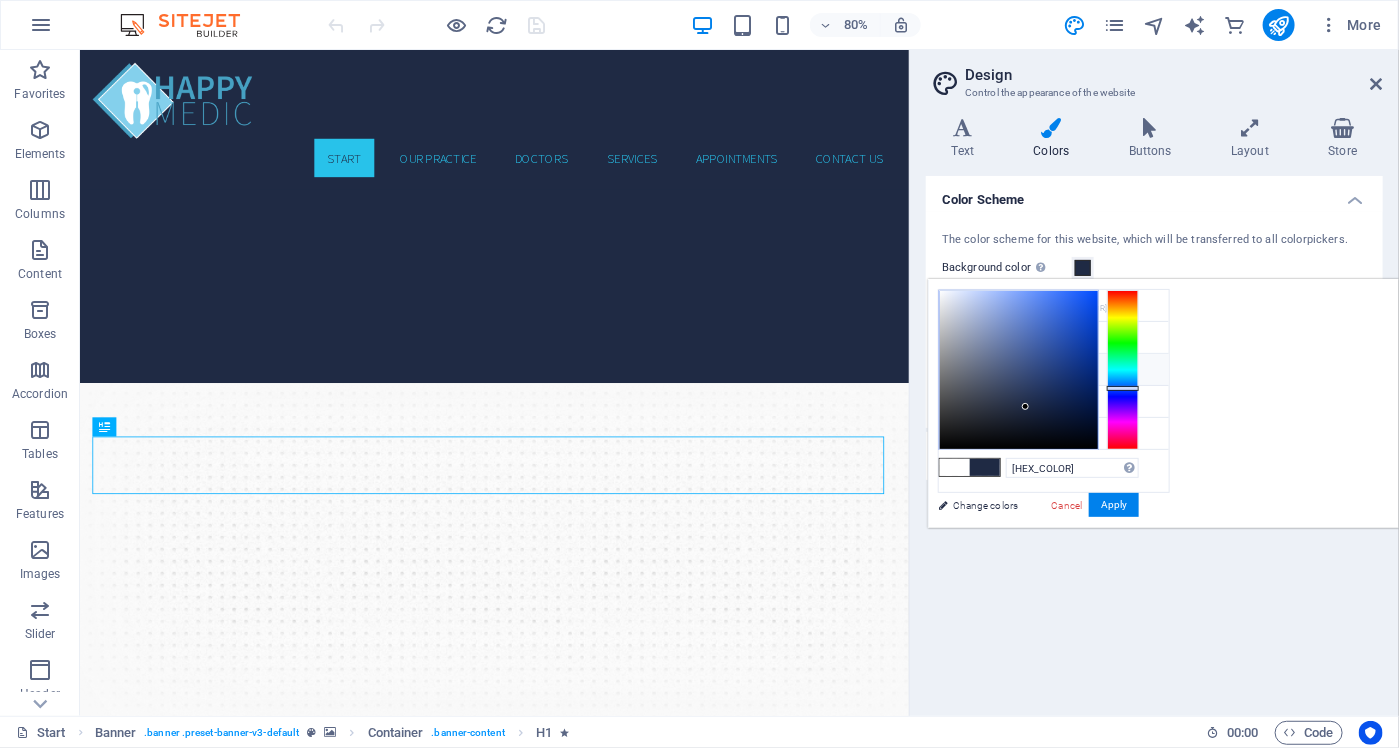 click on "Secondary color
#00eed2" at bounding box center [1054, 370] 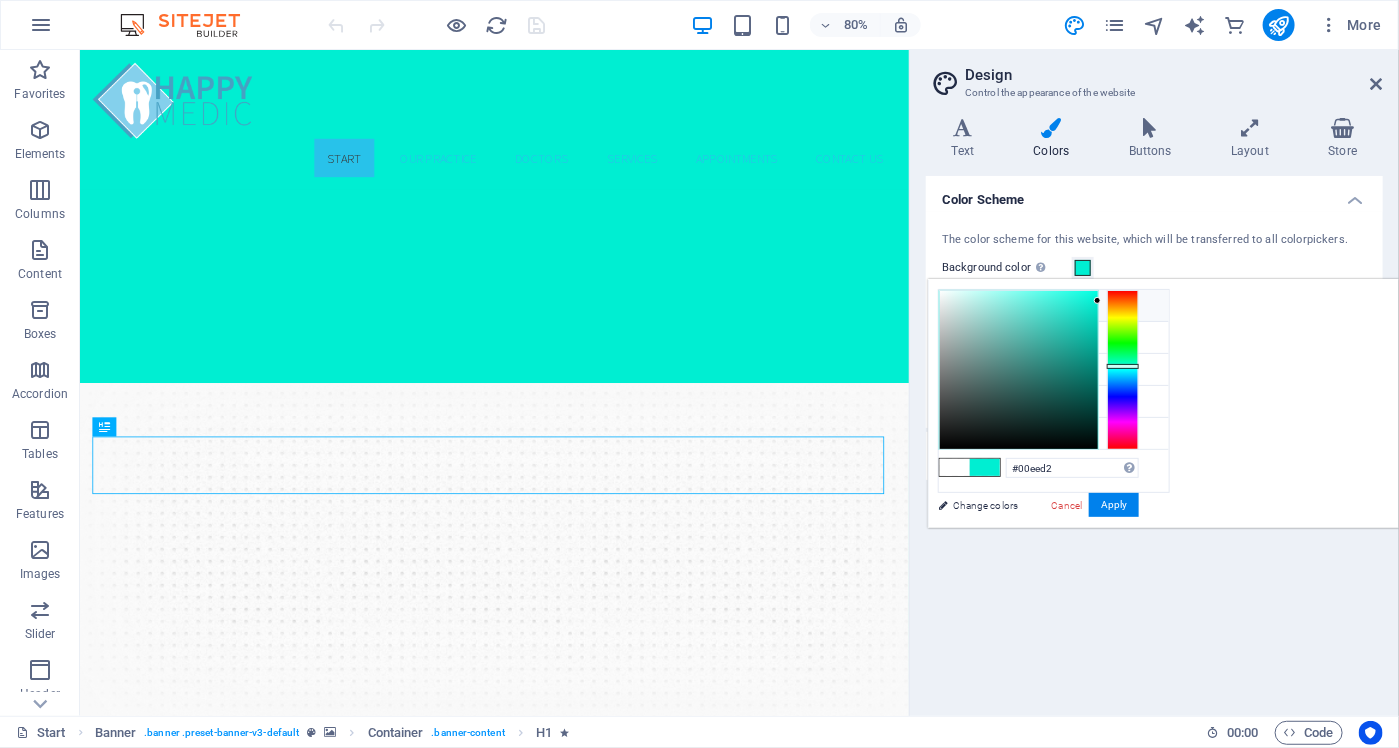 click on "Background color
#00eed2" at bounding box center [1054, 306] 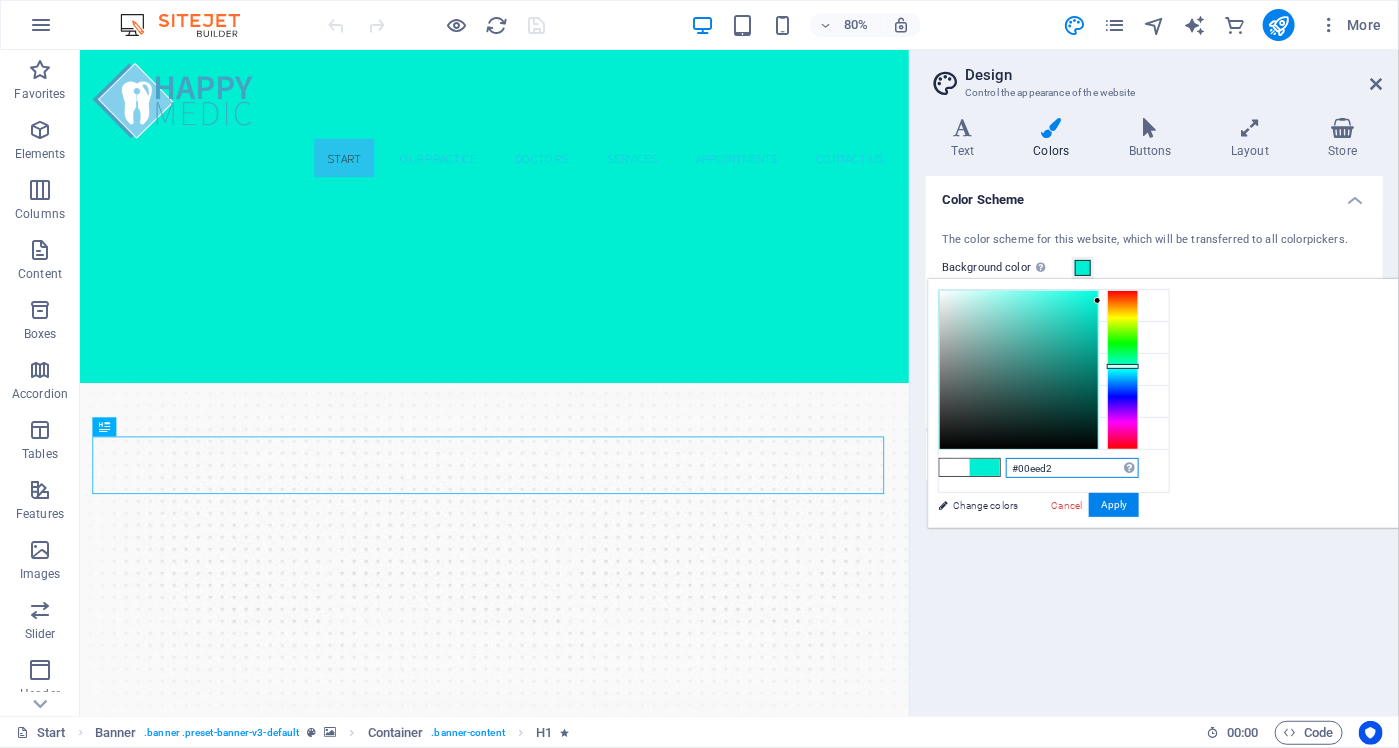 click on "#00eed2" at bounding box center (1072, 468) 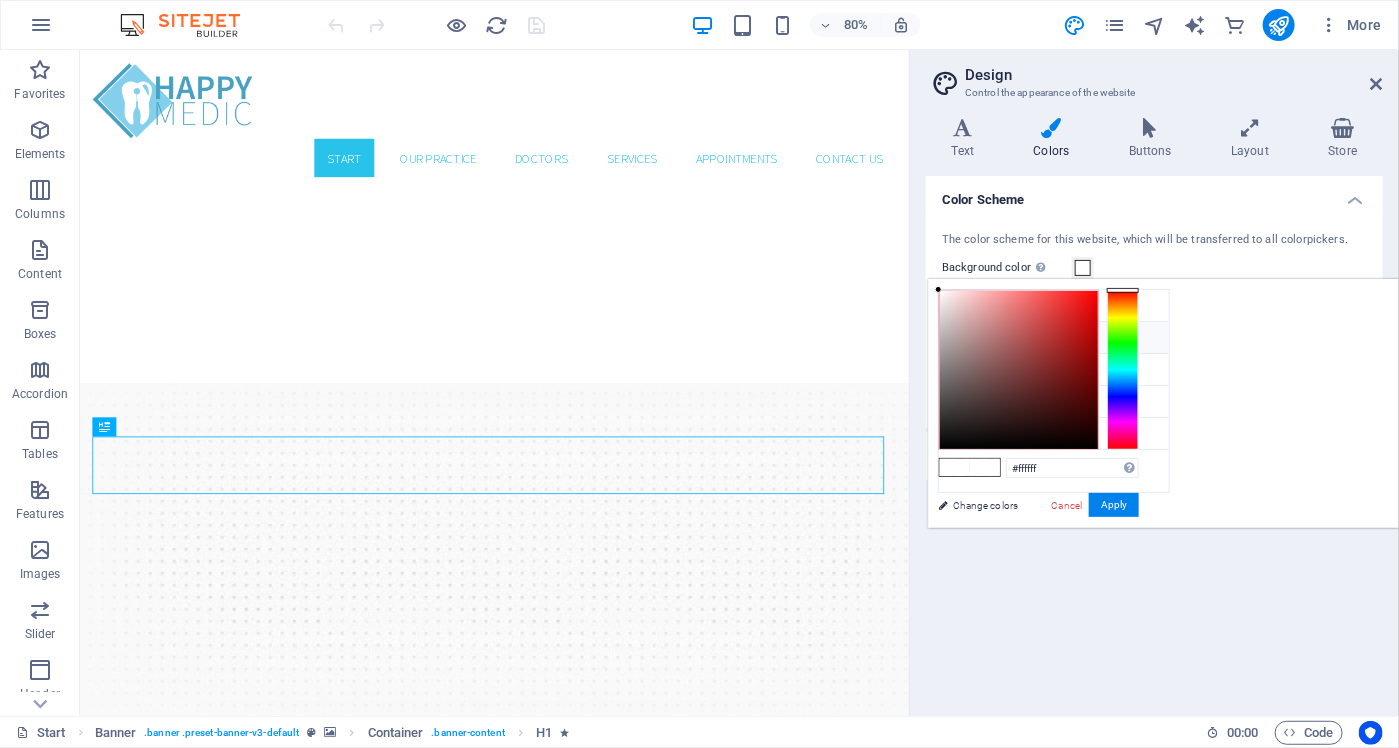 click on "Primary color
#28c2ea" at bounding box center (1054, 338) 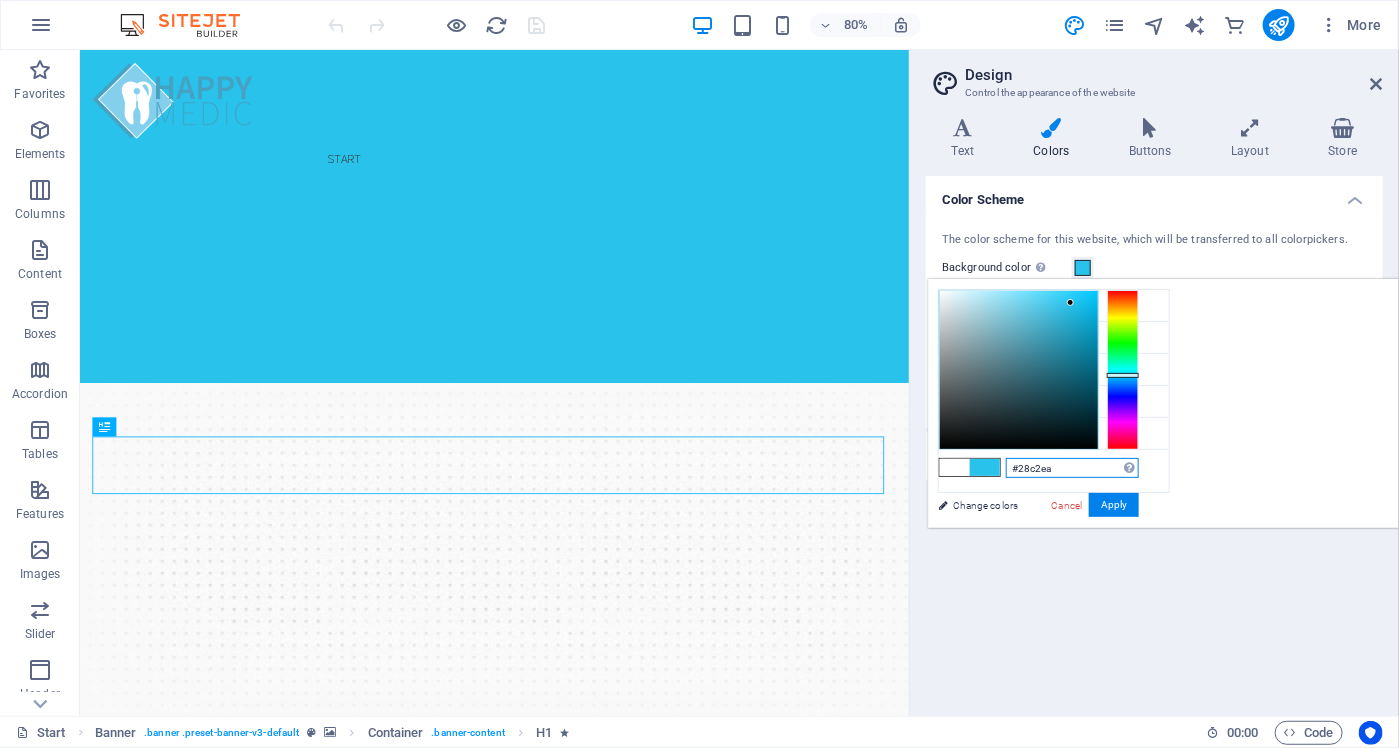 click on "#28c2ea" at bounding box center (1072, 468) 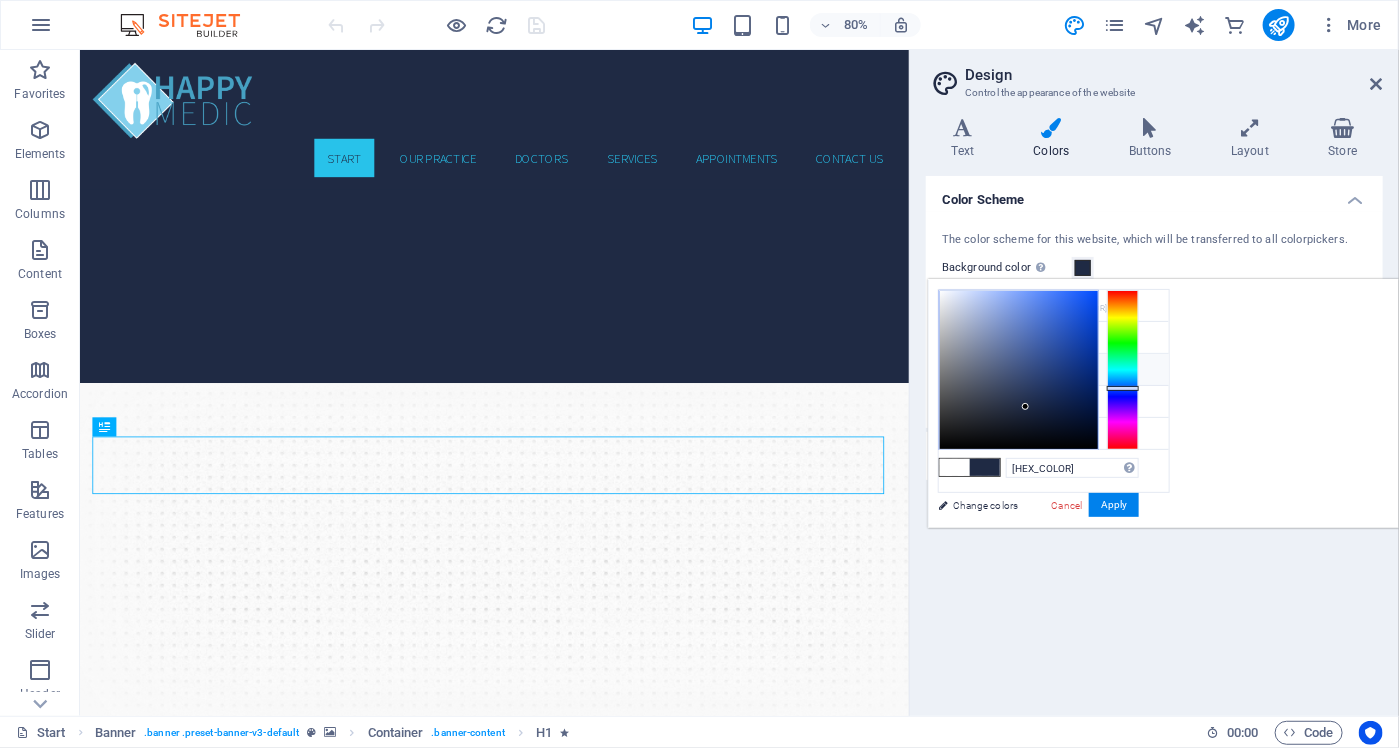 click on "Secondary color
#00eed2" at bounding box center [1054, 370] 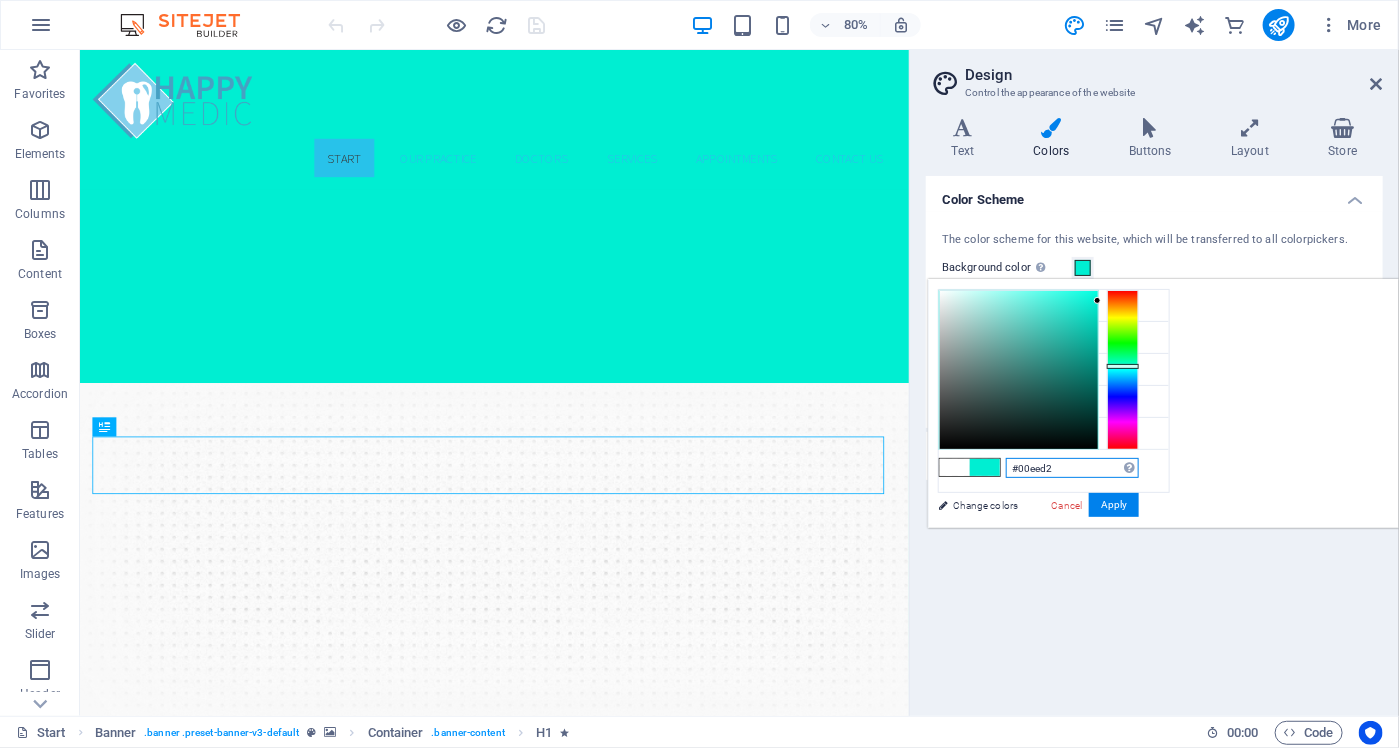 click on "#00eed2" at bounding box center [1072, 468] 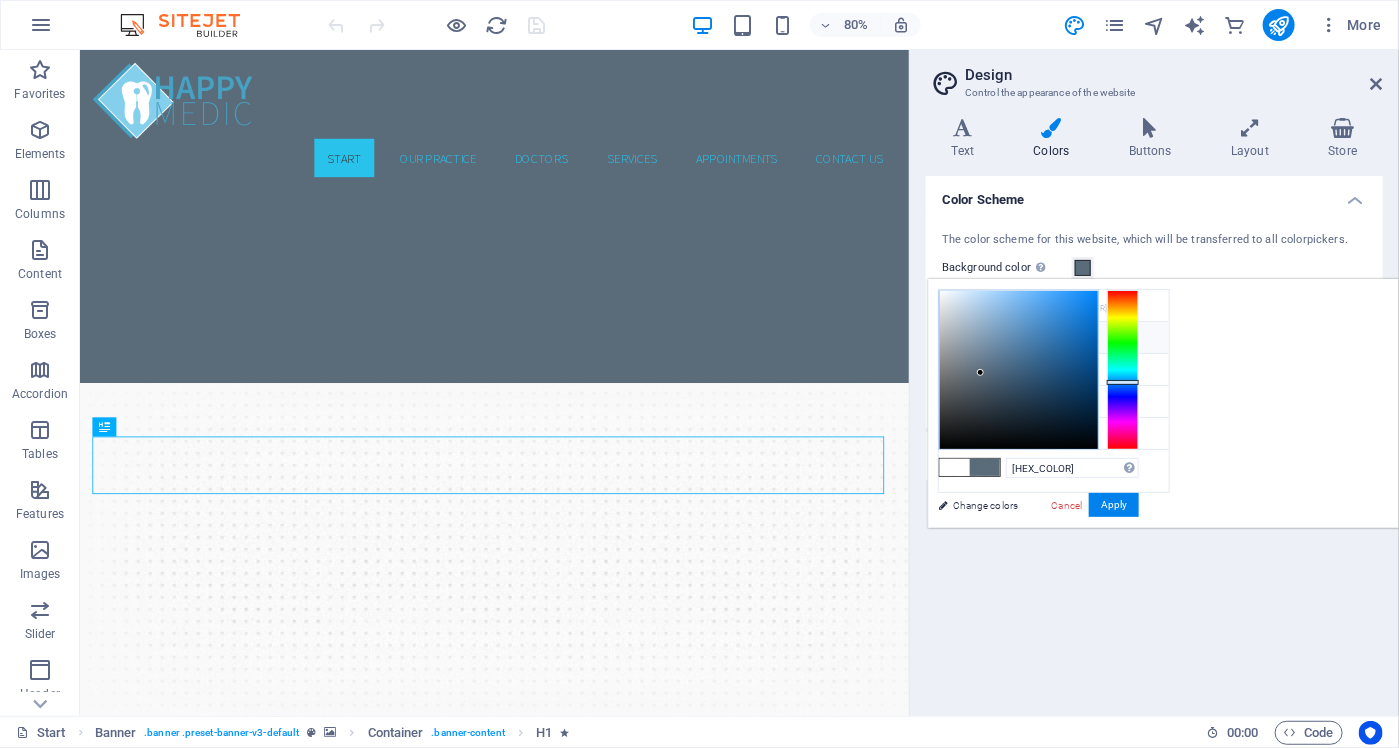 click on "Primary color
#28c2ea" at bounding box center [1054, 338] 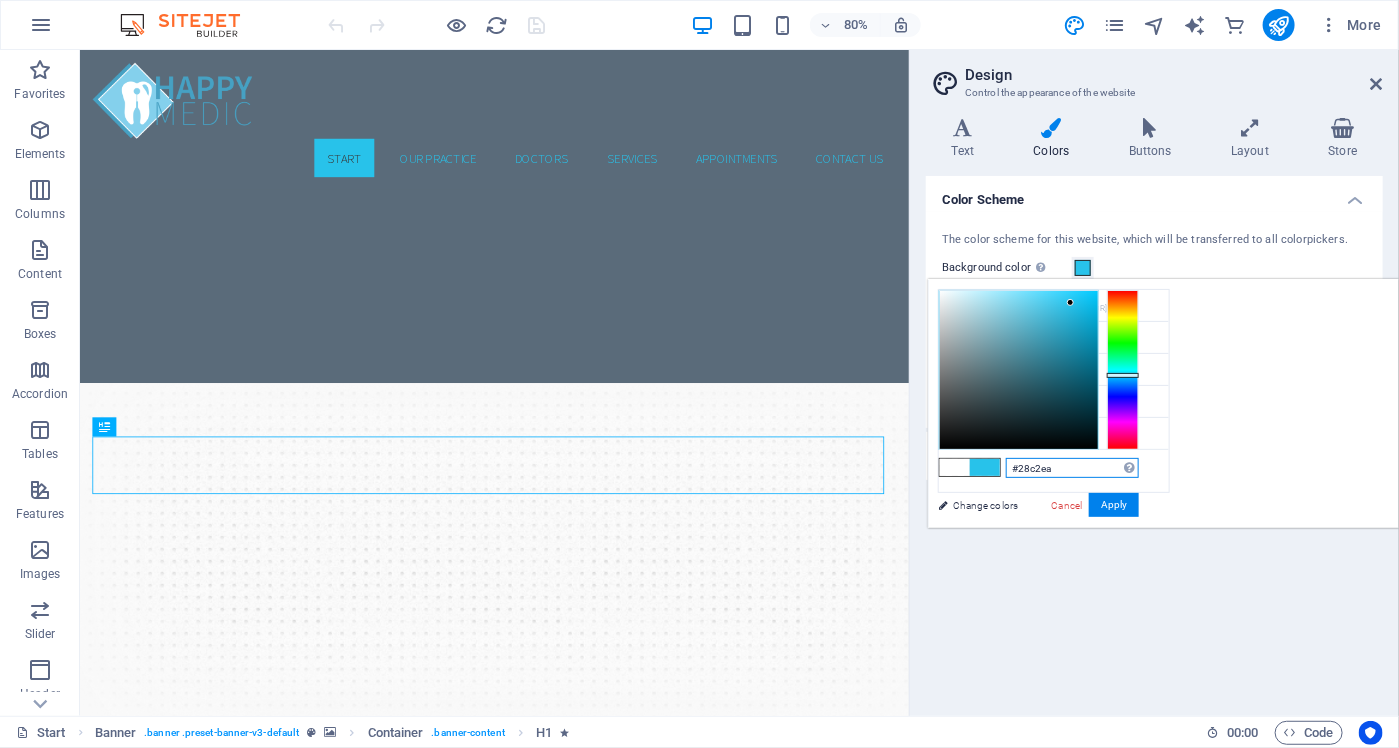 click on "#28c2ea" at bounding box center [1072, 468] 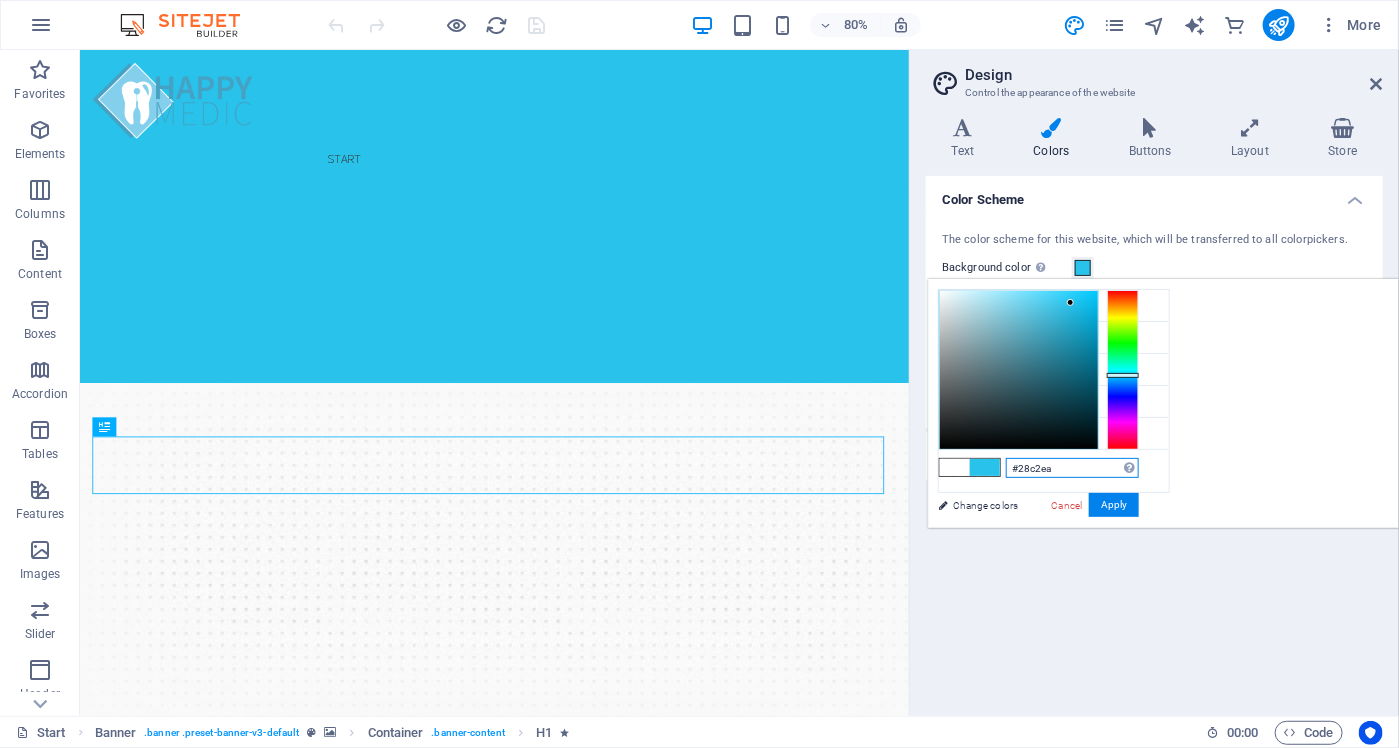 paste on "1f2a44" 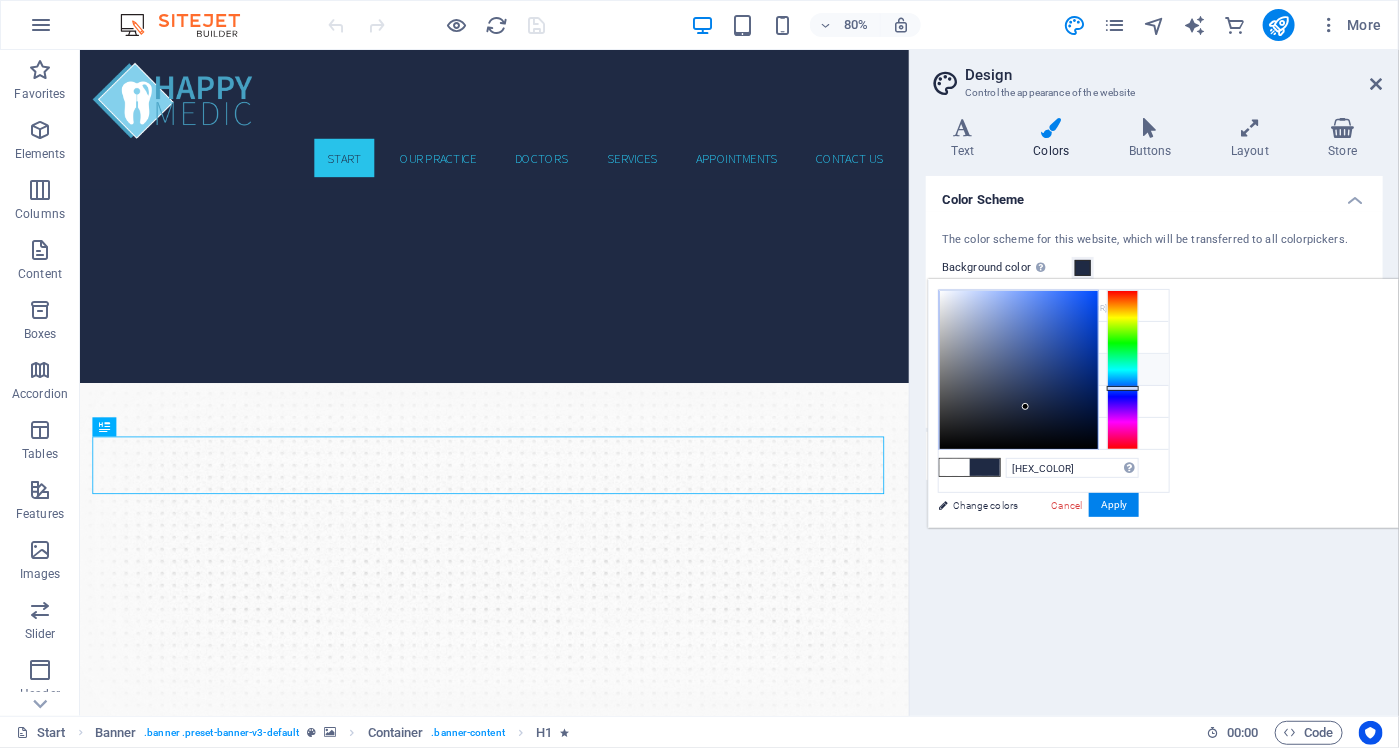 click on "Secondary color
#00eed2" at bounding box center [1054, 370] 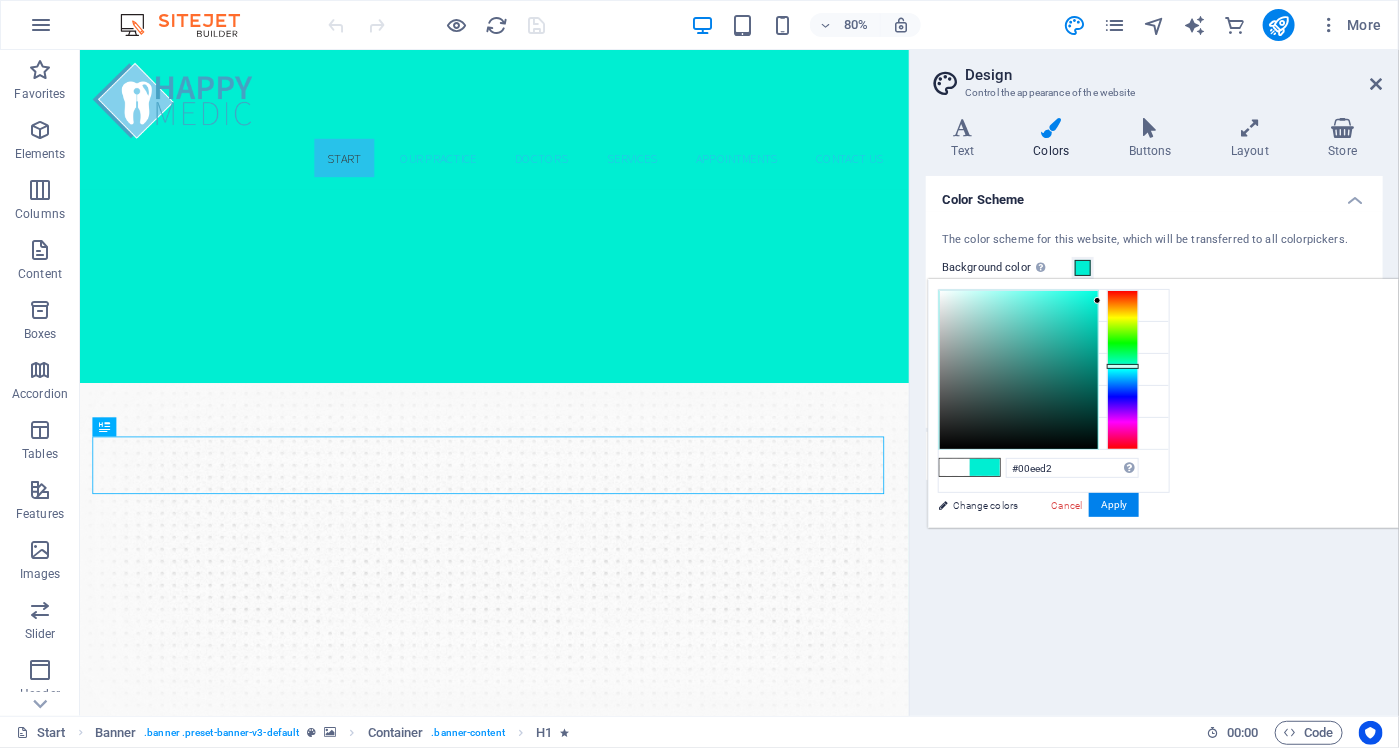 click on "#00eed2 Supported formats #0852ed rgb(8, 82, 237) rgba(8, 82, 237, 90%) hsv(221,97,93) hsl(221, 93%, 48%) Cancel Apply" at bounding box center [1038, 549] 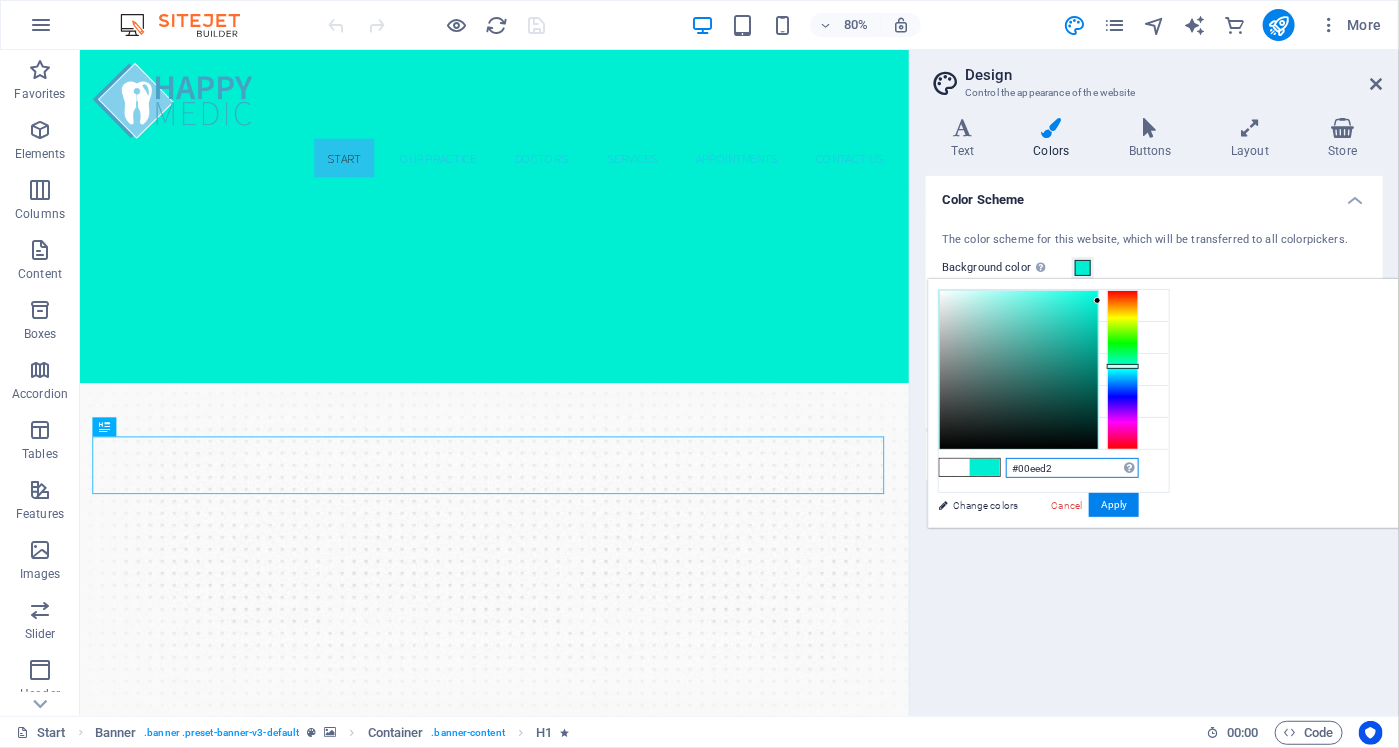 click on "#00eed2" at bounding box center (1072, 468) 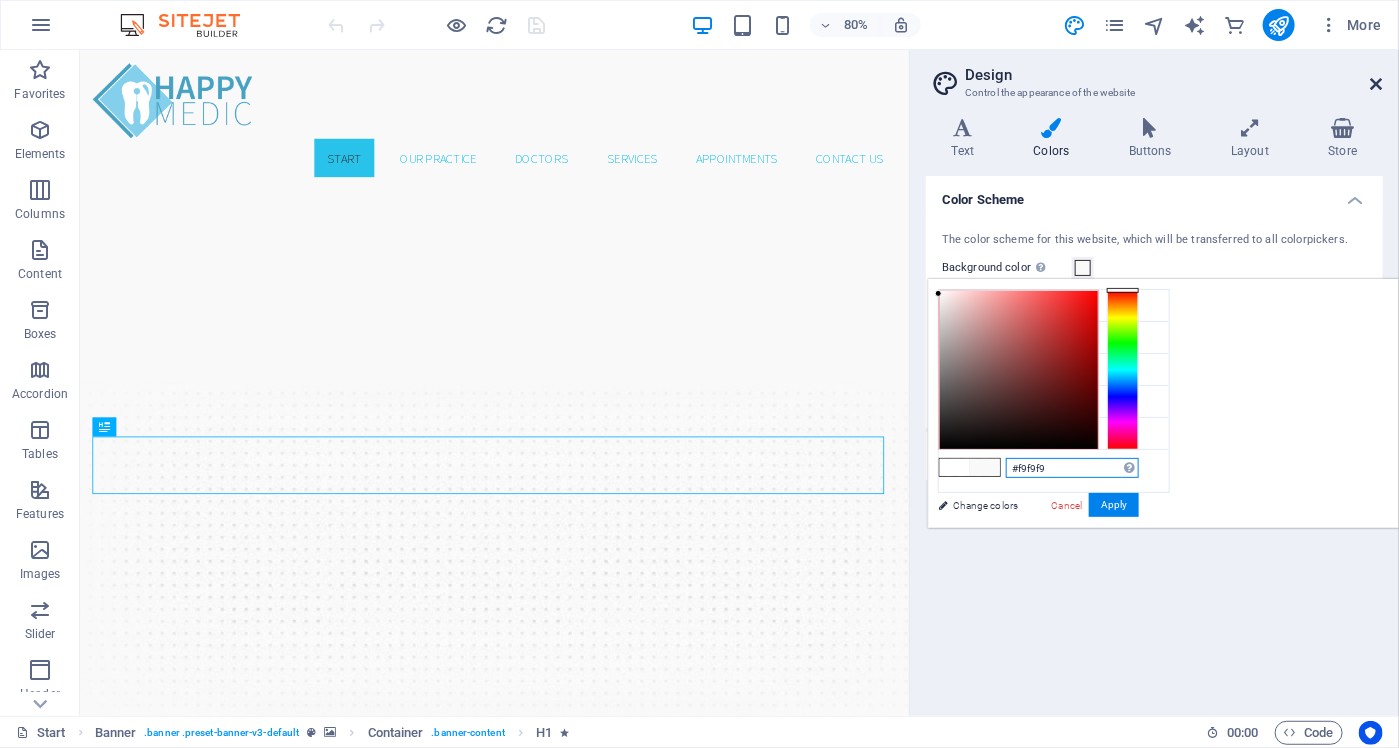 type on "#f9f9f9" 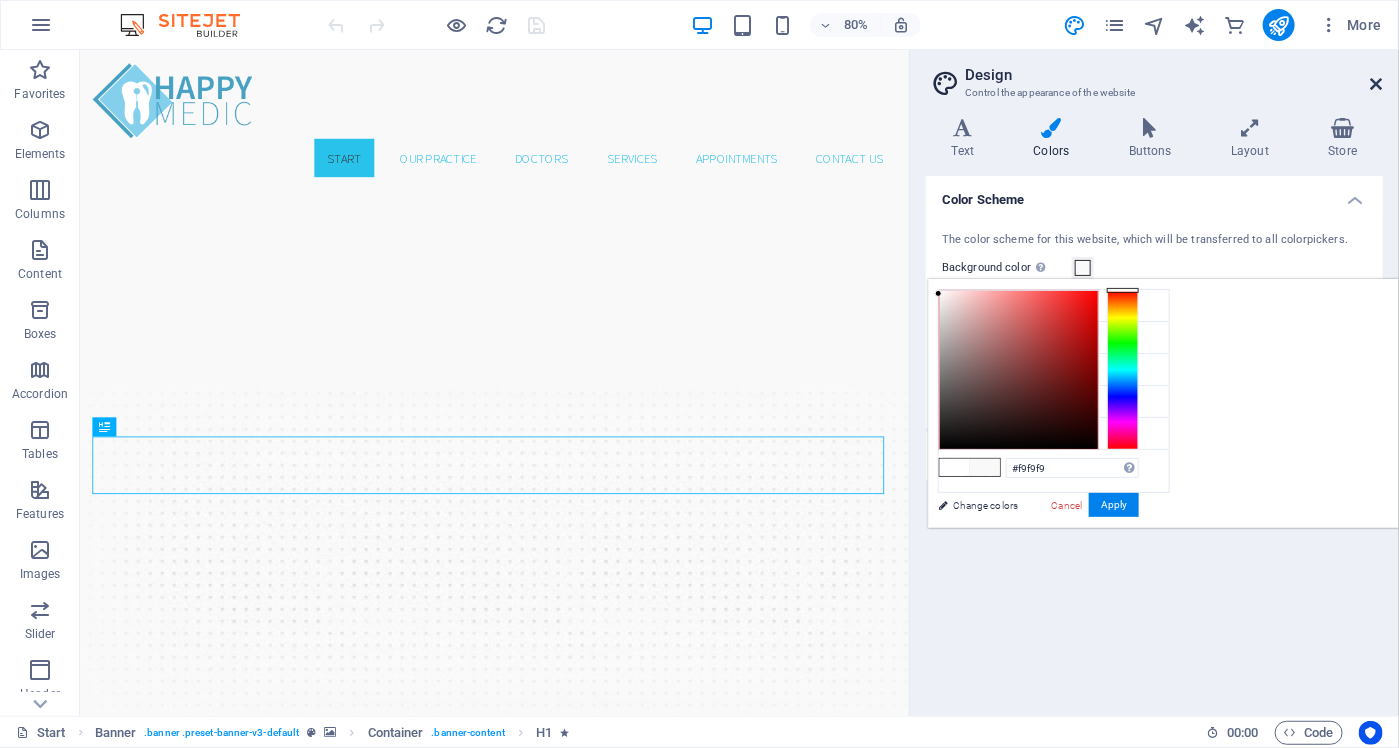 click at bounding box center (1377, 84) 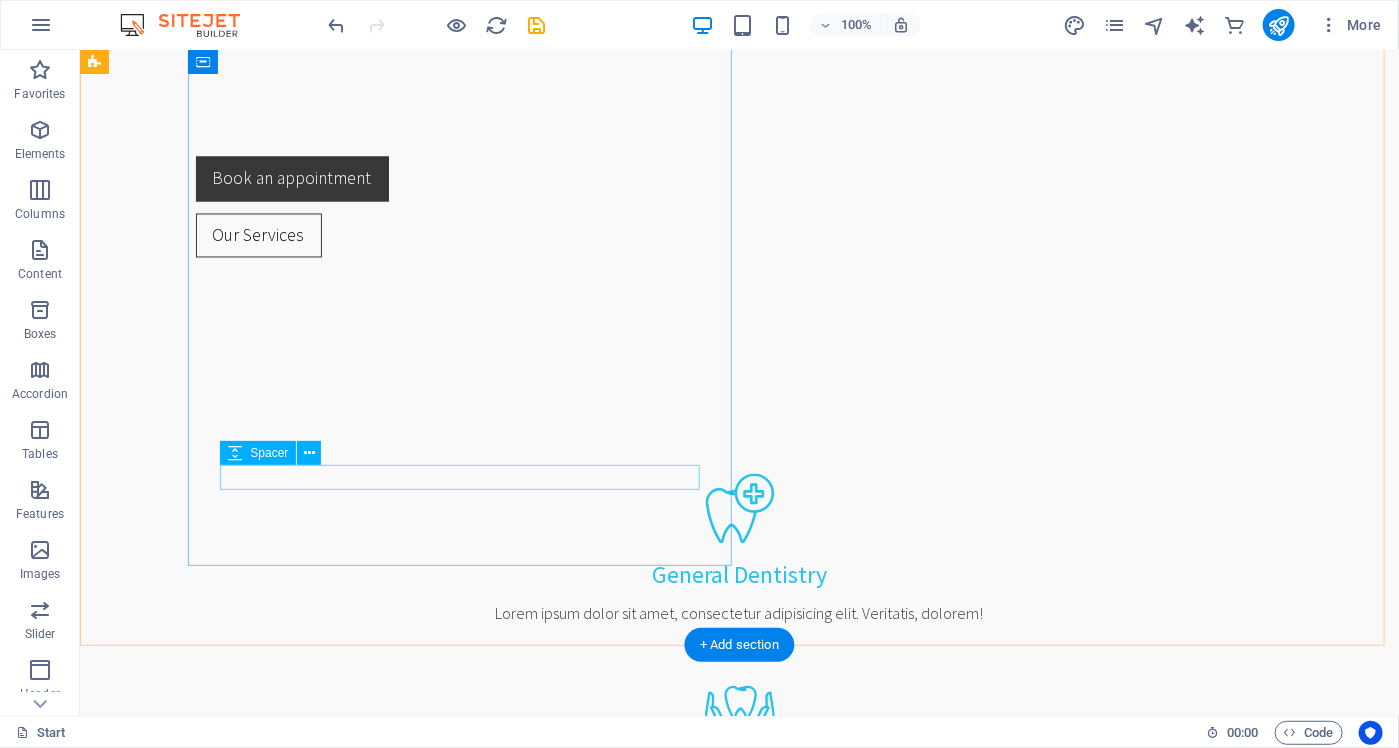 scroll, scrollTop: 0, scrollLeft: 0, axis: both 